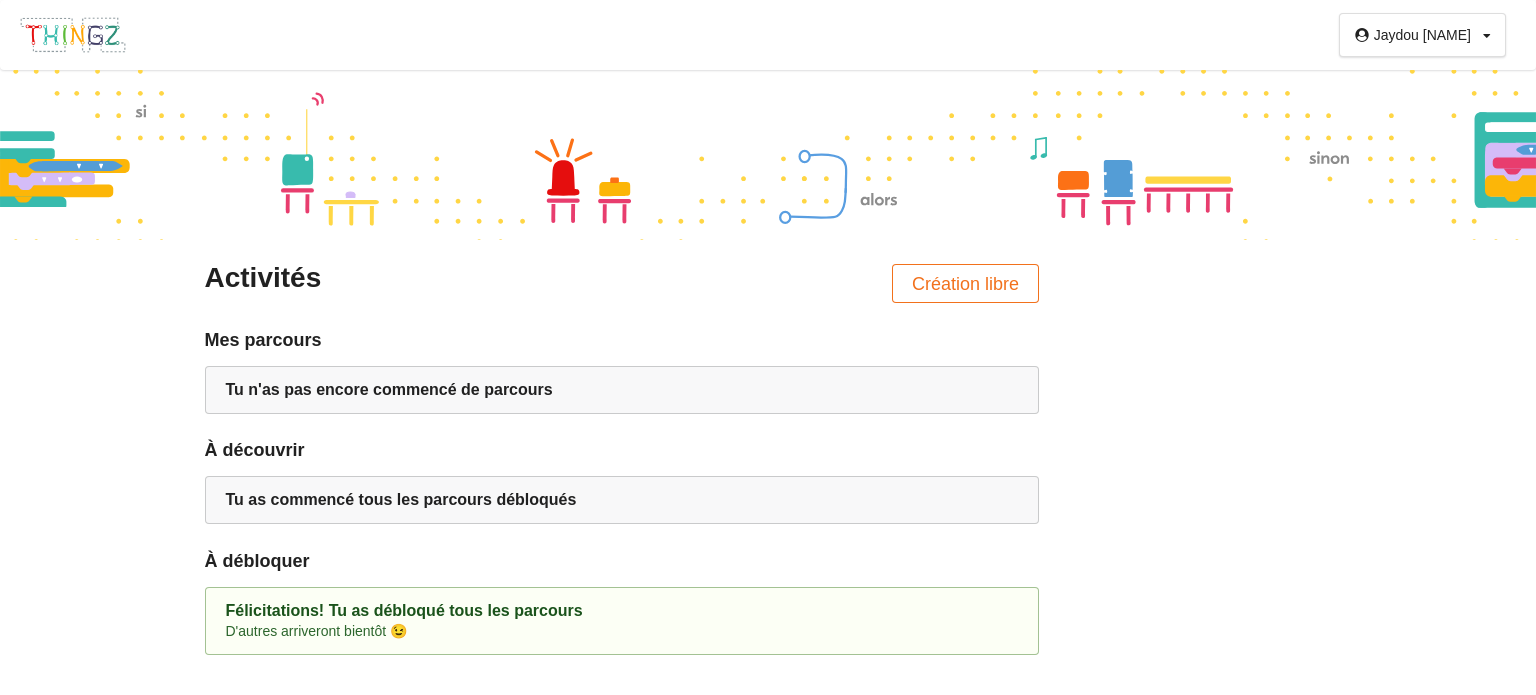 scroll, scrollTop: 0, scrollLeft: 0, axis: both 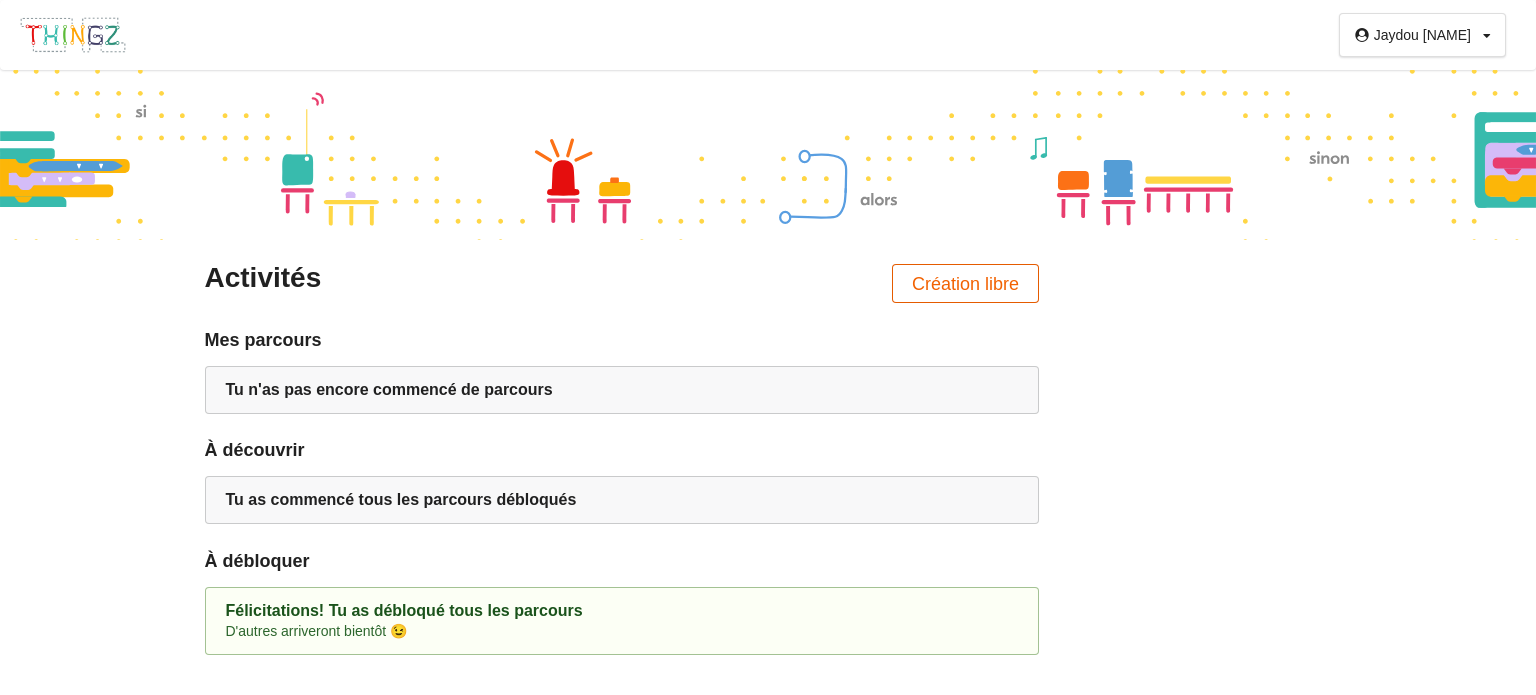 click on "Création libre" at bounding box center (966, 283) 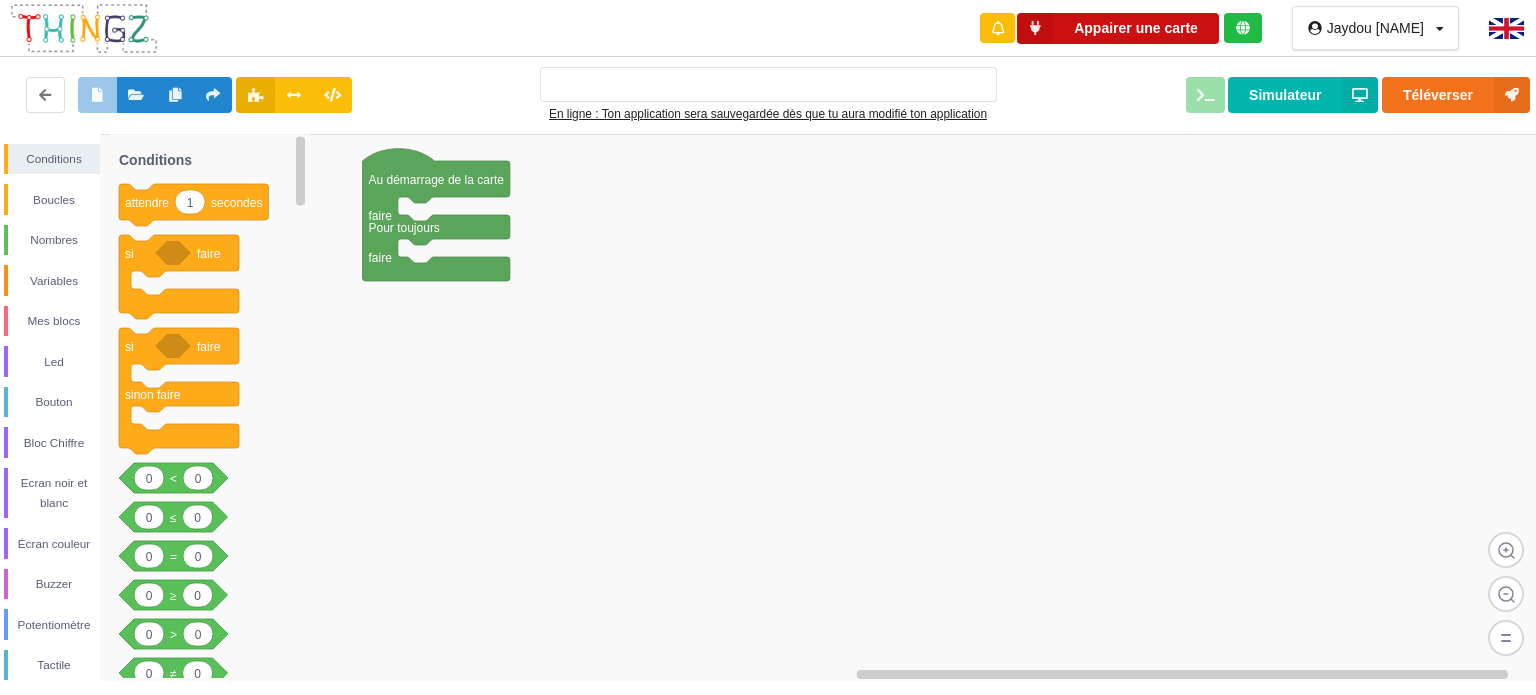 click on "Appairer une carte" at bounding box center (1118, 28) 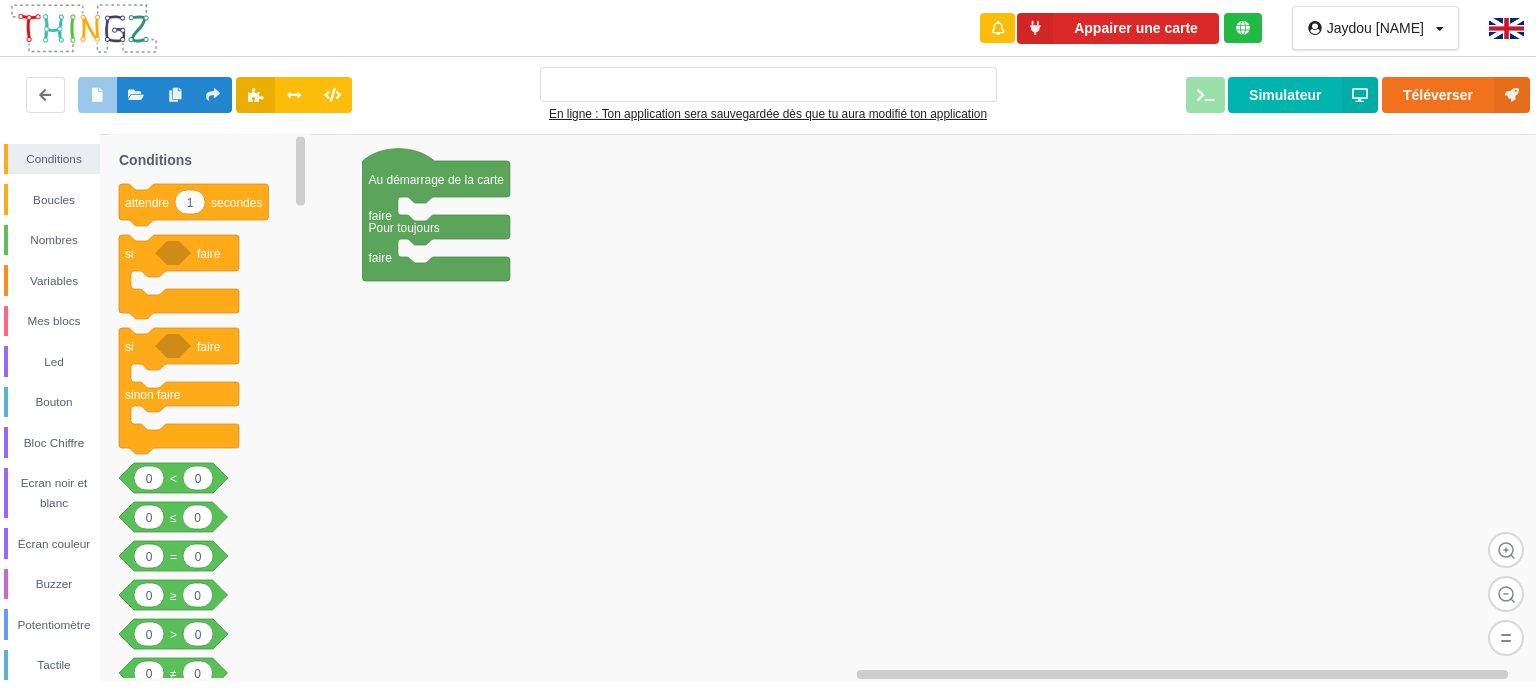 drag, startPoint x: 812, startPoint y: 229, endPoint x: 834, endPoint y: 229, distance: 22 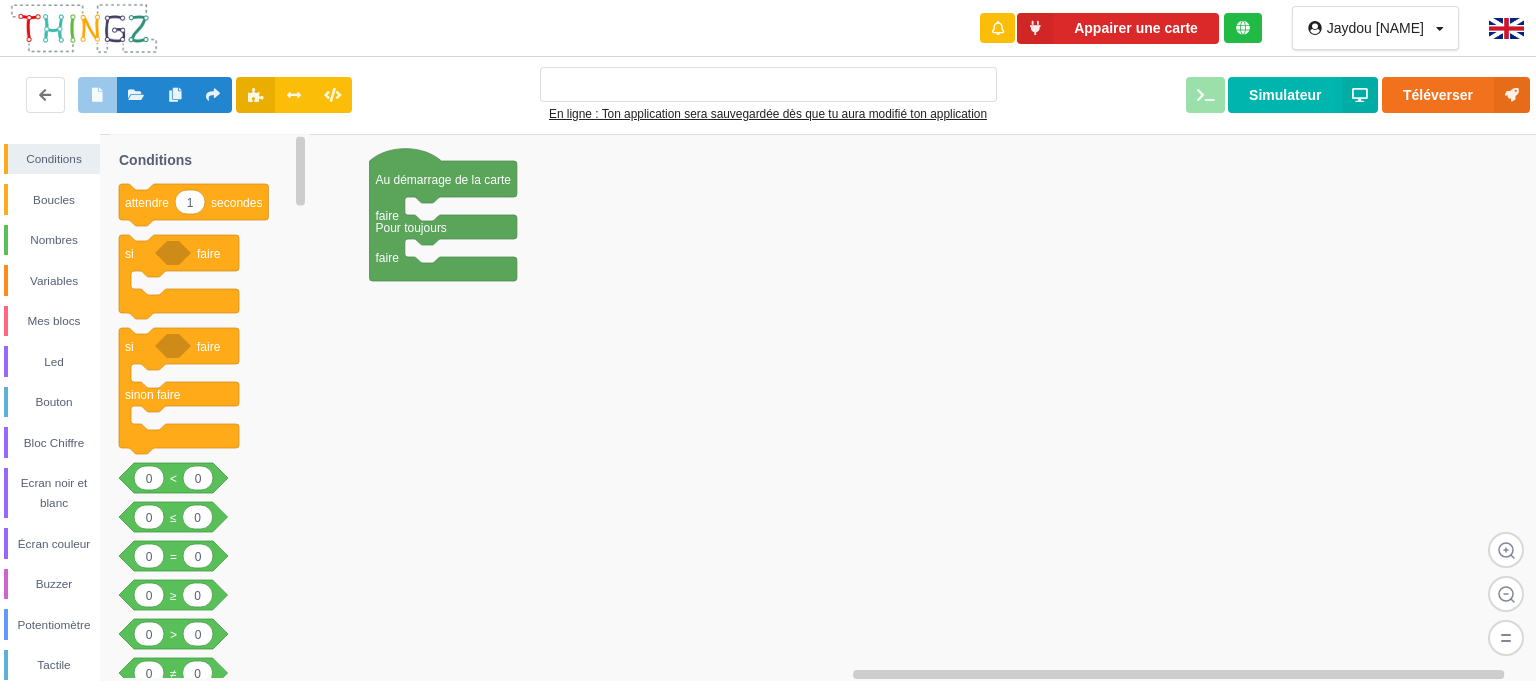click at bounding box center [1243, 28] 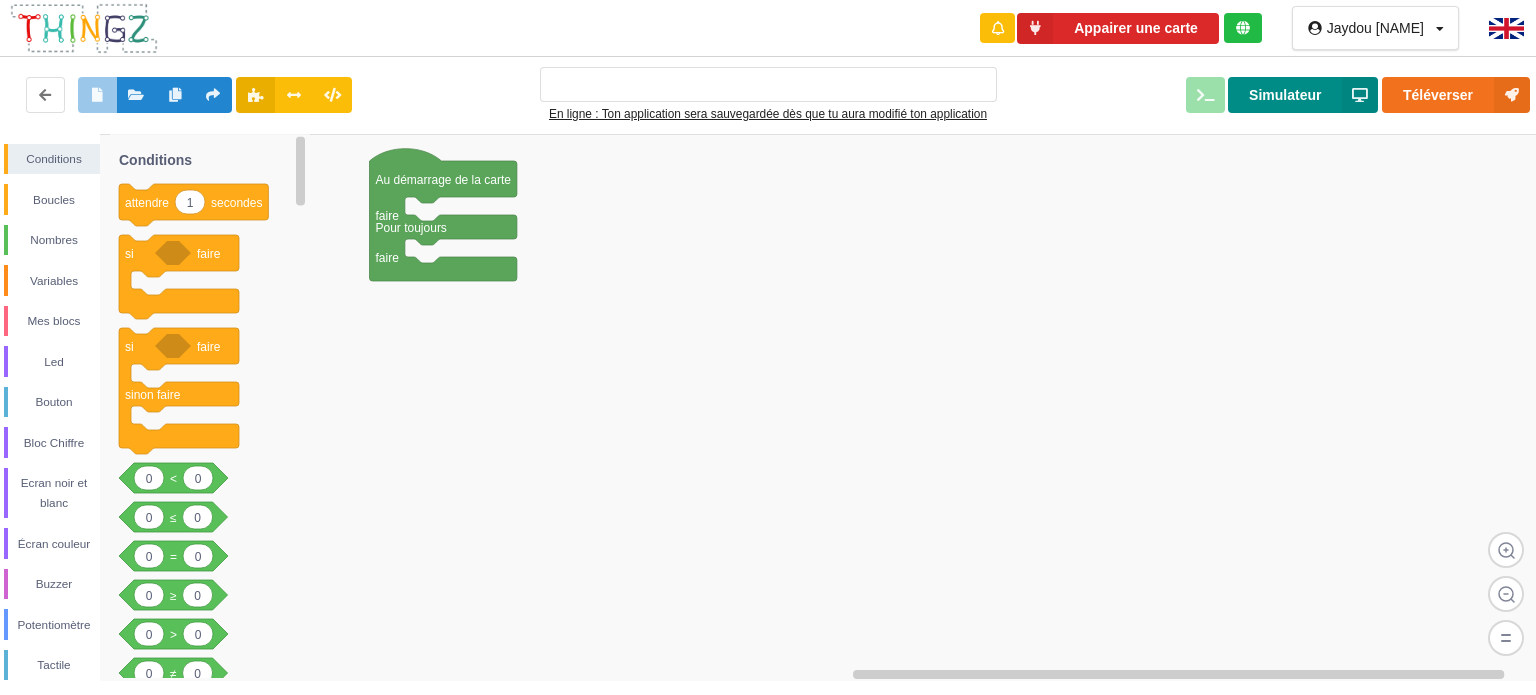 click on "Simulateur" at bounding box center (1303, 95) 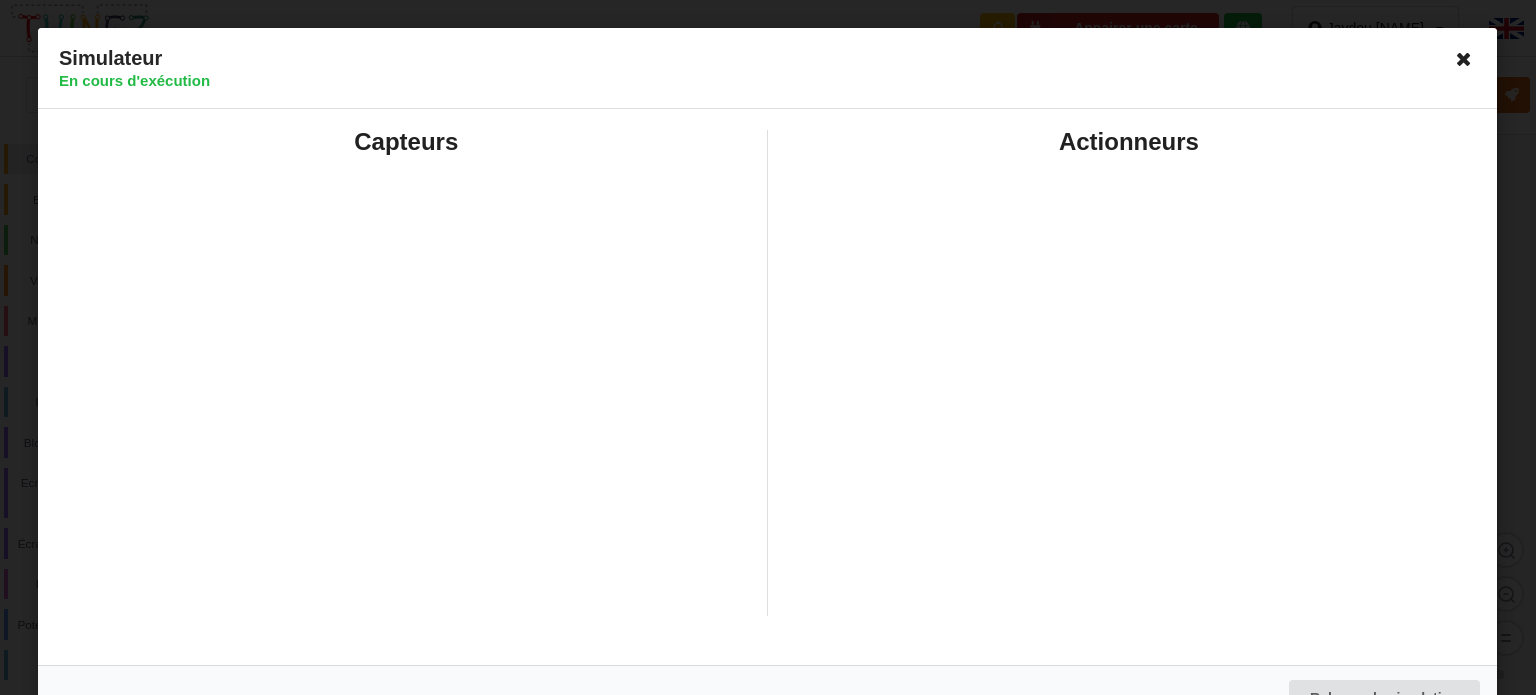 click at bounding box center (1465, 59) 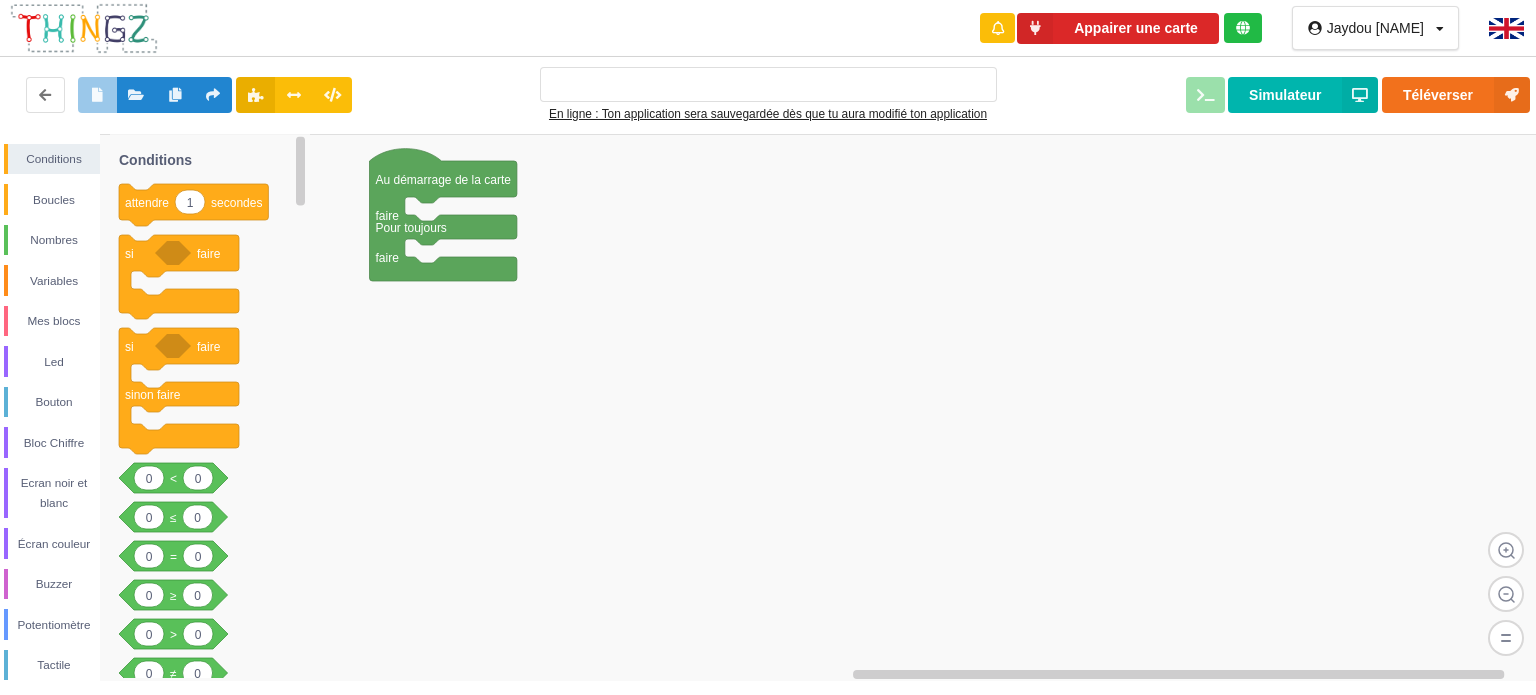 click at bounding box center [1506, 28] 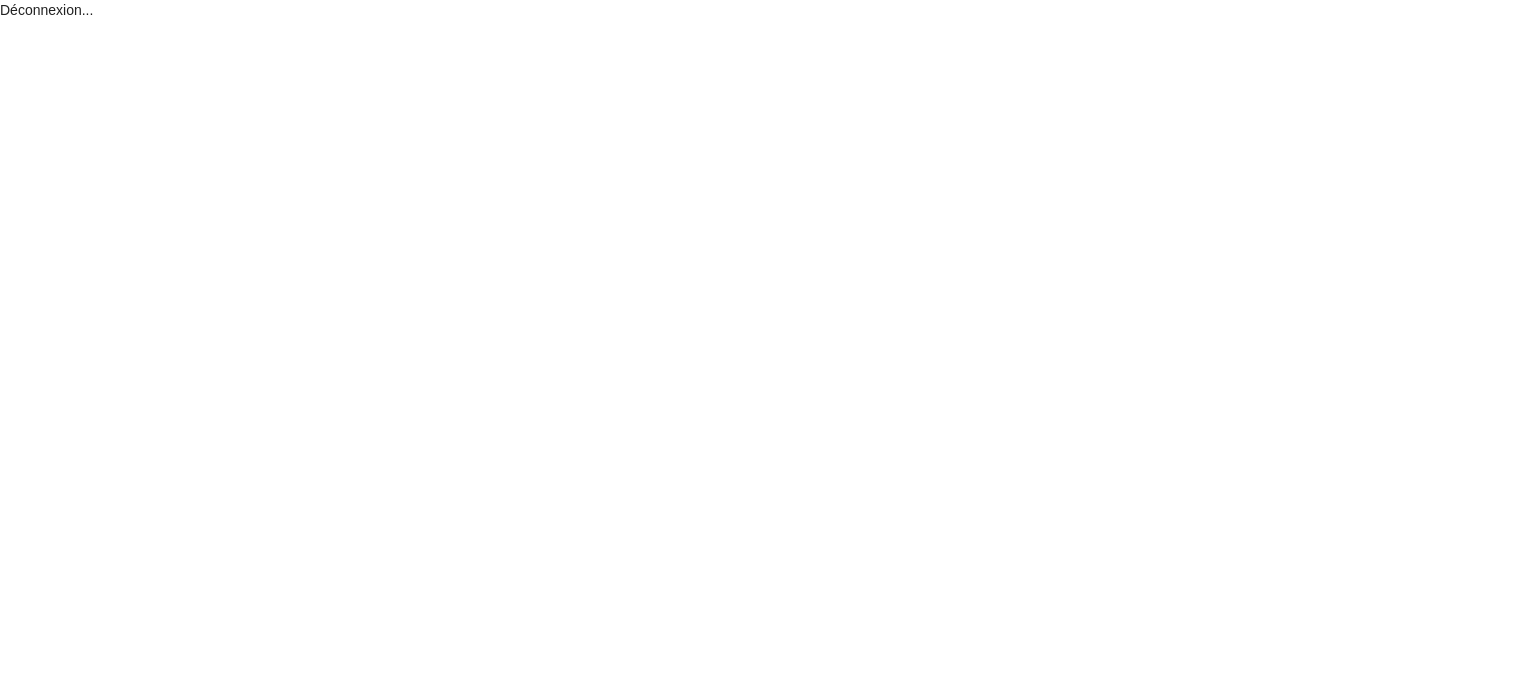 scroll, scrollTop: 0, scrollLeft: 0, axis: both 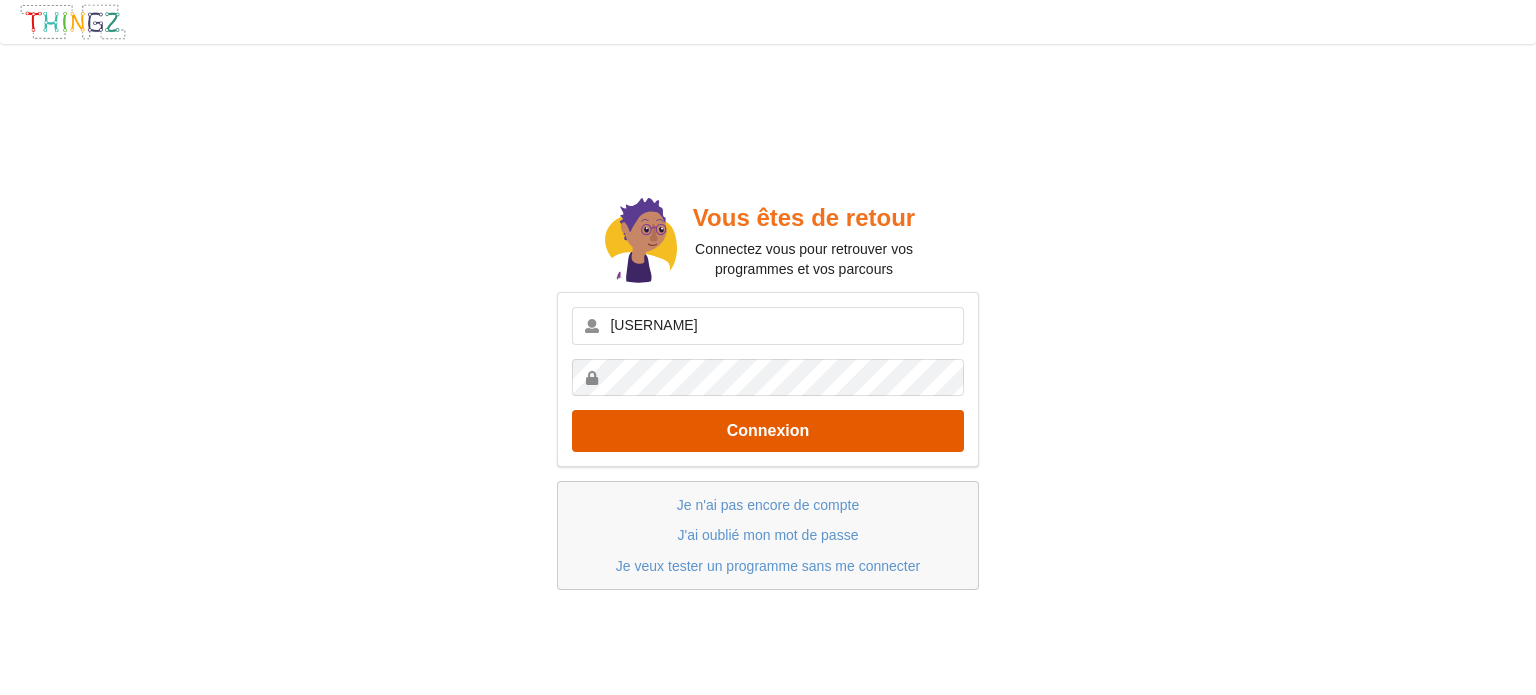 click on "Connexion" at bounding box center [768, 430] 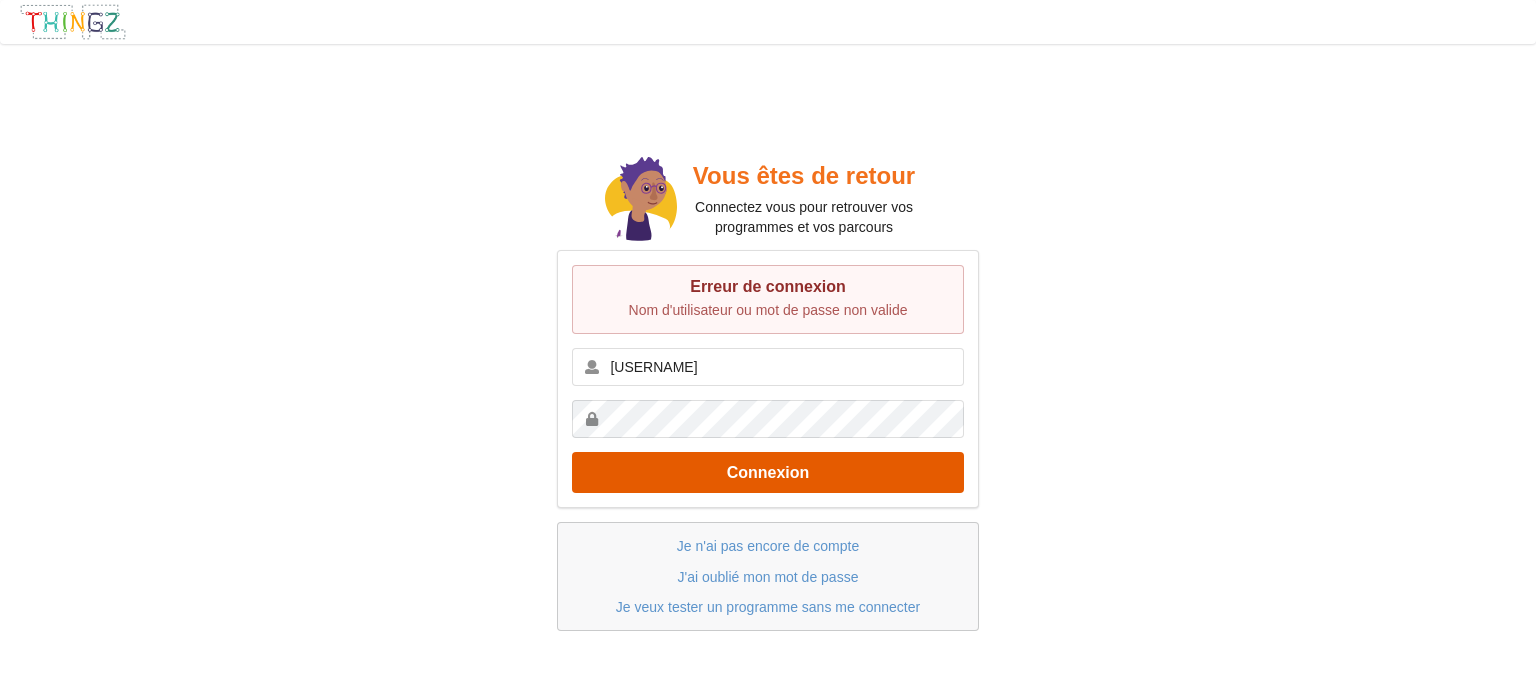 click on "Connexion" at bounding box center (768, 472) 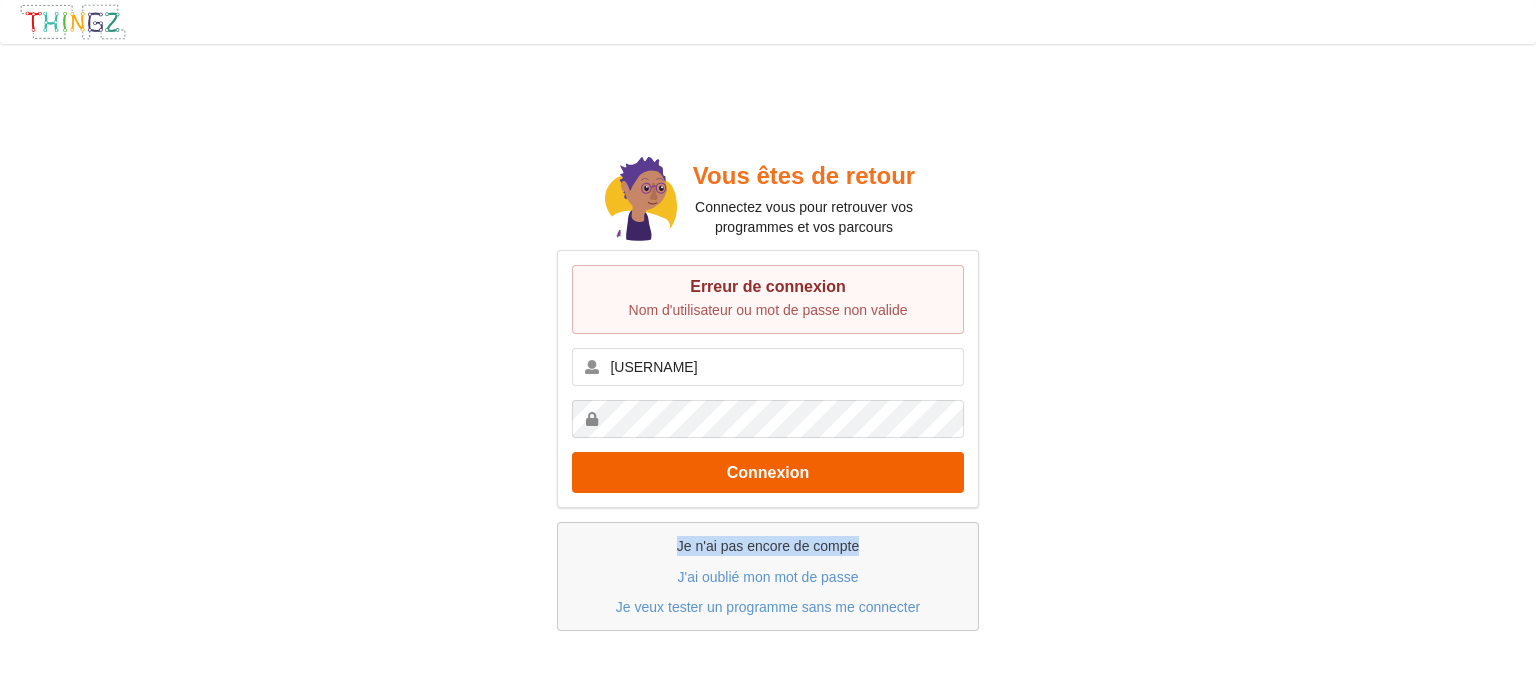 click on "Vous êtes de retour Connectez vous pour retrouver vos programmes et vos parcours Erreur de connexion Nom d'utilisateur ou mot de passe non valide [NAME] Connexion Je n'ai pas encore de compte J'ai oublié mon mot de passe Je veux tester un programme sans me connecter" at bounding box center [768, 391] 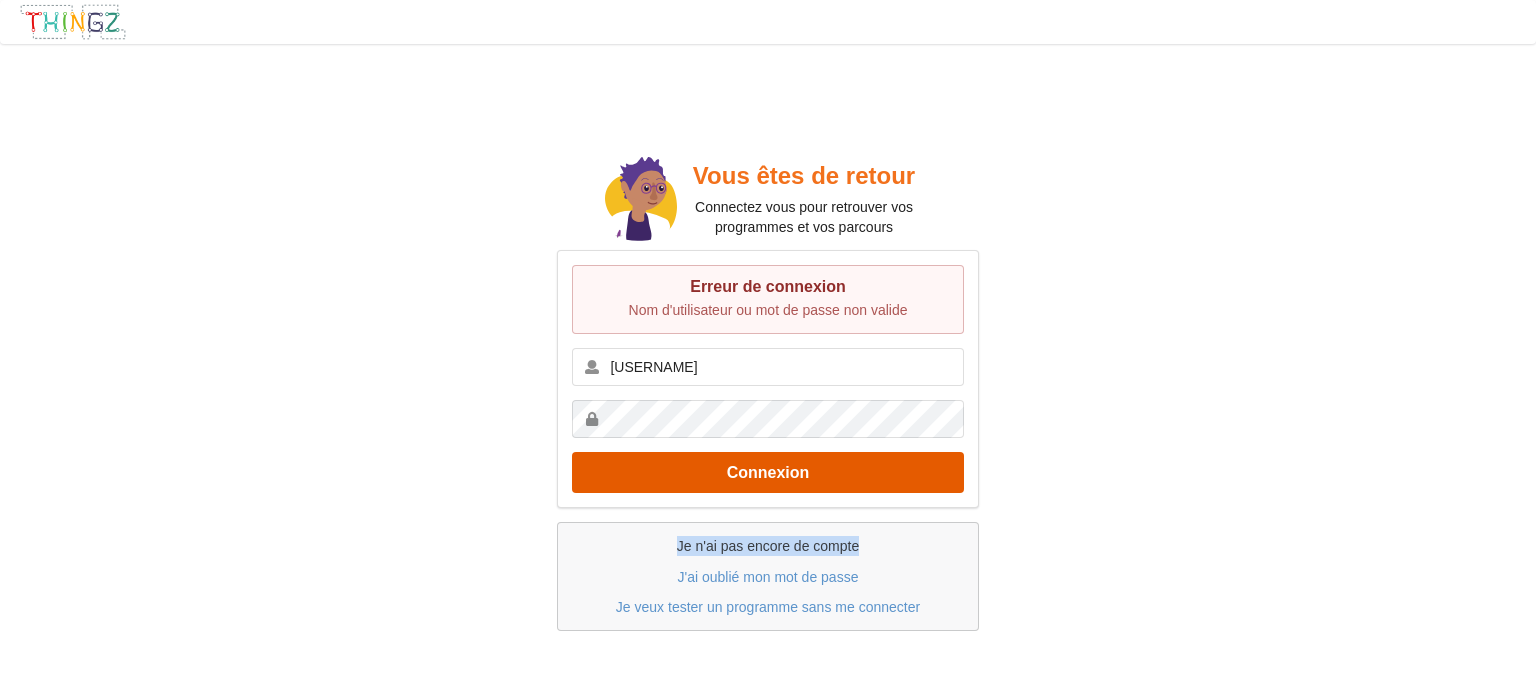 click on "Connexion" at bounding box center (768, 472) 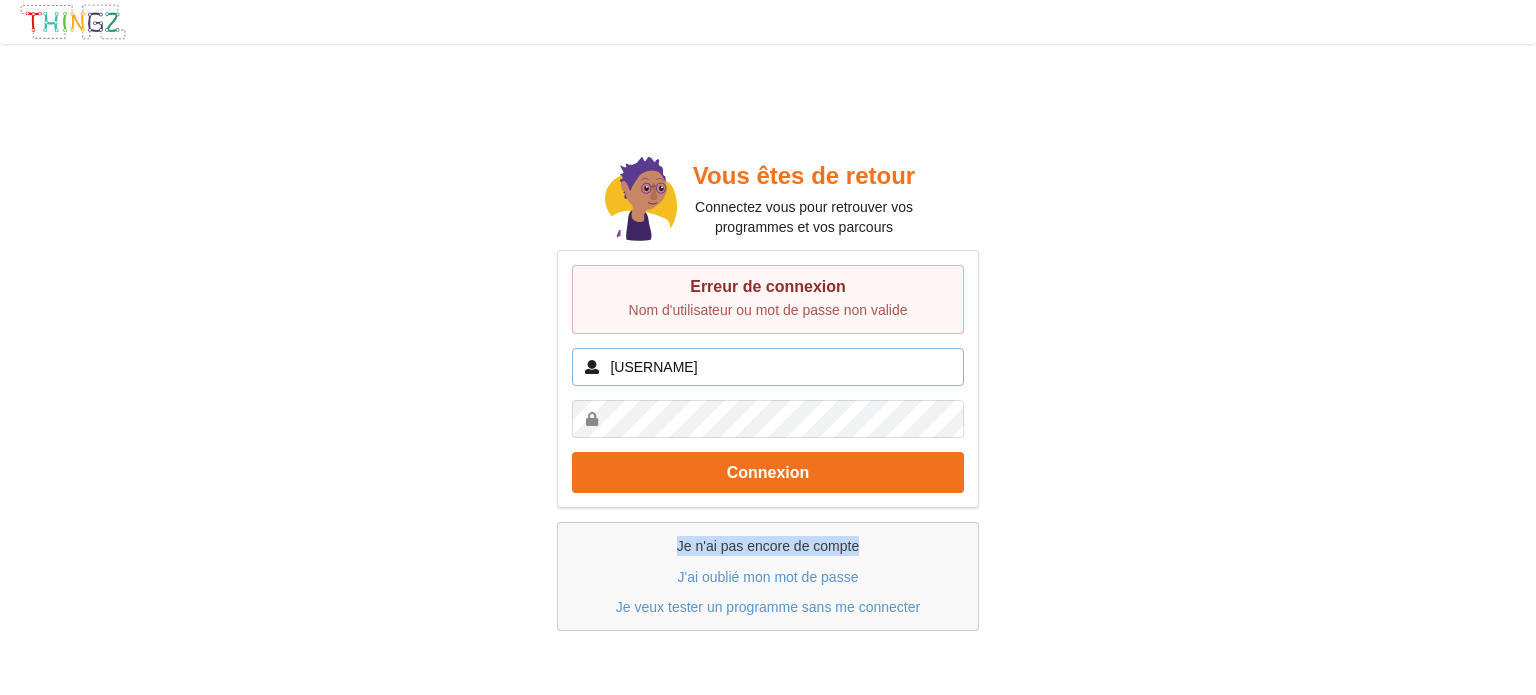 click on "[USERNAME]" at bounding box center (768, 367) 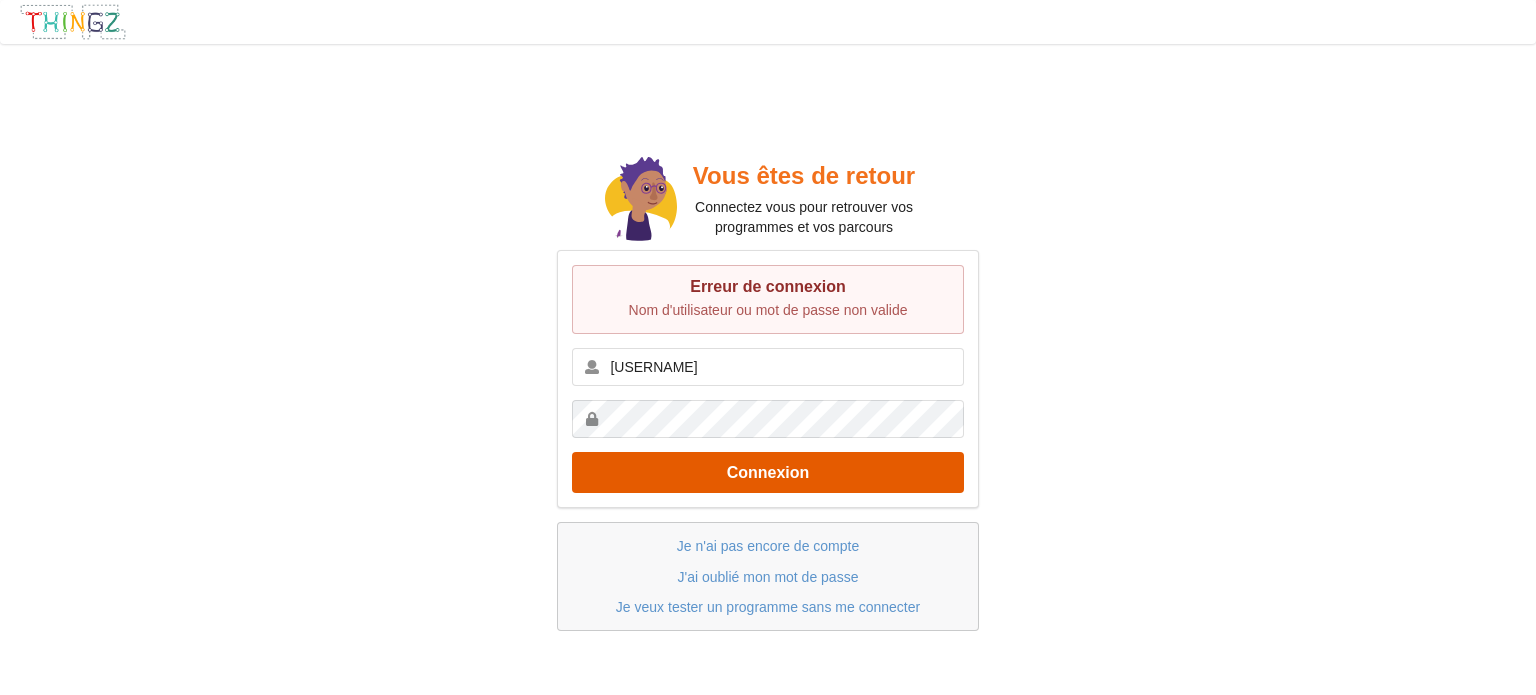 click on "Connexion" at bounding box center (768, 472) 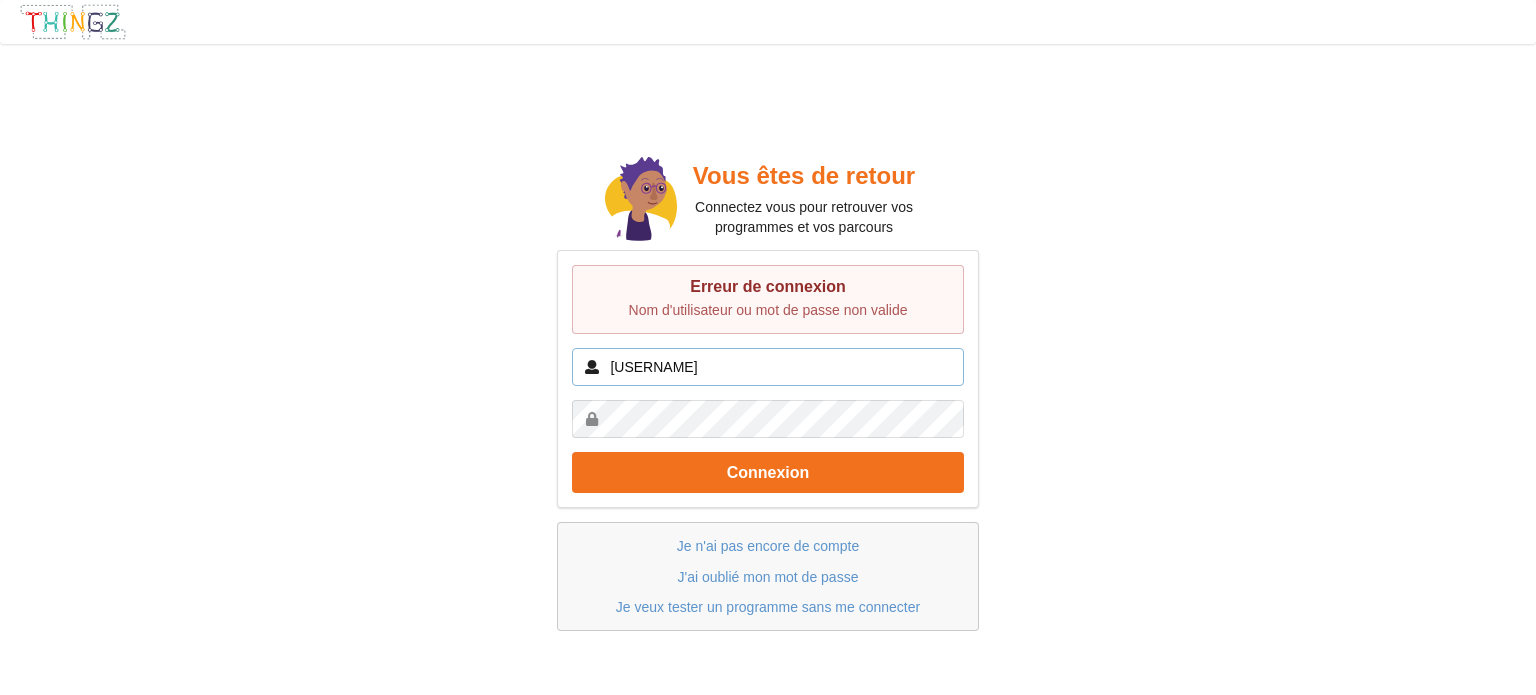 drag, startPoint x: 690, startPoint y: 366, endPoint x: 662, endPoint y: 253, distance: 116.41735 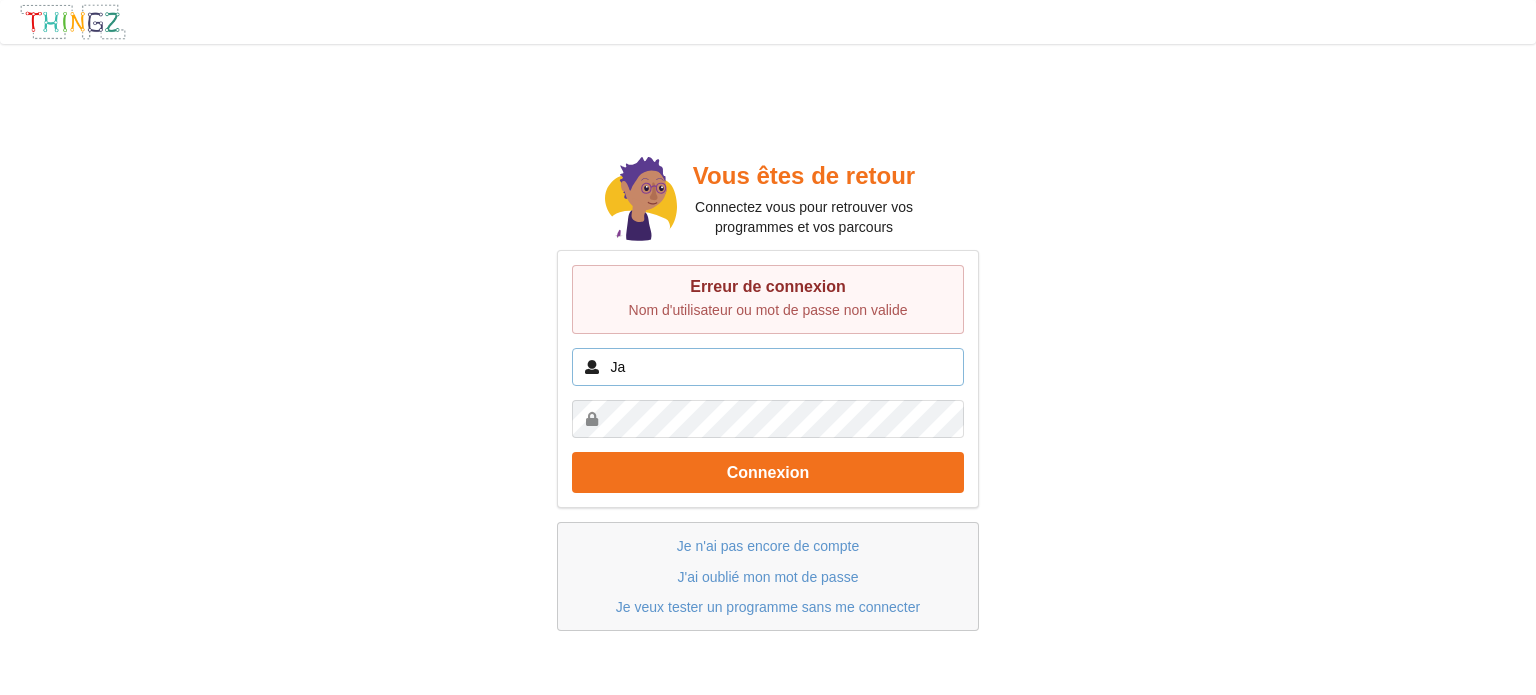 type on "J" 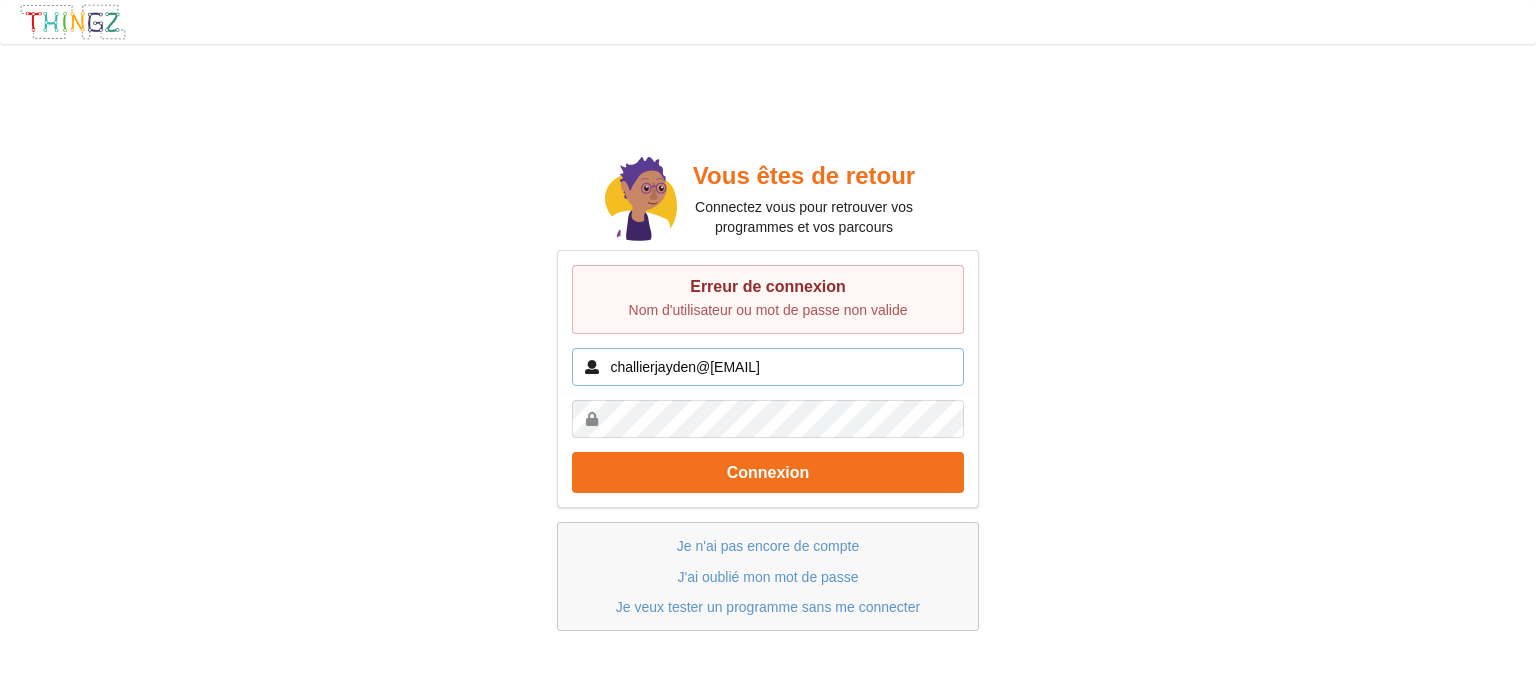 type on "challierjayden@[EMAIL]" 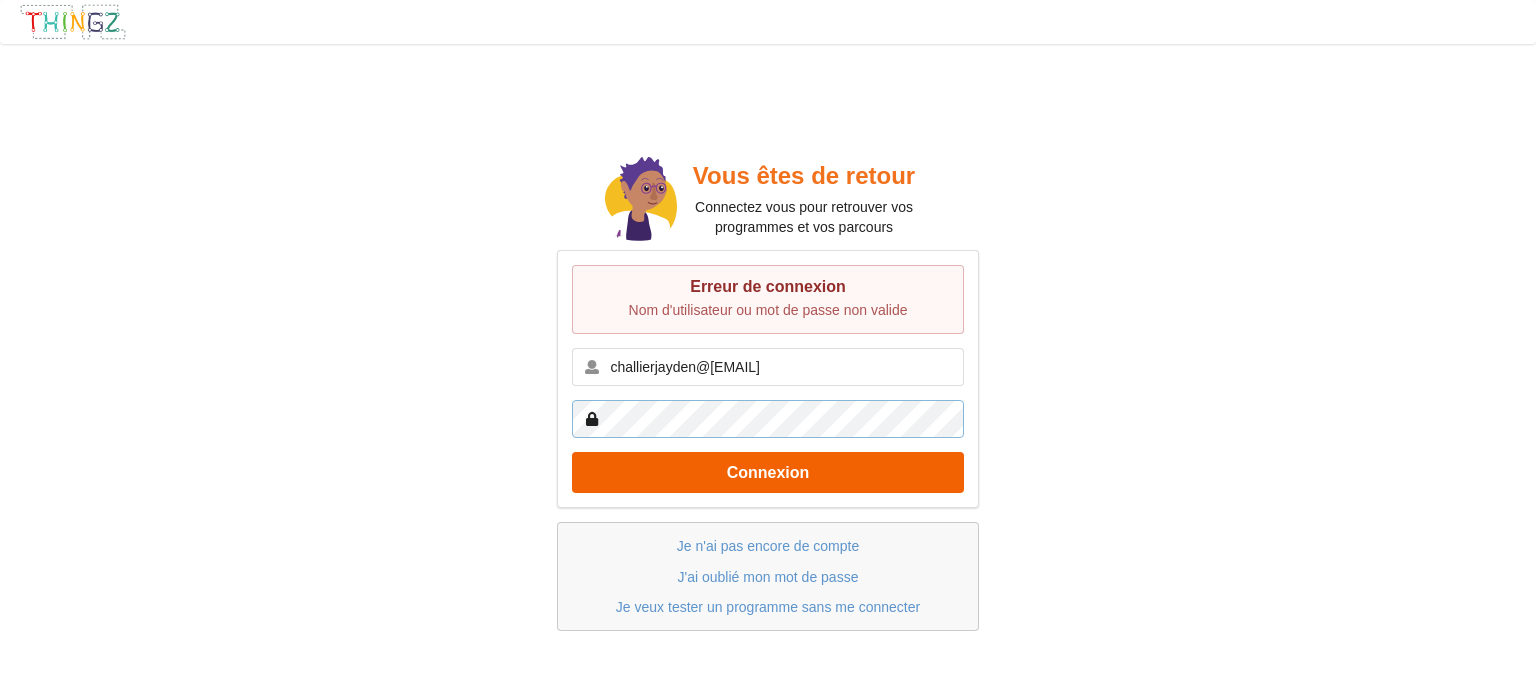 click on "Connexion" at bounding box center (768, 472) 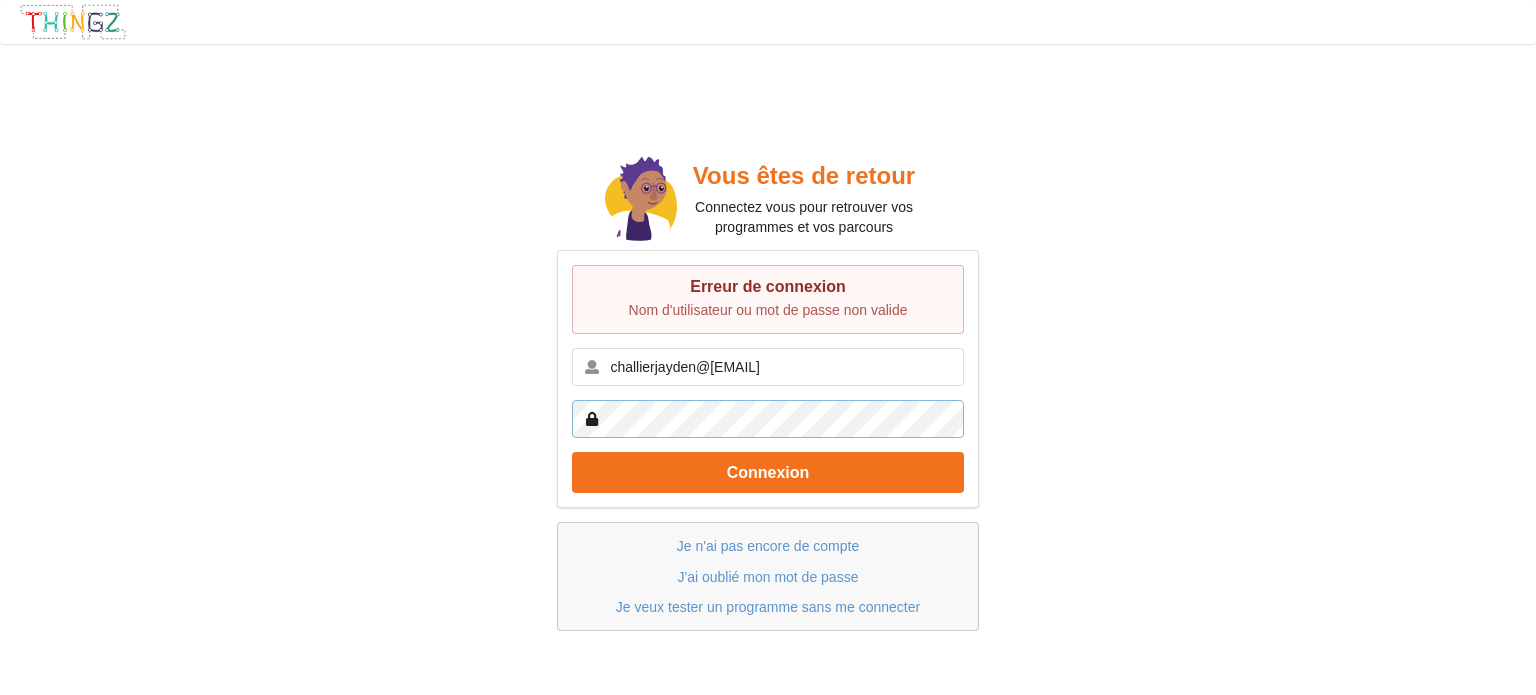 click on "Connexion" at bounding box center [768, 472] 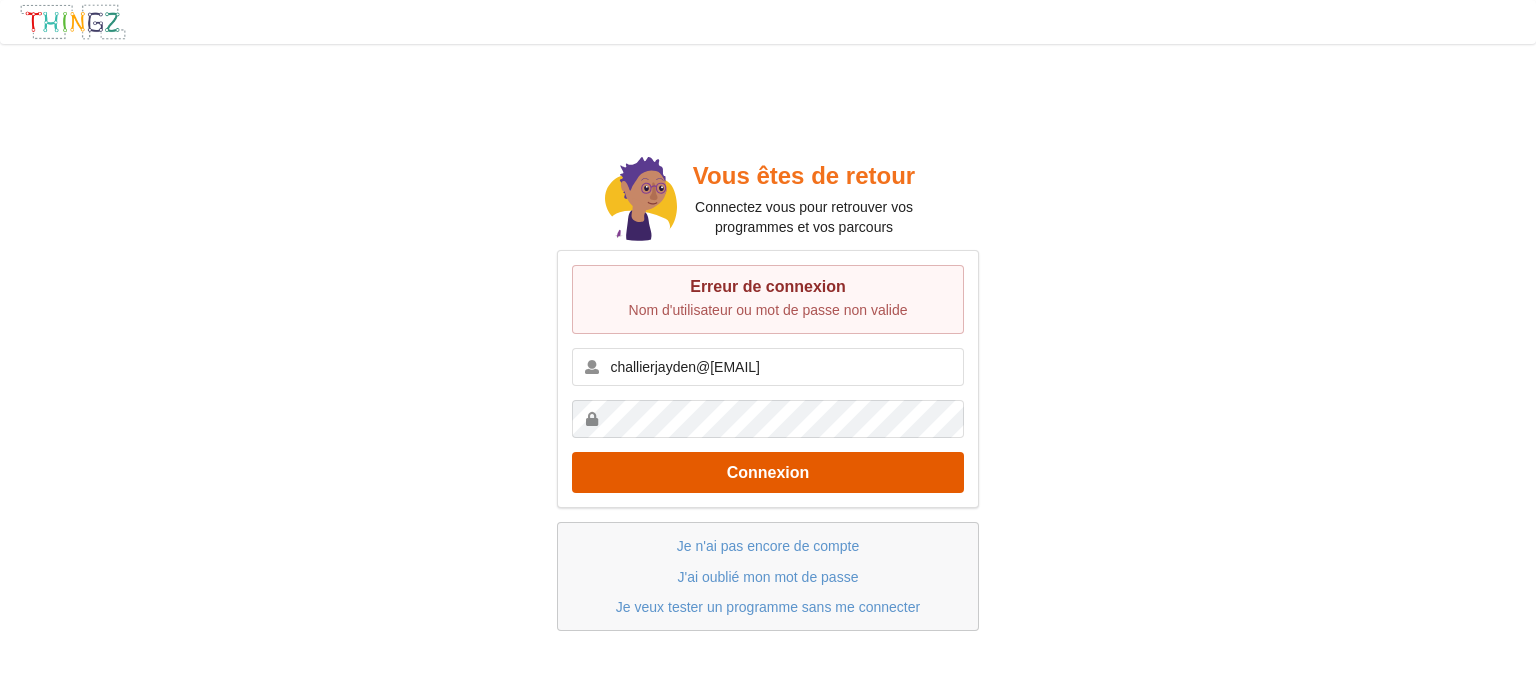 click on "Connexion" at bounding box center (768, 472) 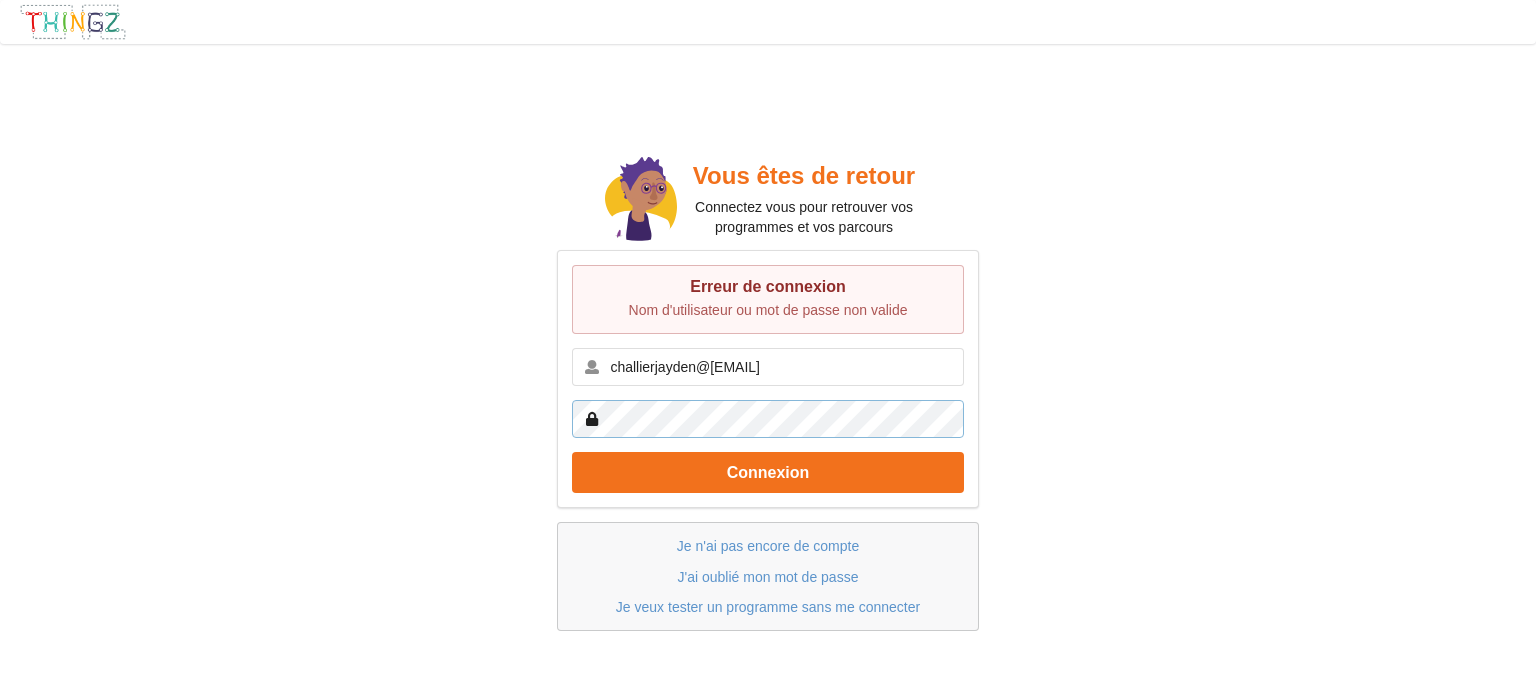click on "Connexion" at bounding box center (768, 472) 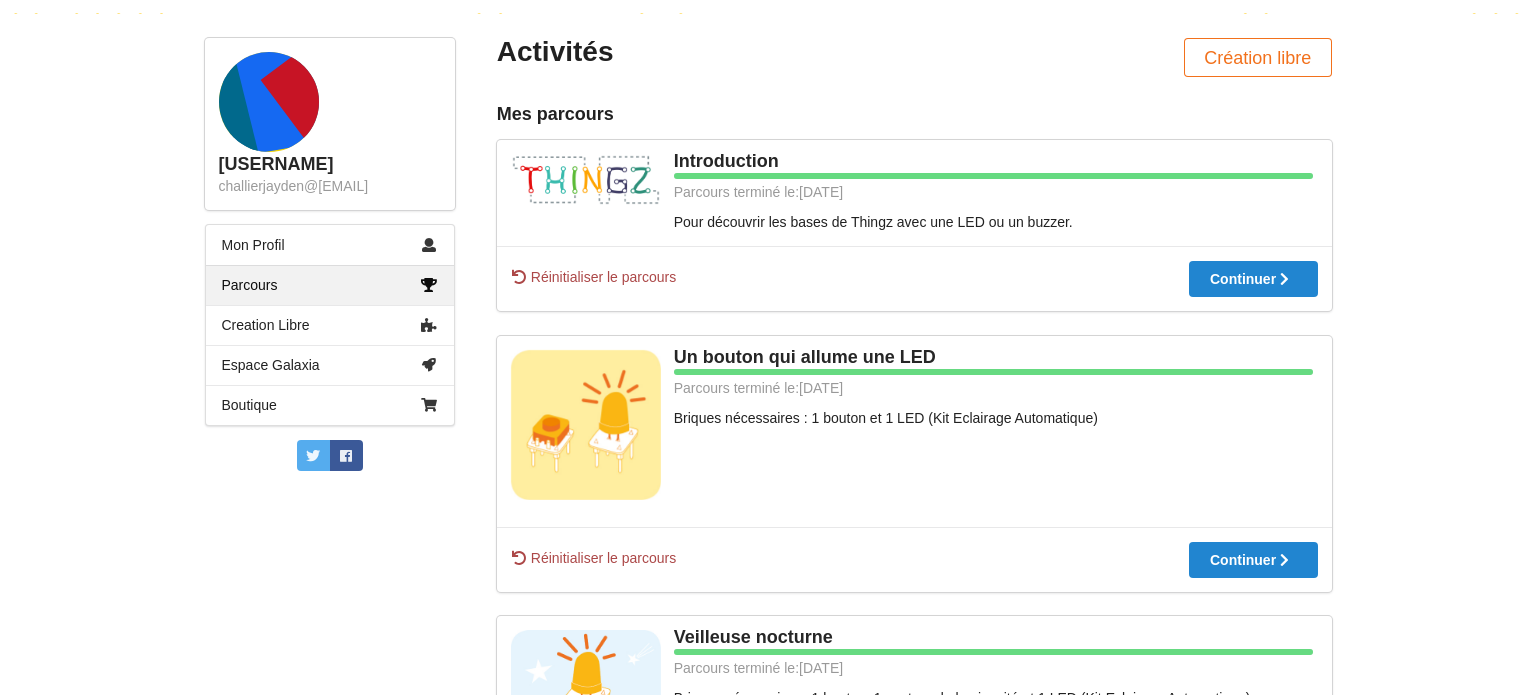 scroll, scrollTop: 224, scrollLeft: 0, axis: vertical 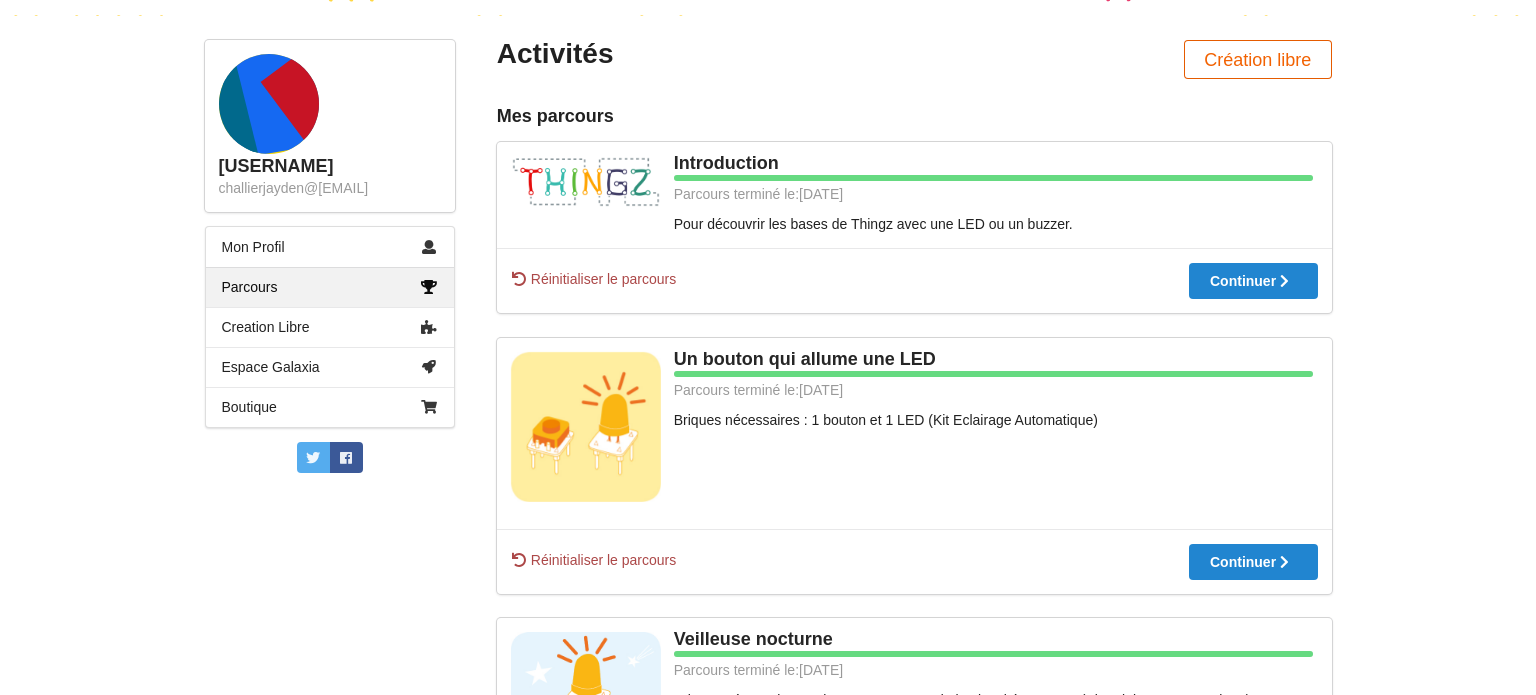 click on "Création libre" at bounding box center [1258, 59] 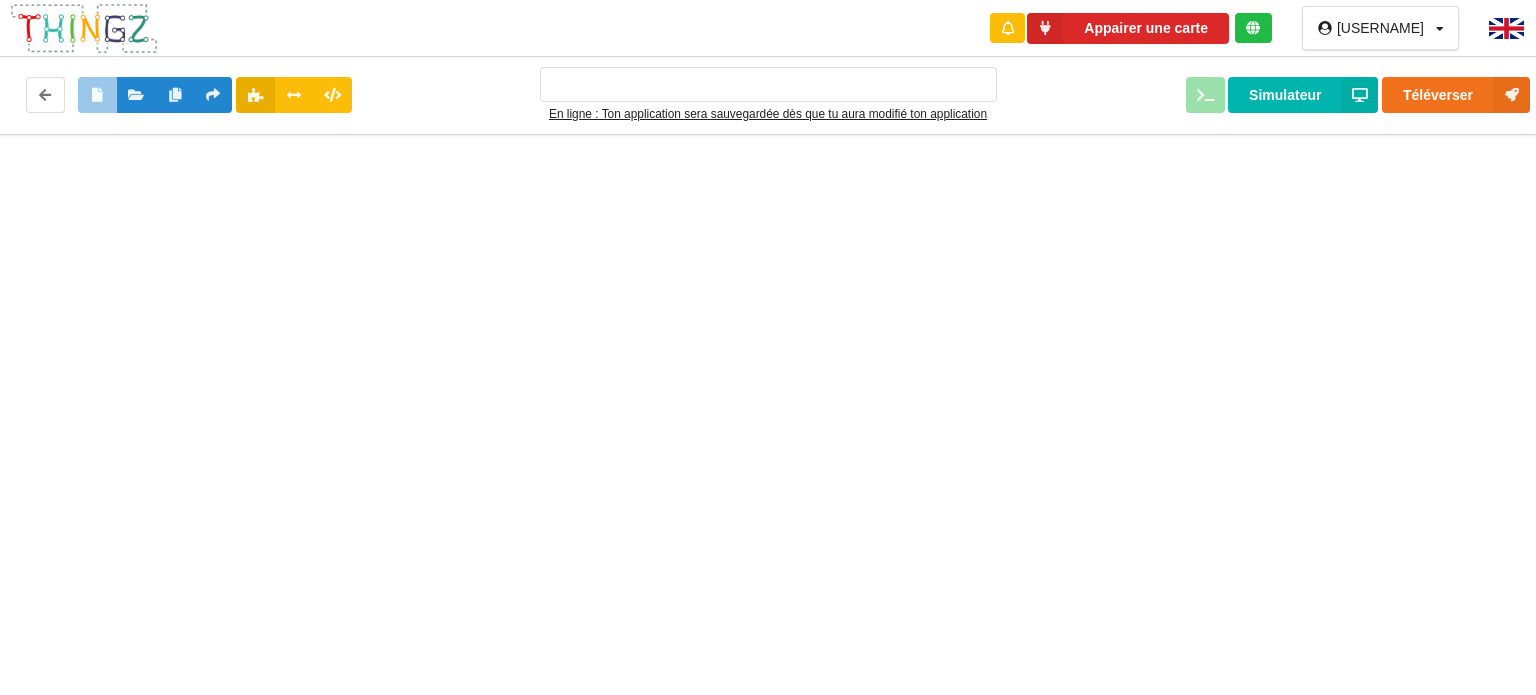scroll, scrollTop: 0, scrollLeft: 0, axis: both 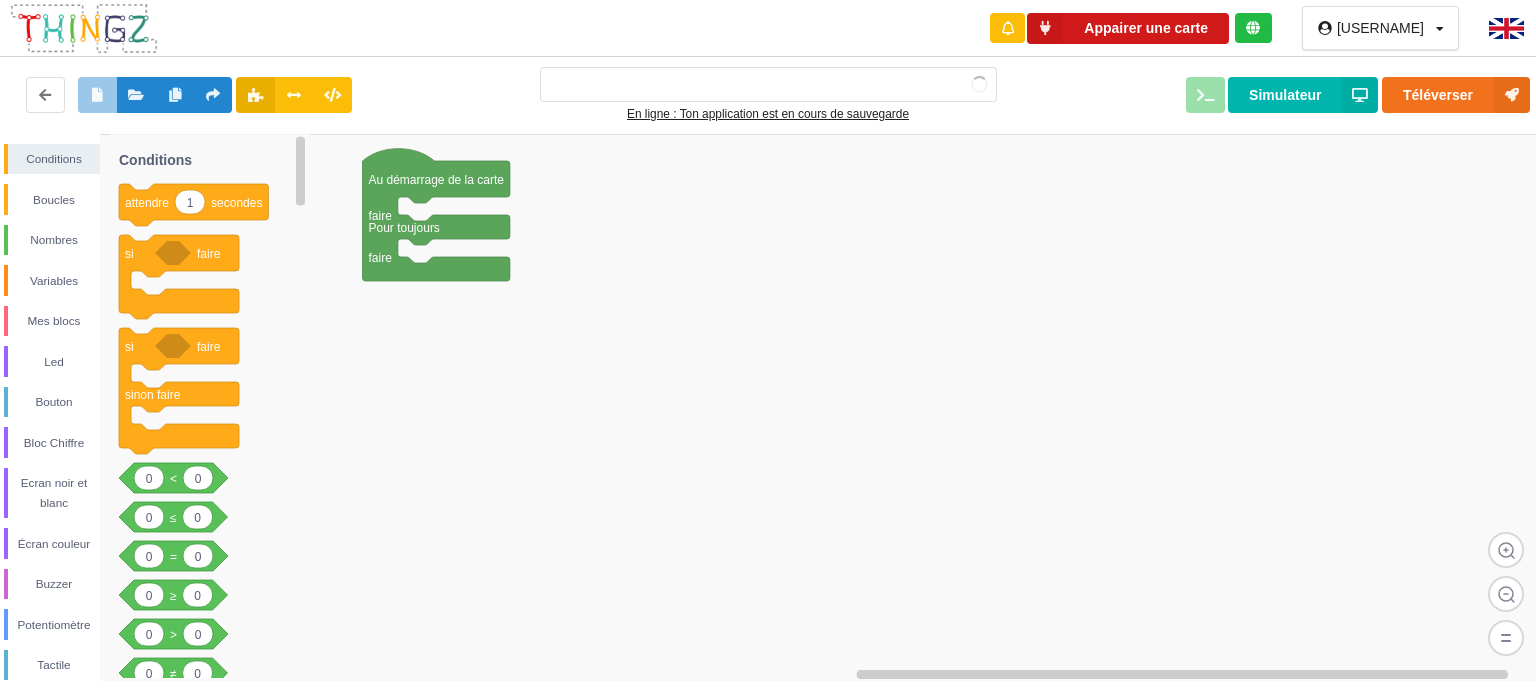 type on "Luminosité lampe chambre" 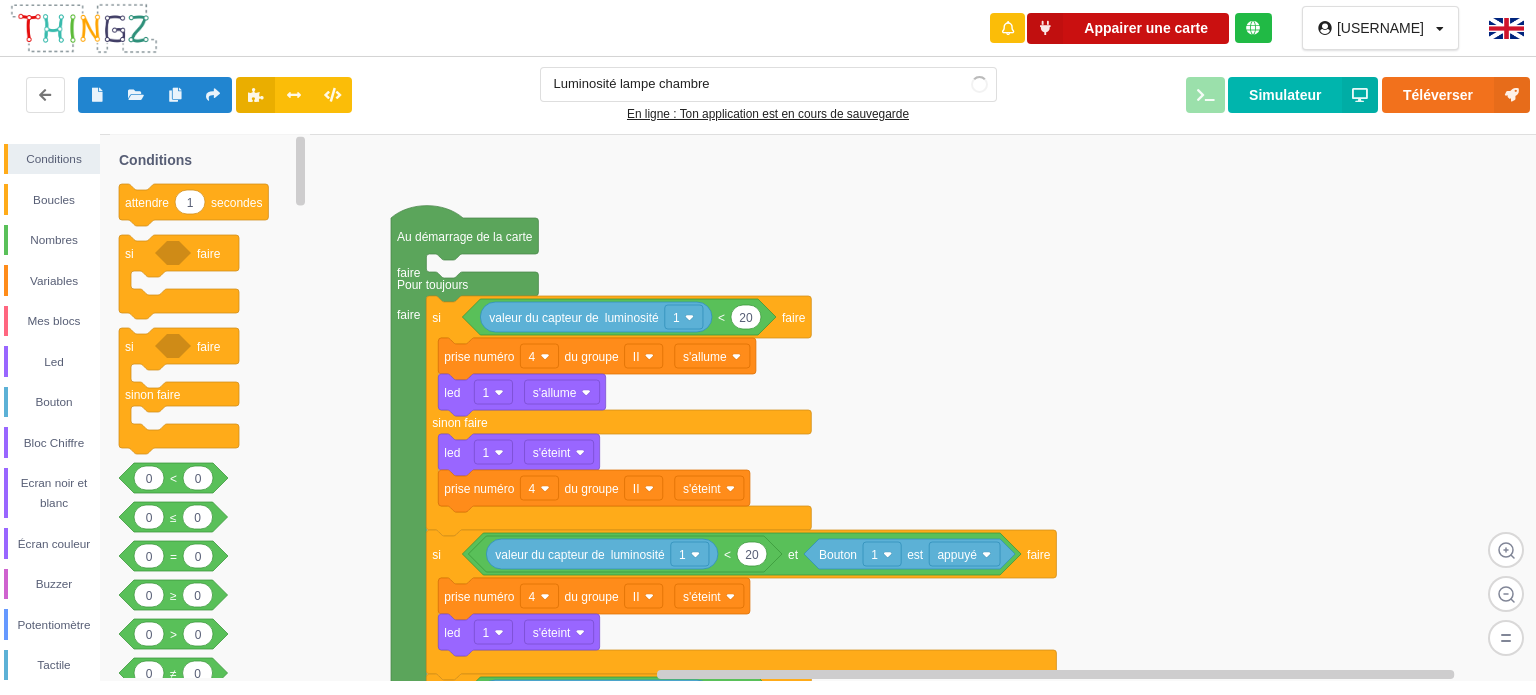 click on "Appairer une carte" at bounding box center (1128, 28) 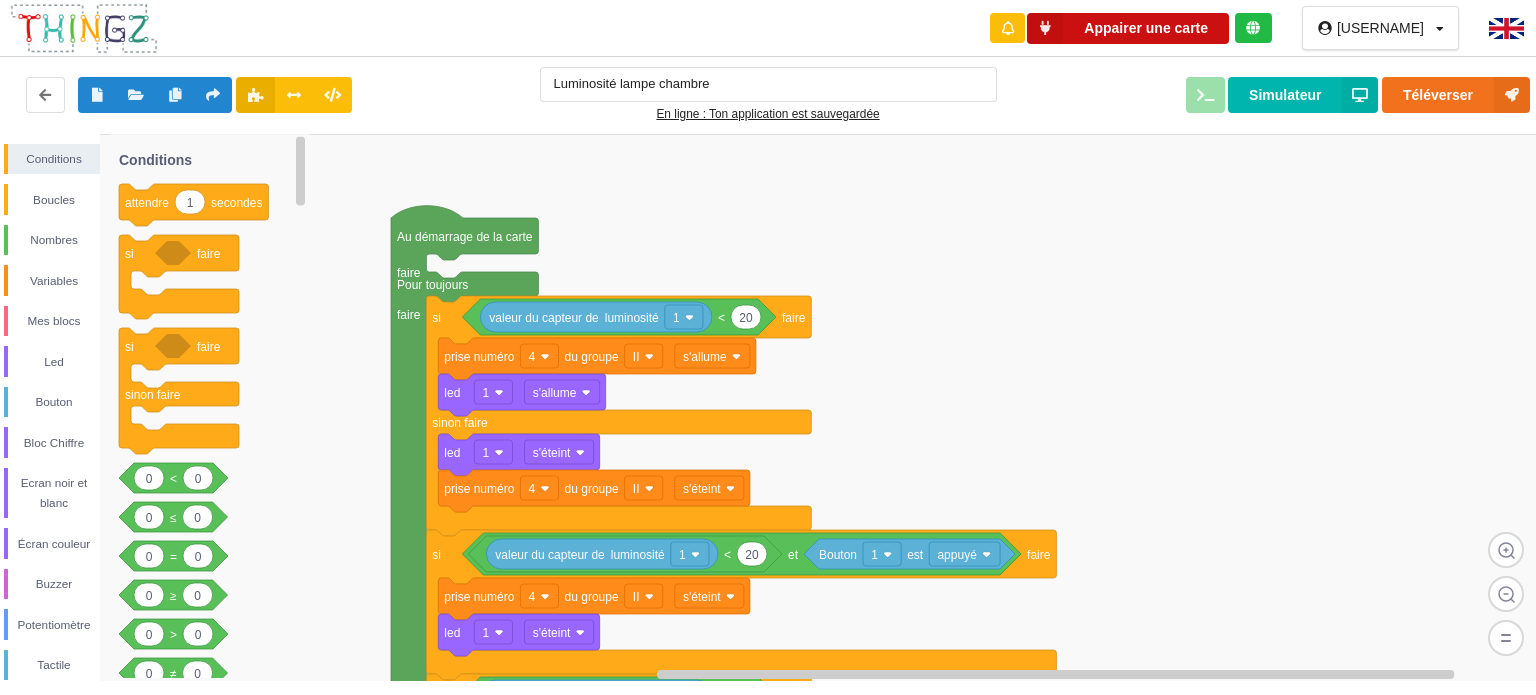 click on "Appairer une carte" at bounding box center (1128, 28) 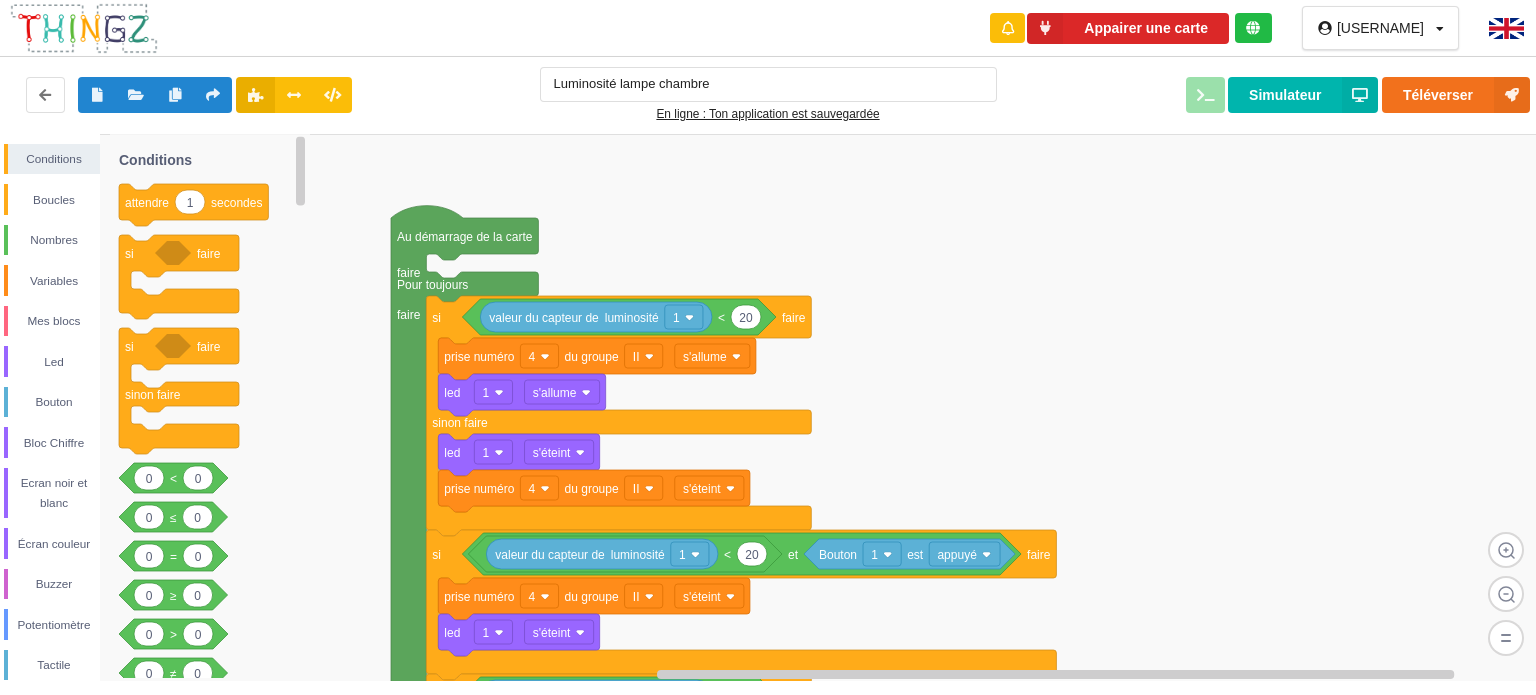 click 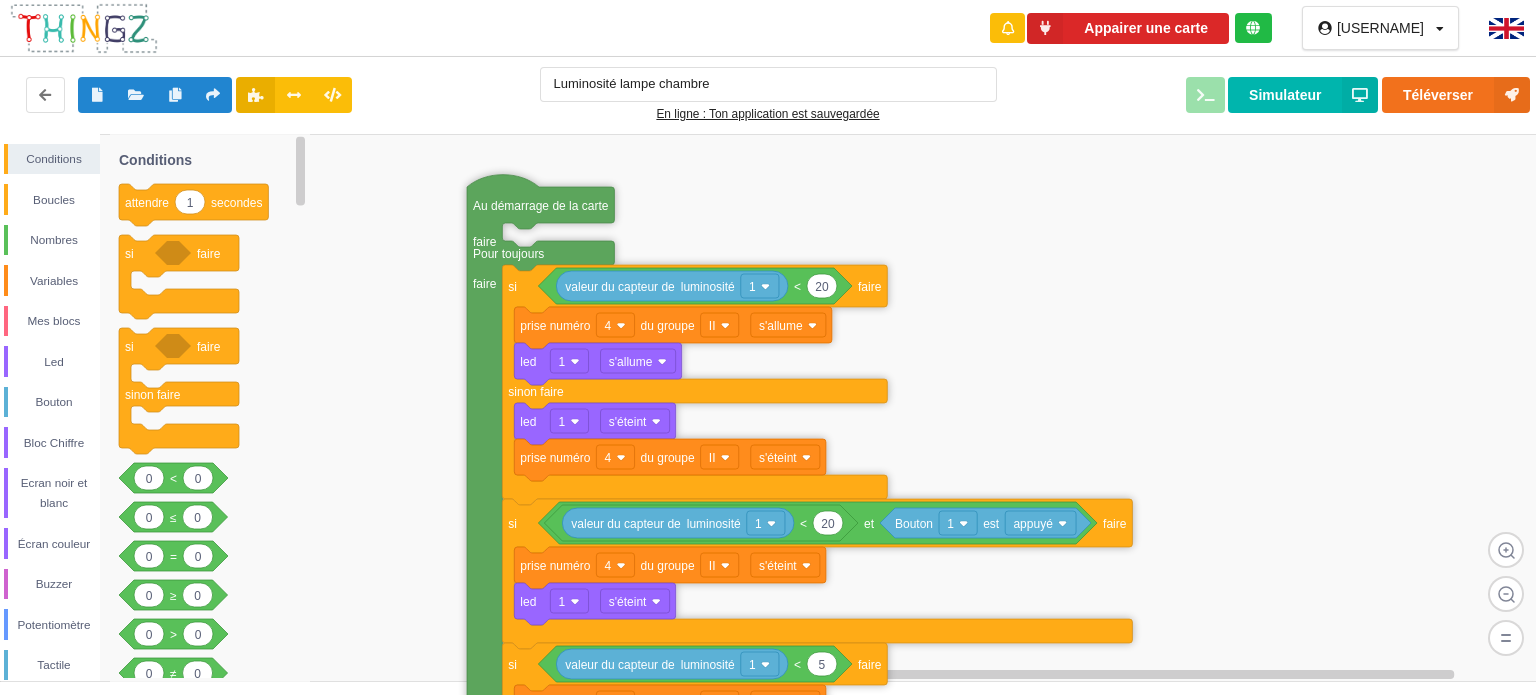 drag, startPoint x: 417, startPoint y: 243, endPoint x: 492, endPoint y: 211, distance: 81.5414 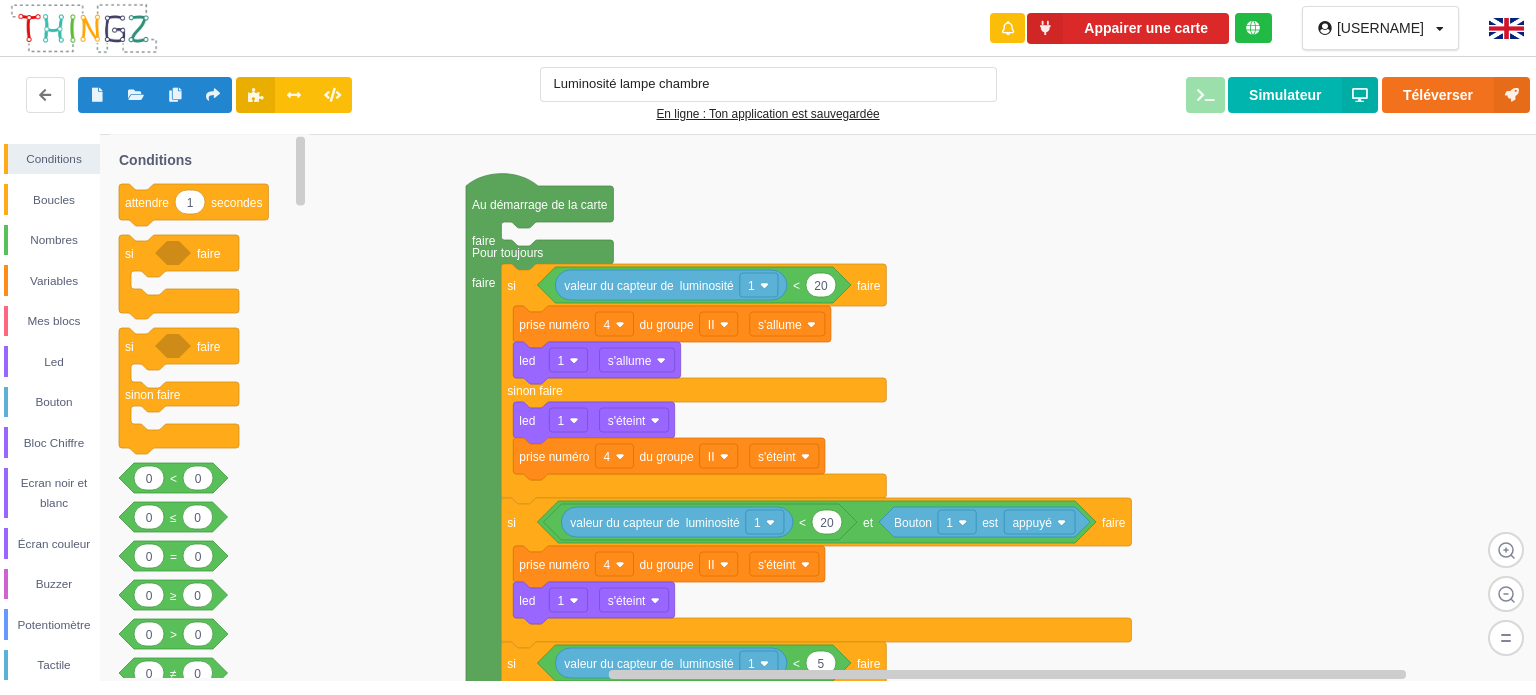 click at bounding box center (1253, 28) 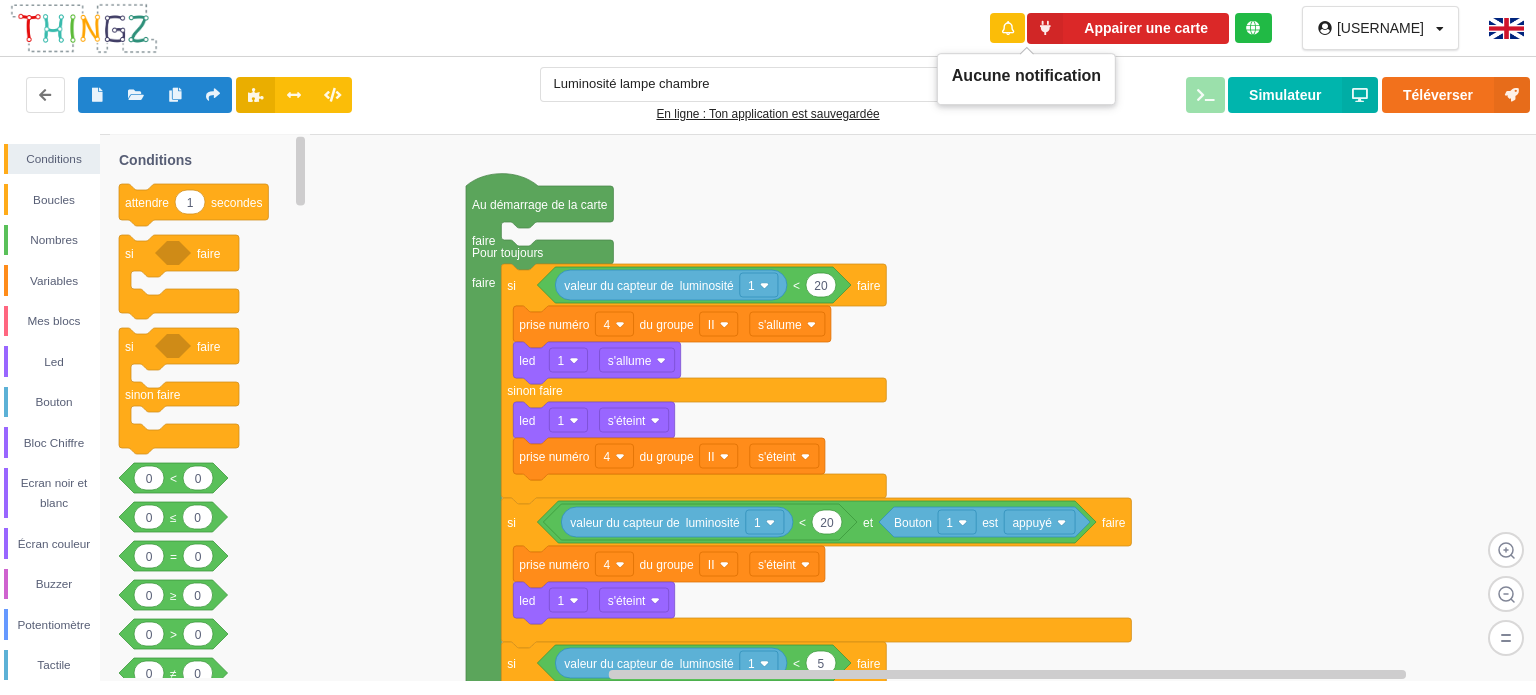 click at bounding box center (1007, 28) 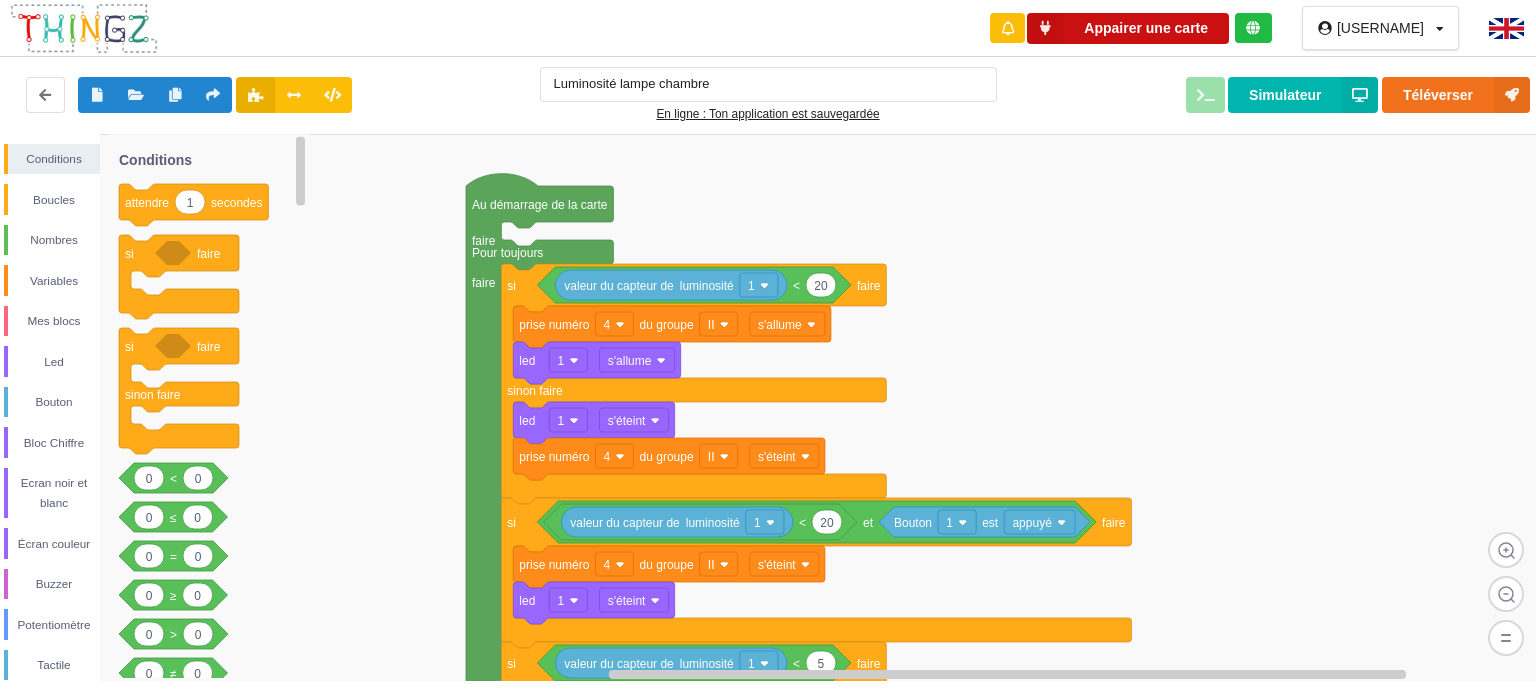 click at bounding box center (1045, 28) 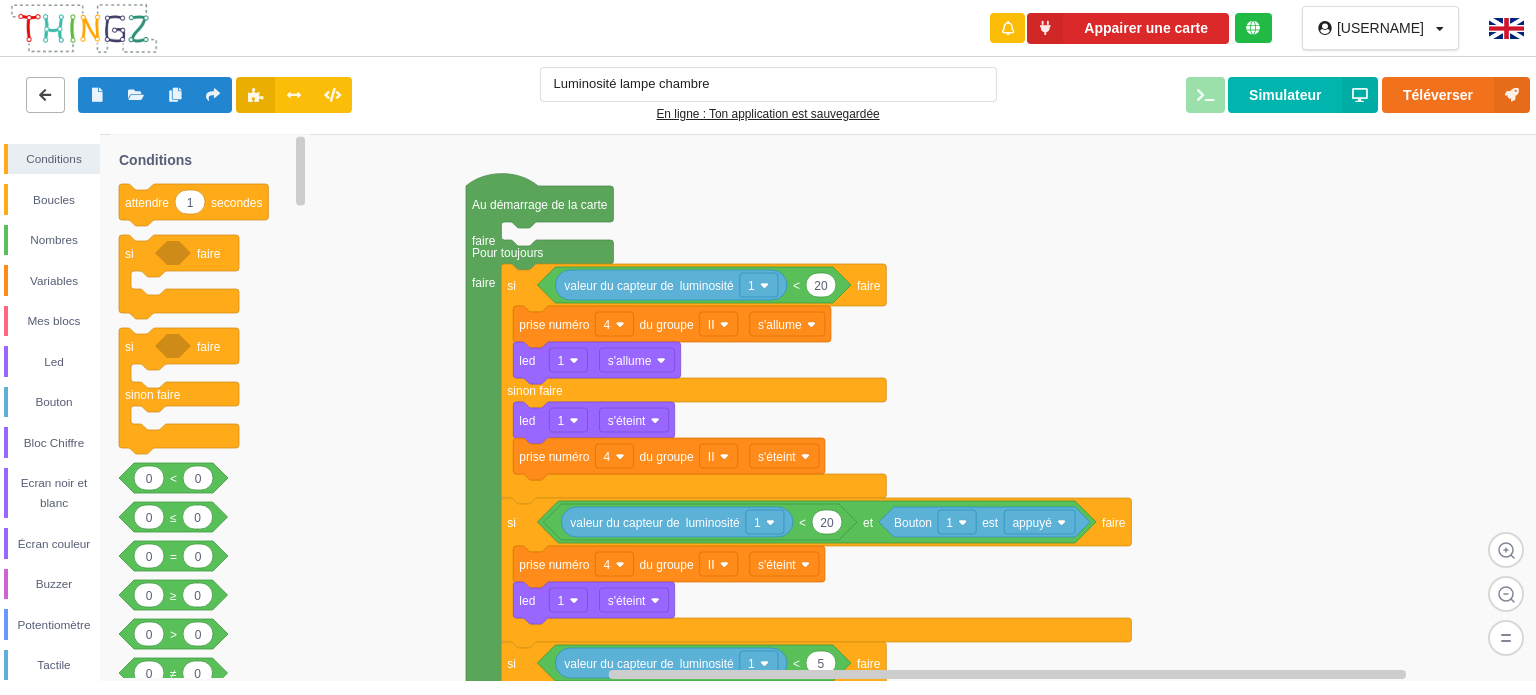 click at bounding box center (45, 95) 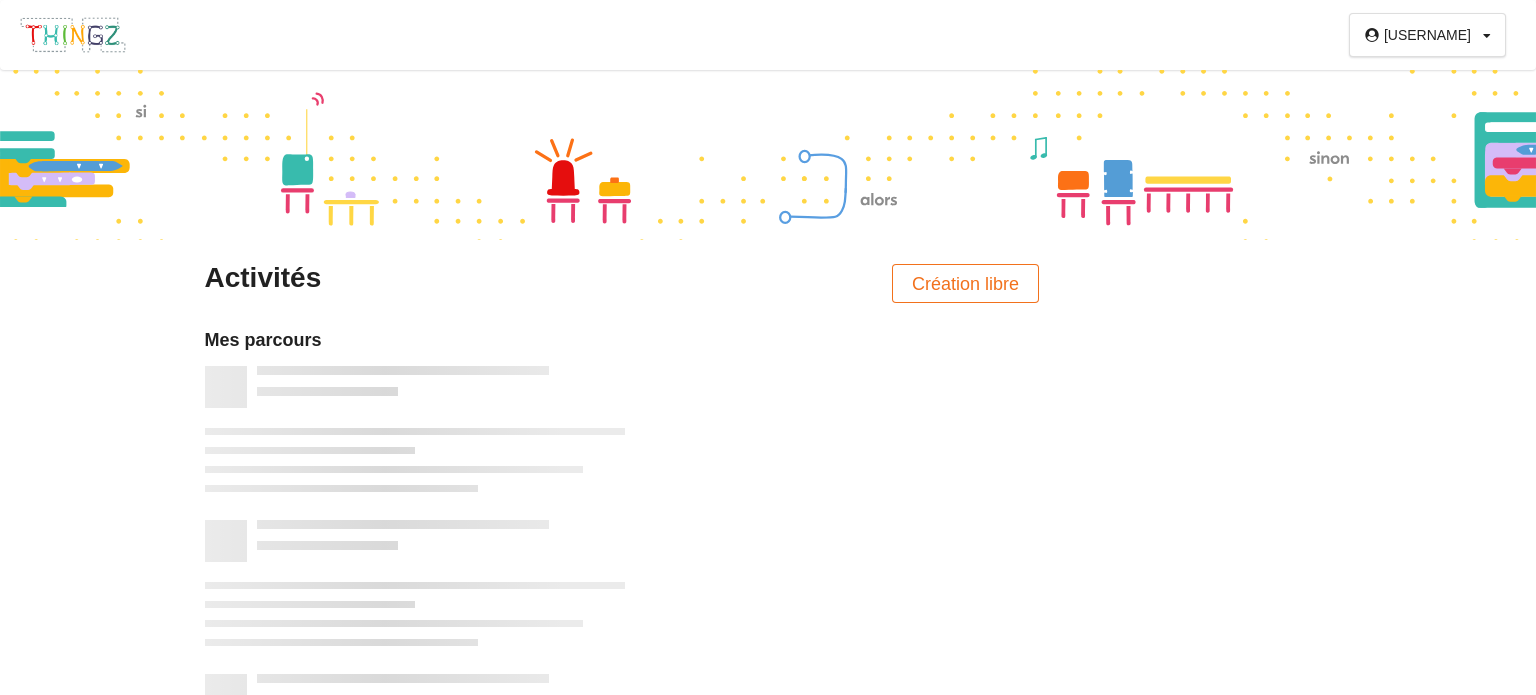 scroll, scrollTop: 224, scrollLeft: 0, axis: vertical 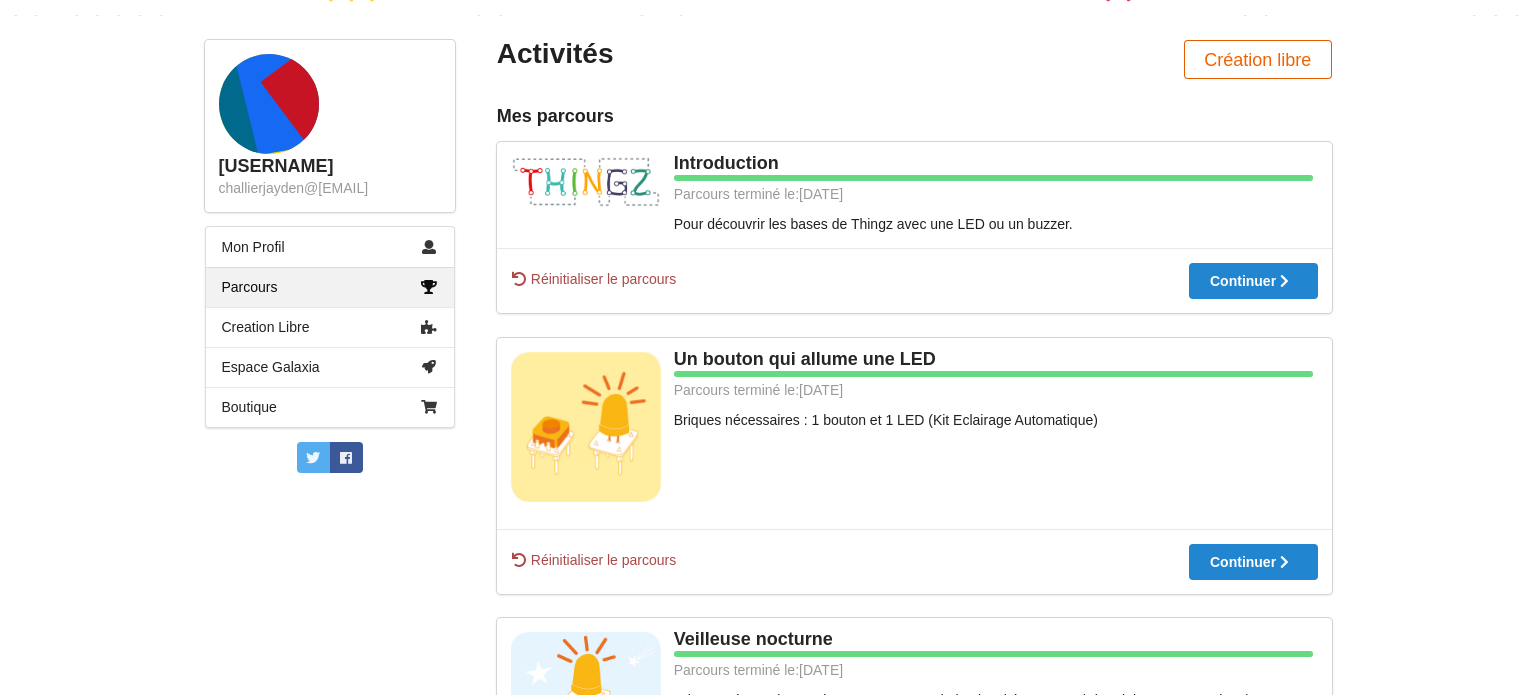 click on "Création libre" at bounding box center [1258, 59] 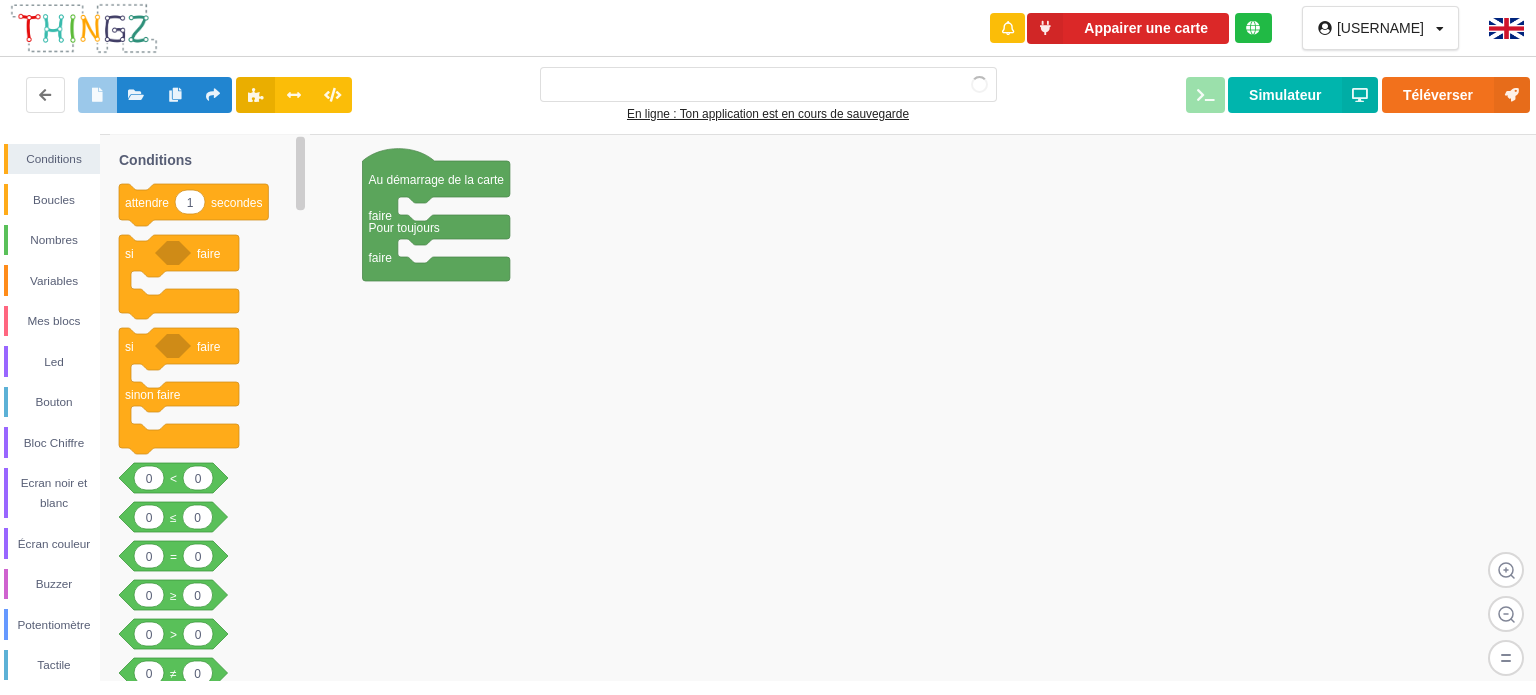 scroll, scrollTop: 0, scrollLeft: 0, axis: both 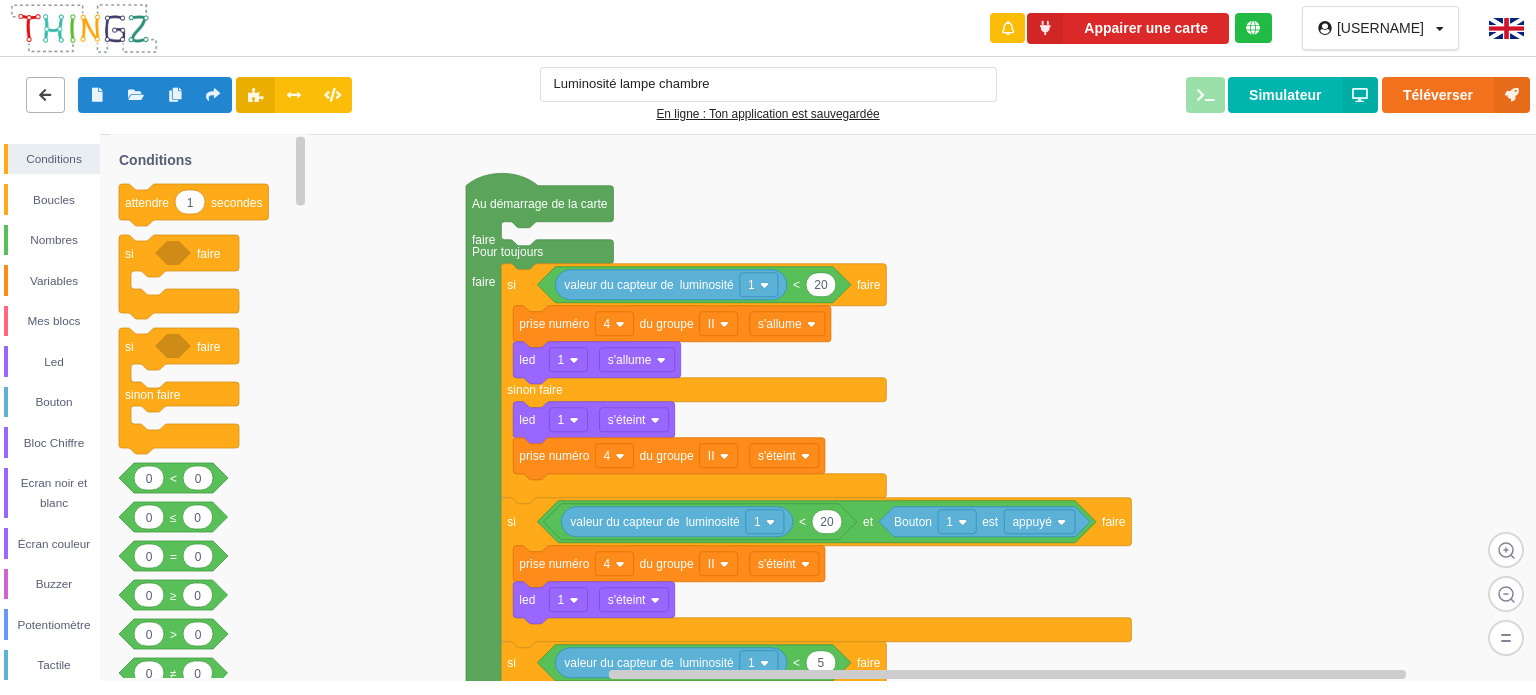 click at bounding box center (45, 95) 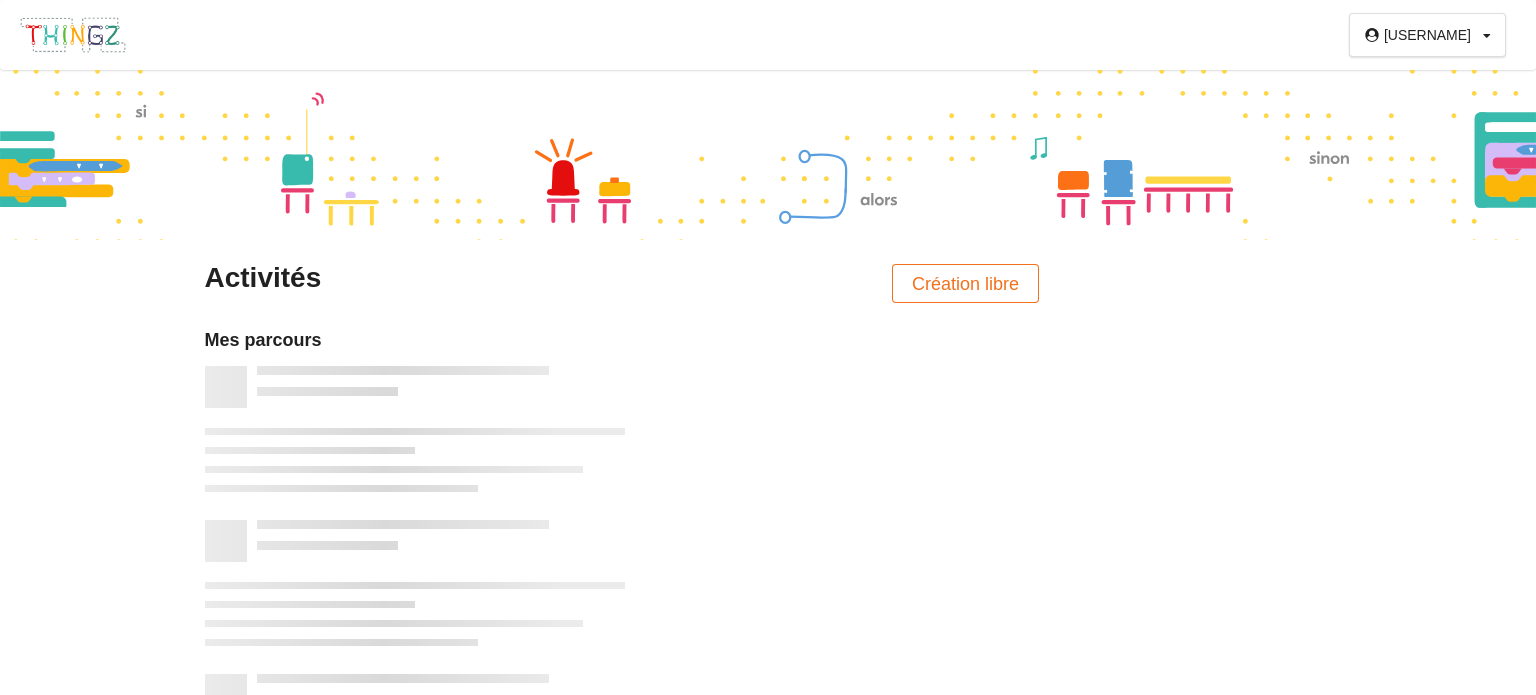 scroll, scrollTop: 224, scrollLeft: 0, axis: vertical 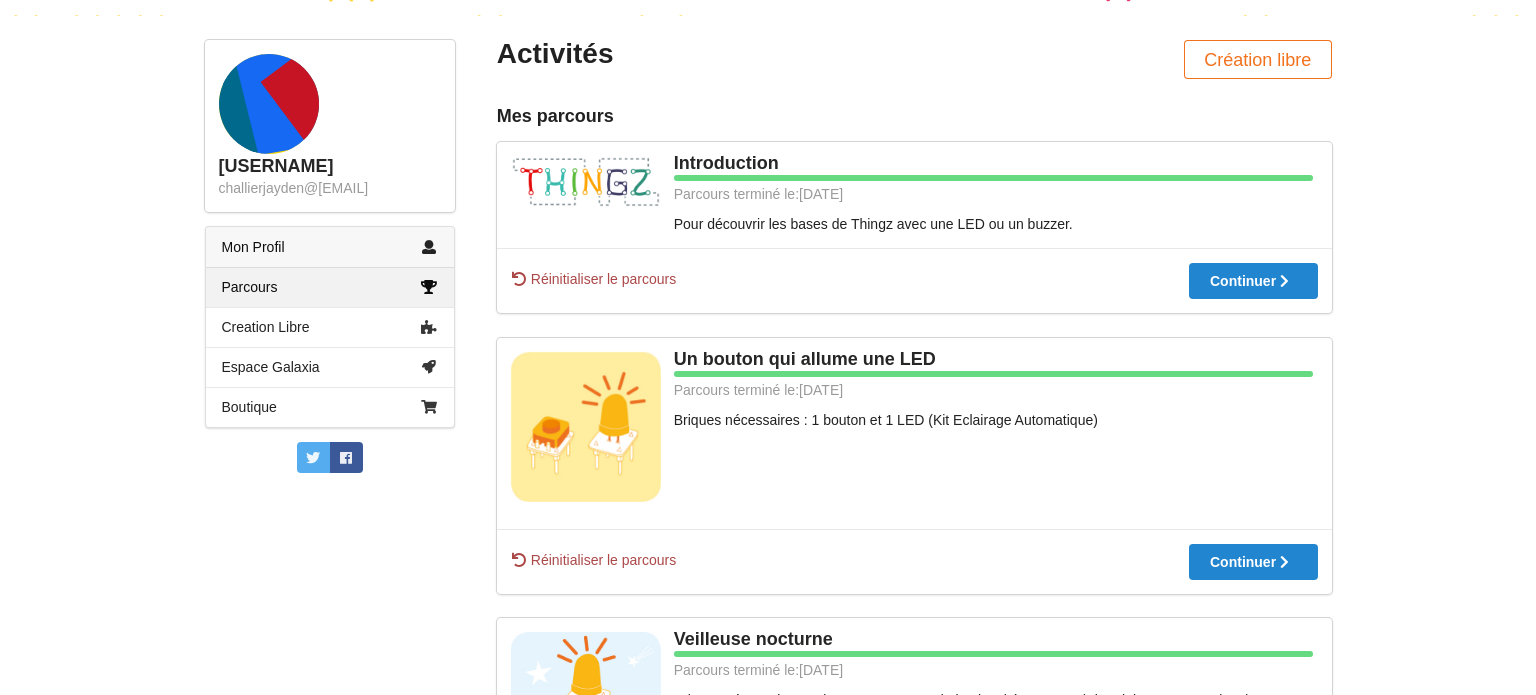 click on "Mon Profil" at bounding box center (330, 247) 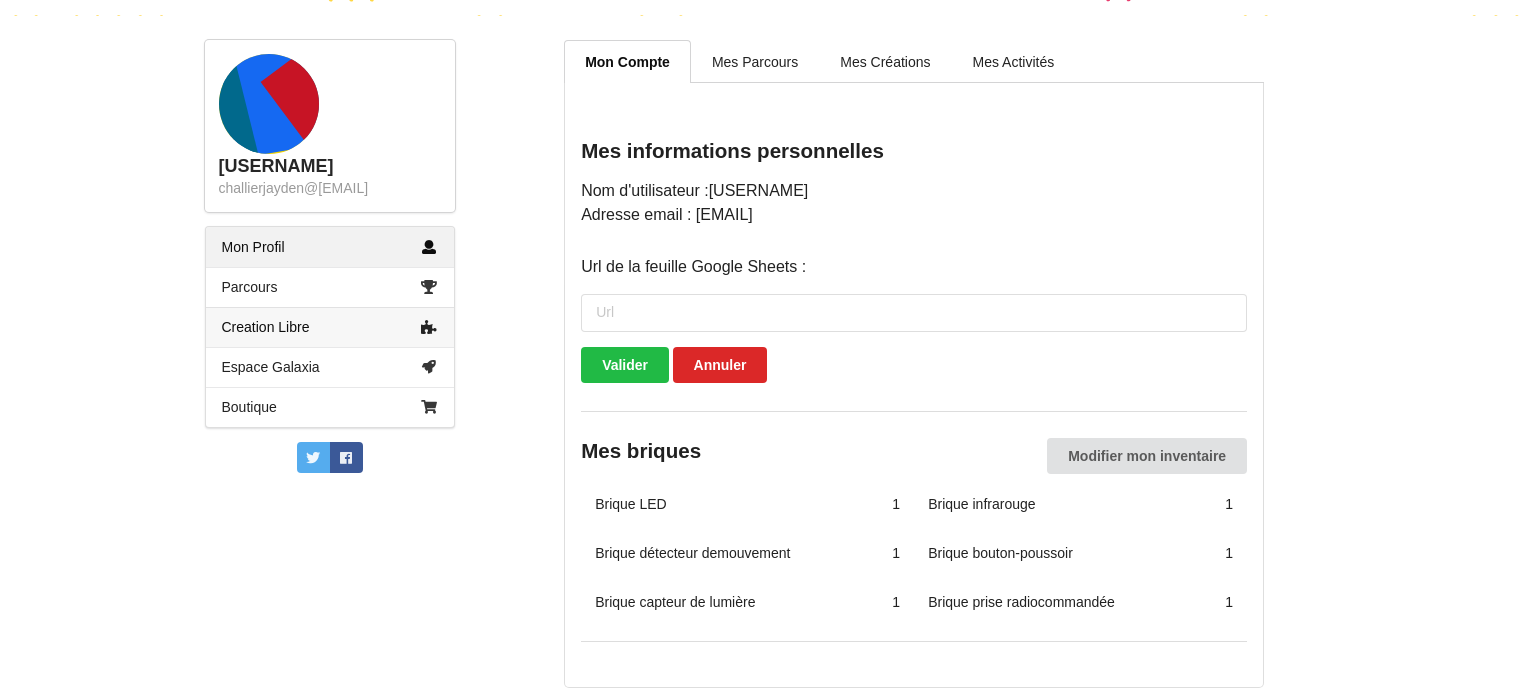 click on "Creation Libre" at bounding box center (330, 327) 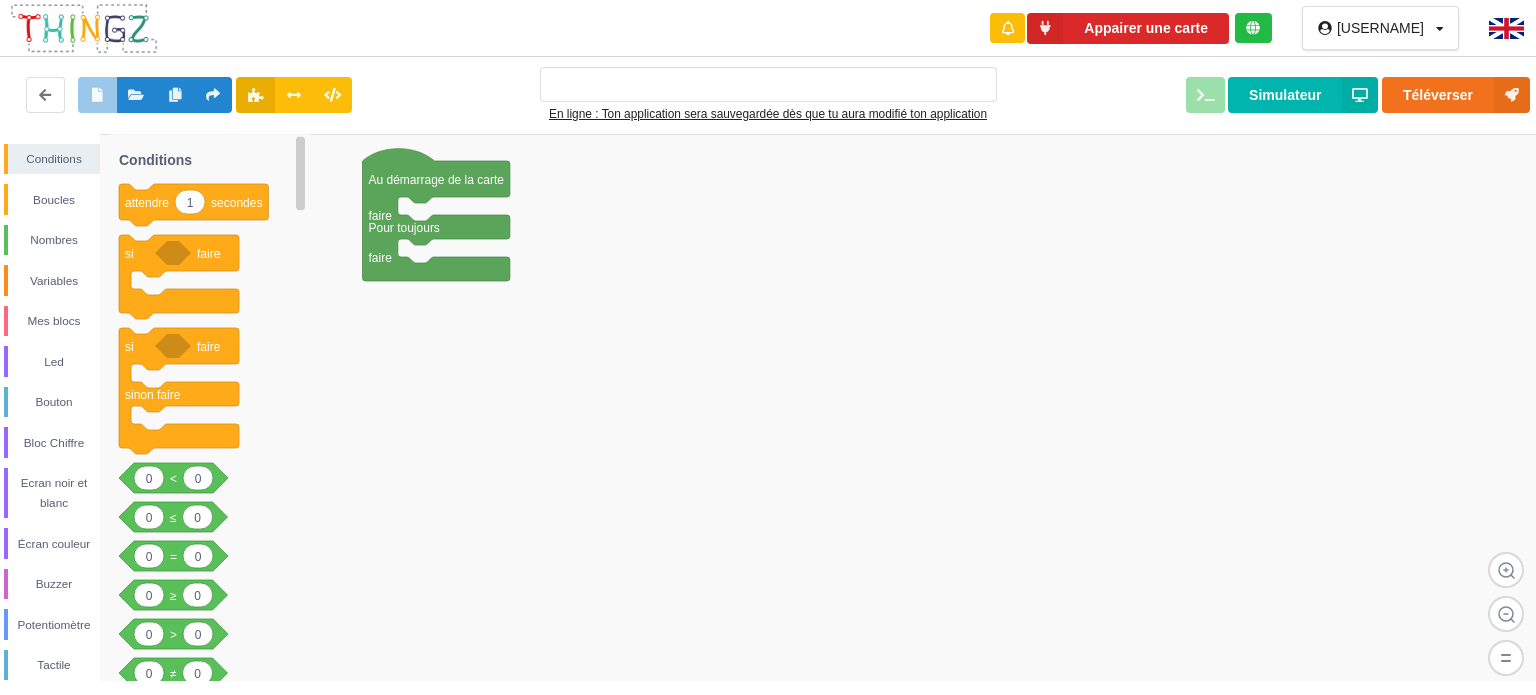scroll, scrollTop: 0, scrollLeft: 0, axis: both 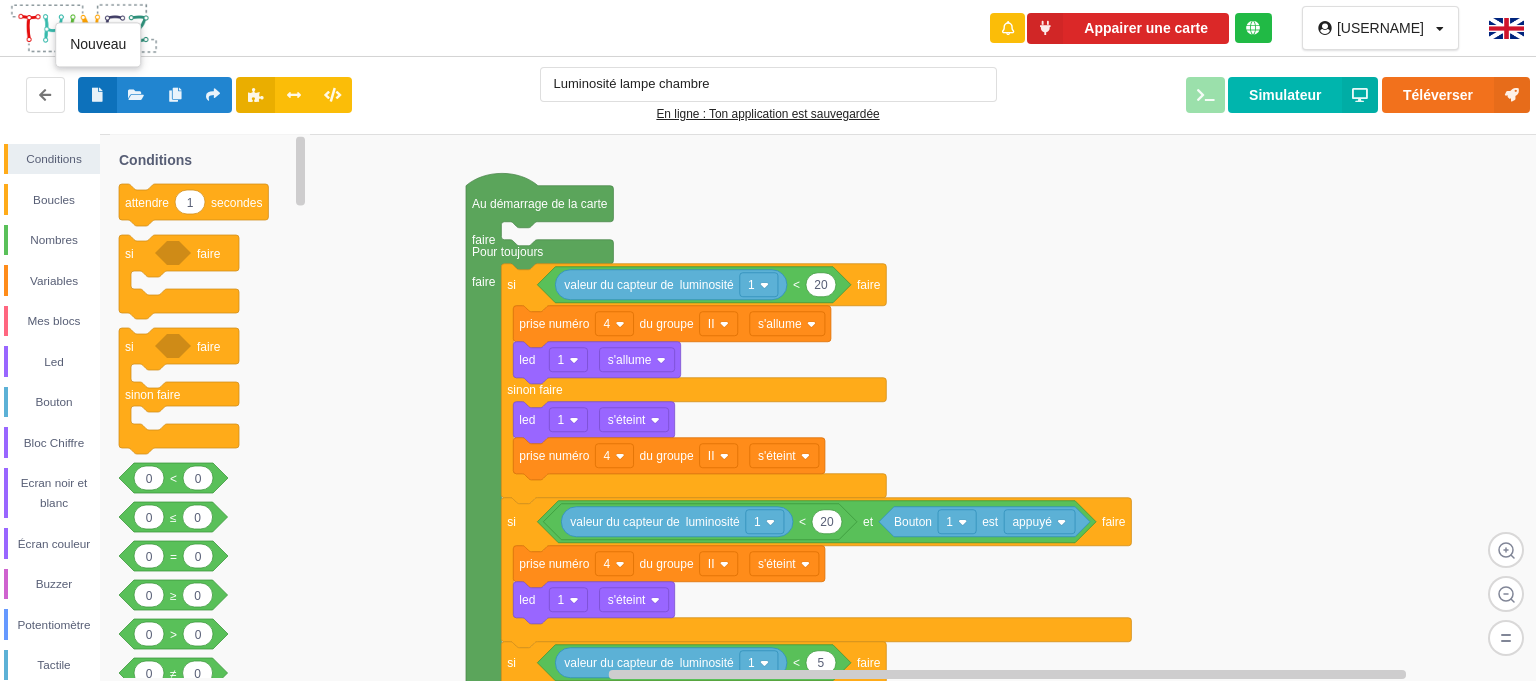 click at bounding box center [97, 95] 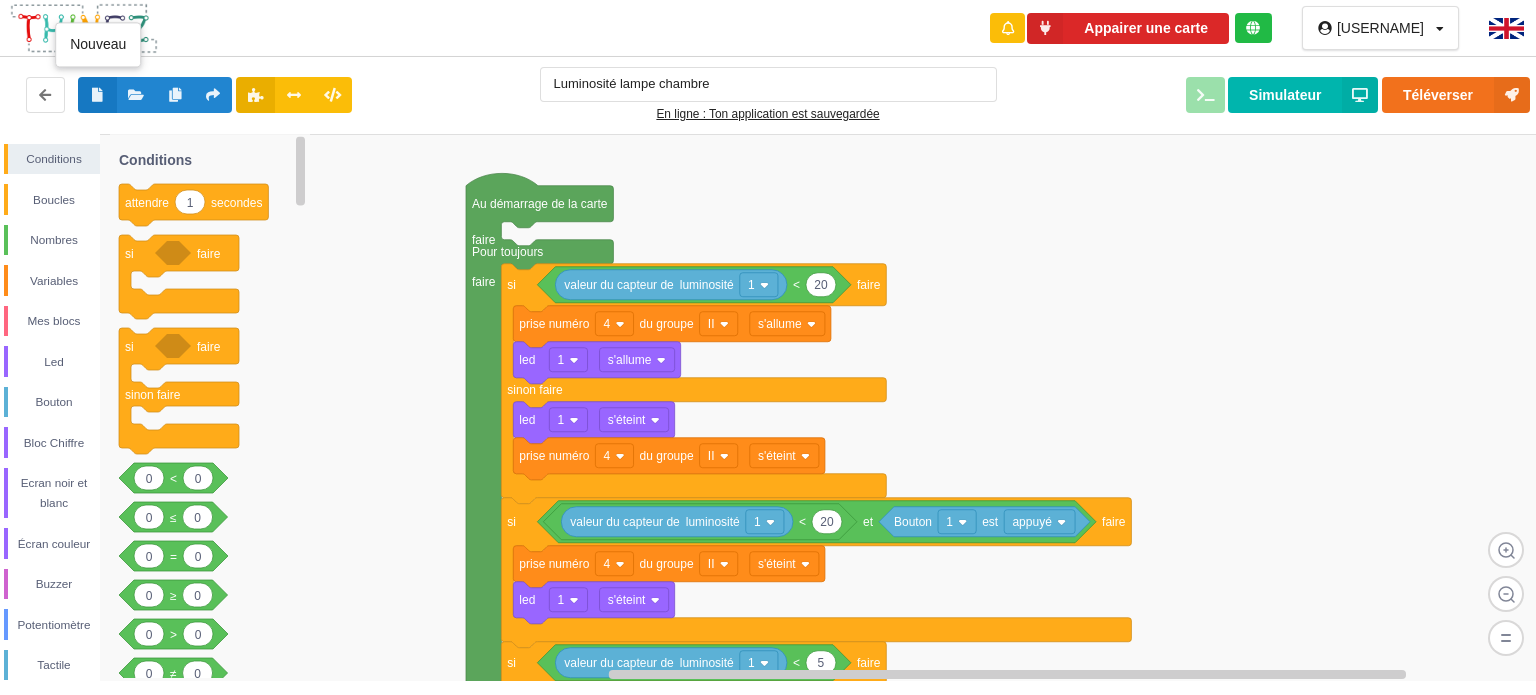 type on "Ma super application n°7" 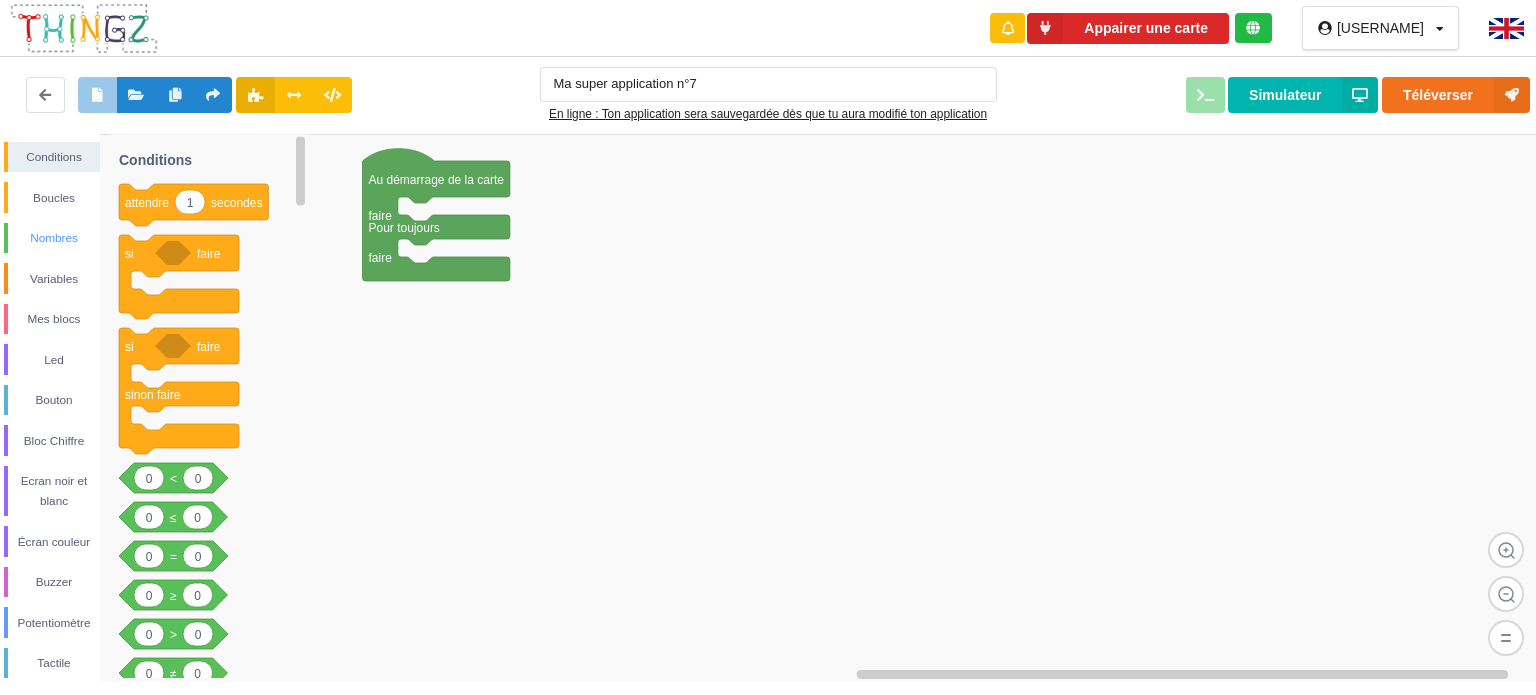 scroll, scrollTop: 0, scrollLeft: 0, axis: both 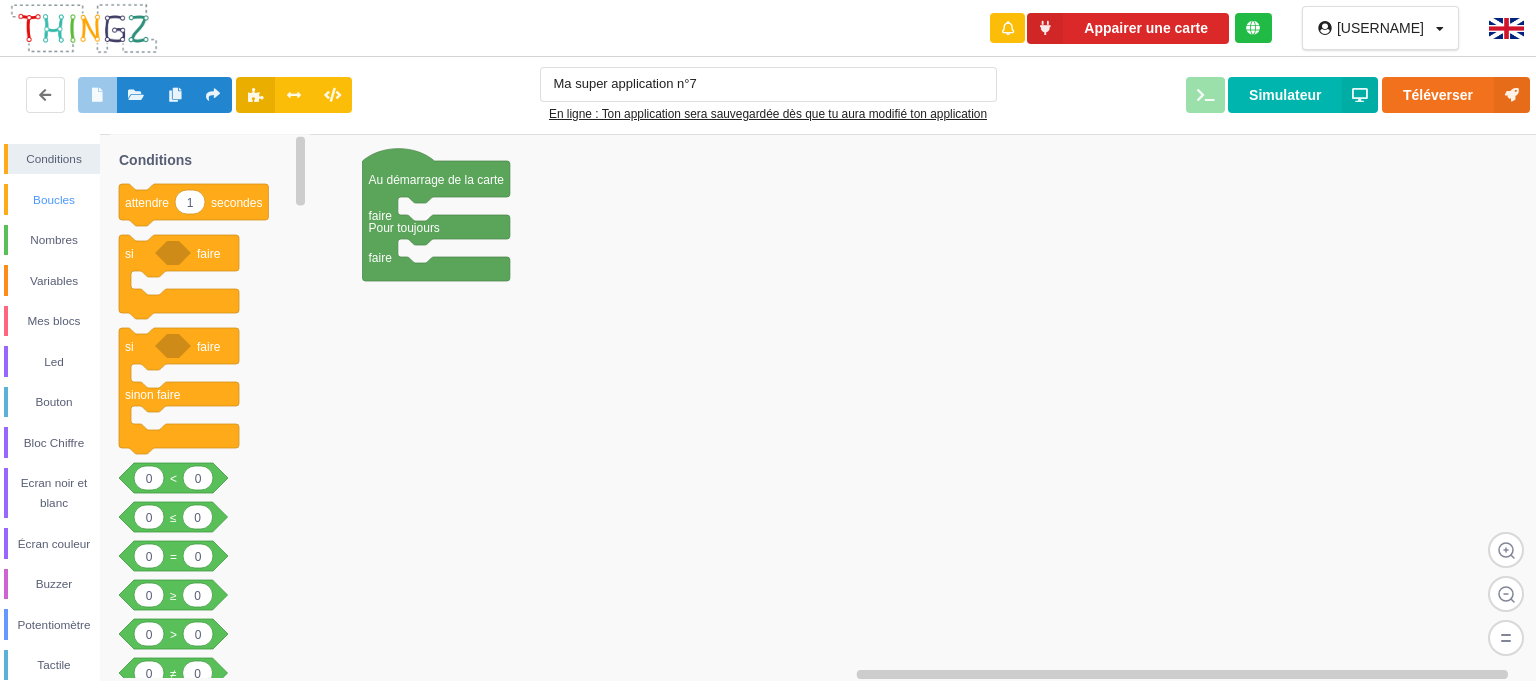 click on "Boucles" at bounding box center (54, 200) 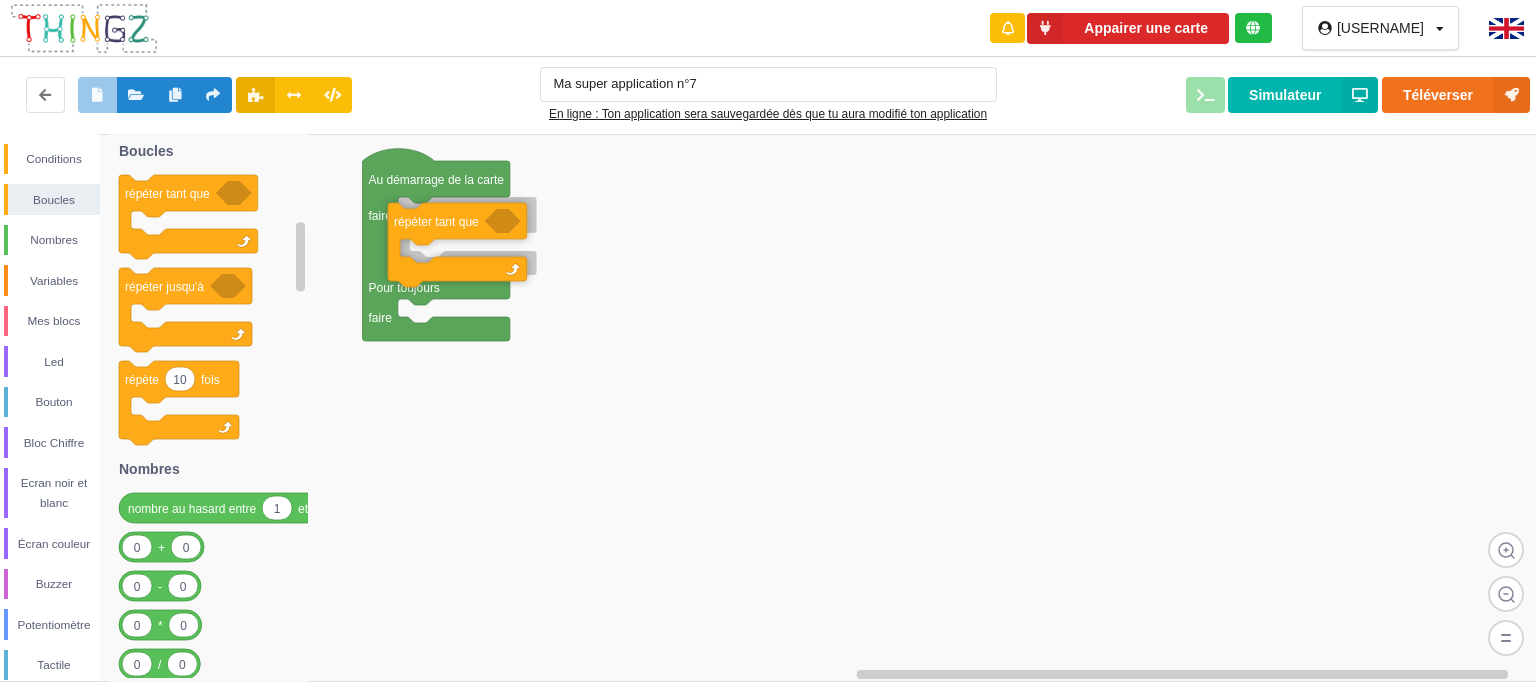 drag, startPoint x: 191, startPoint y: 190, endPoint x: 460, endPoint y: 217, distance: 270.35162 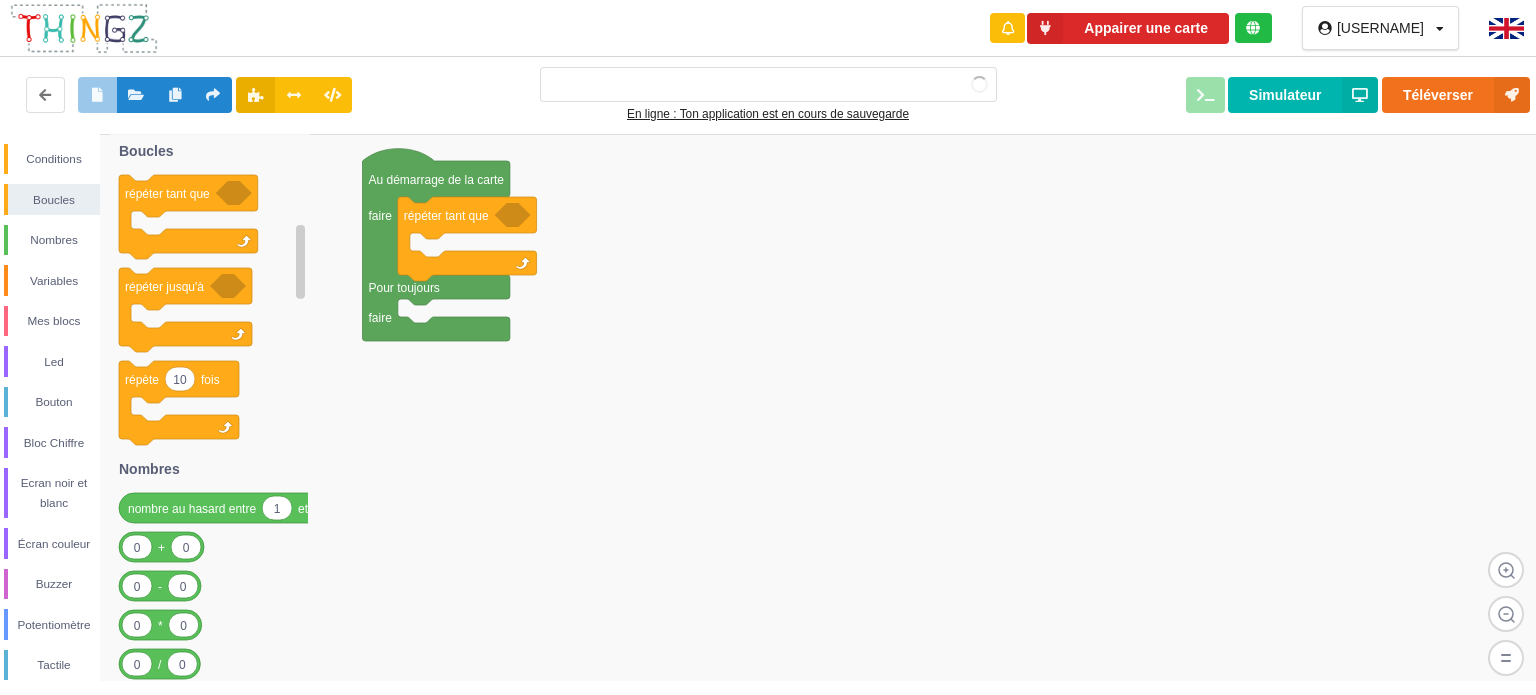 type on "Ma super application n°7" 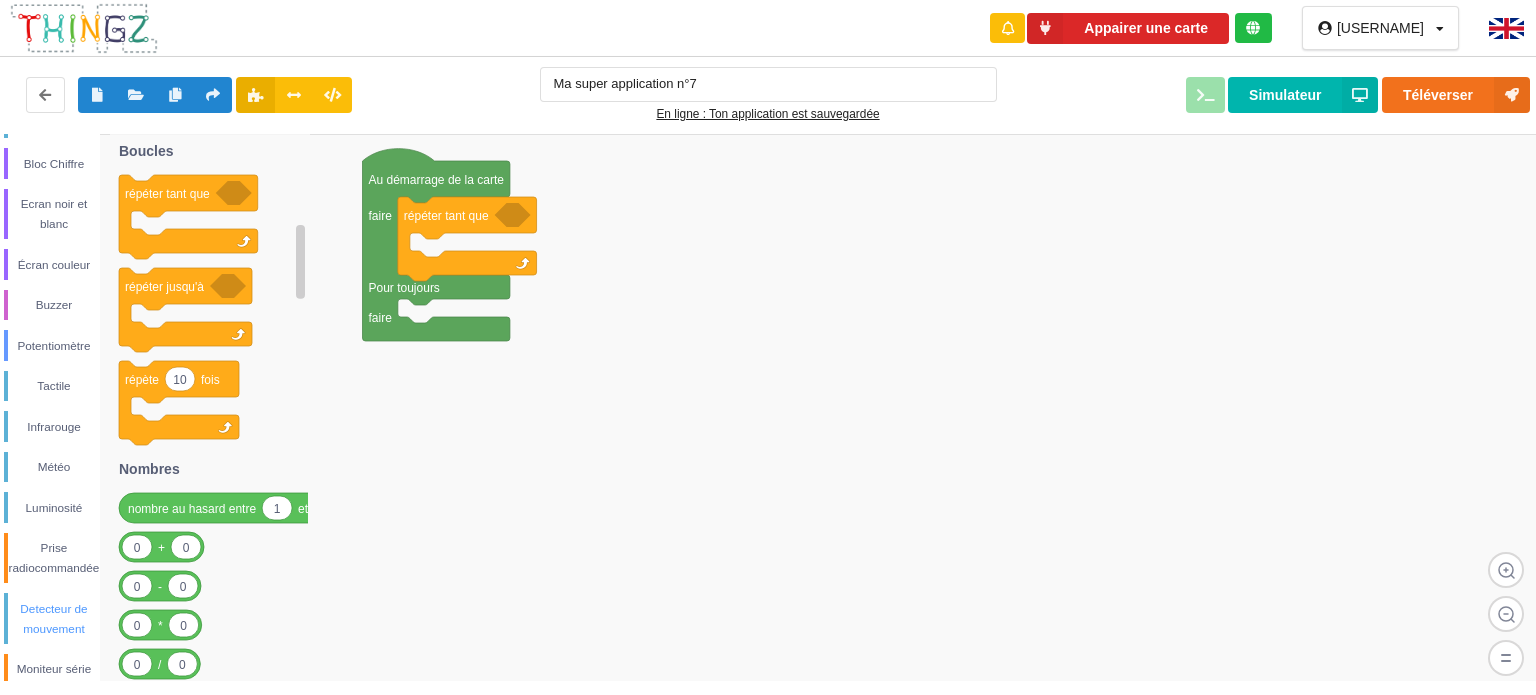 scroll, scrollTop: 372, scrollLeft: 0, axis: vertical 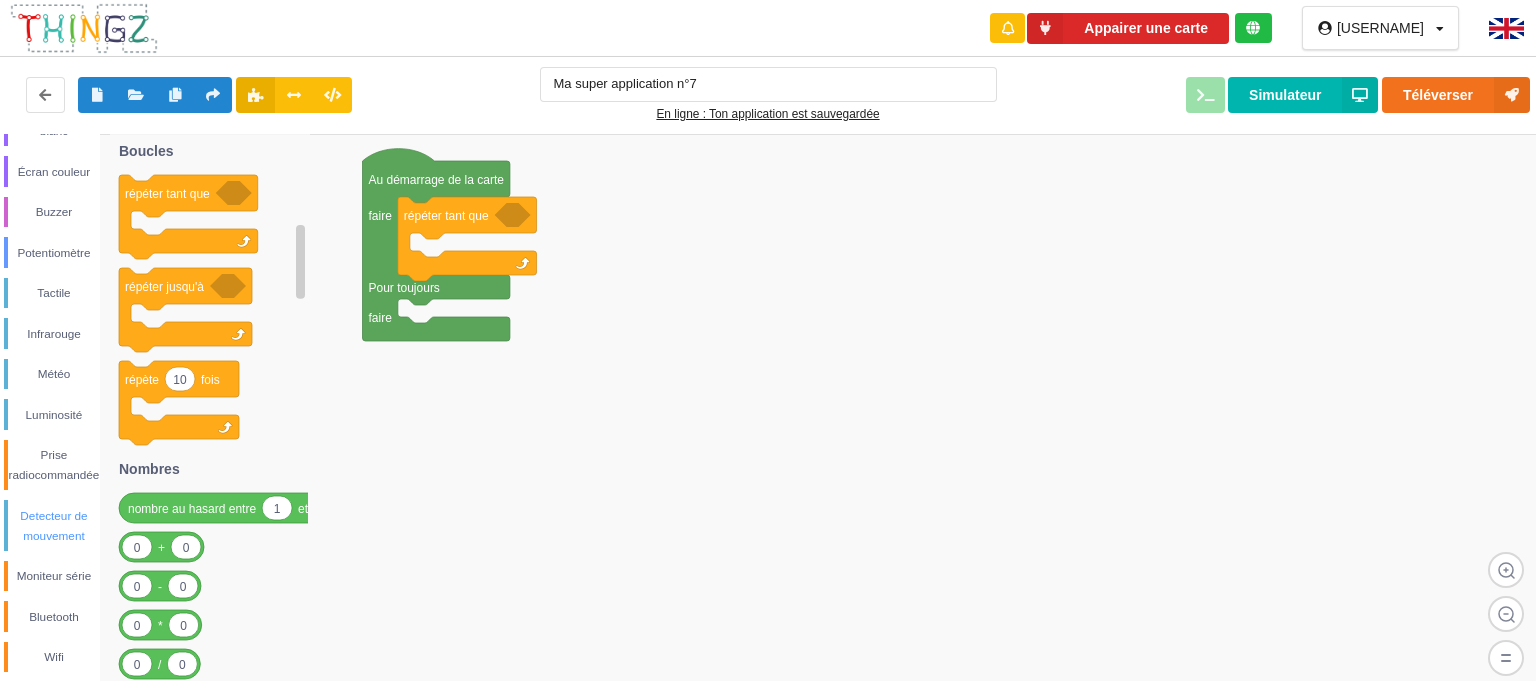 click on "Detecteur de mouvement" at bounding box center (54, 526) 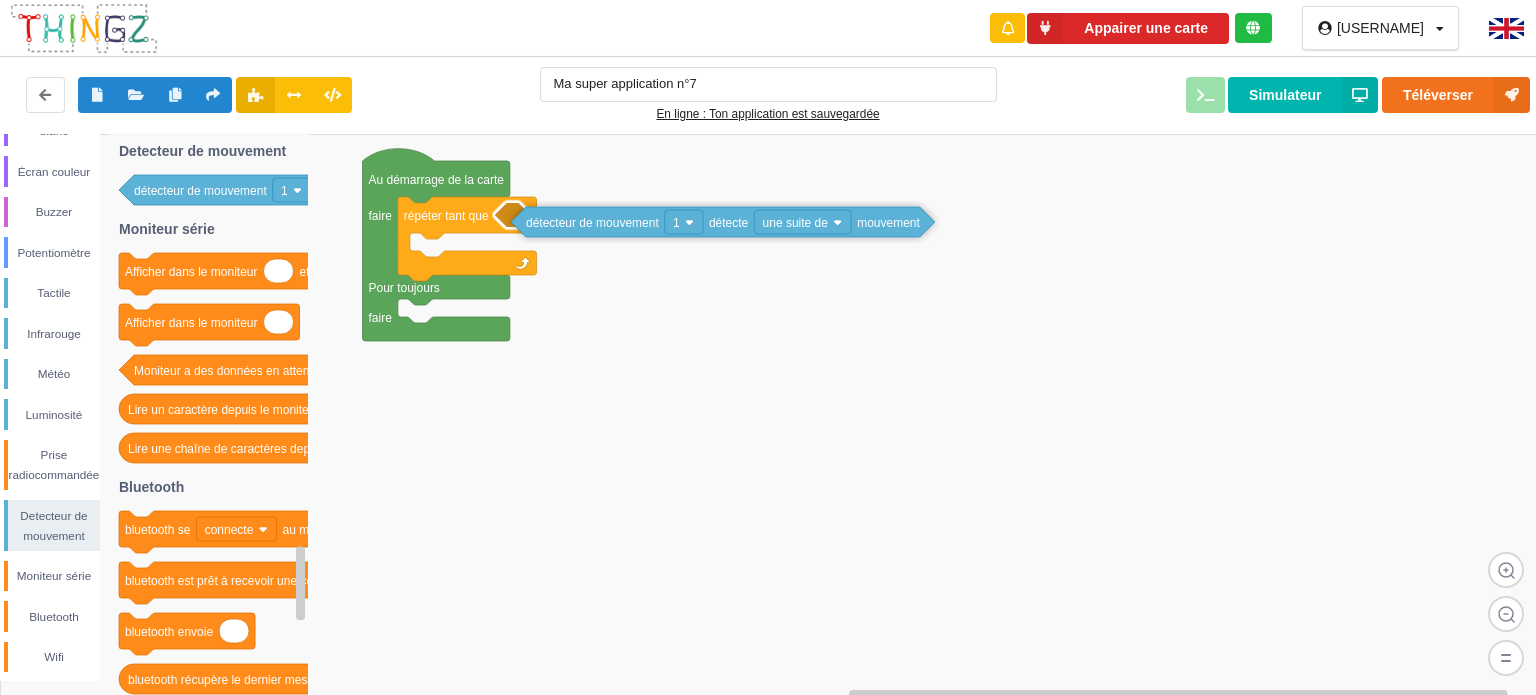 drag, startPoint x: 151, startPoint y: 183, endPoint x: 543, endPoint y: 215, distance: 393.30396 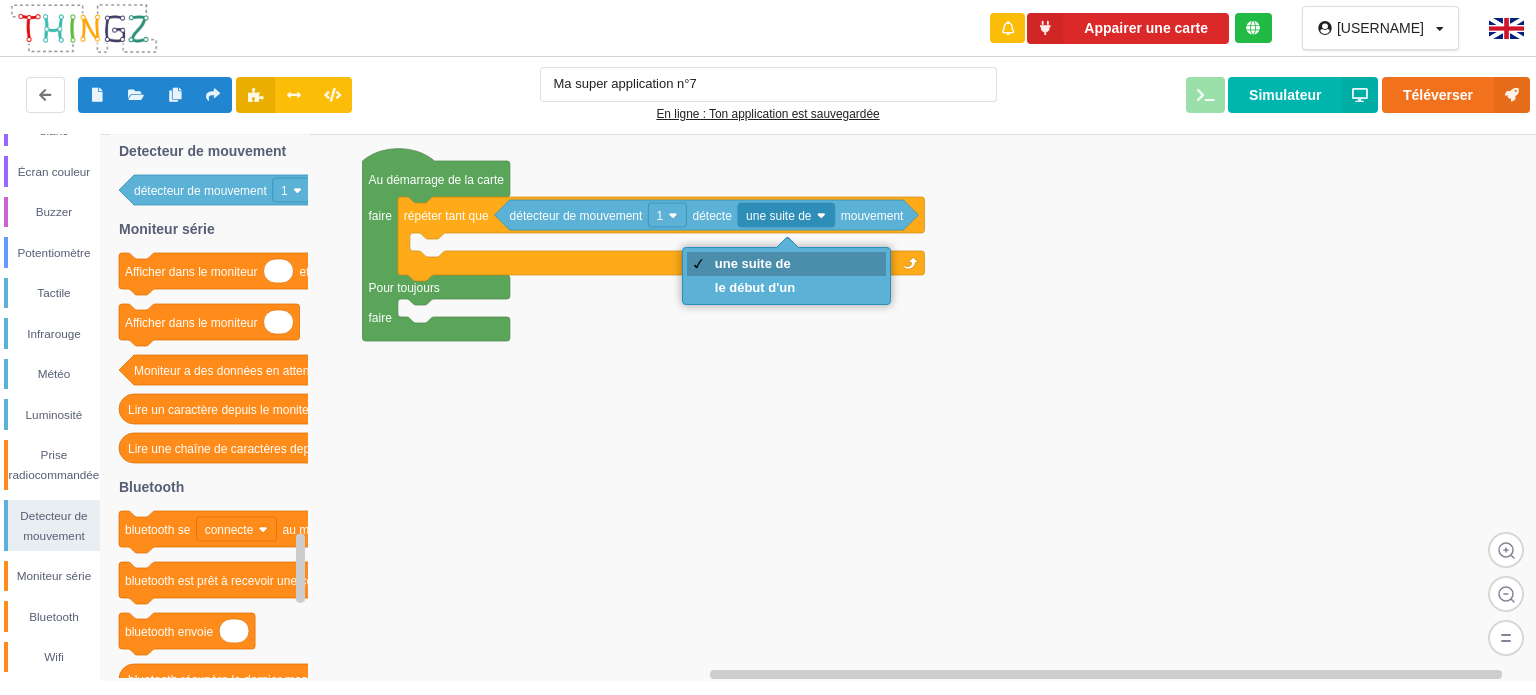 click on "une suite de" at bounding box center (786, 264) 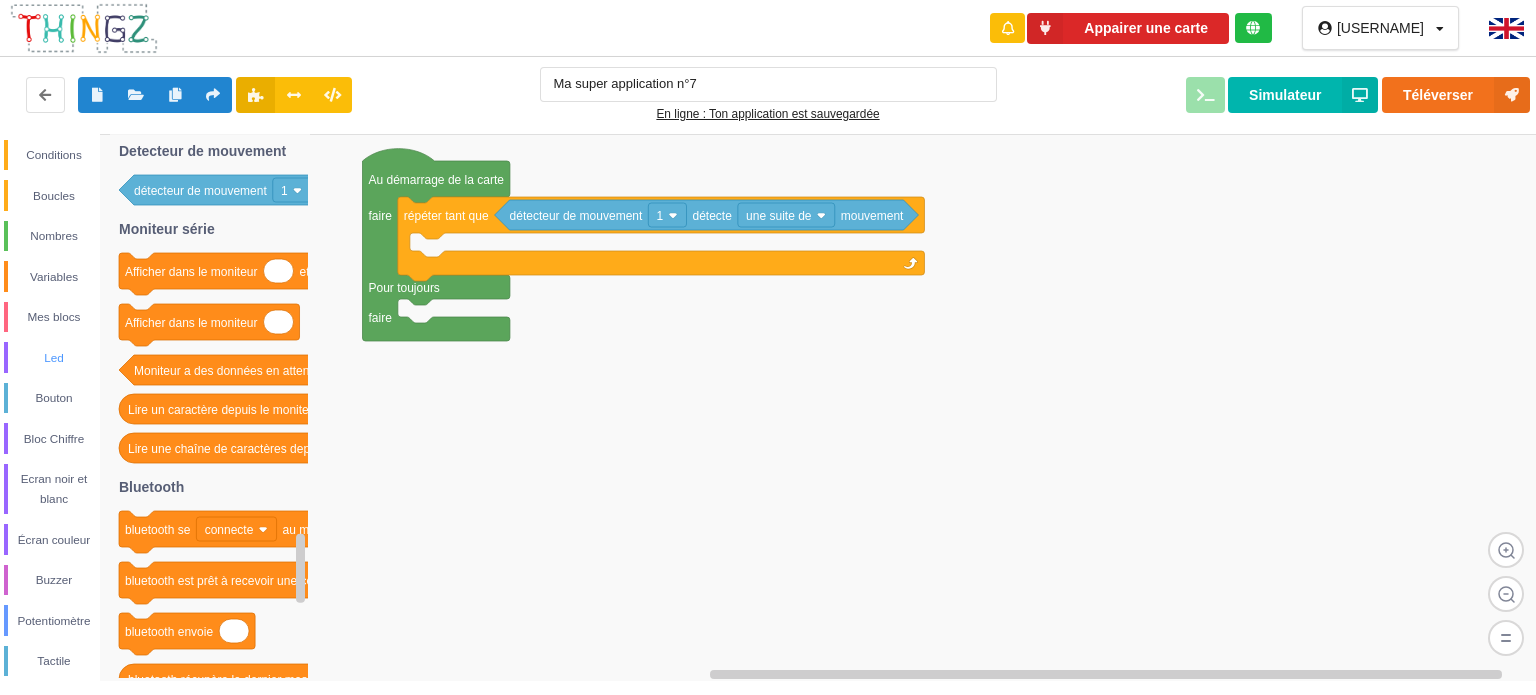 scroll, scrollTop: 0, scrollLeft: 0, axis: both 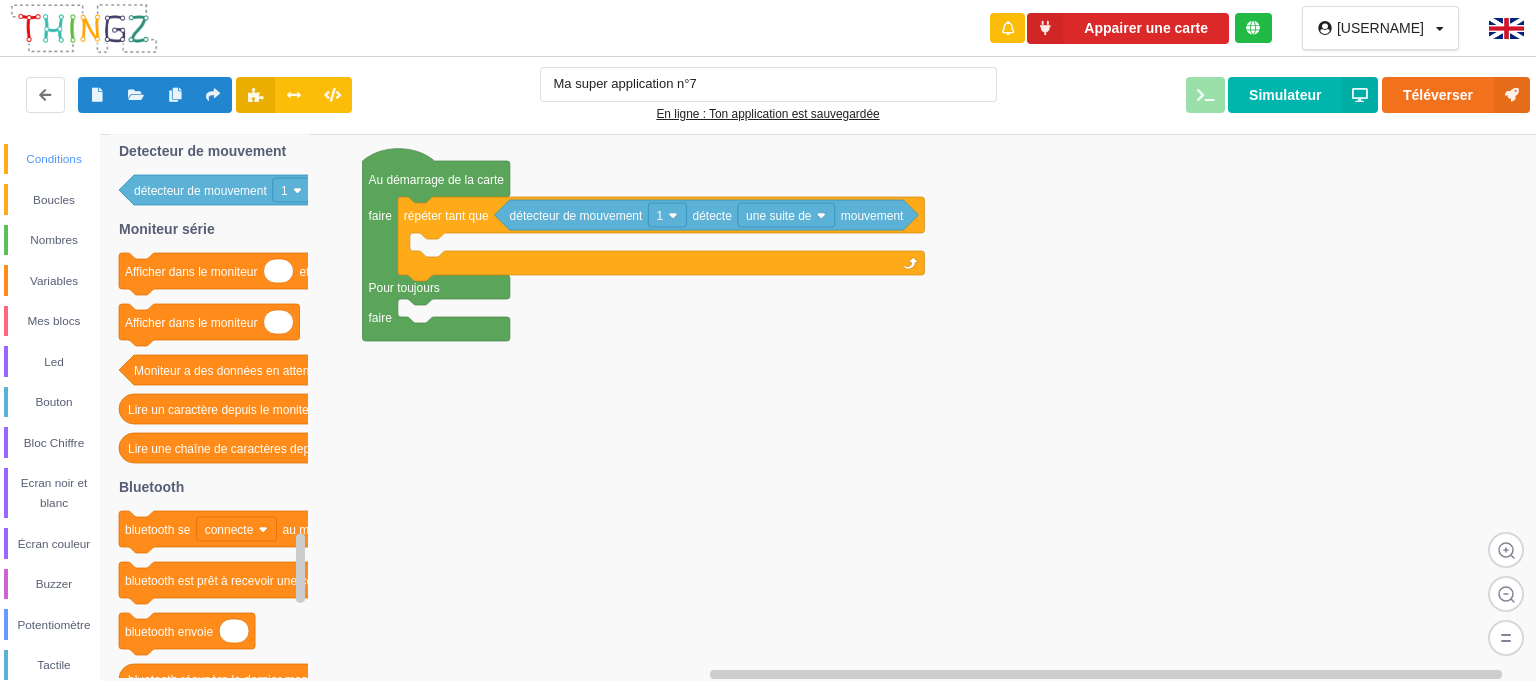 click on "Conditions" at bounding box center (52, 159) 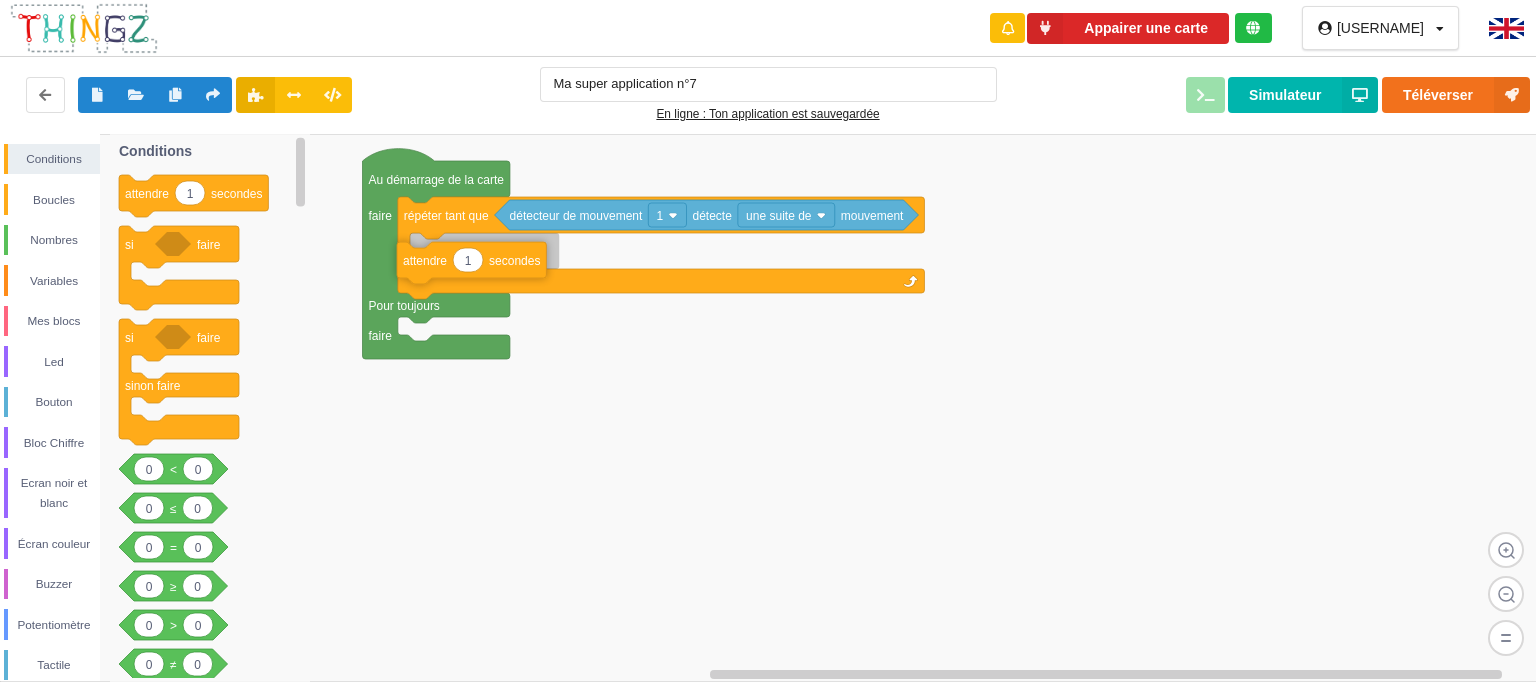 drag, startPoint x: 145, startPoint y: 199, endPoint x: 425, endPoint y: 264, distance: 287.44565 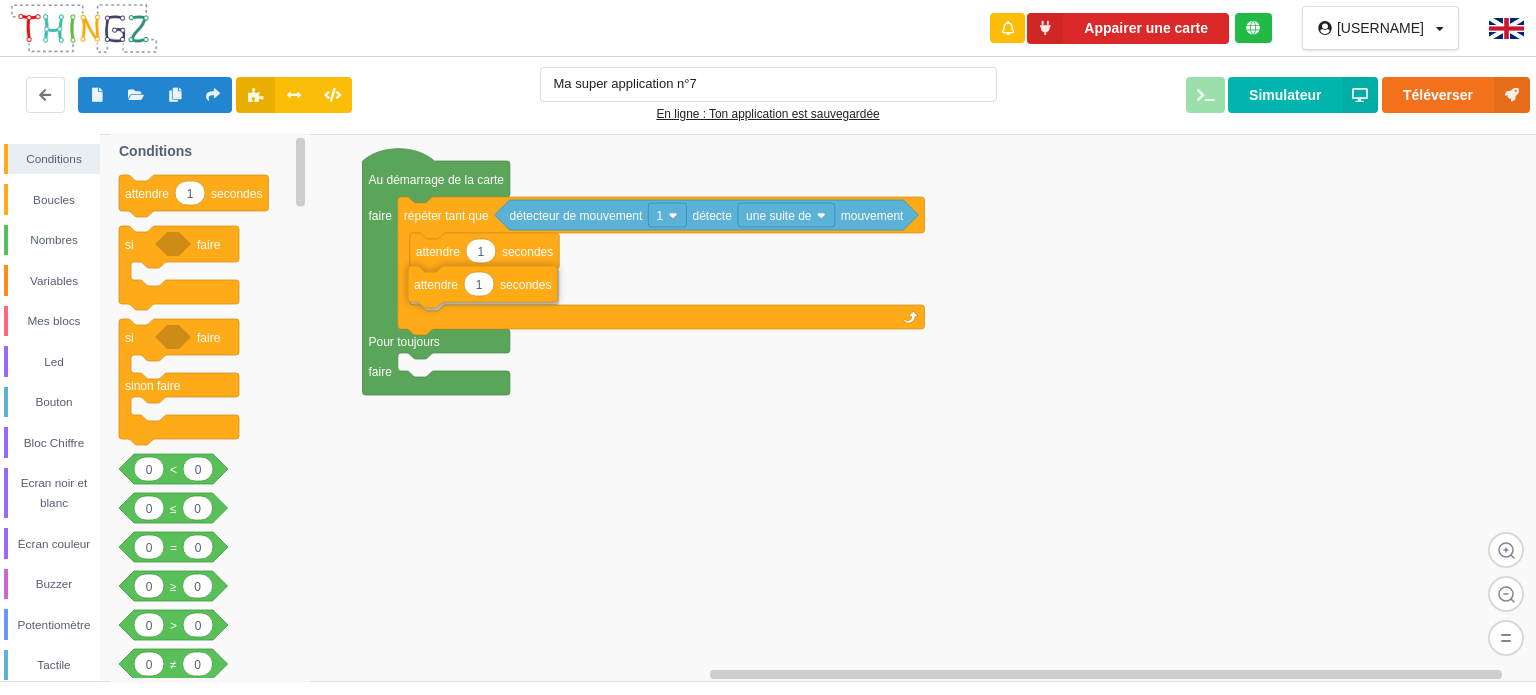 drag, startPoint x: 148, startPoint y: 183, endPoint x: 437, endPoint y: 274, distance: 302.98843 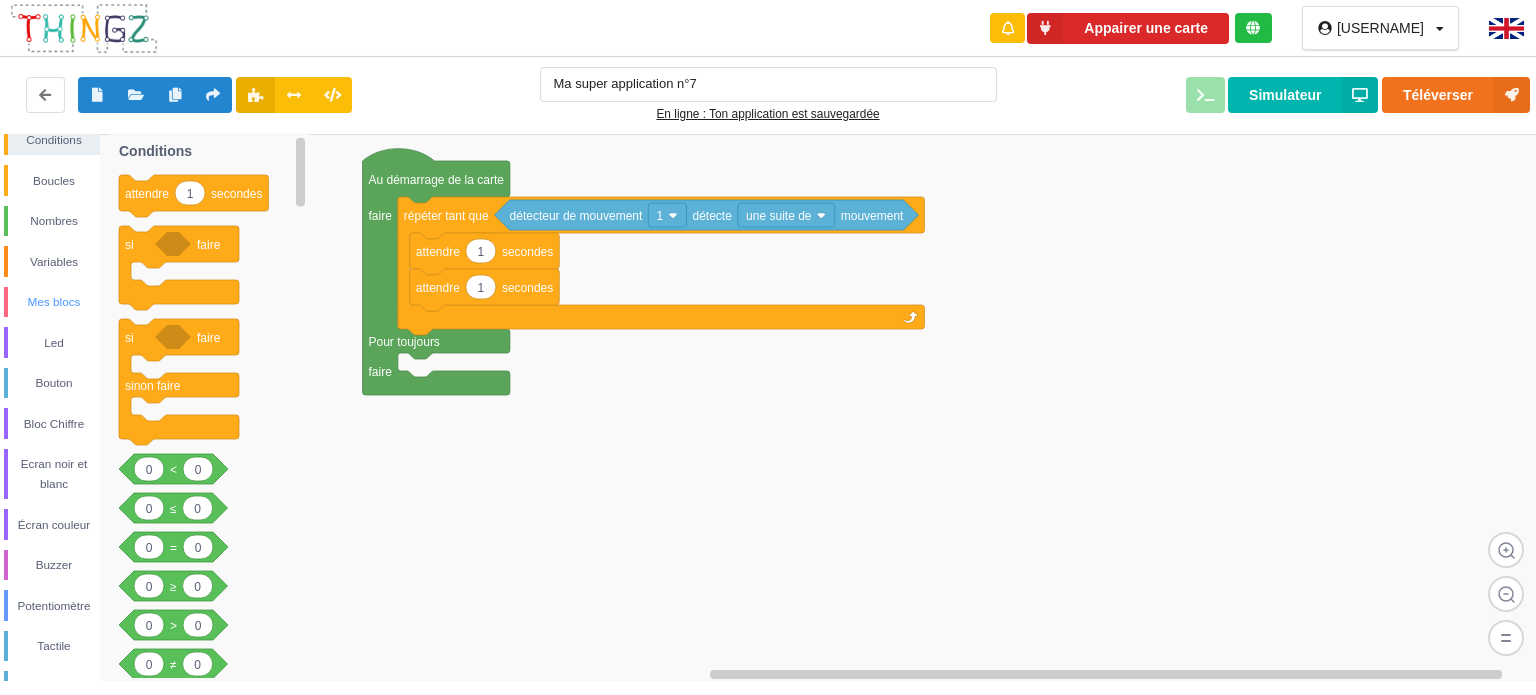scroll, scrollTop: 20, scrollLeft: 0, axis: vertical 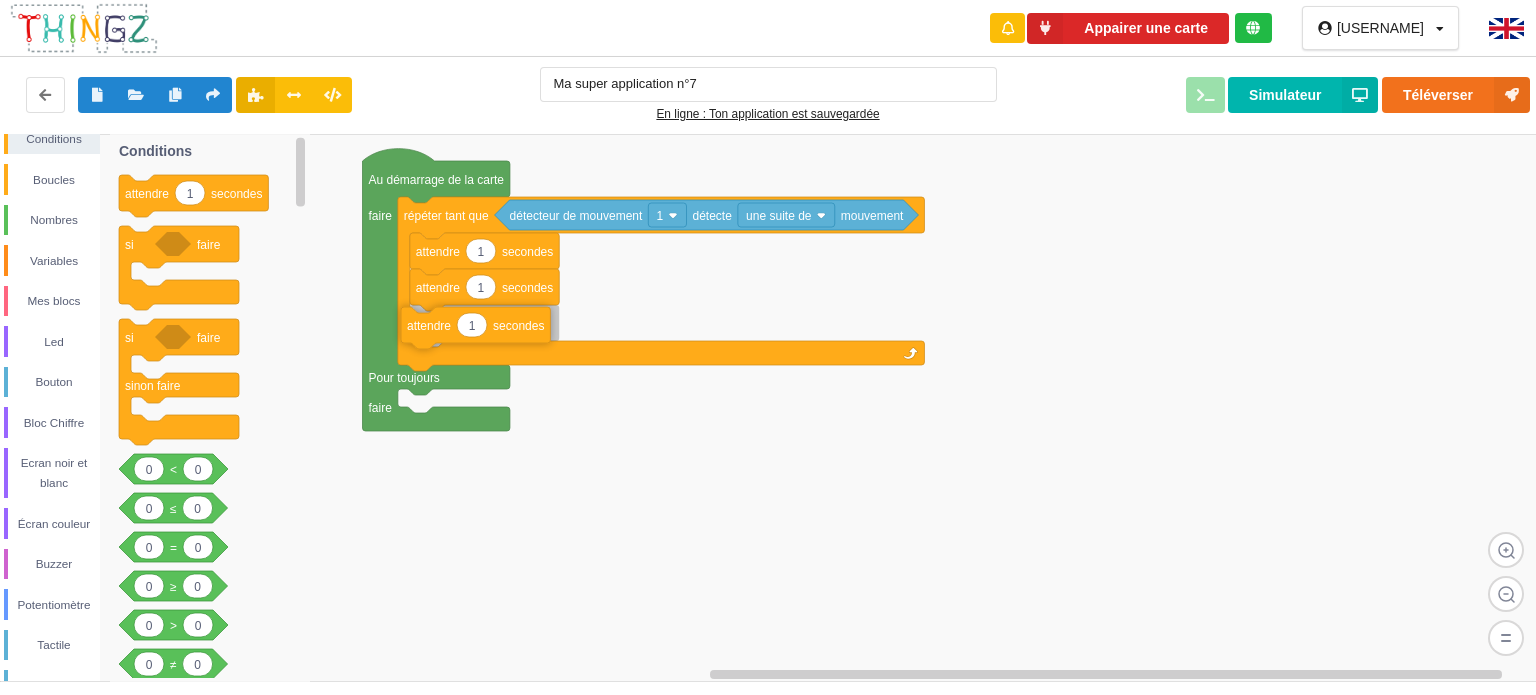 drag, startPoint x: 173, startPoint y: 191, endPoint x: 449, endPoint y: 320, distance: 304.6588 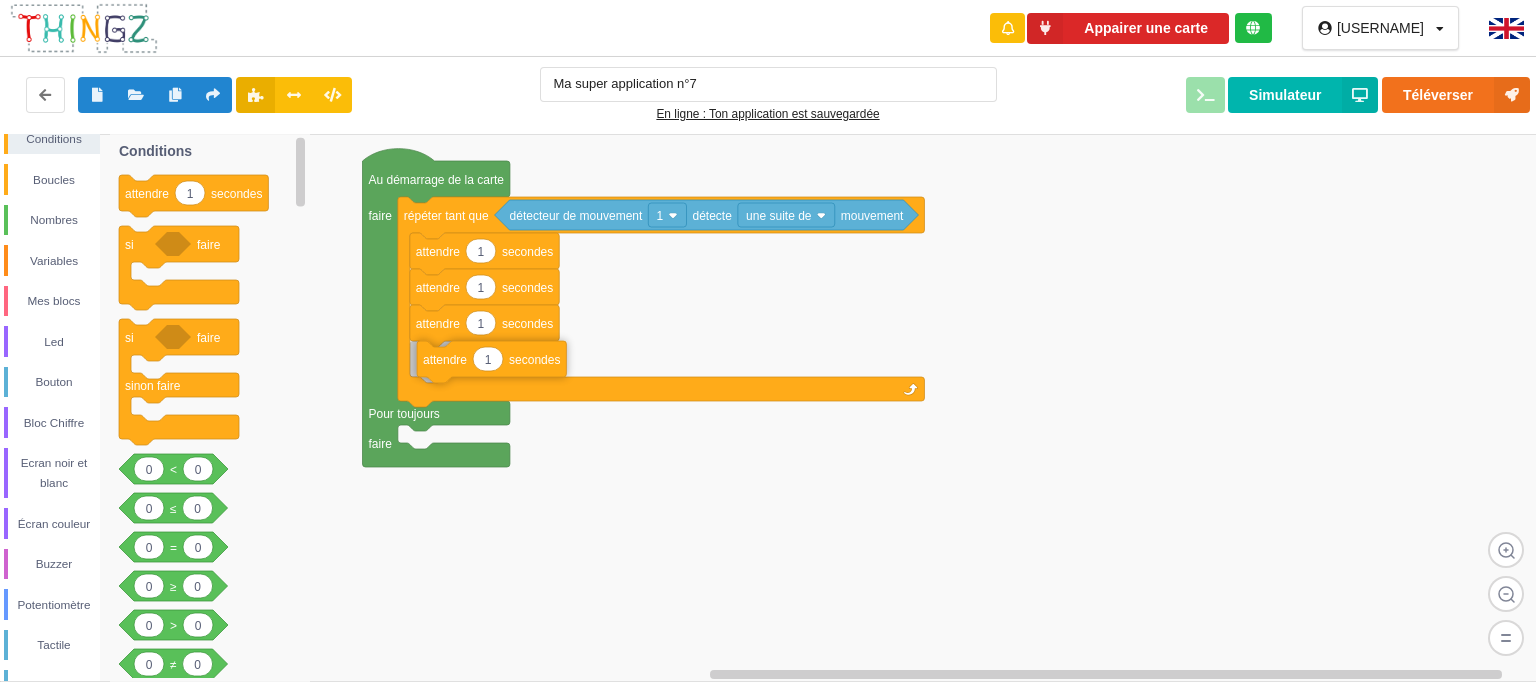 drag, startPoint x: 172, startPoint y: 193, endPoint x: 458, endPoint y: 352, distance: 327.22623 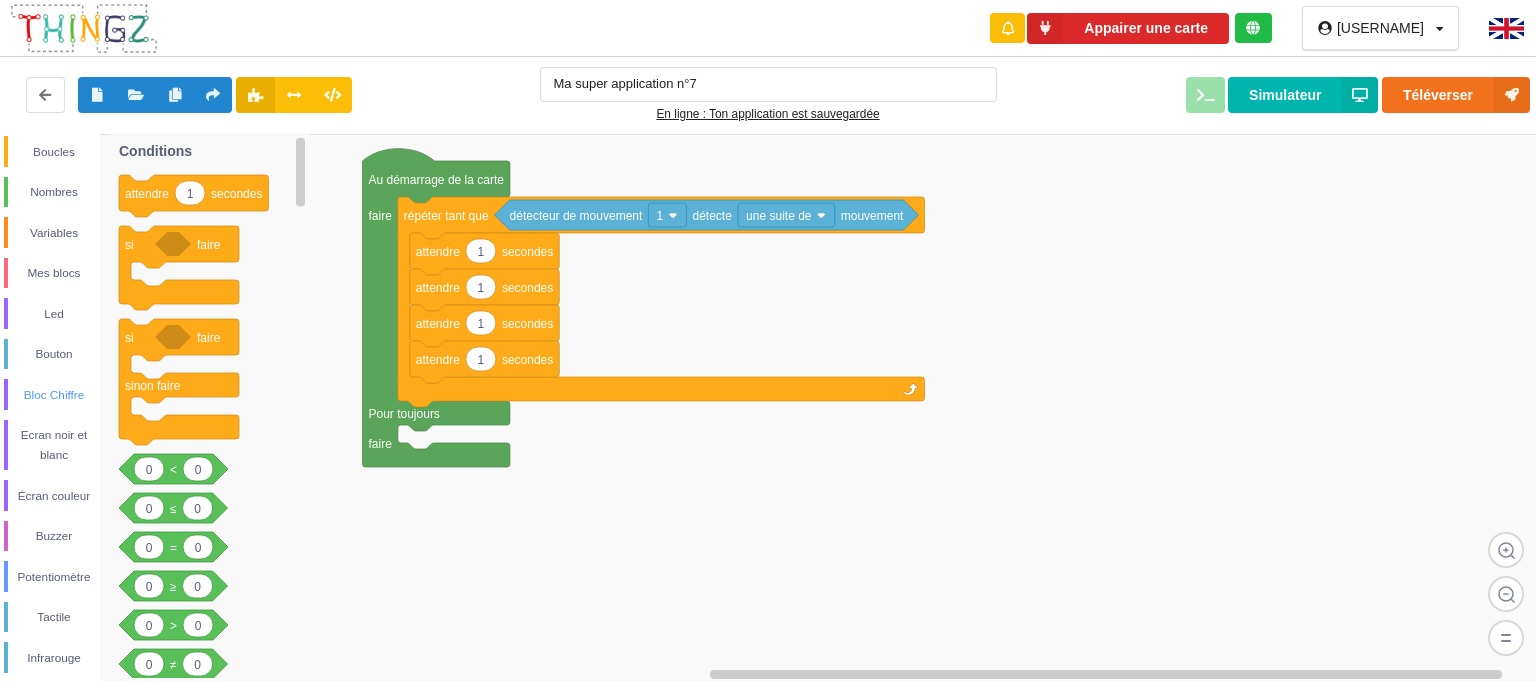 scroll, scrollTop: 51, scrollLeft: 0, axis: vertical 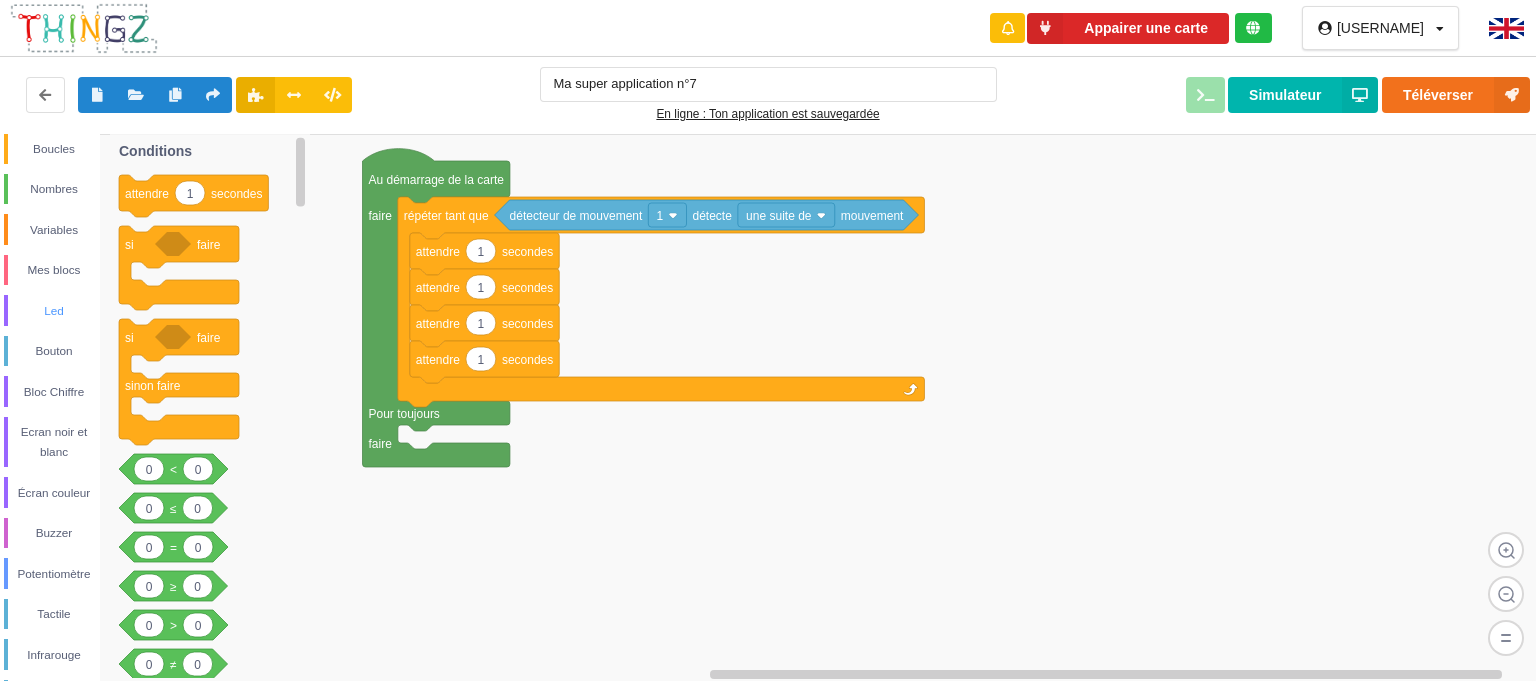 click on "Led" at bounding box center [54, 311] 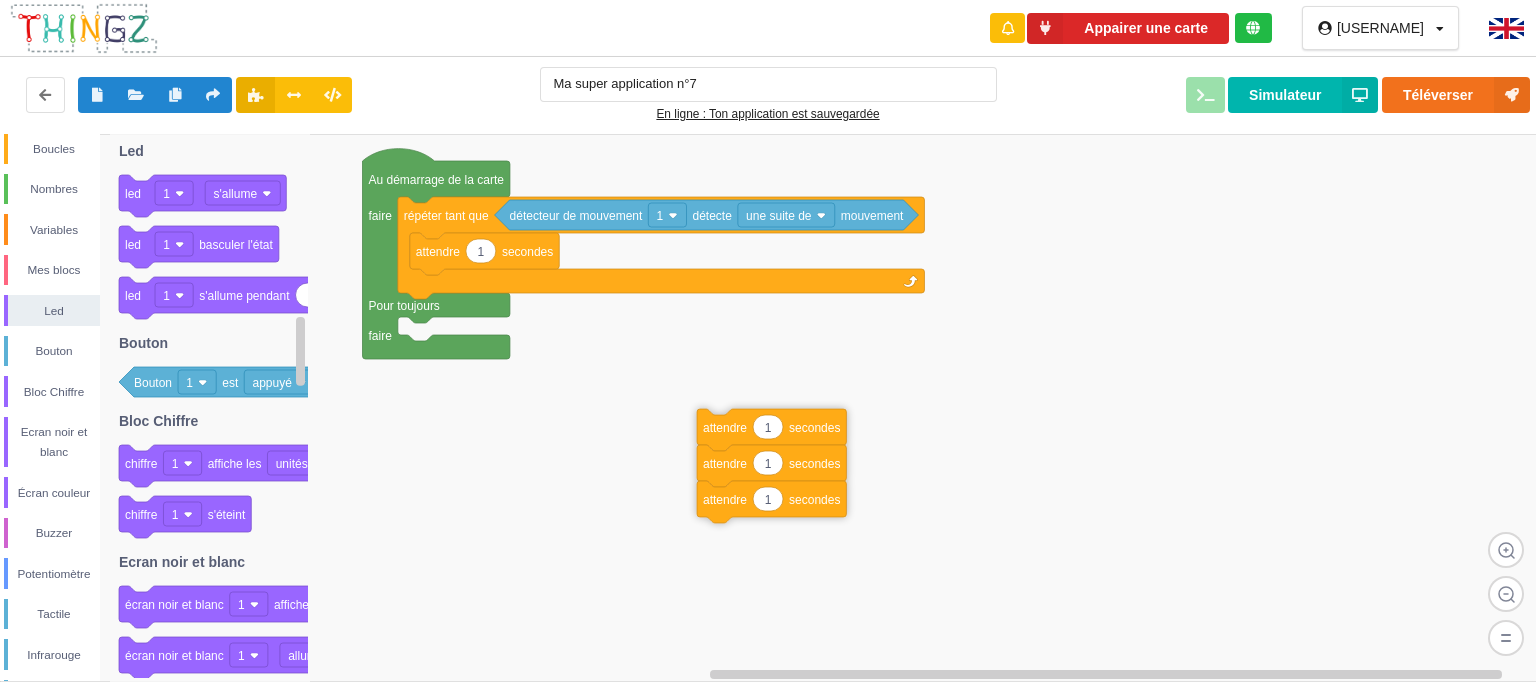 drag, startPoint x: 434, startPoint y: 299, endPoint x: 717, endPoint y: 426, distance: 310.19028 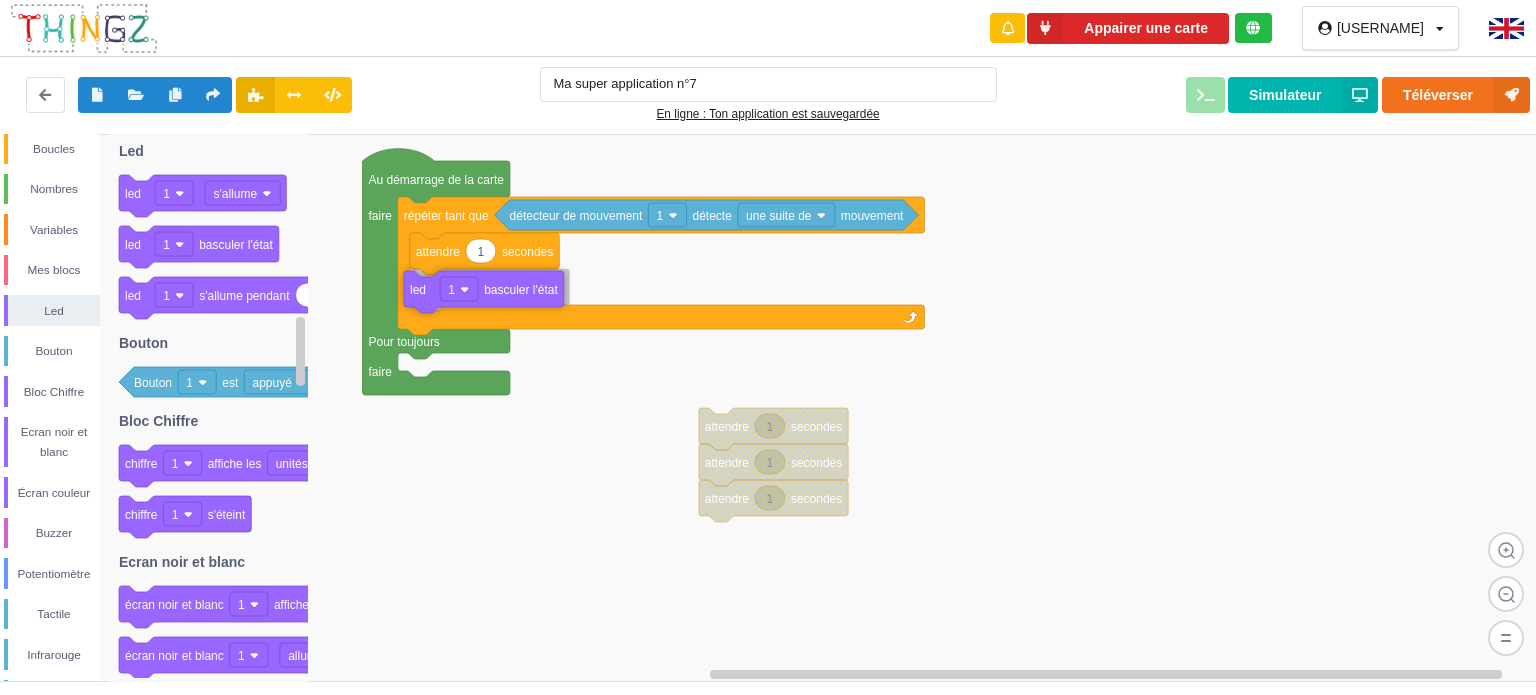 drag, startPoint x: 136, startPoint y: 252, endPoint x: 422, endPoint y: 296, distance: 289.3648 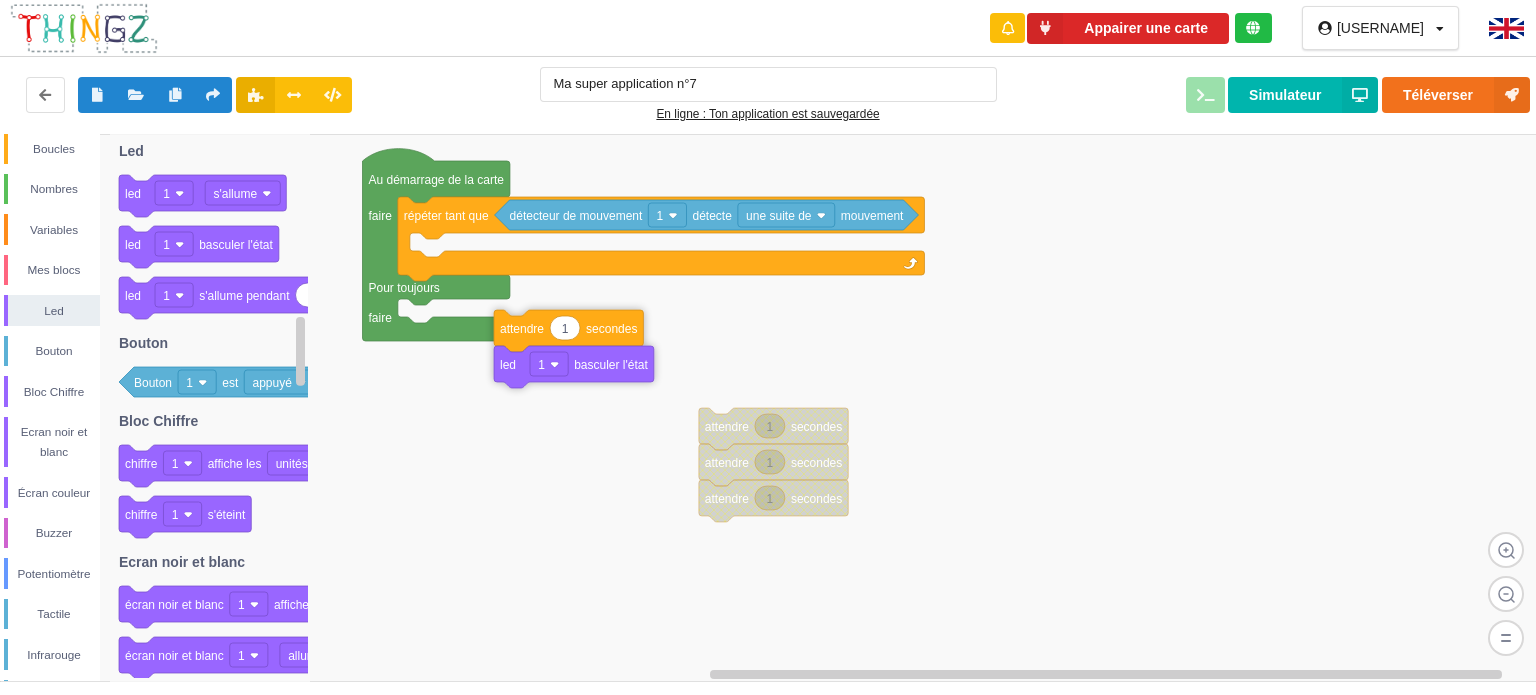 drag, startPoint x: 494, startPoint y: 257, endPoint x: 601, endPoint y: 347, distance: 139.81773 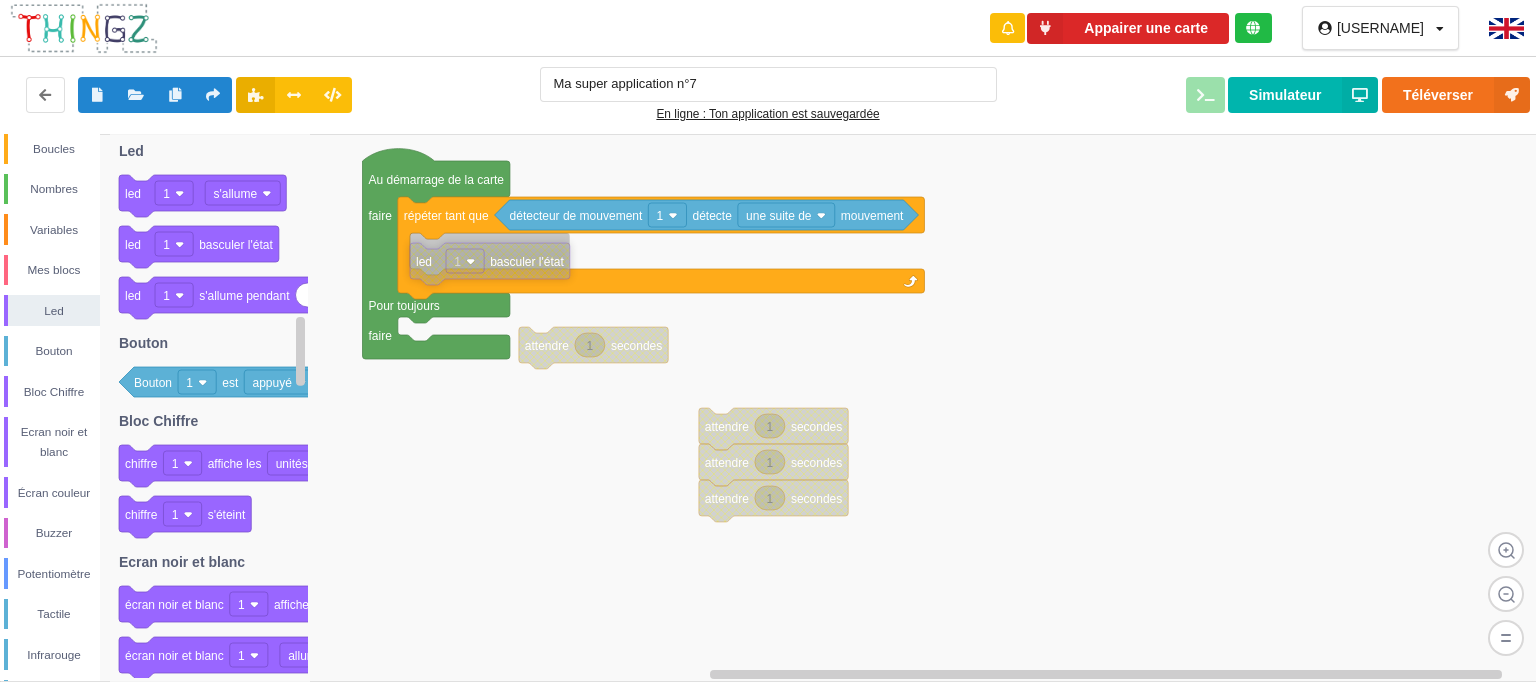 drag, startPoint x: 600, startPoint y: 383, endPoint x: 491, endPoint y: 261, distance: 163.60013 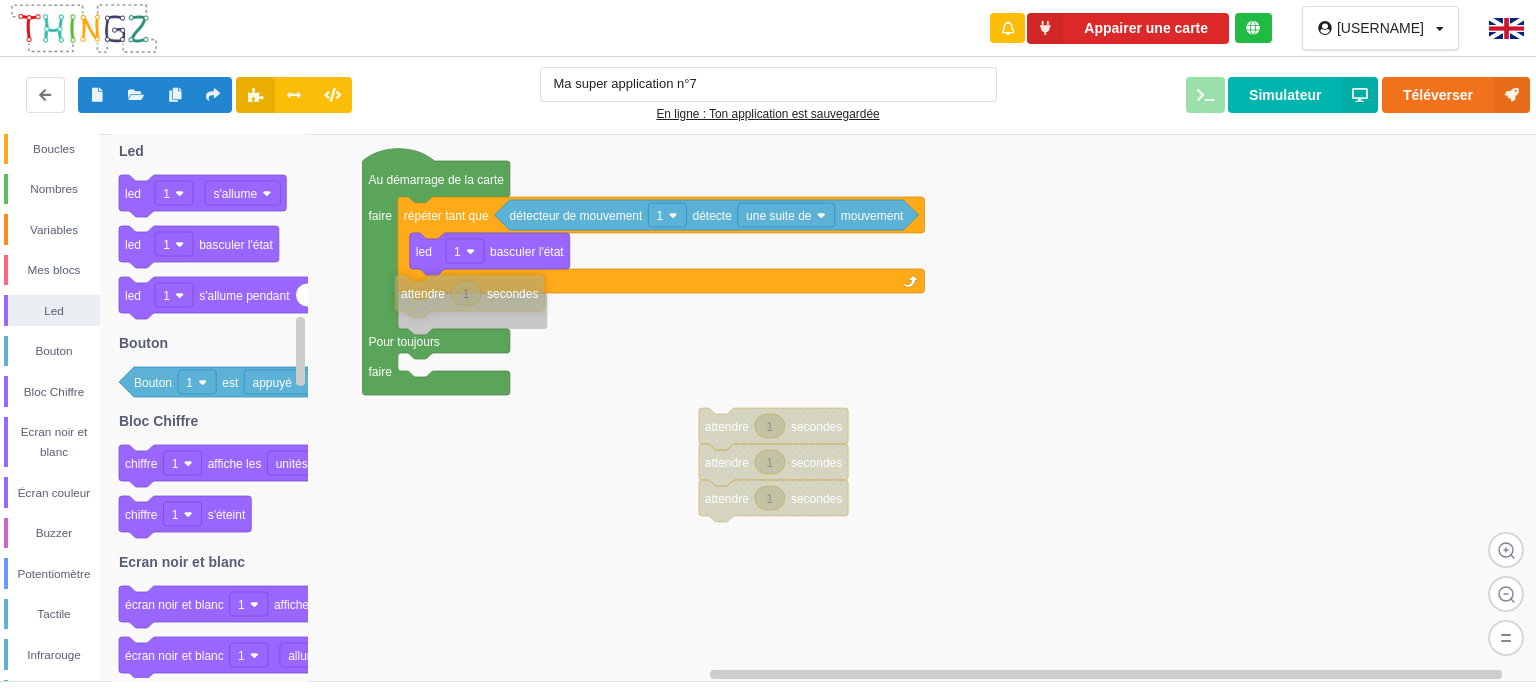 drag, startPoint x: 619, startPoint y: 338, endPoint x: 502, endPoint y: 277, distance: 131.94696 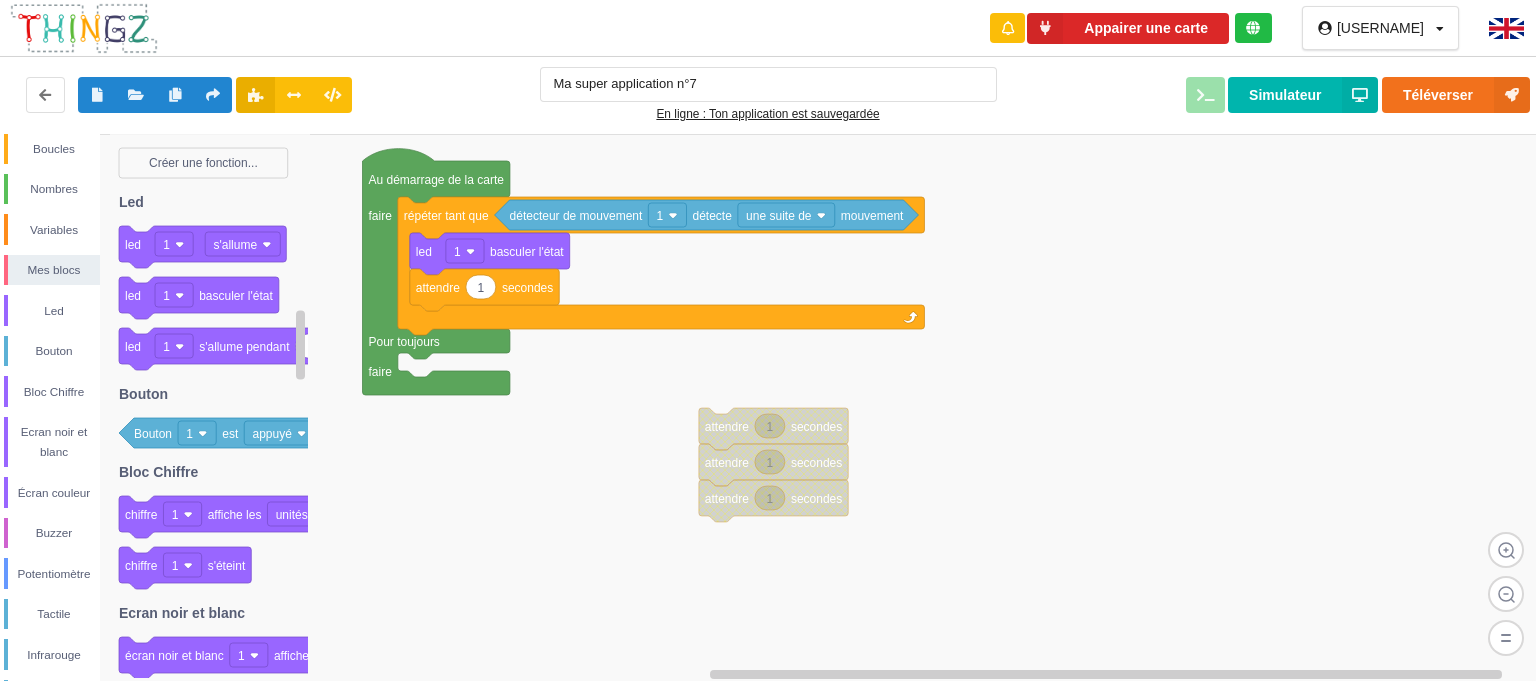drag, startPoint x: 243, startPoint y: 245, endPoint x: 417, endPoint y: 264, distance: 175.03429 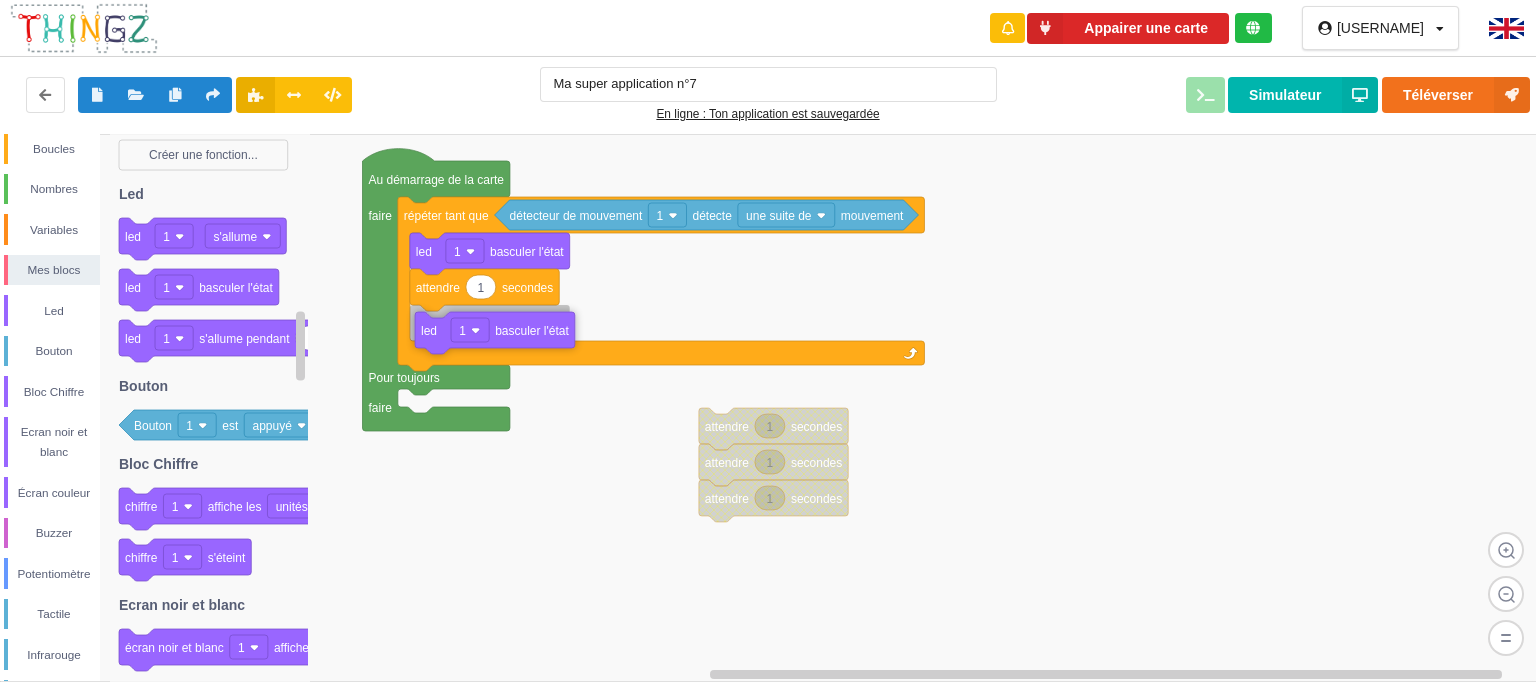 drag, startPoint x: 258, startPoint y: 285, endPoint x: 550, endPoint y: 329, distance: 295.29645 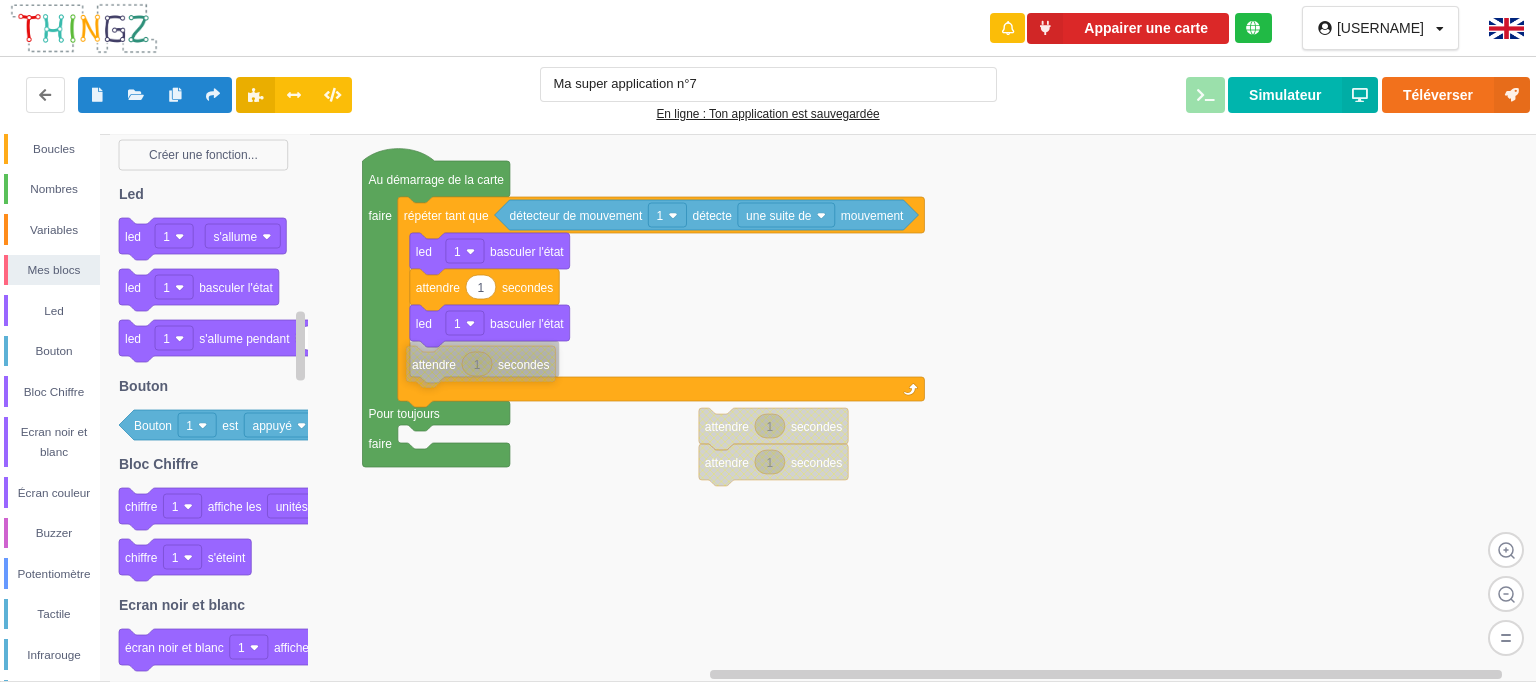 drag, startPoint x: 752, startPoint y: 505, endPoint x: 459, endPoint y: 368, distance: 323.44705 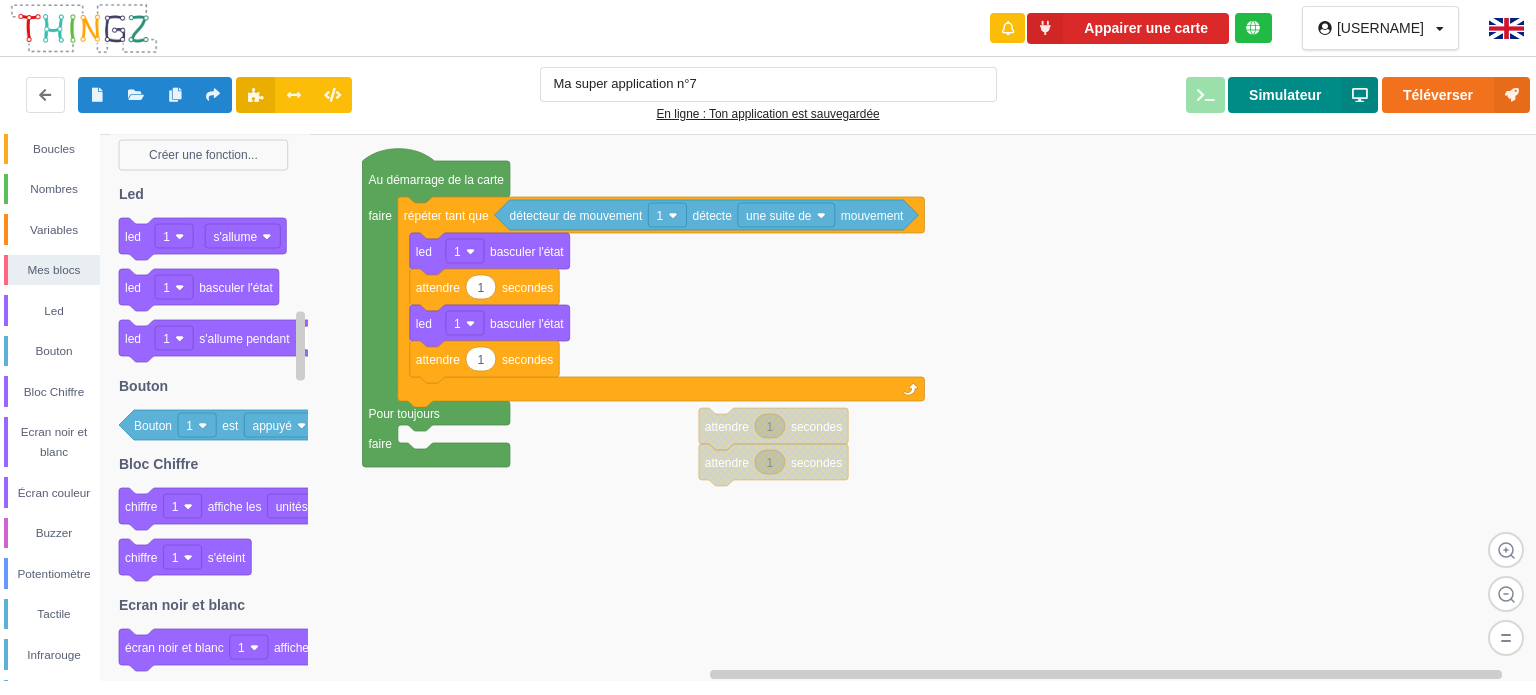 click on "Simulateur" at bounding box center [1303, 95] 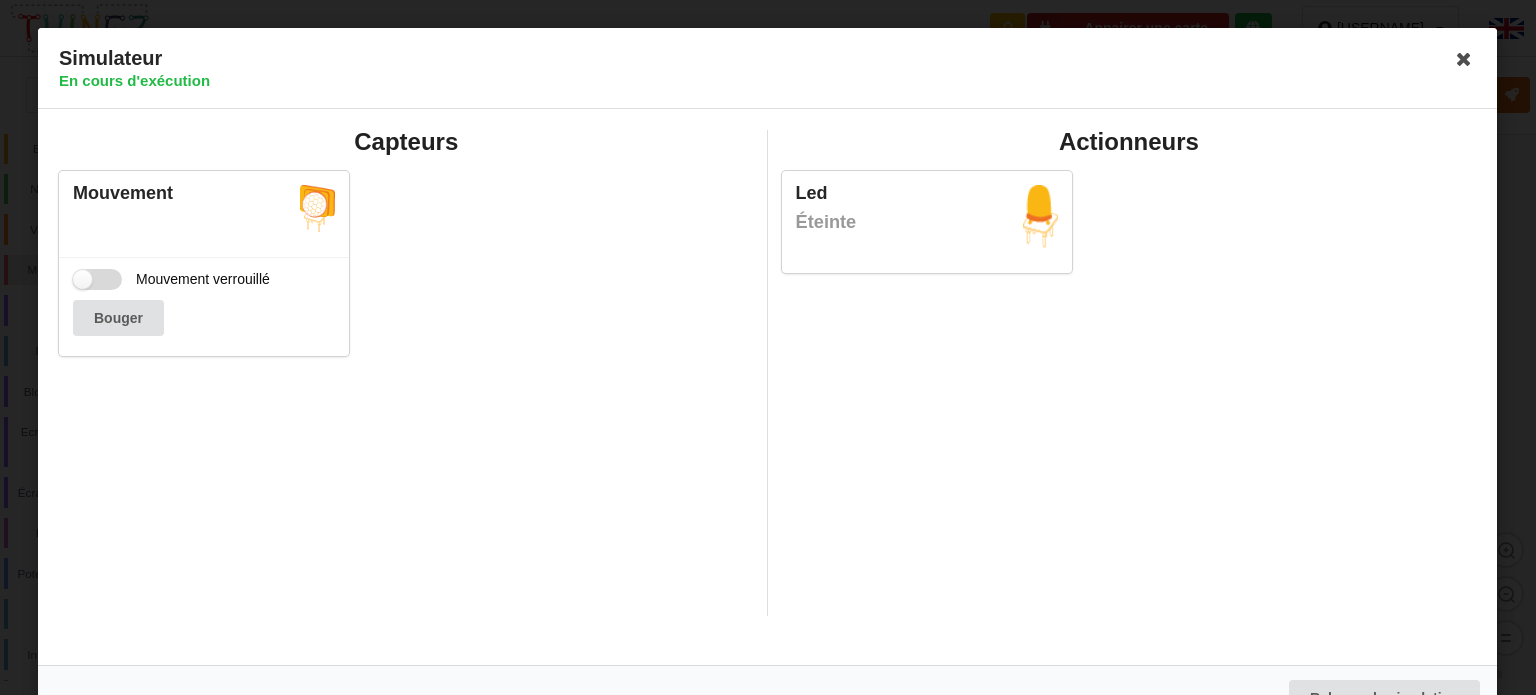 click on "Mouvement verrouillé" at bounding box center [171, 279] 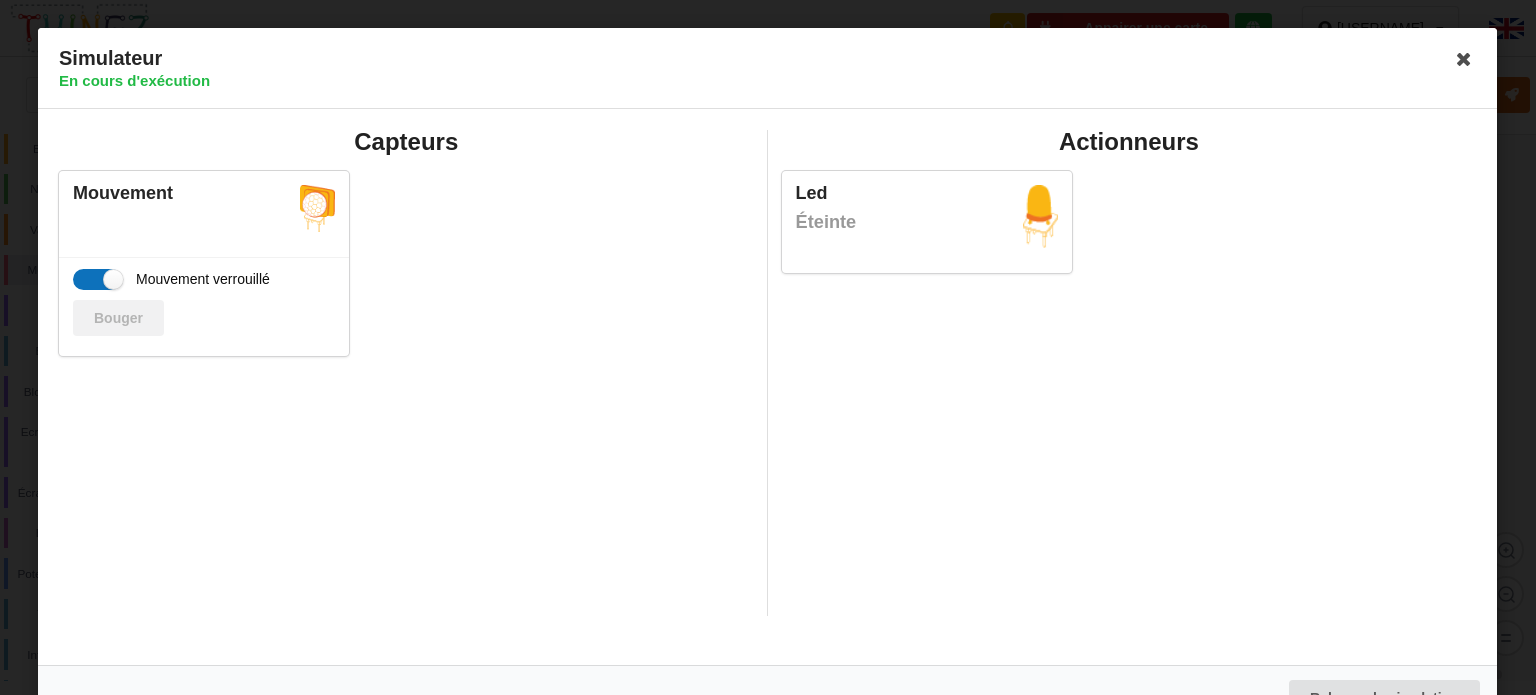 click on "Mouvement verrouillé" at bounding box center (171, 279) 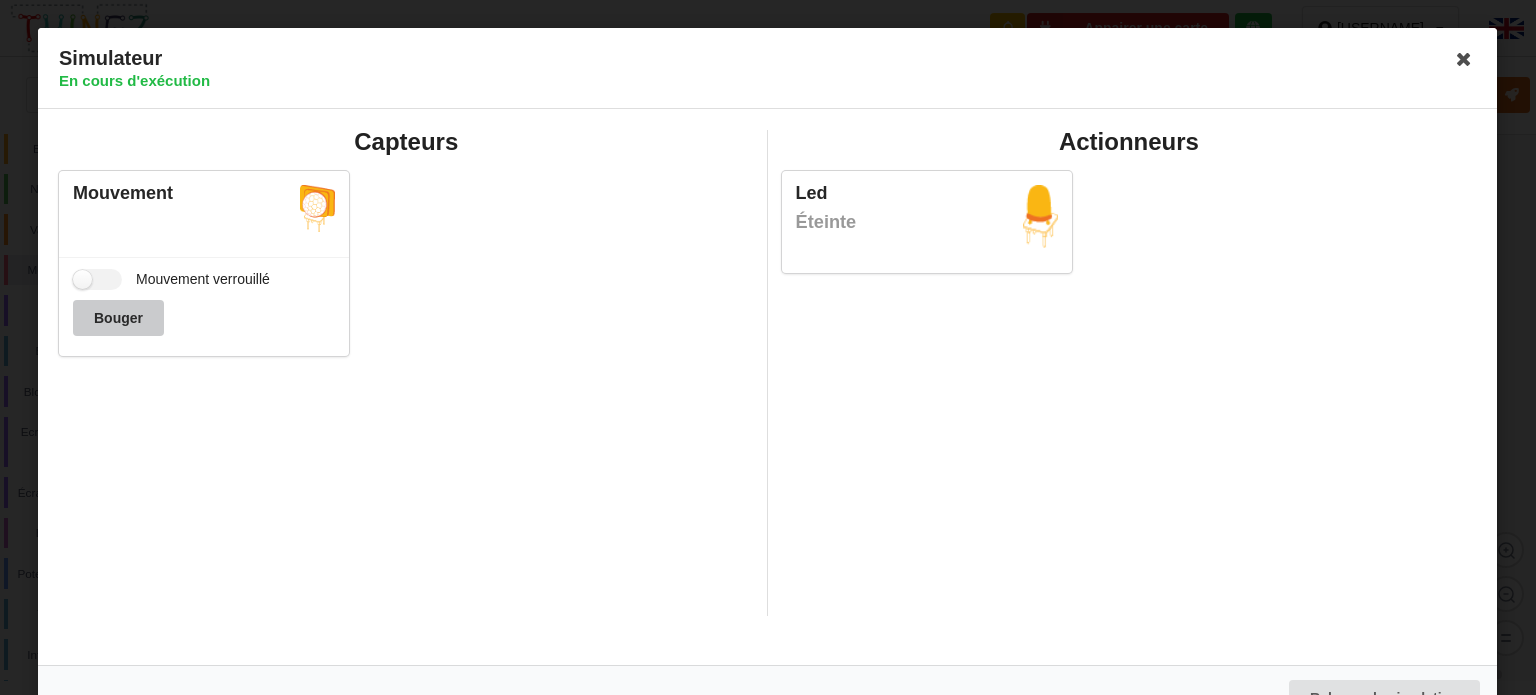 click on "Bouger" at bounding box center [118, 318] 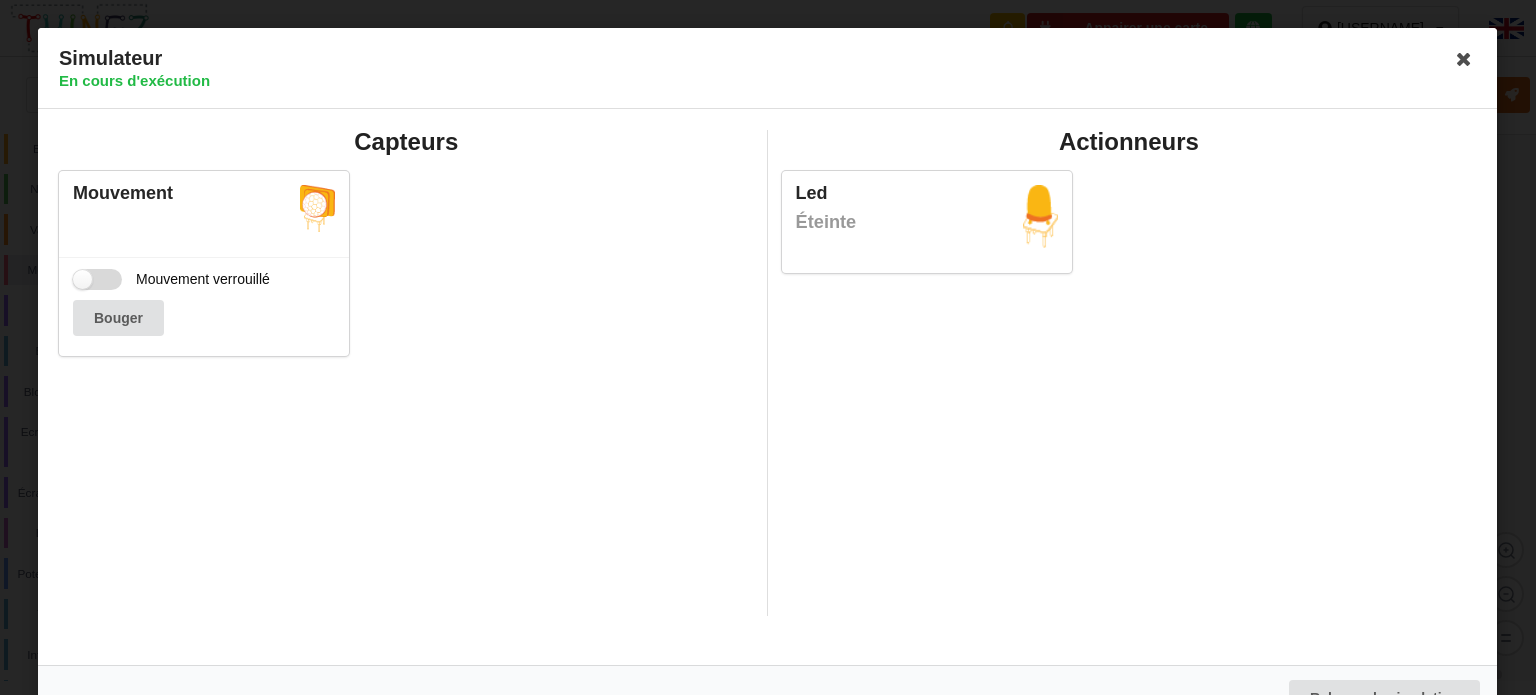click on "Mouvement verrouillé" at bounding box center [171, 279] 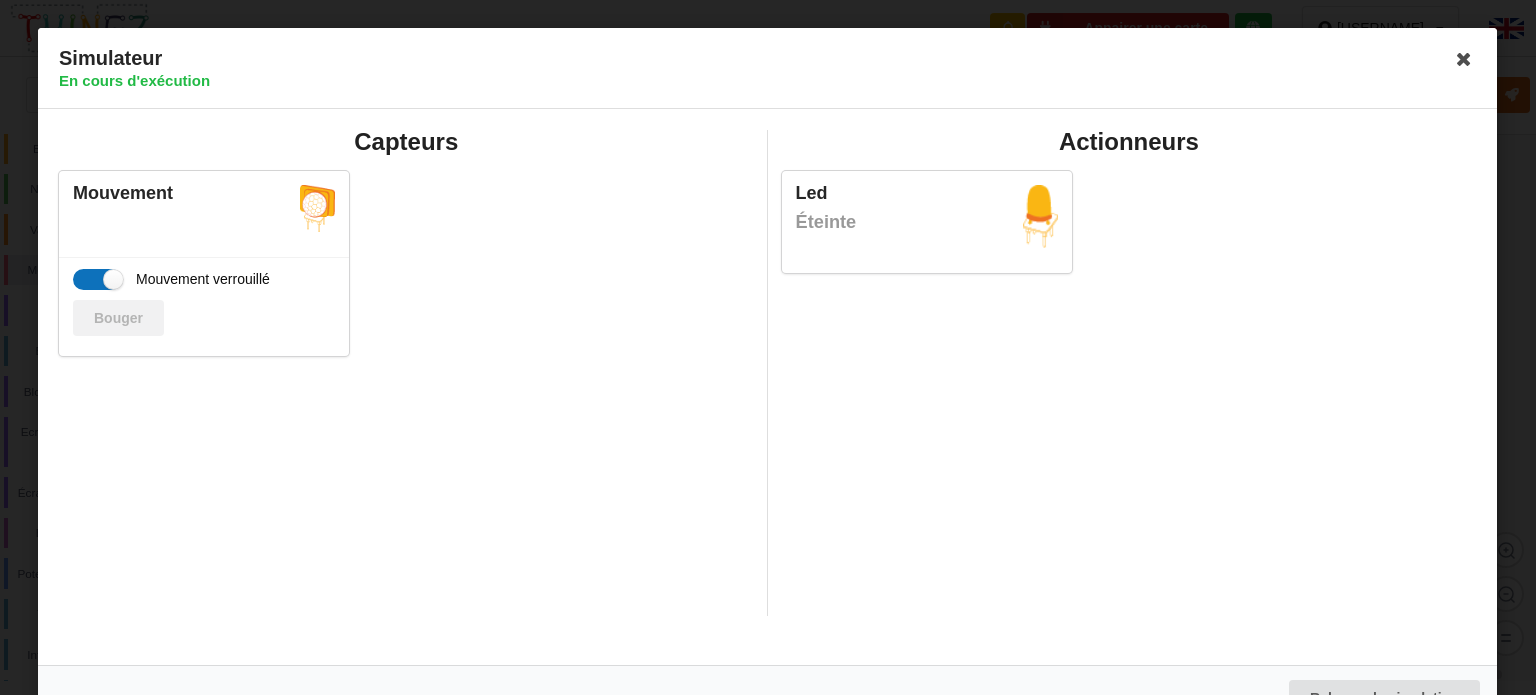 click on "Mouvement verrouillé" at bounding box center [171, 279] 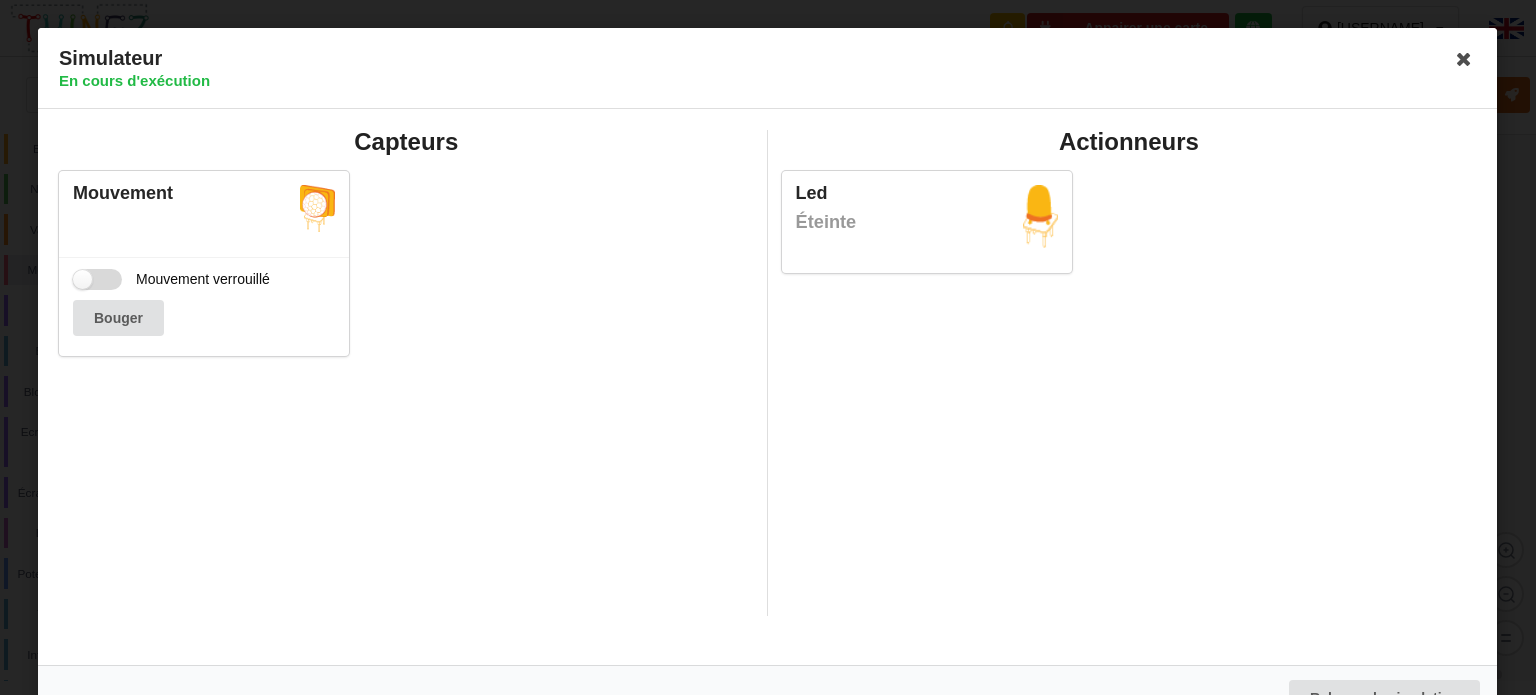 click on "Mouvement verrouillé" at bounding box center (171, 279) 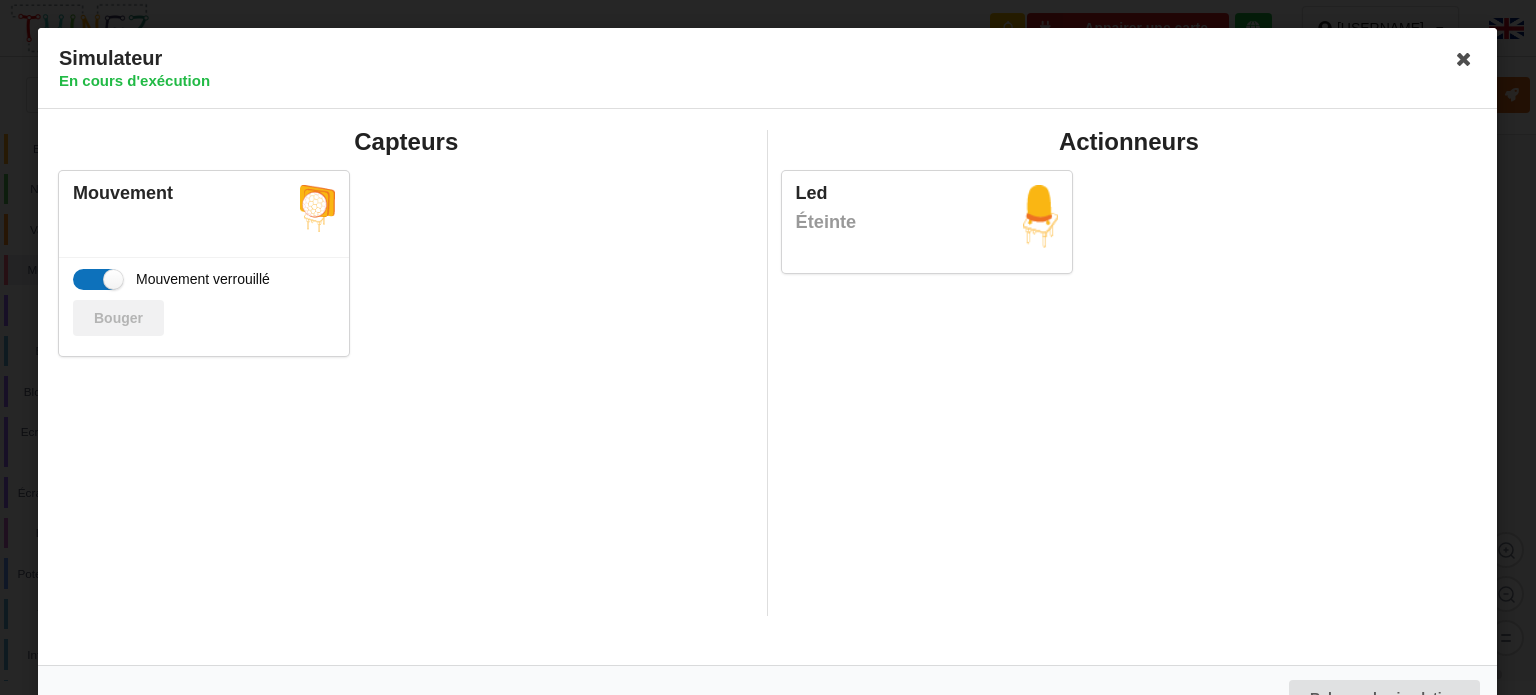 click on "Mouvement verrouillé" at bounding box center (171, 279) 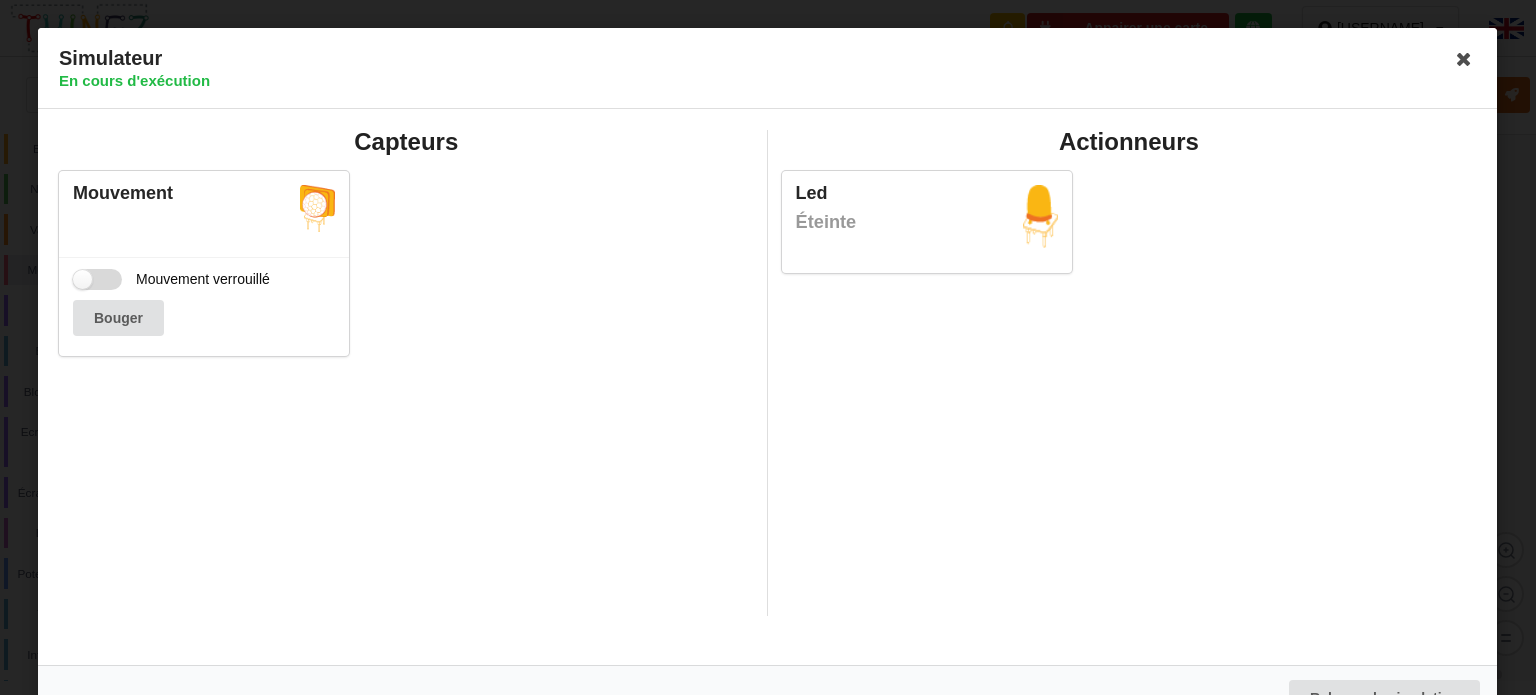 click on "Mouvement verrouillé" at bounding box center (171, 279) 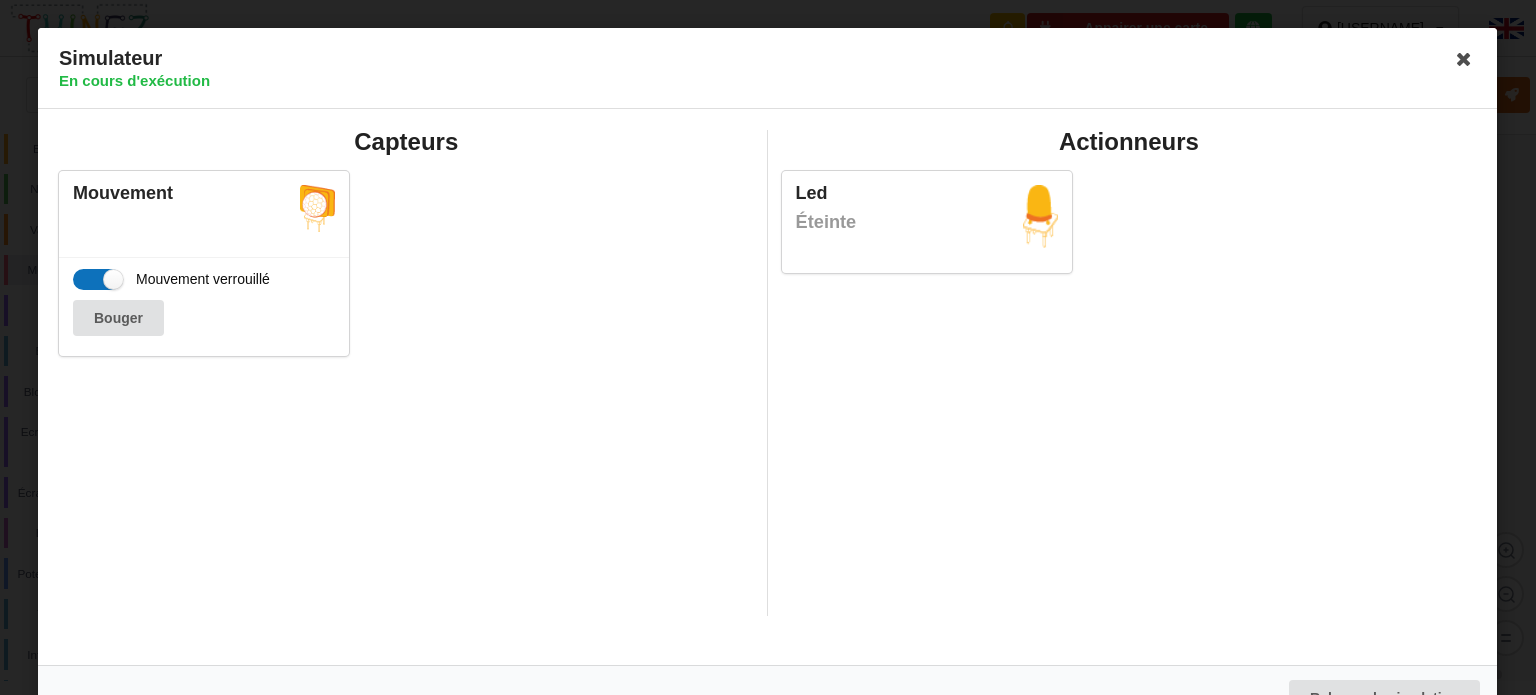 checkbox on "true" 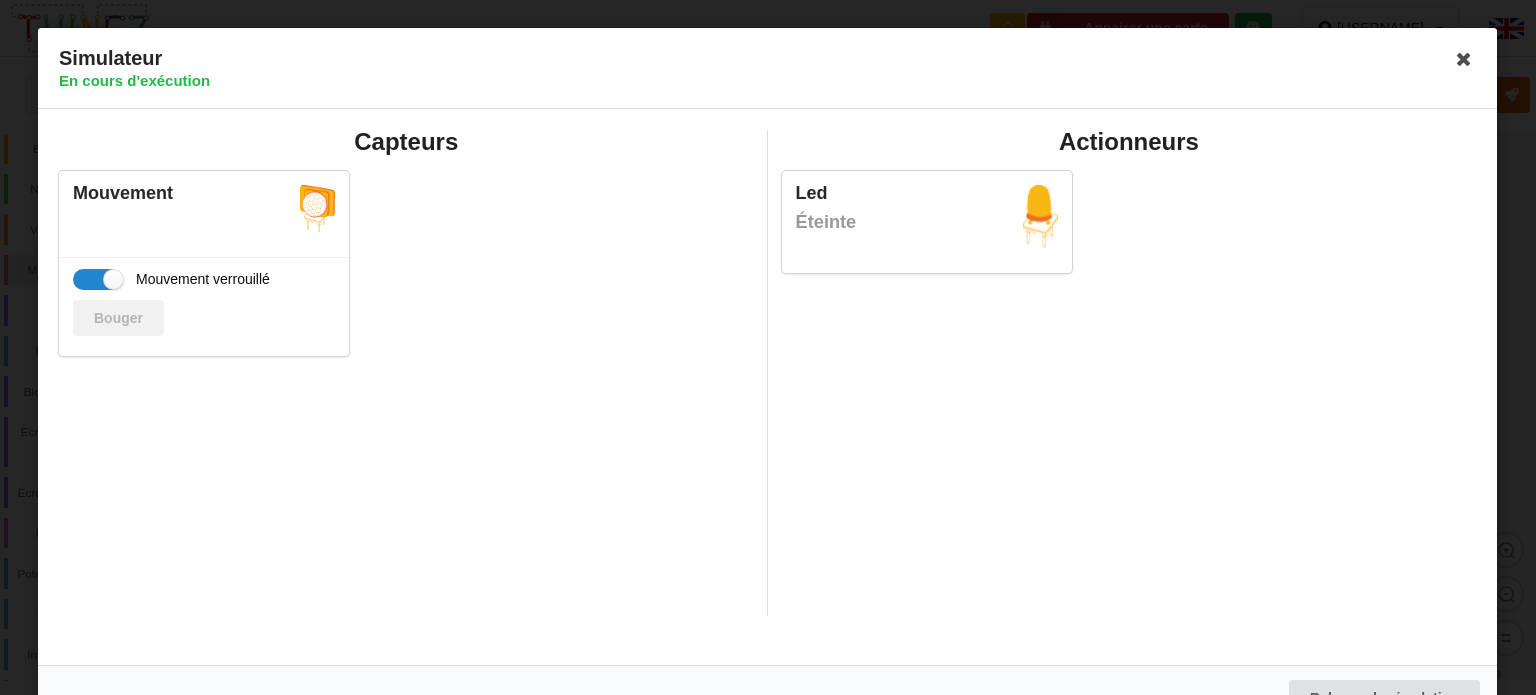 click on "Éteinte" at bounding box center (927, 222) 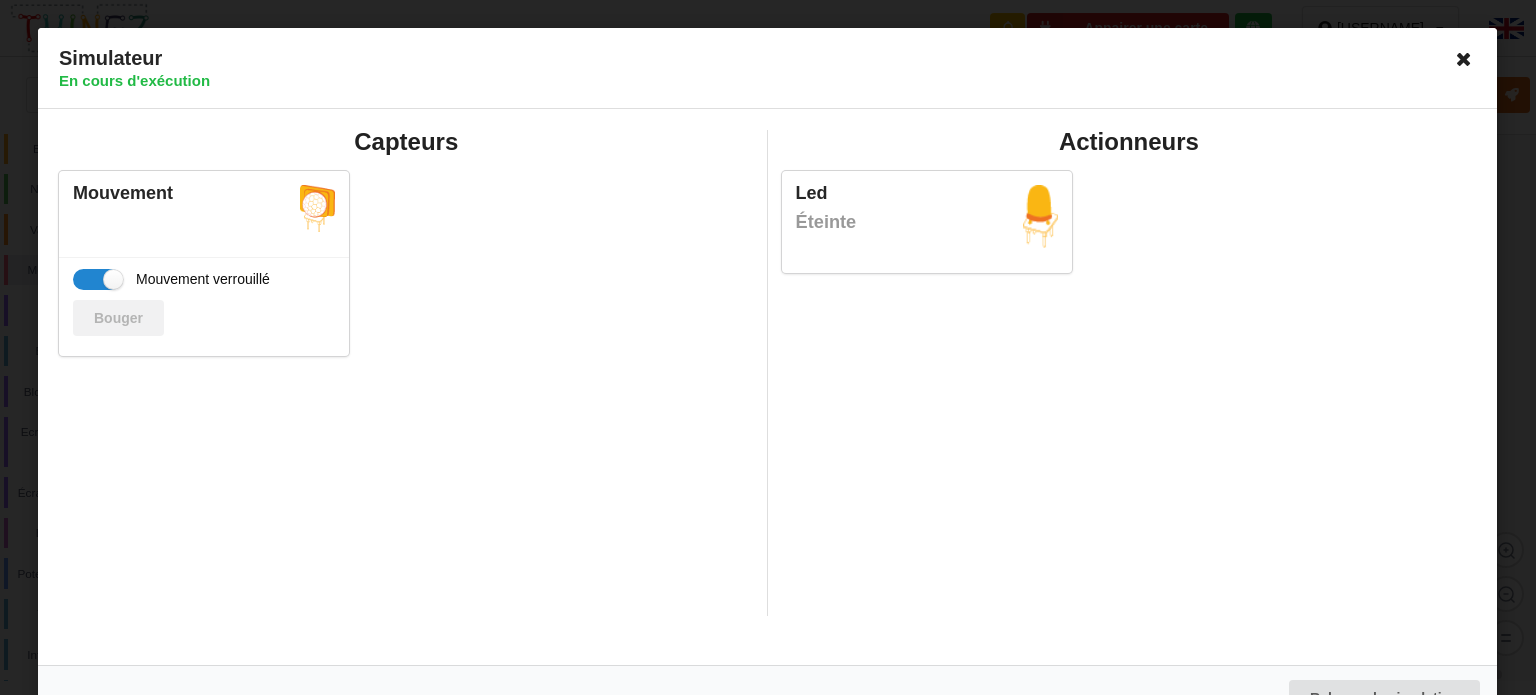 click at bounding box center [1465, 59] 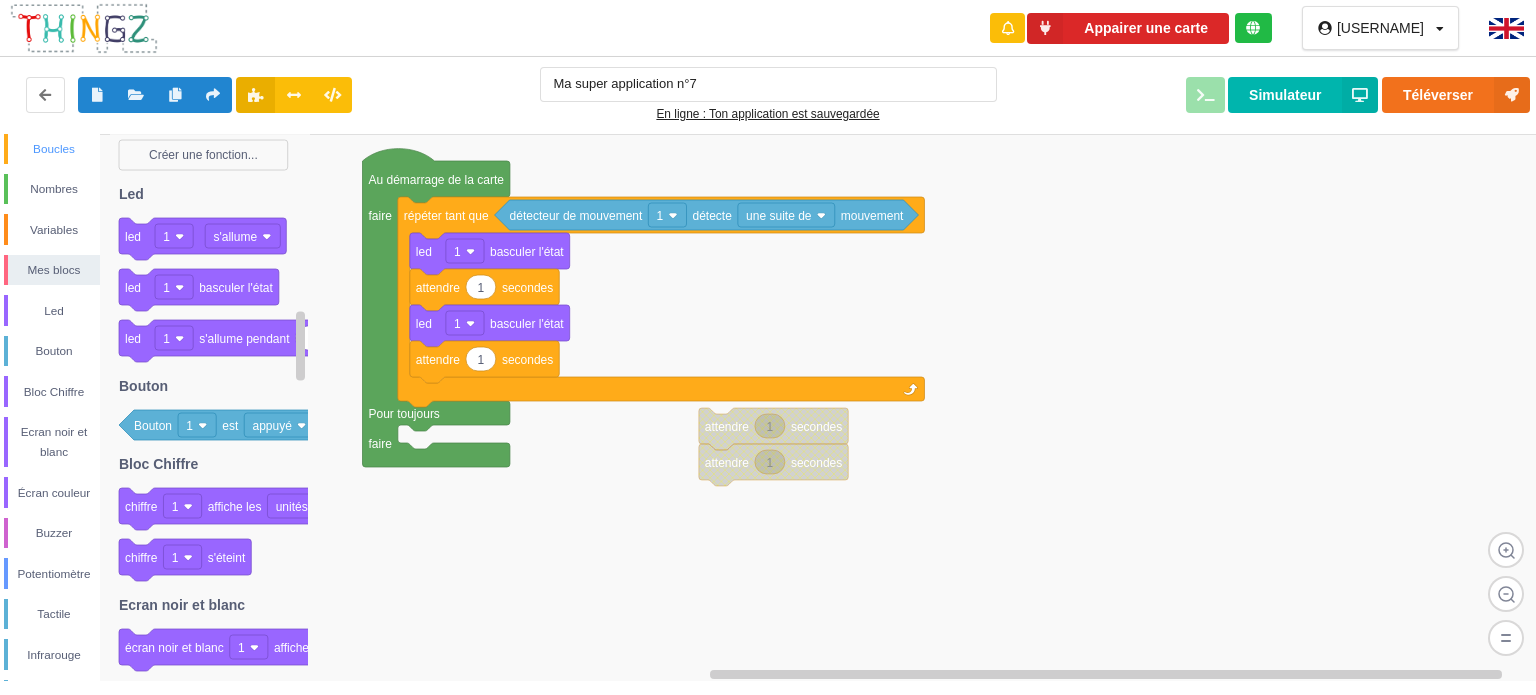 click on "Boucles" at bounding box center (54, 149) 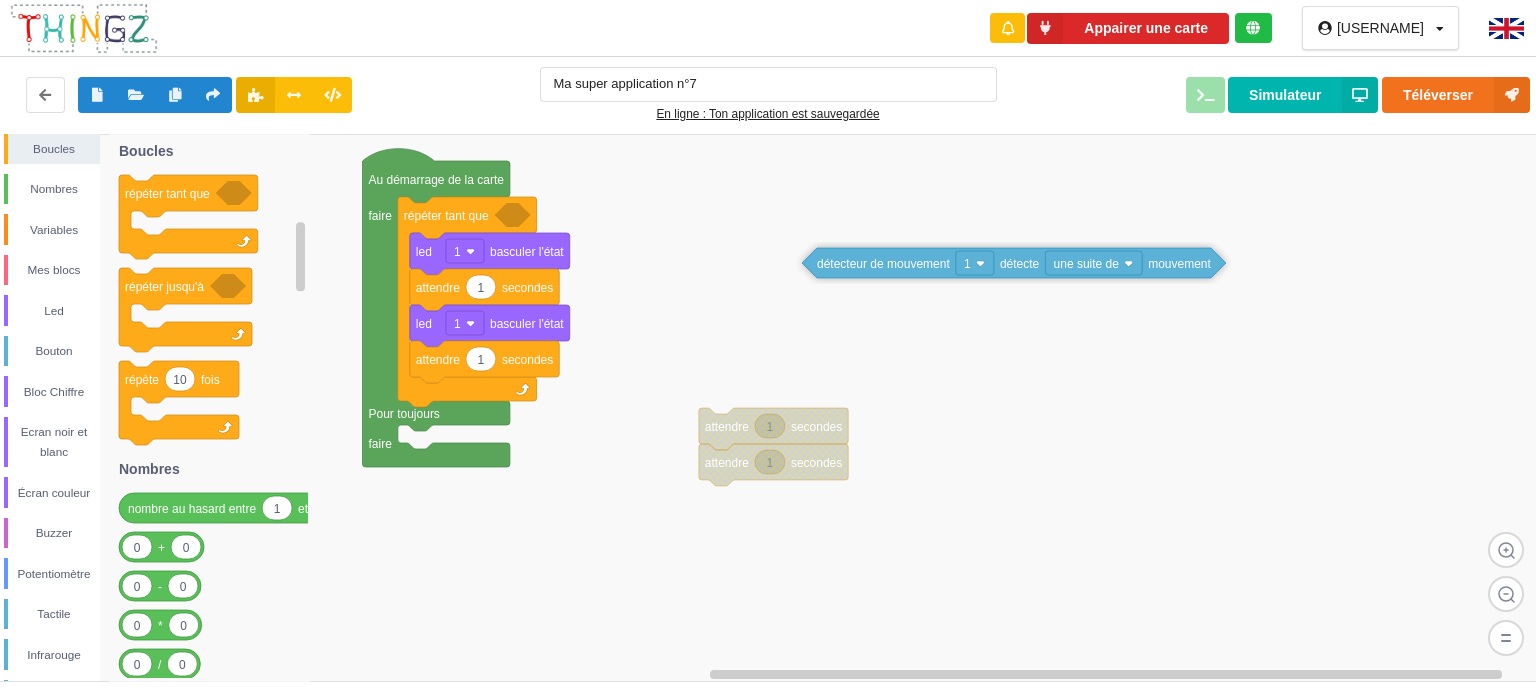 drag, startPoint x: 597, startPoint y: 213, endPoint x: 868, endPoint y: 252, distance: 273.7919 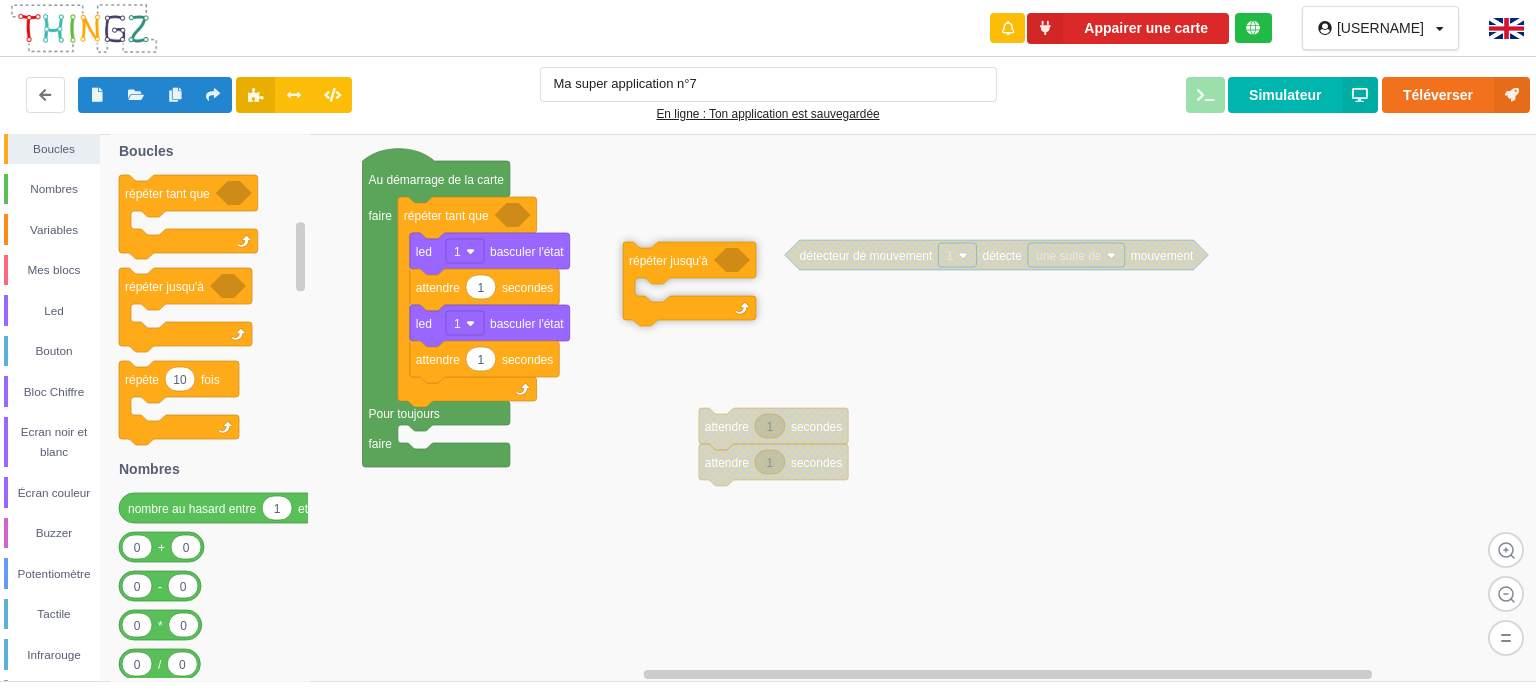 drag, startPoint x: 228, startPoint y: 294, endPoint x: 724, endPoint y: 269, distance: 496.62964 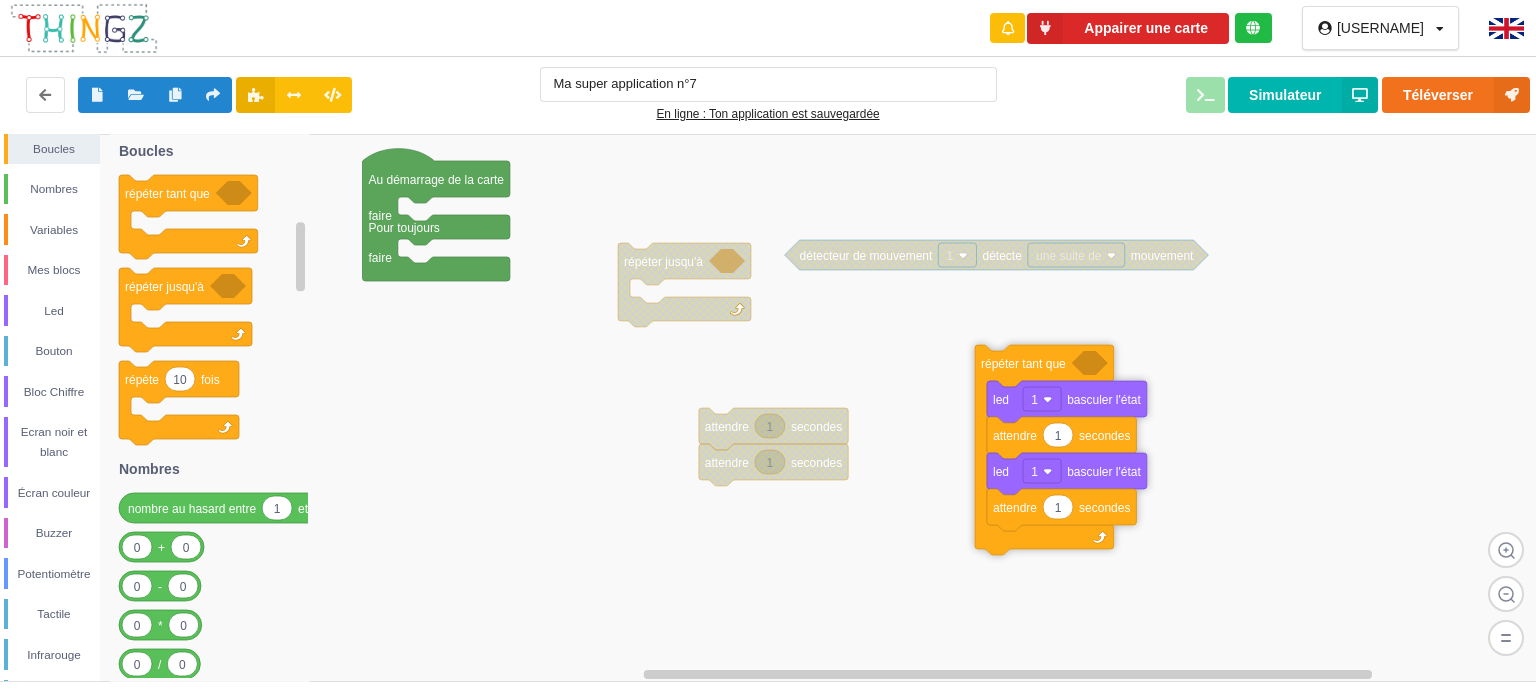 drag, startPoint x: 479, startPoint y: 235, endPoint x: 1042, endPoint y: 361, distance: 576.9272 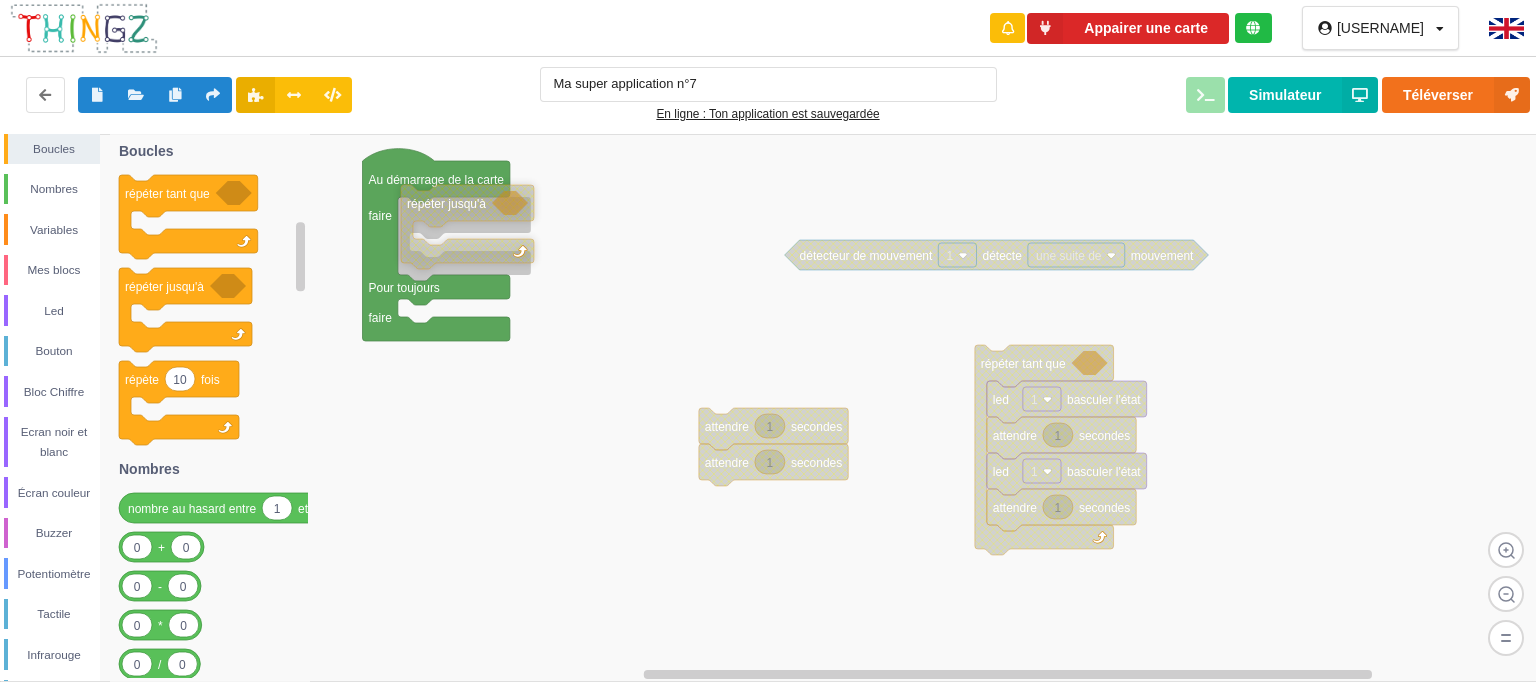 drag, startPoint x: 703, startPoint y: 266, endPoint x: 483, endPoint y: 209, distance: 227.26416 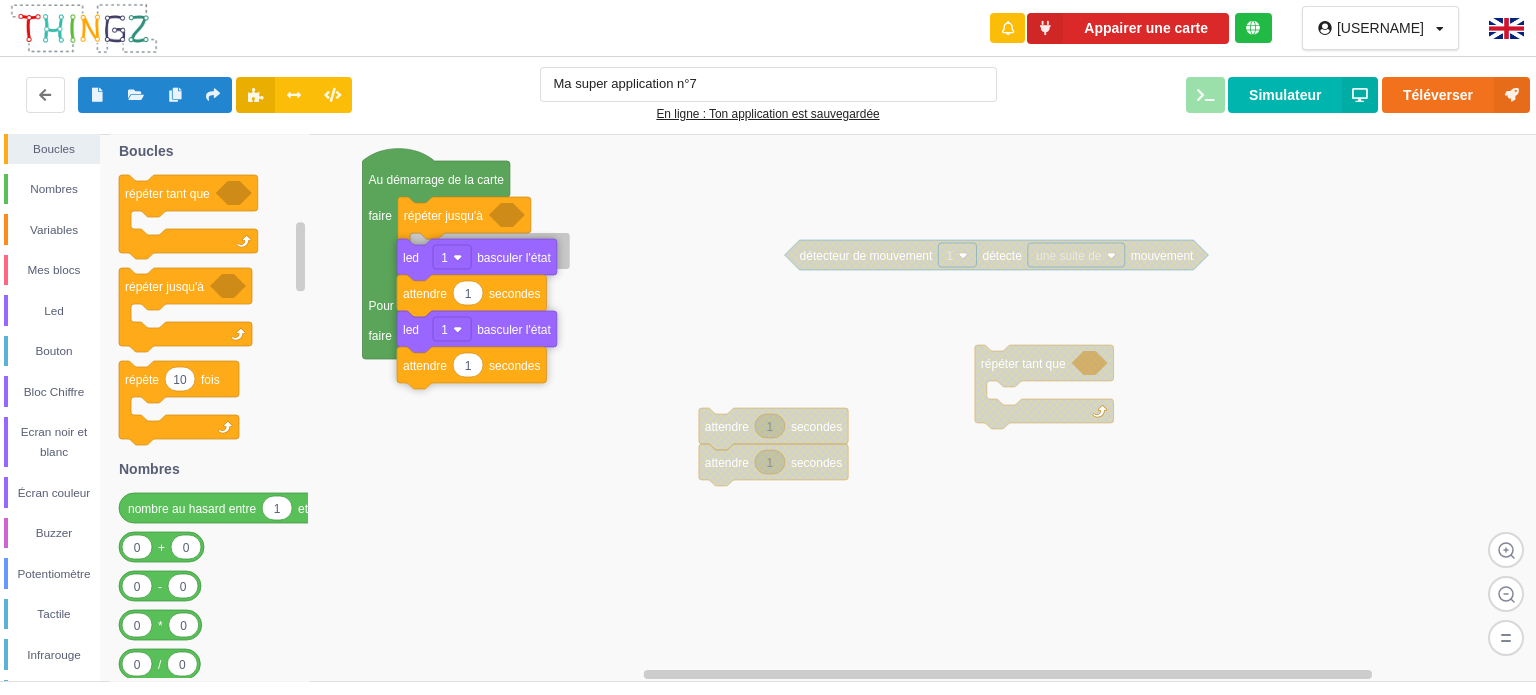 drag, startPoint x: 1006, startPoint y: 405, endPoint x: 416, endPoint y: 263, distance: 606.8476 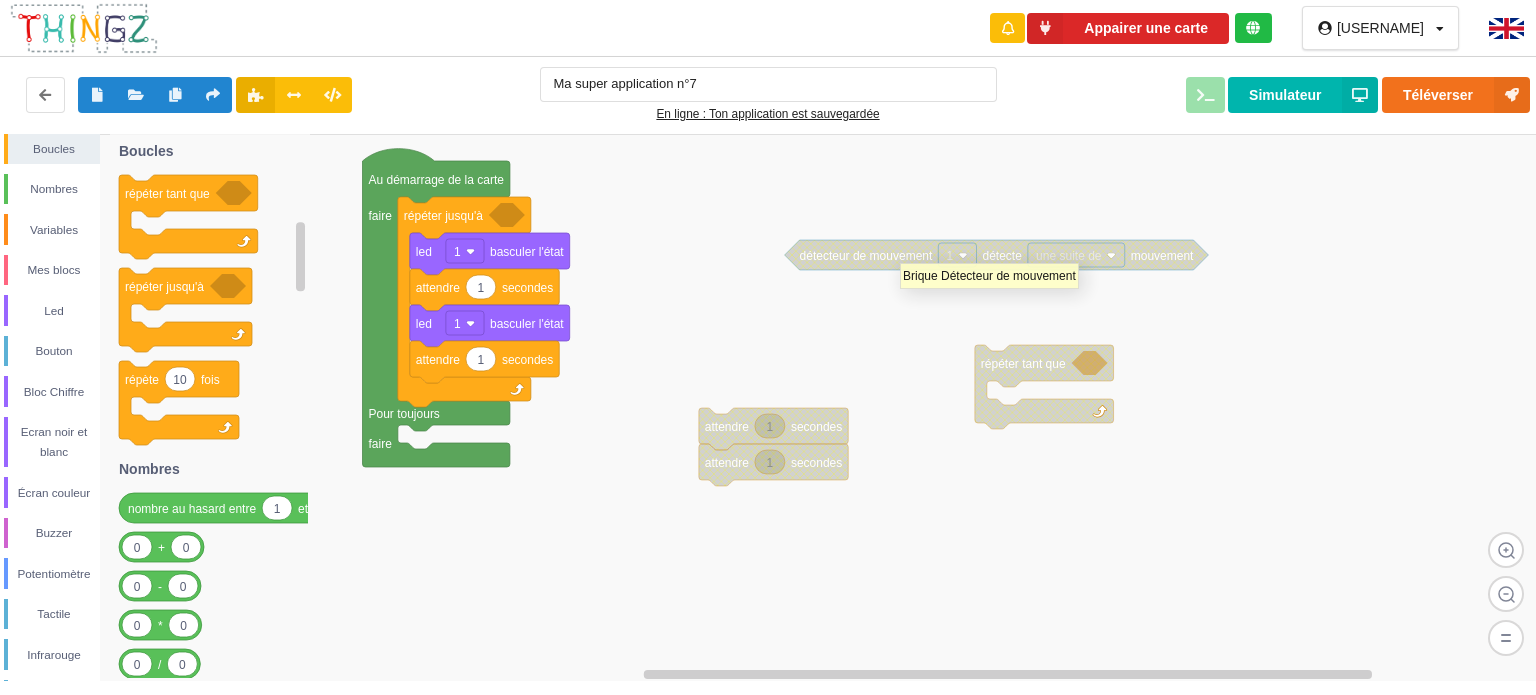 drag, startPoint x: 900, startPoint y: 253, endPoint x: 842, endPoint y: 266, distance: 59.439045 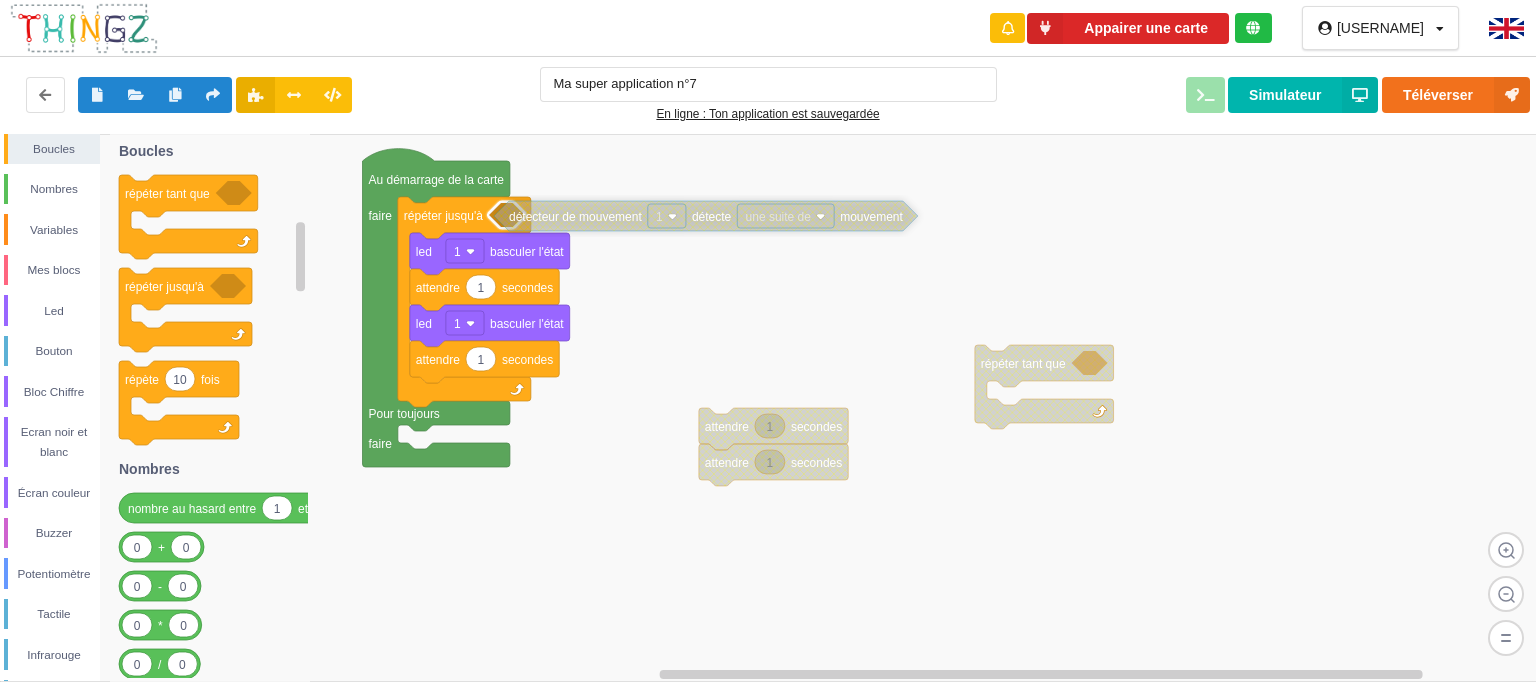 drag, startPoint x: 617, startPoint y: 226, endPoint x: 581, endPoint y: 212, distance: 38.626415 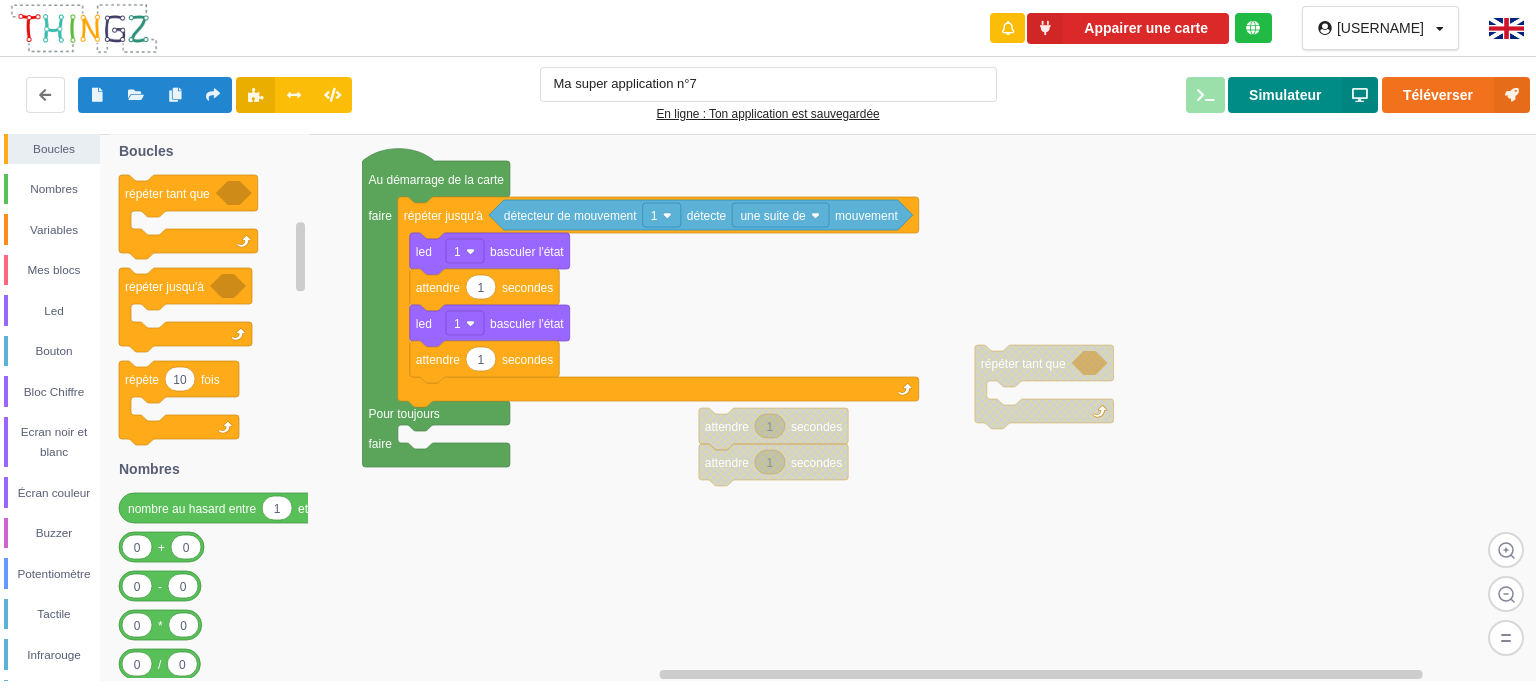 click on "Simulateur" at bounding box center [1303, 95] 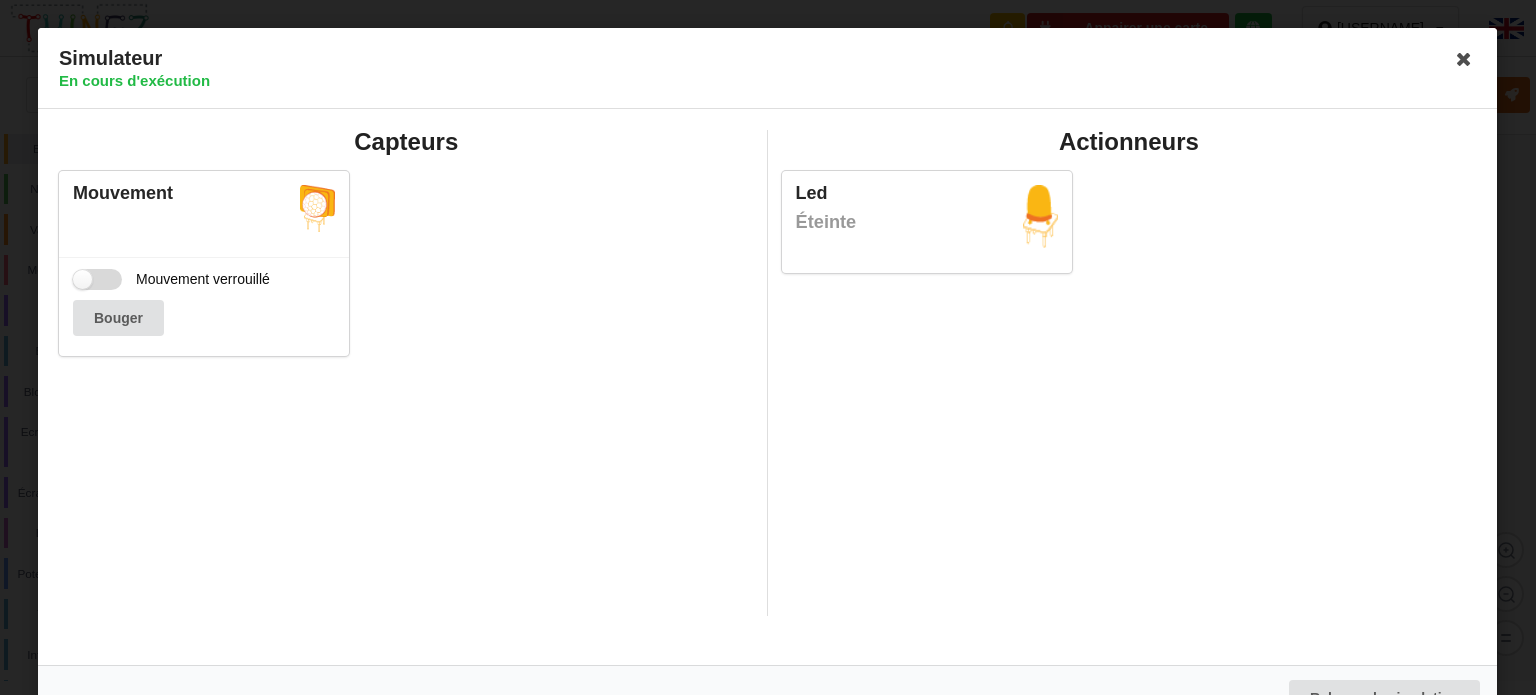 click on "Mouvement verrouillé" at bounding box center (171, 279) 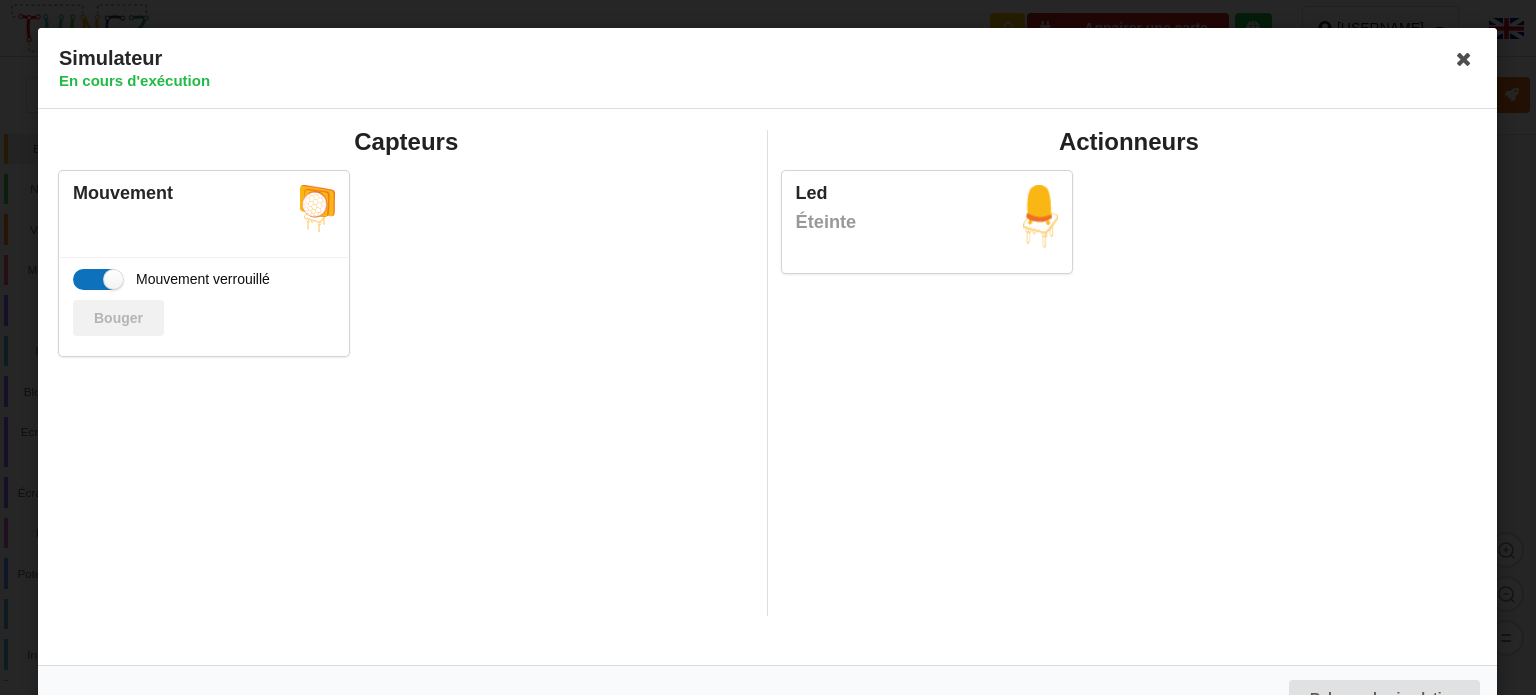click on "Mouvement verrouillé" at bounding box center [171, 279] 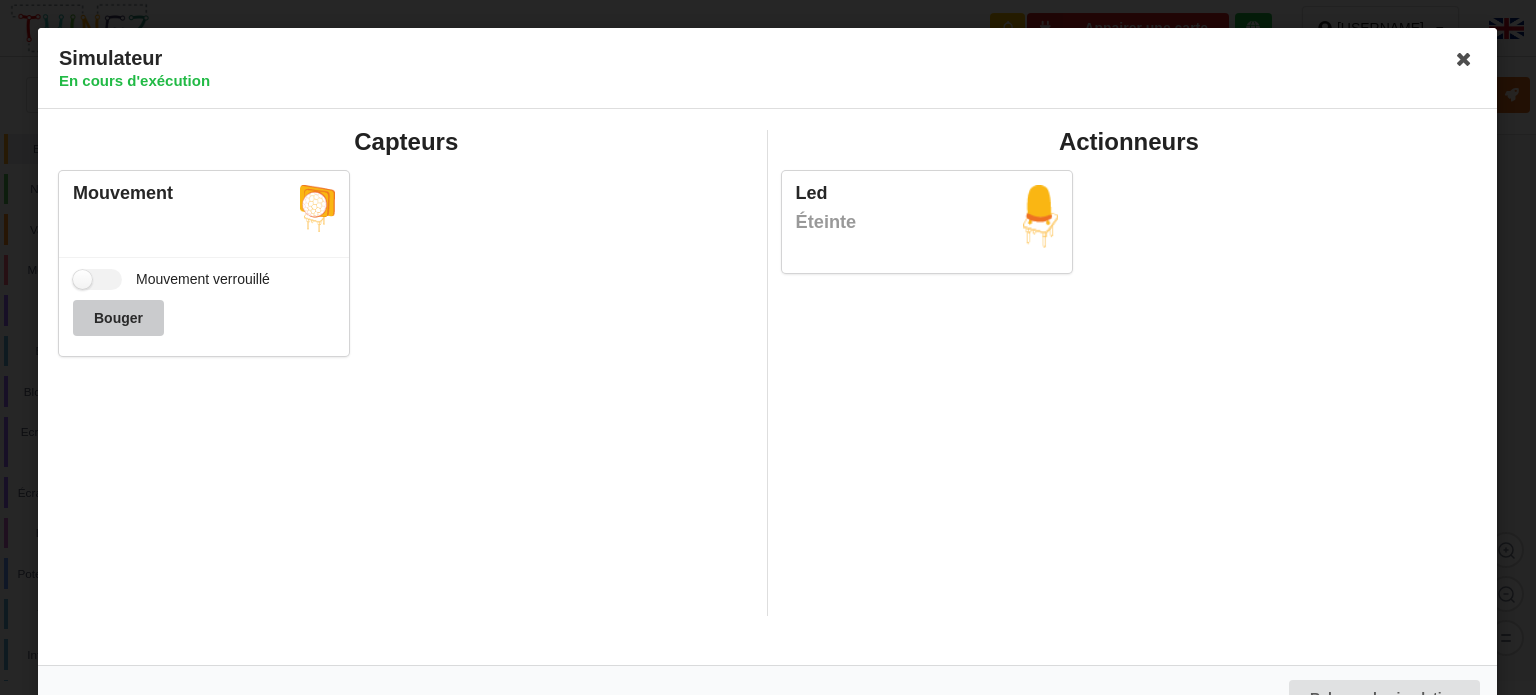 click on "Bouger" at bounding box center [118, 318] 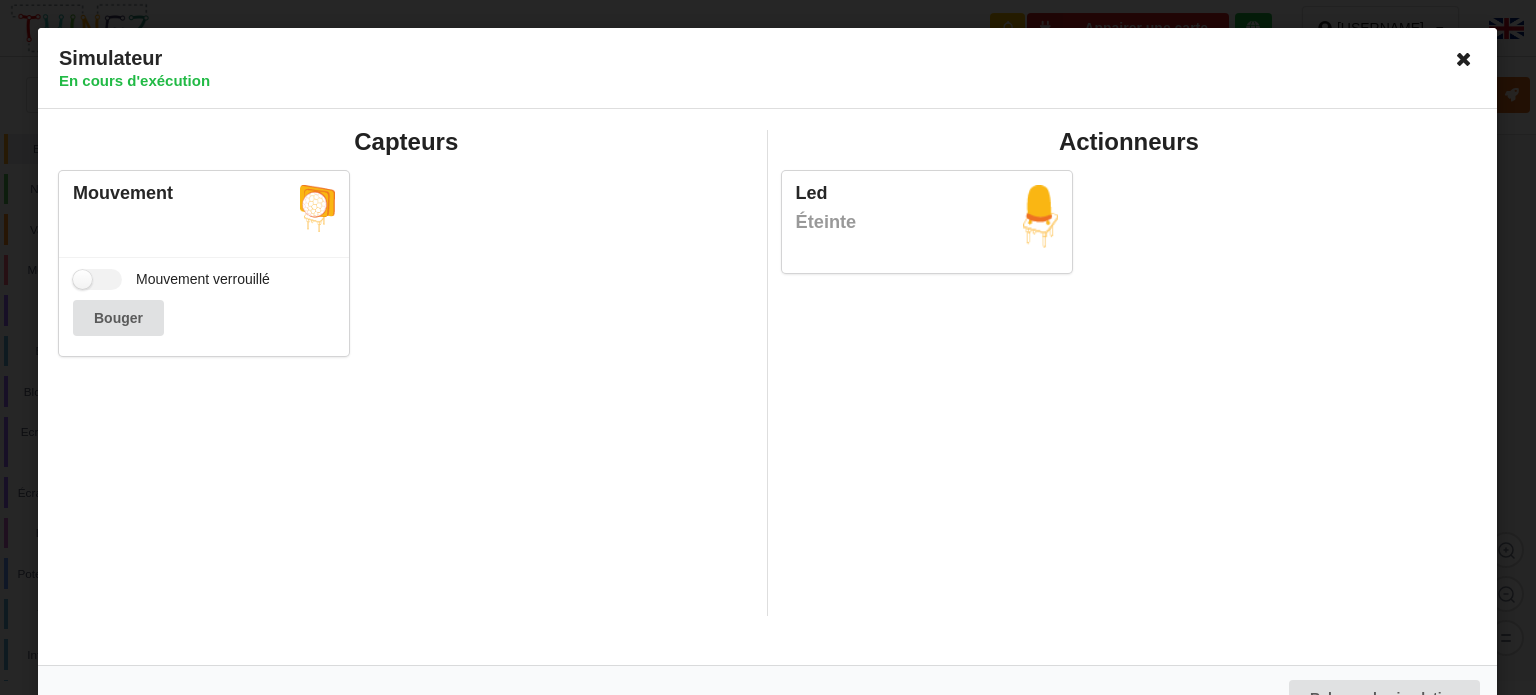 click at bounding box center [1465, 59] 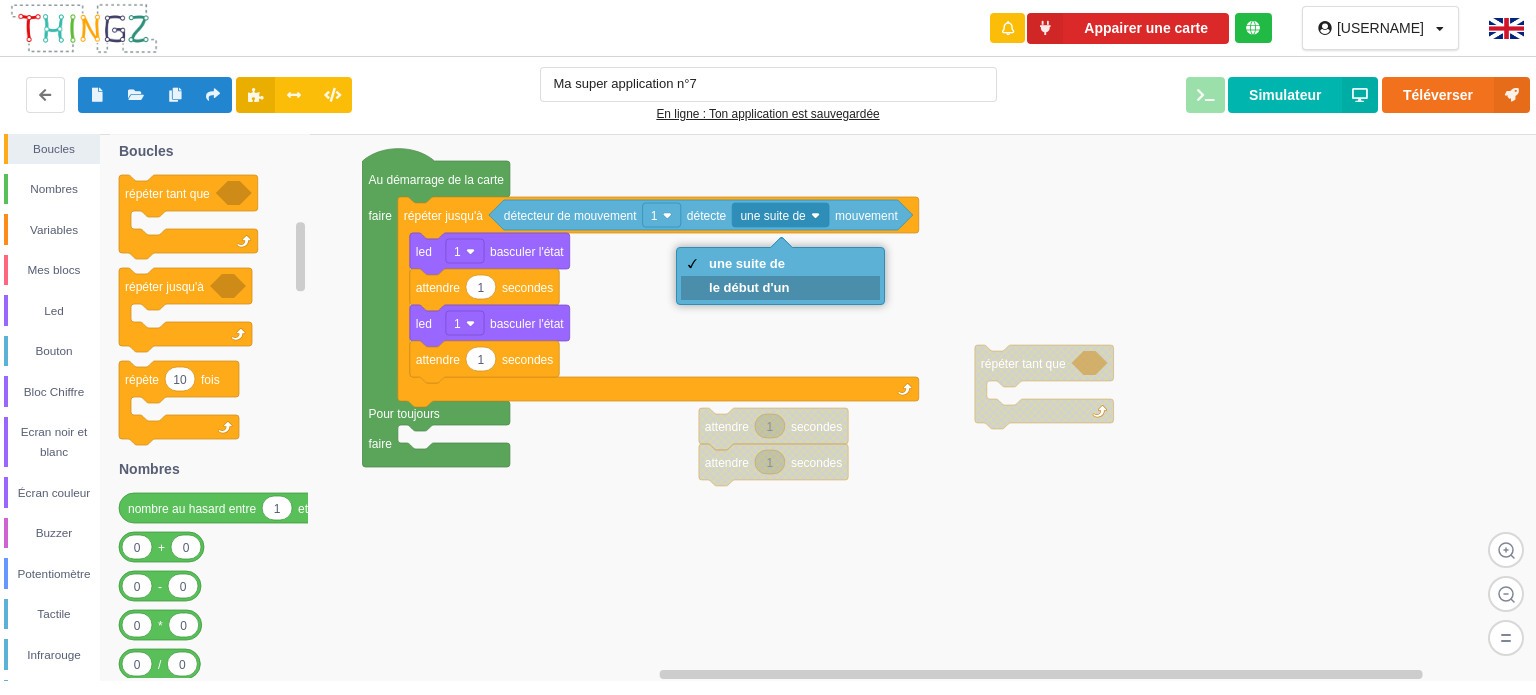 click on "le début d'un" at bounding box center [780, 288] 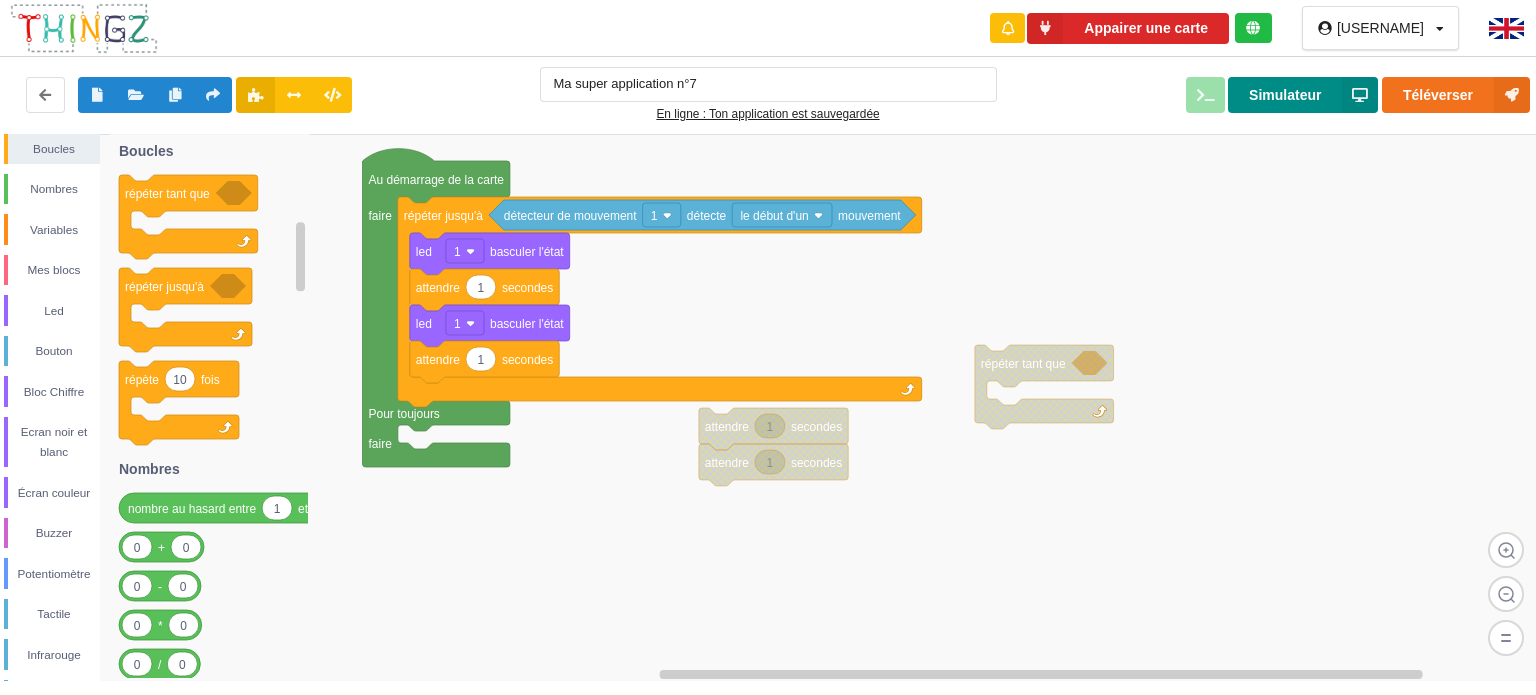 click on "Simulateur" at bounding box center [1303, 95] 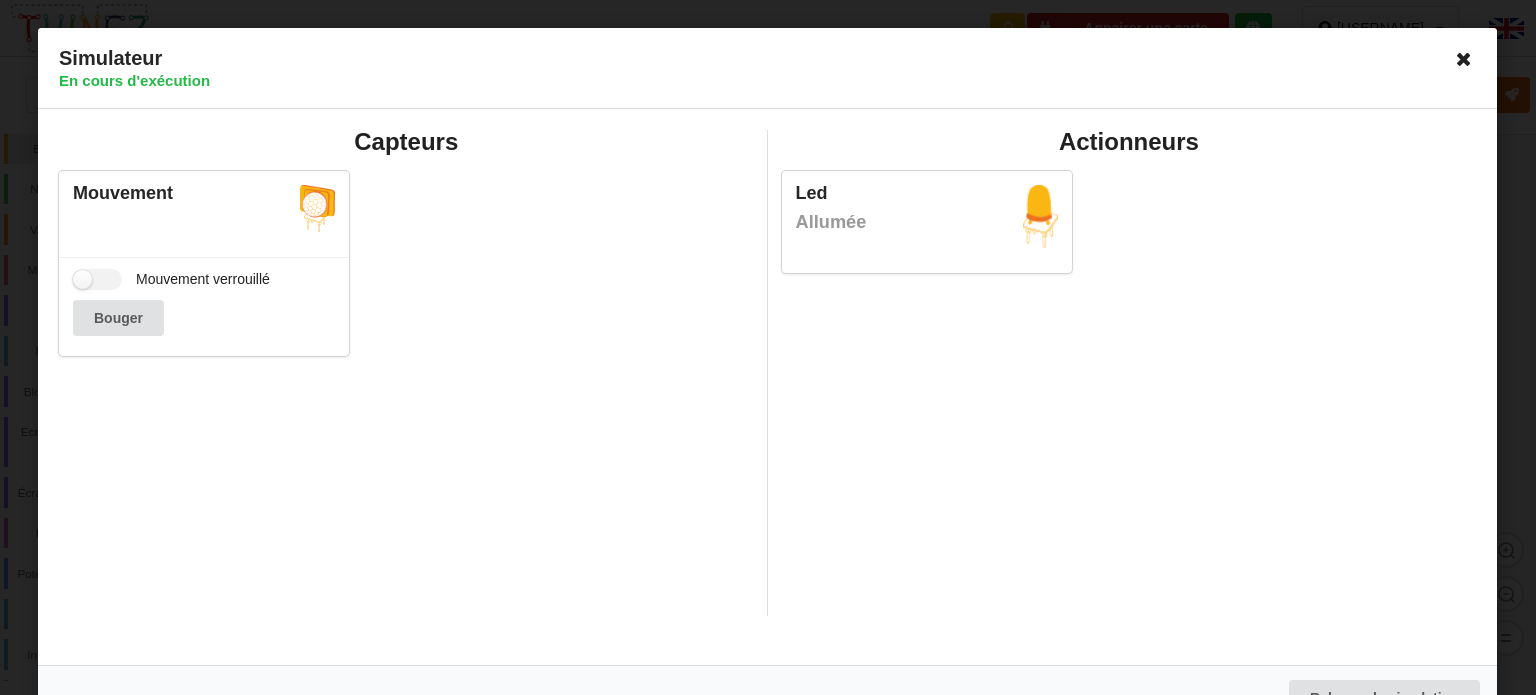 click at bounding box center (1465, 59) 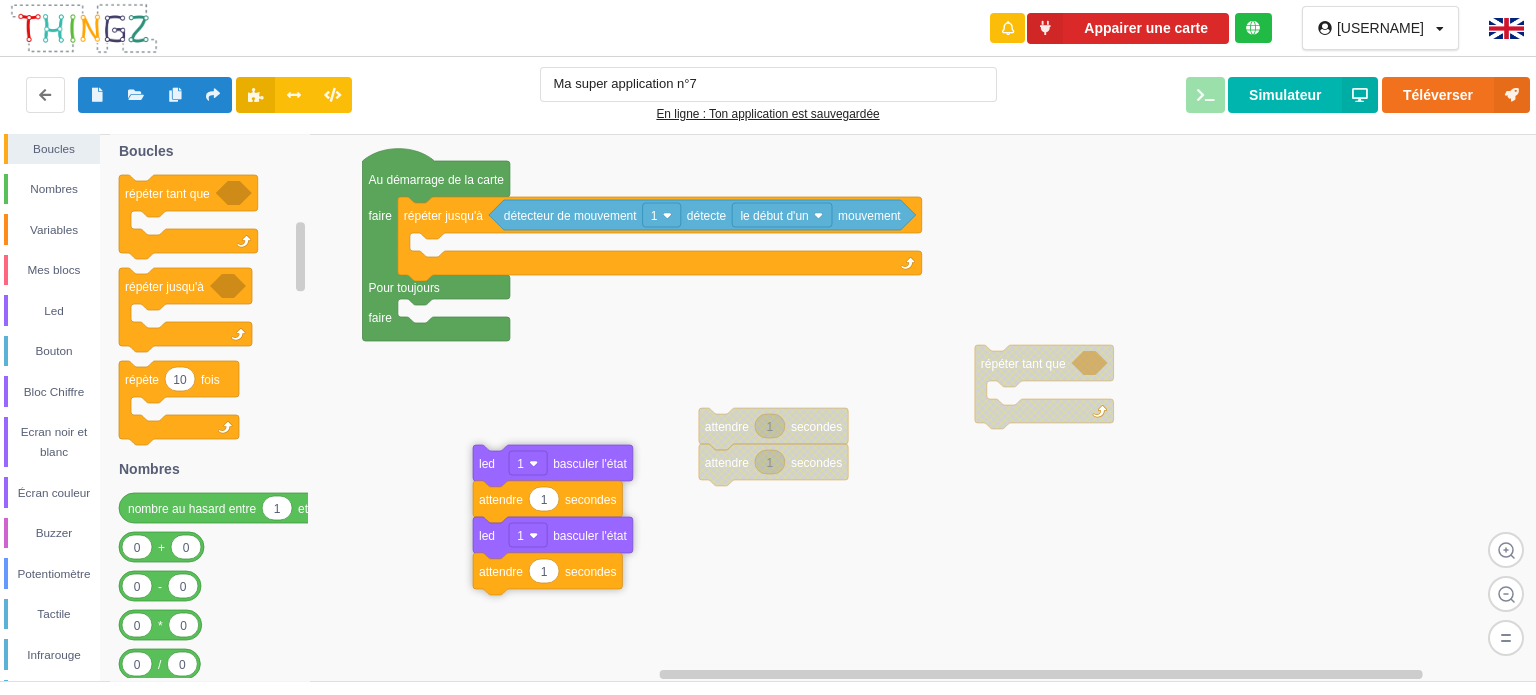 drag, startPoint x: 417, startPoint y: 256, endPoint x: 457, endPoint y: 389, distance: 138.88484 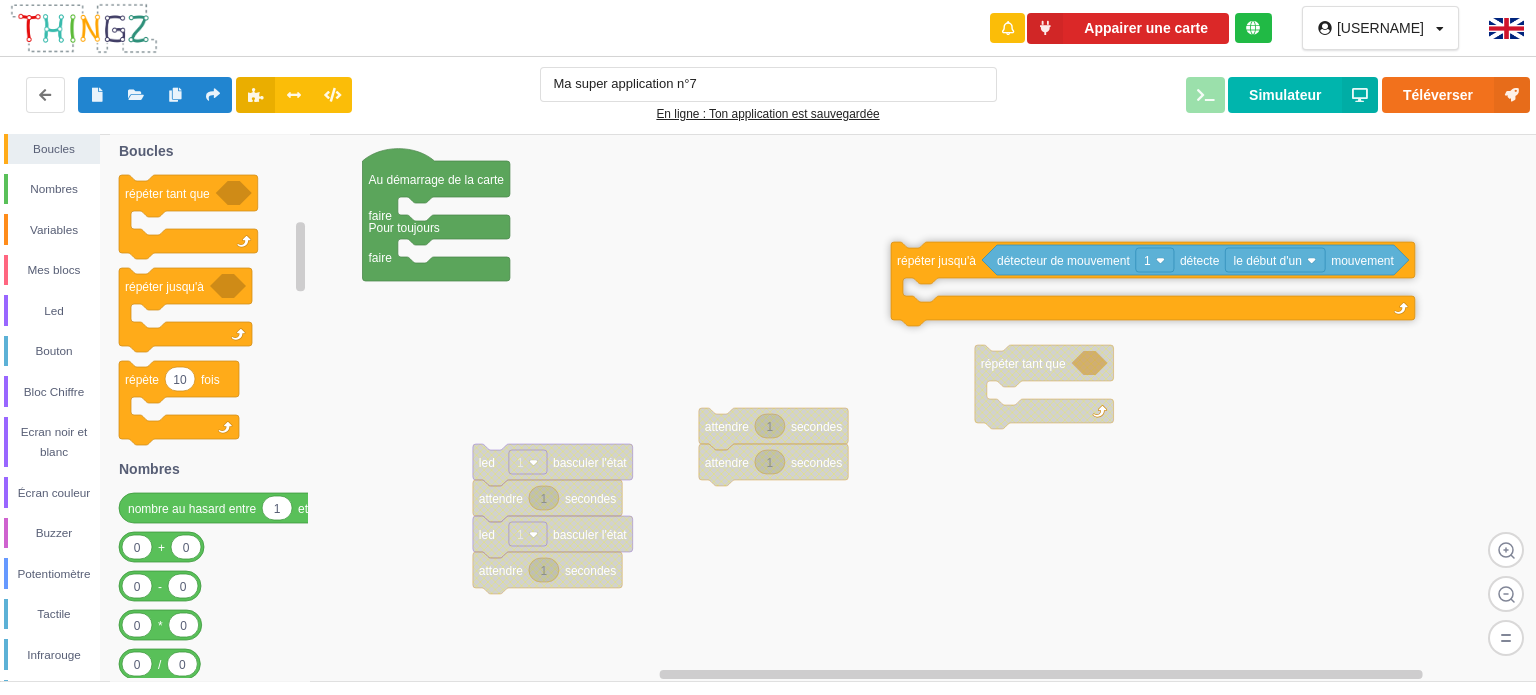 drag, startPoint x: 455, startPoint y: 207, endPoint x: 1049, endPoint y: 284, distance: 598.97 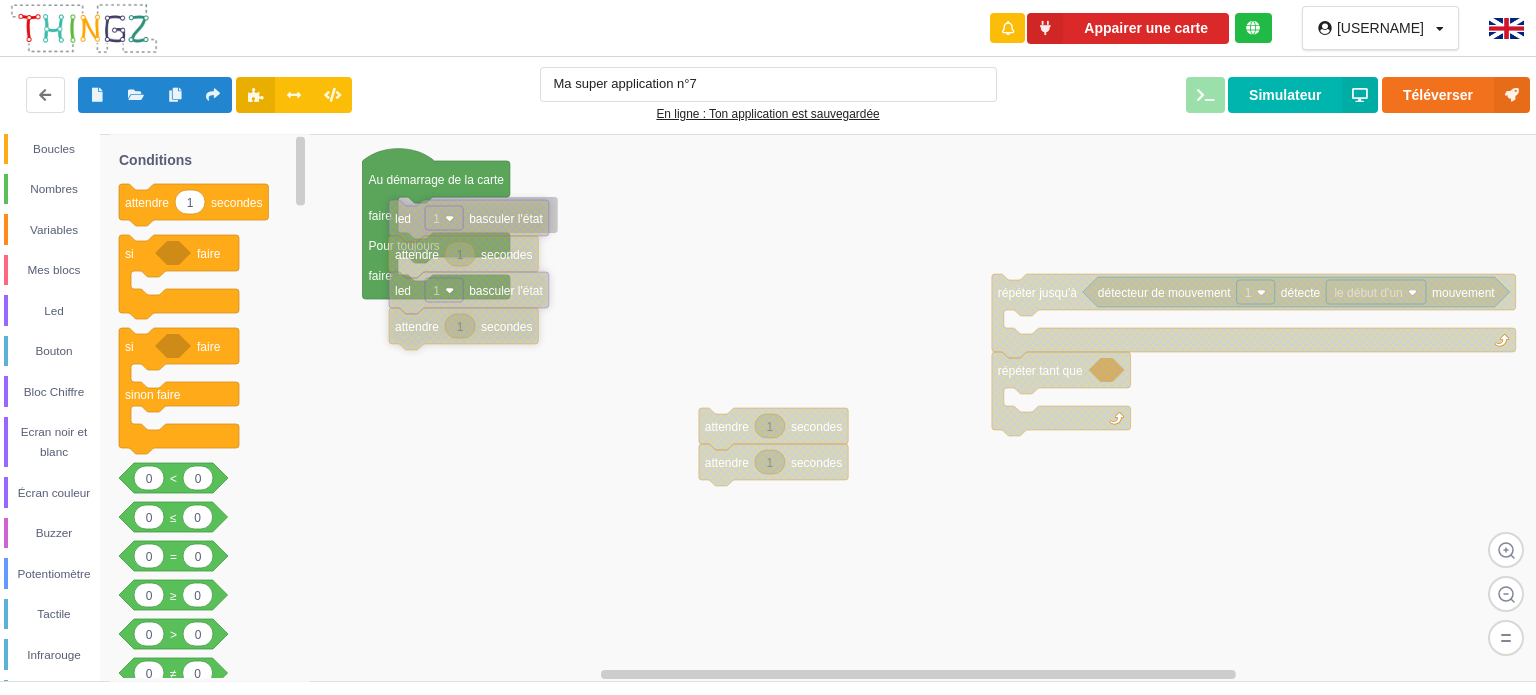 drag, startPoint x: 491, startPoint y: 463, endPoint x: 407, endPoint y: 219, distance: 258.05426 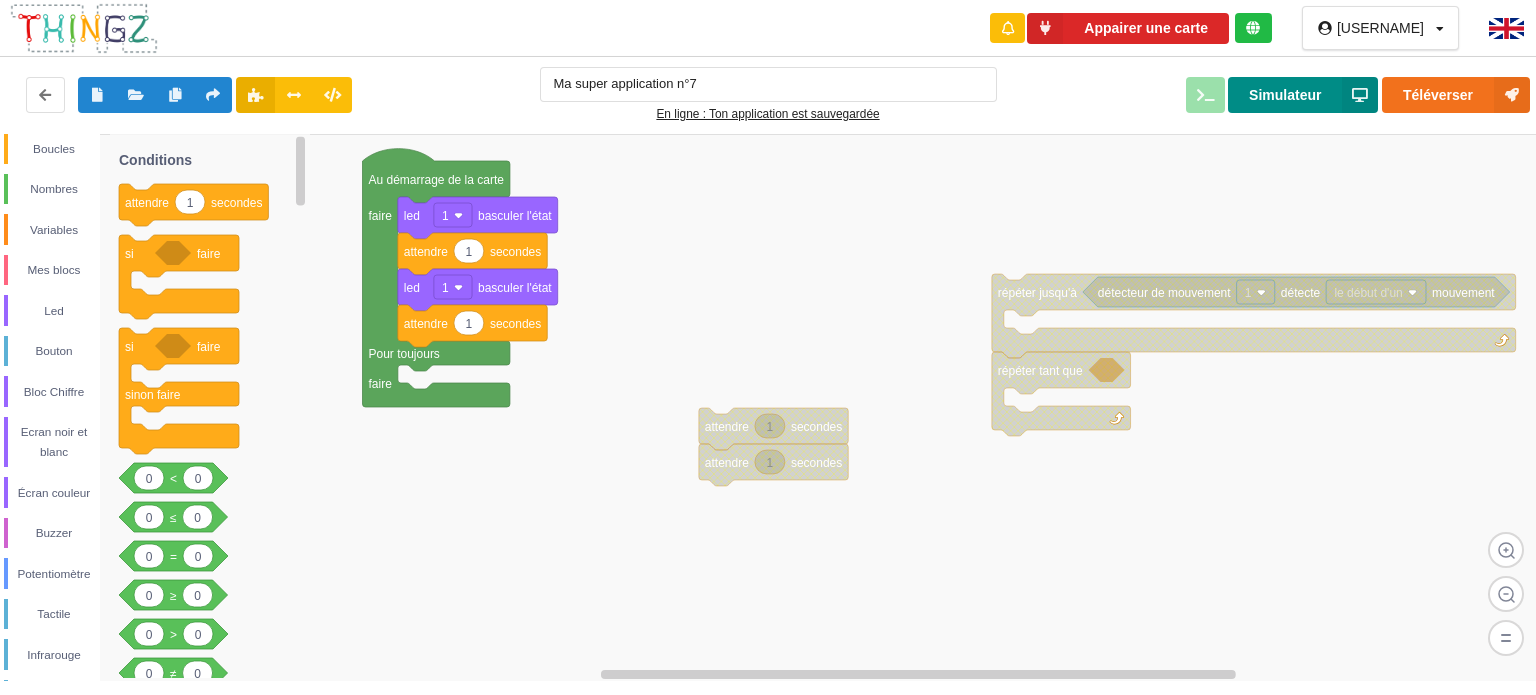 click on "Simulateur" at bounding box center [1303, 95] 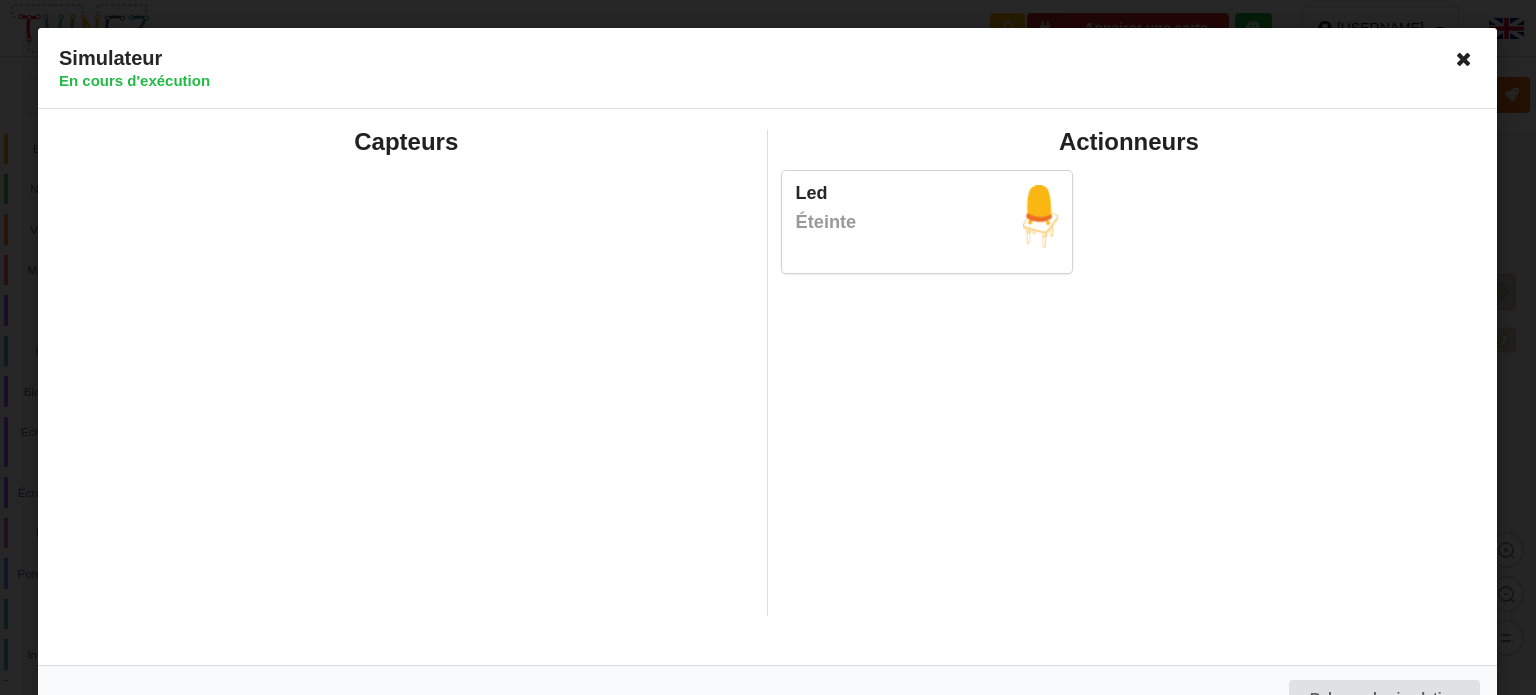 click at bounding box center (1465, 59) 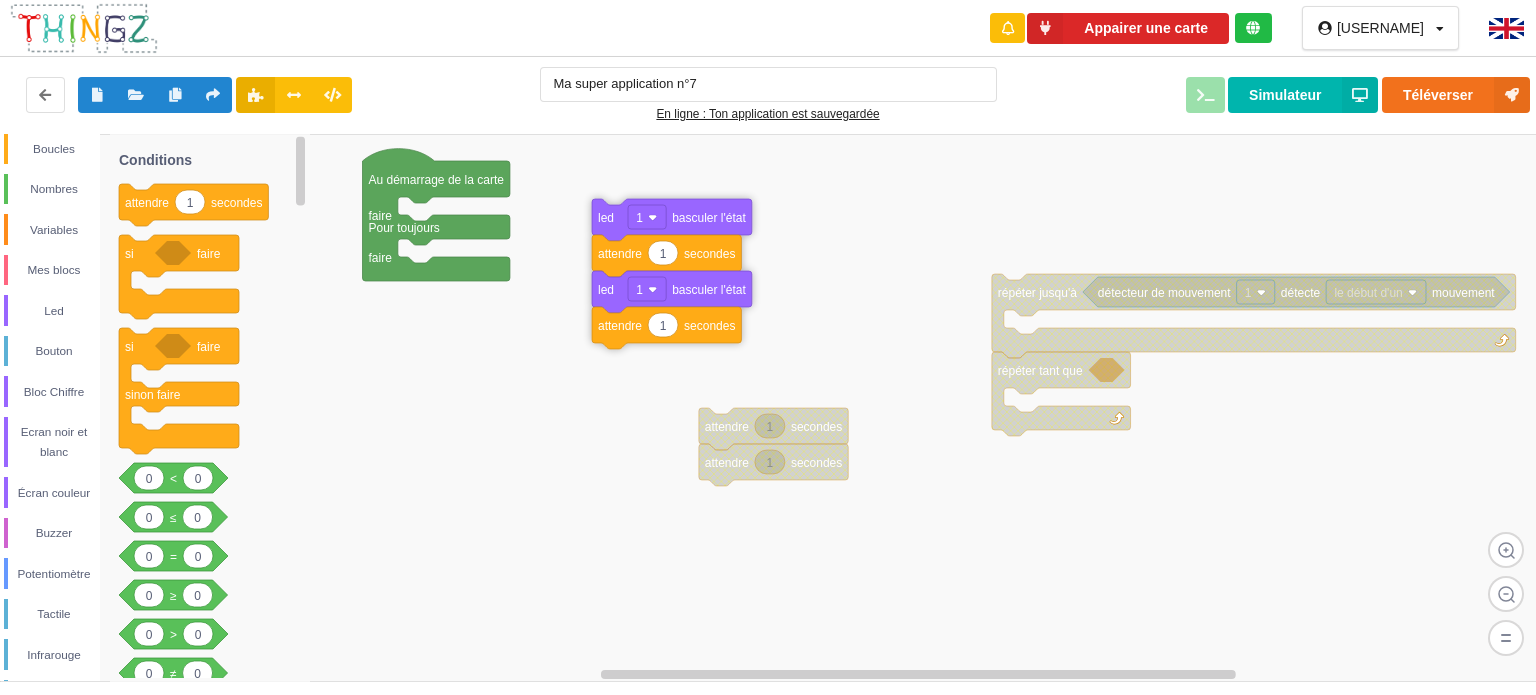 drag, startPoint x: 417, startPoint y: 222, endPoint x: 611, endPoint y: 224, distance: 194.01031 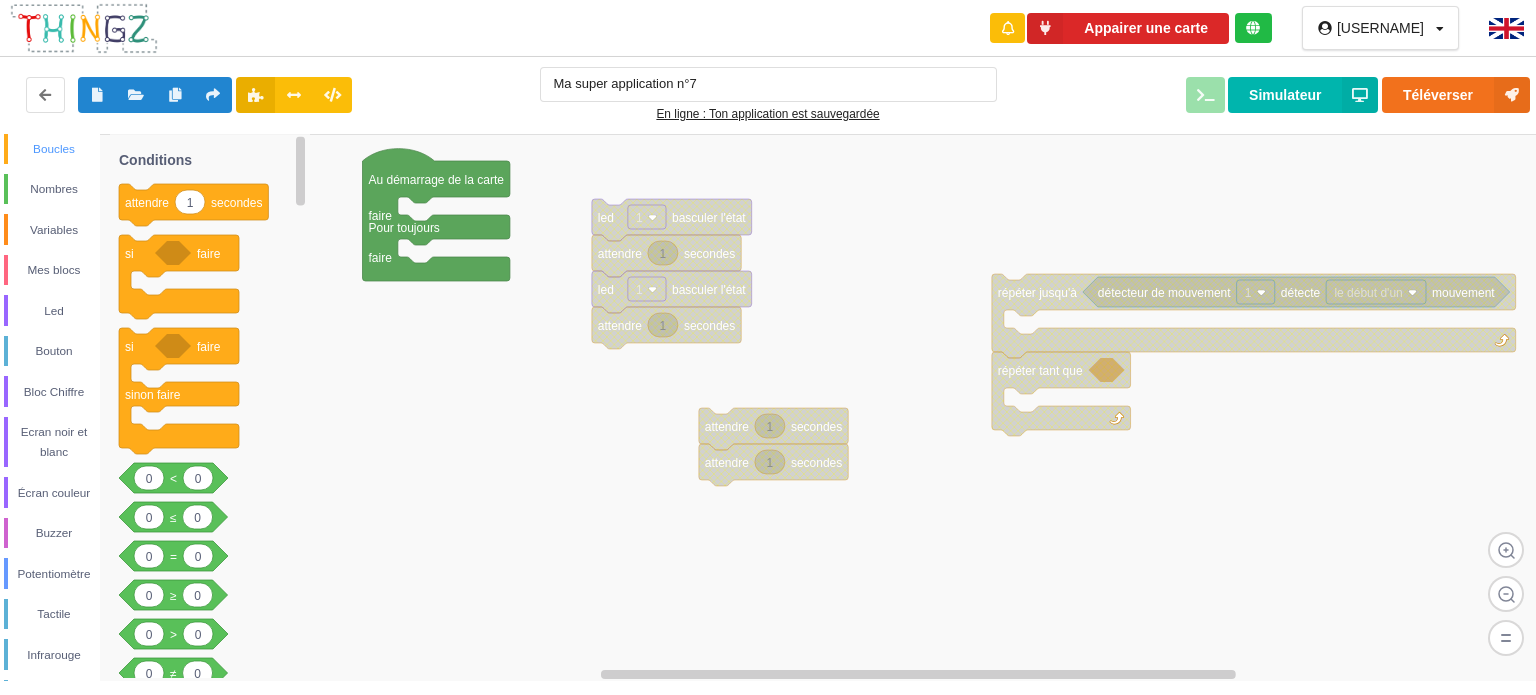 click on "Boucles" at bounding box center (52, 148) 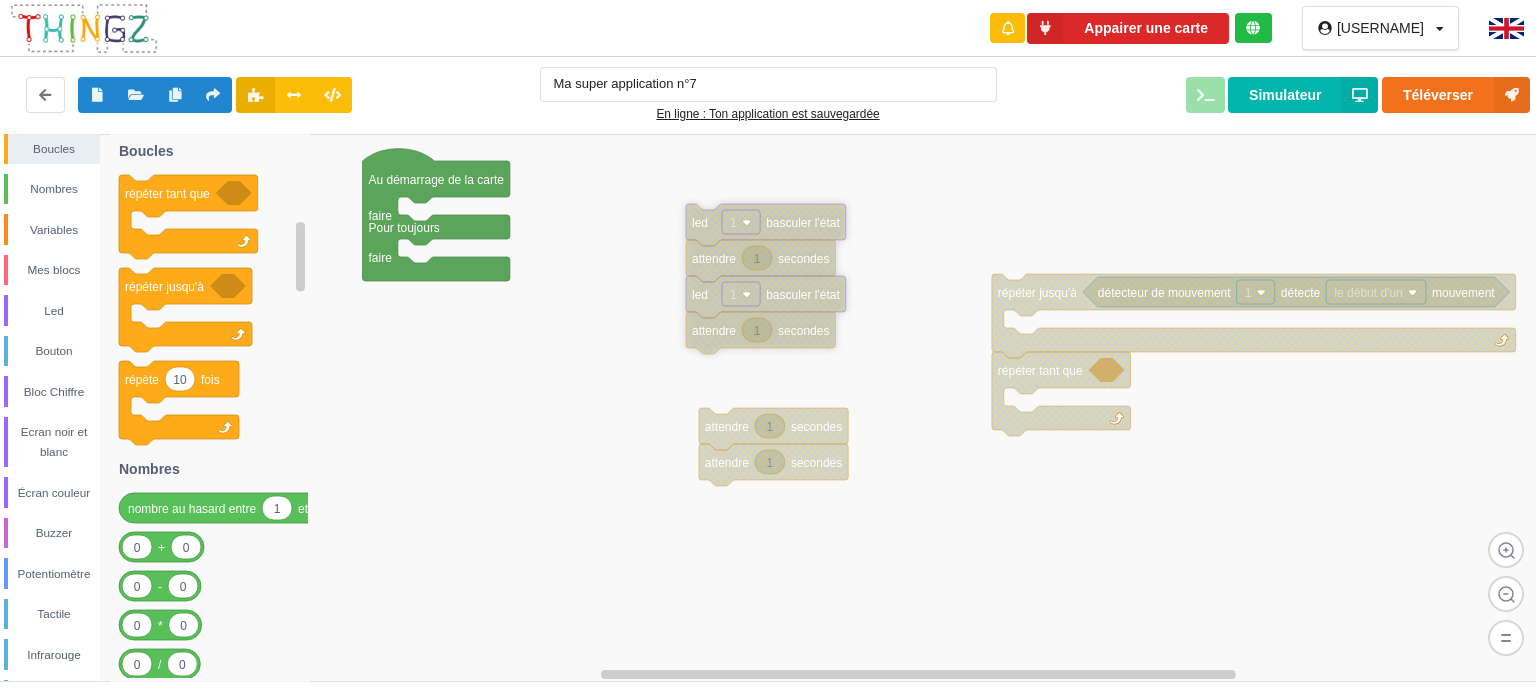 drag, startPoint x: 601, startPoint y: 224, endPoint x: 695, endPoint y: 228, distance: 94.08507 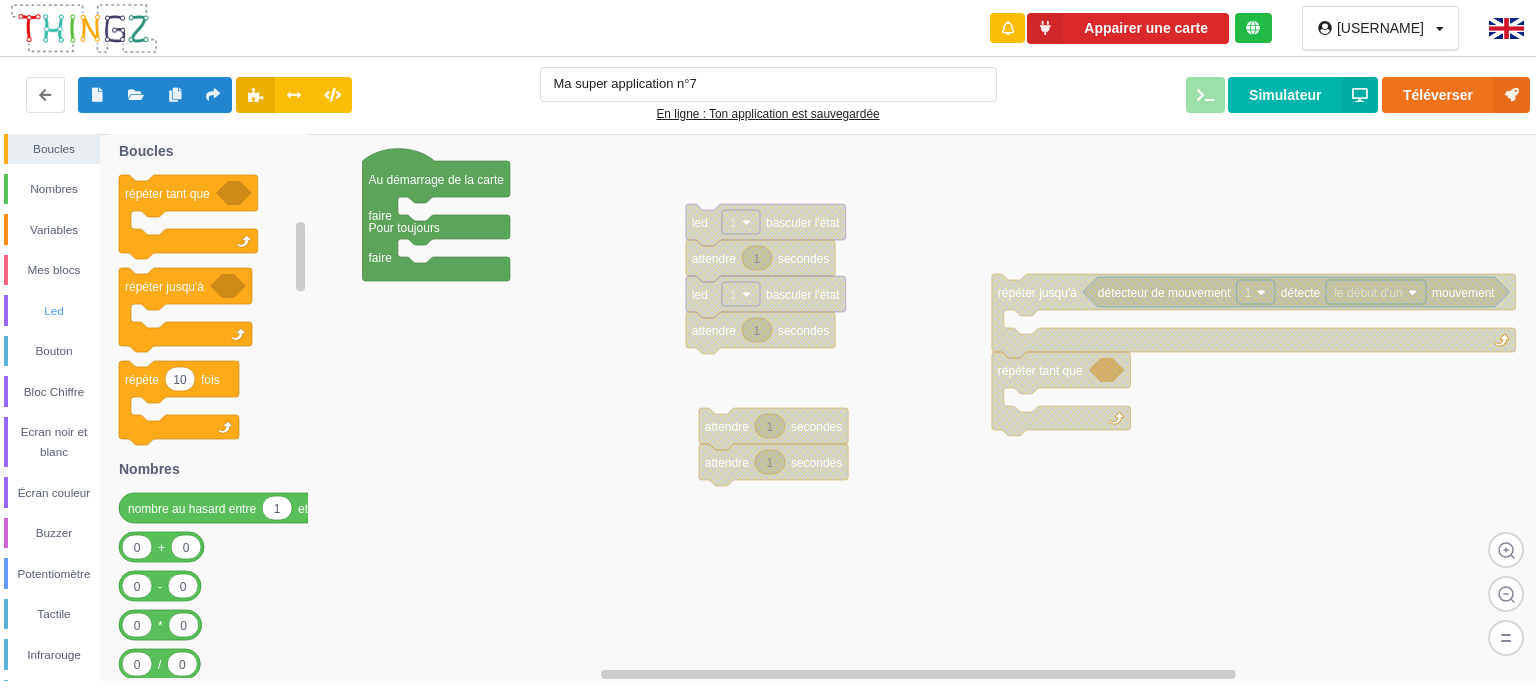 click on "Led" at bounding box center [54, 311] 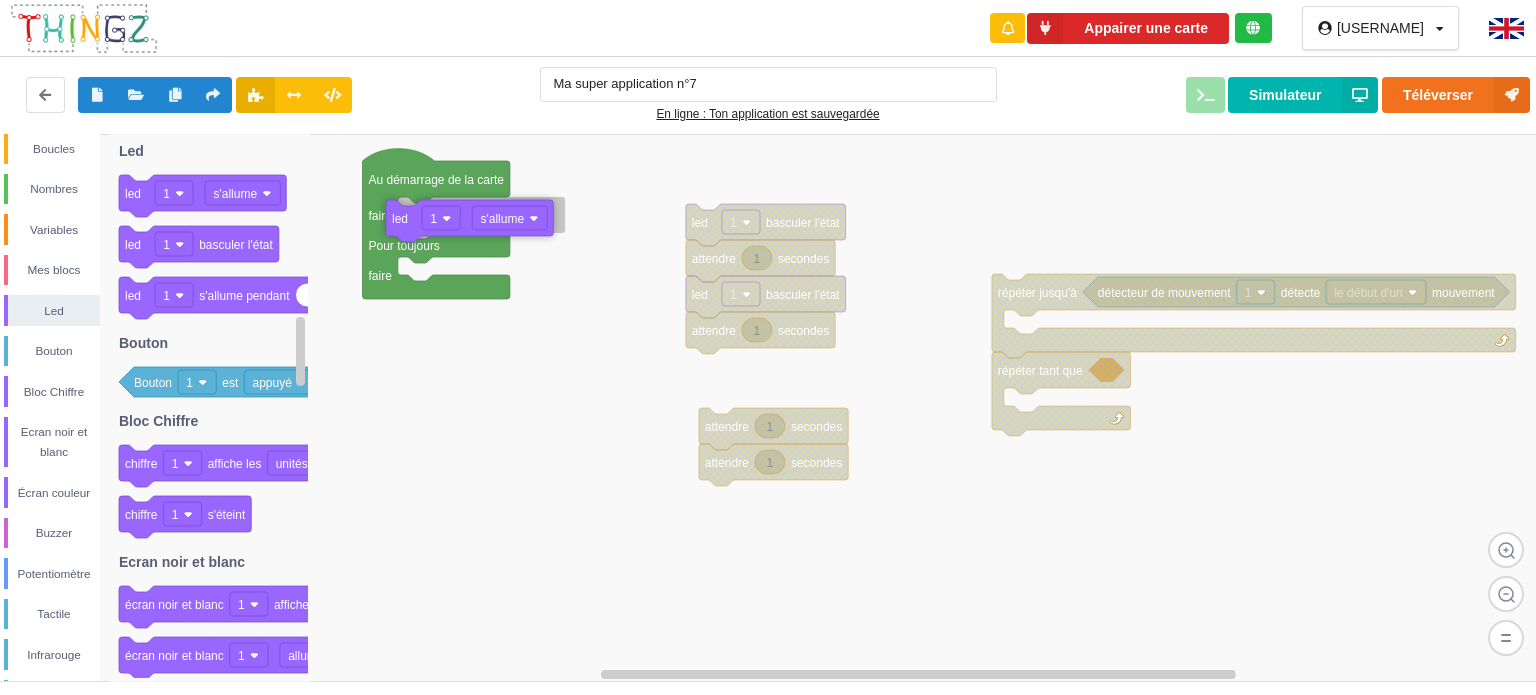 drag, startPoint x: 130, startPoint y: 198, endPoint x: 397, endPoint y: 223, distance: 268.16785 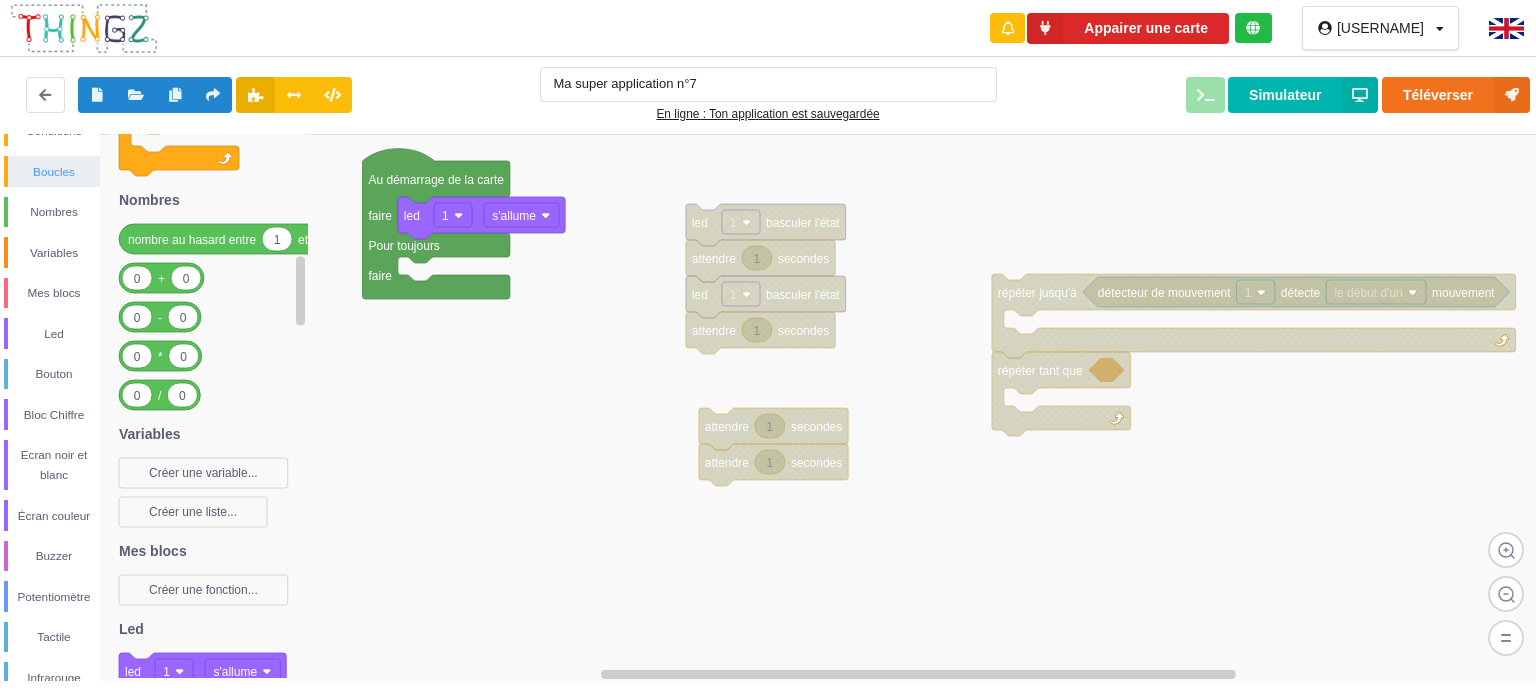 scroll, scrollTop: 0, scrollLeft: 0, axis: both 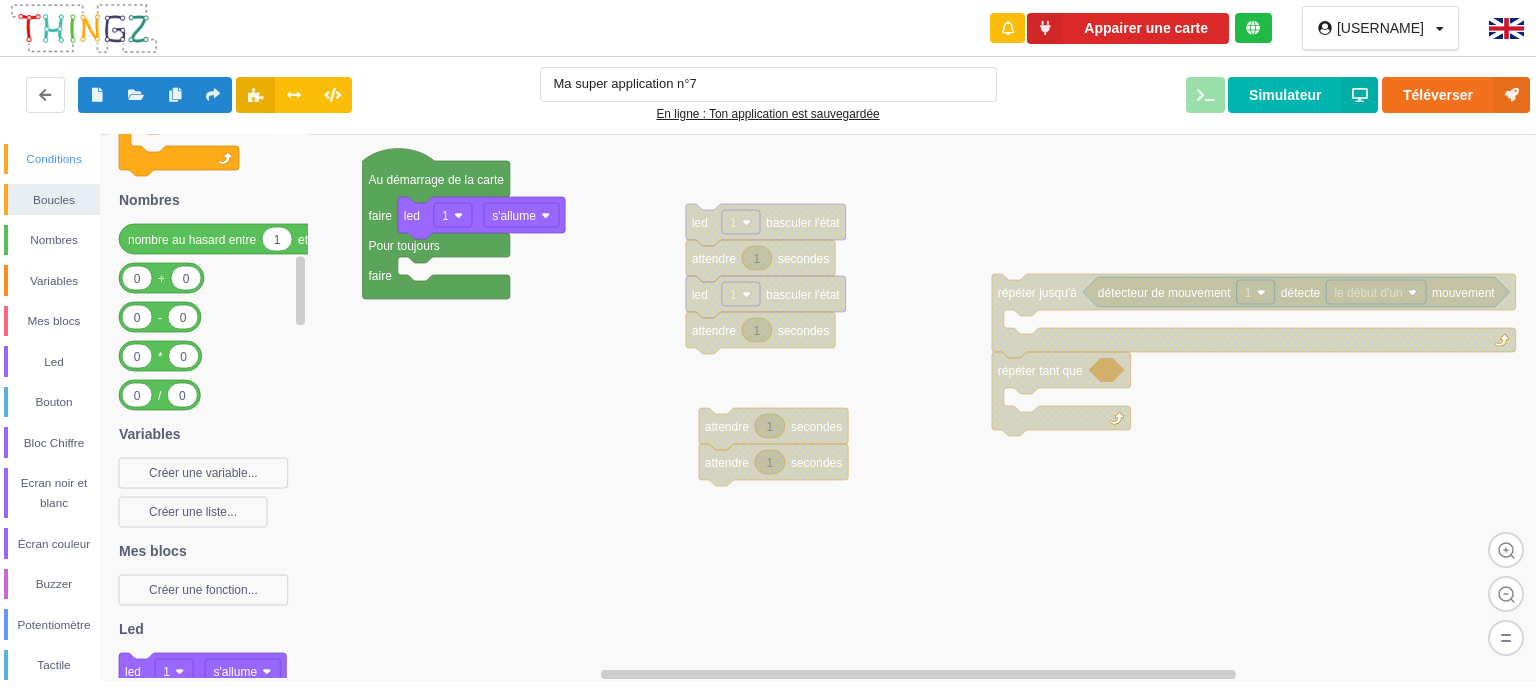 click on "Conditions" at bounding box center (54, 159) 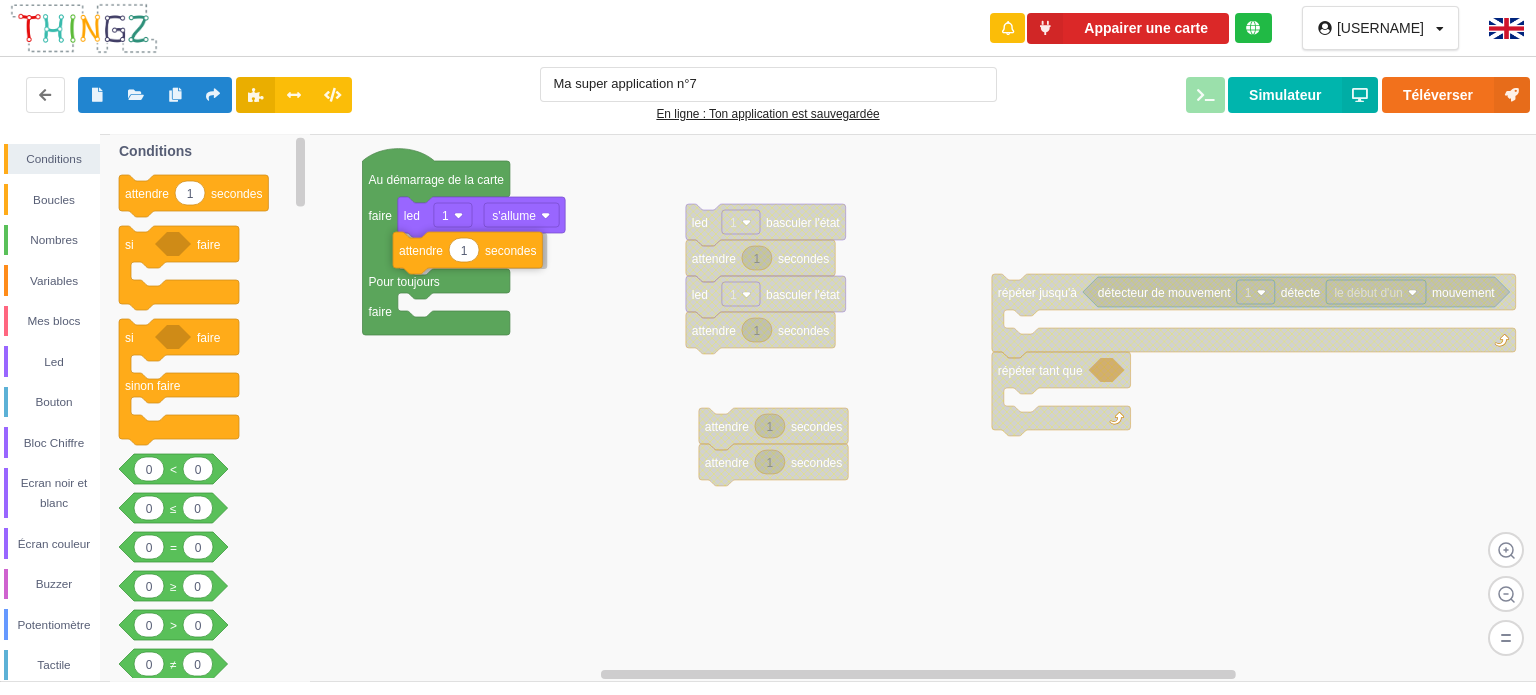 drag, startPoint x: 135, startPoint y: 196, endPoint x: 412, endPoint y: 253, distance: 282.80383 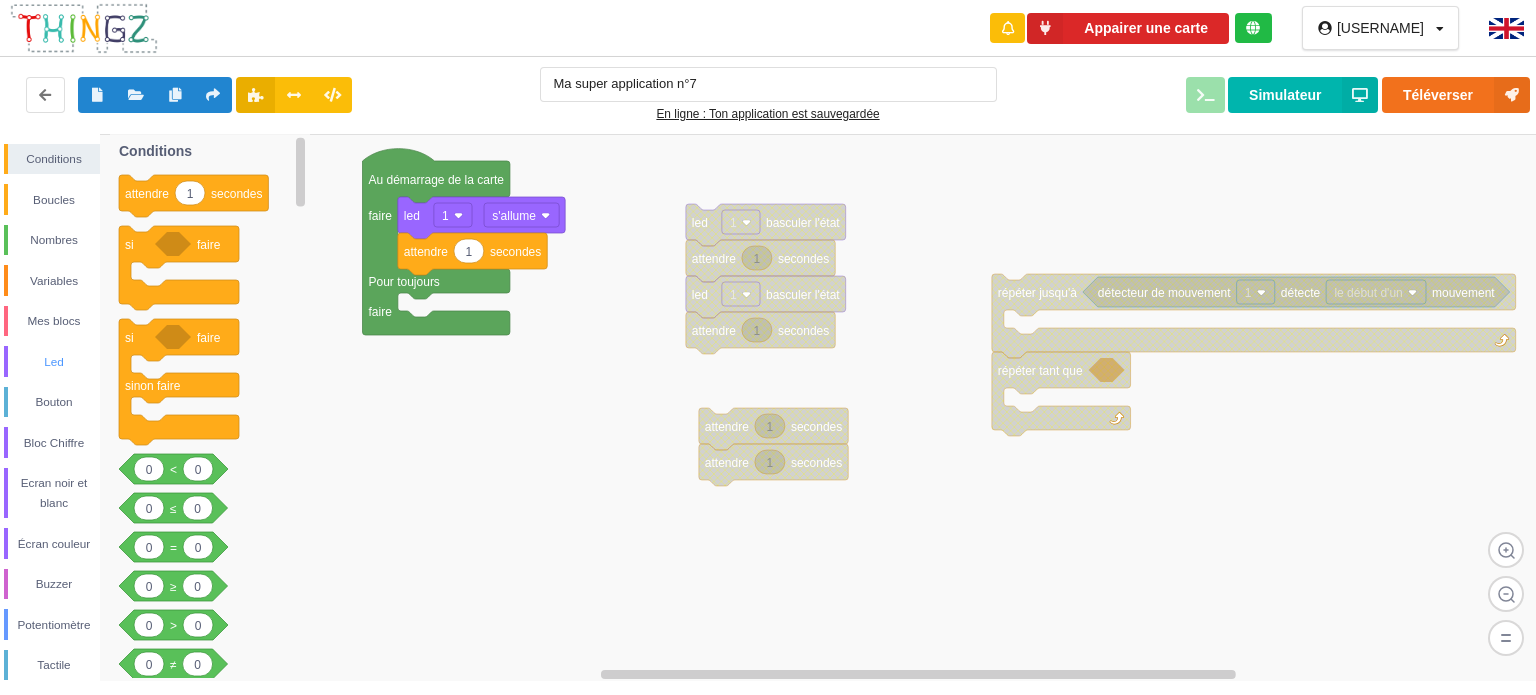 click on "Led" at bounding box center (54, 362) 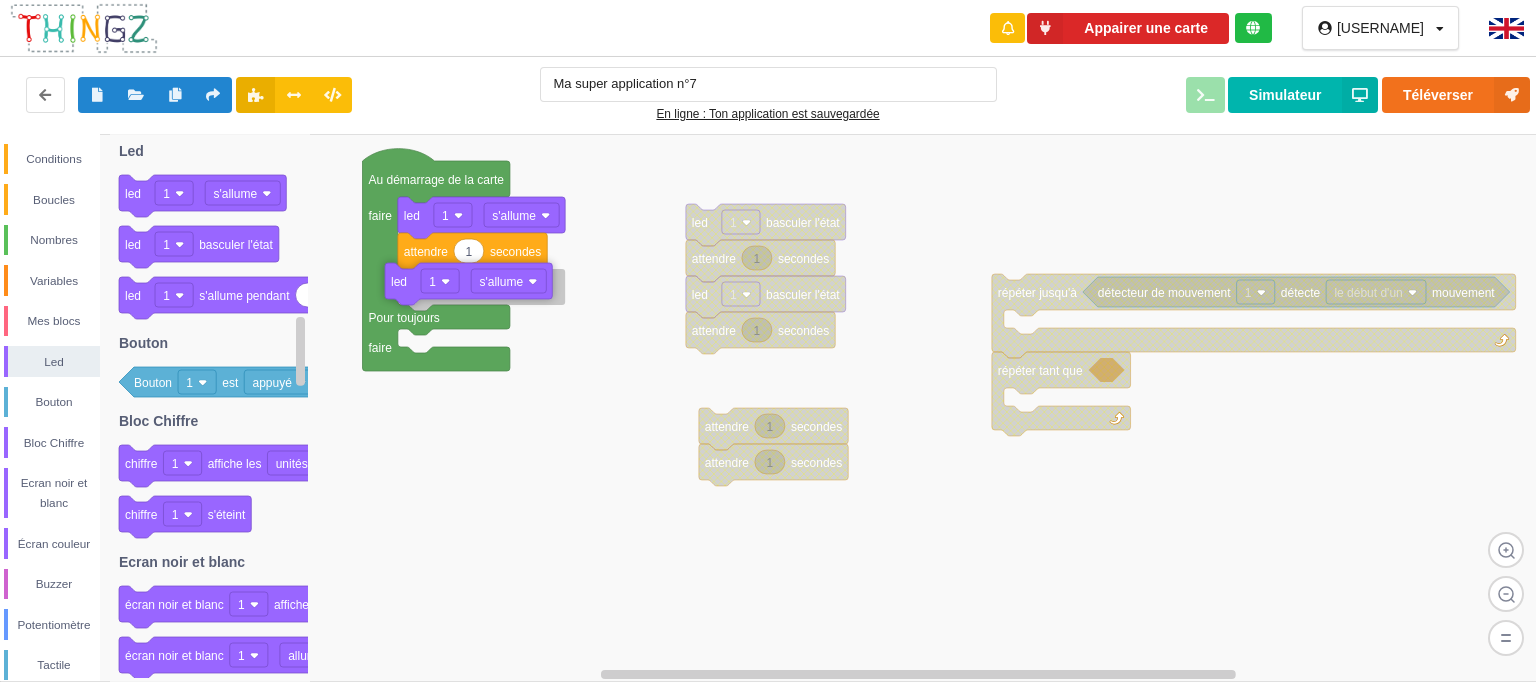 drag, startPoint x: 129, startPoint y: 195, endPoint x: 413, endPoint y: 294, distance: 300.7607 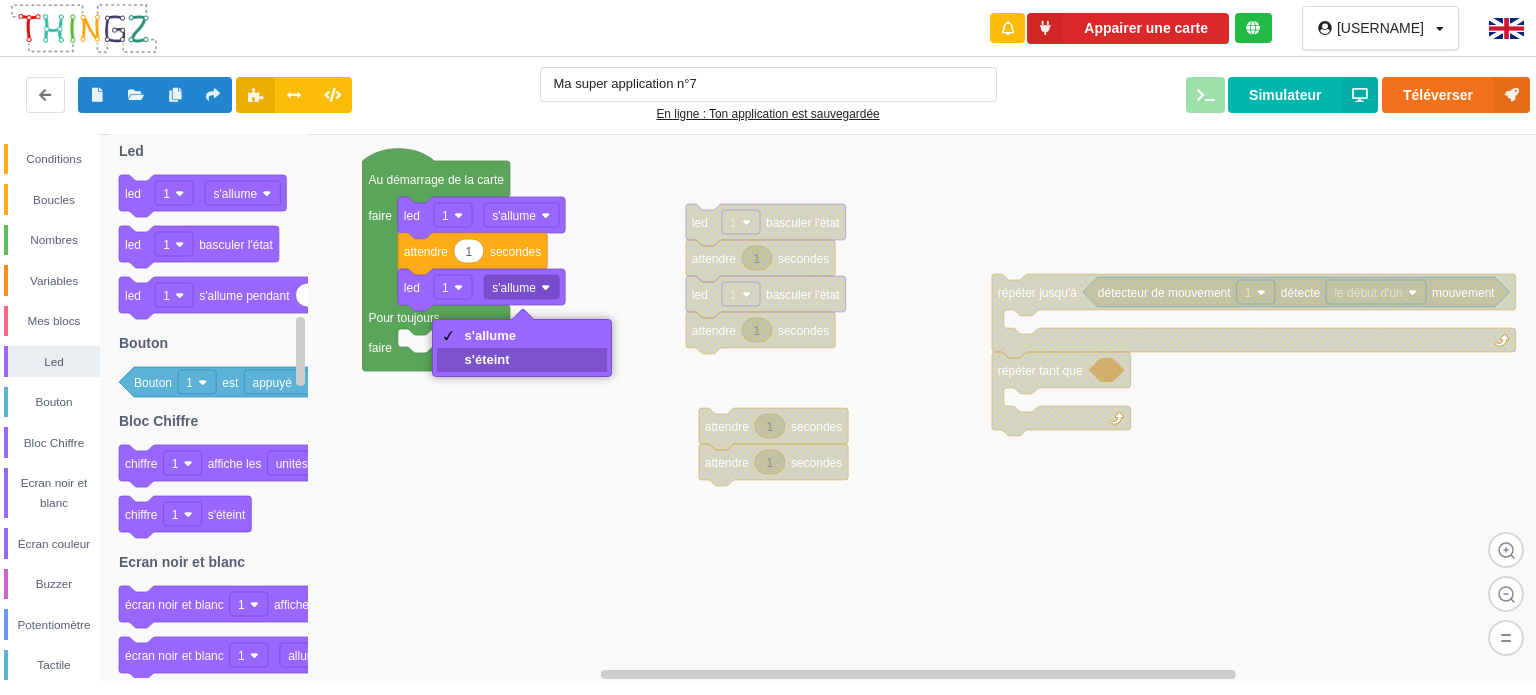 click on "s'éteint" at bounding box center [491, 359] 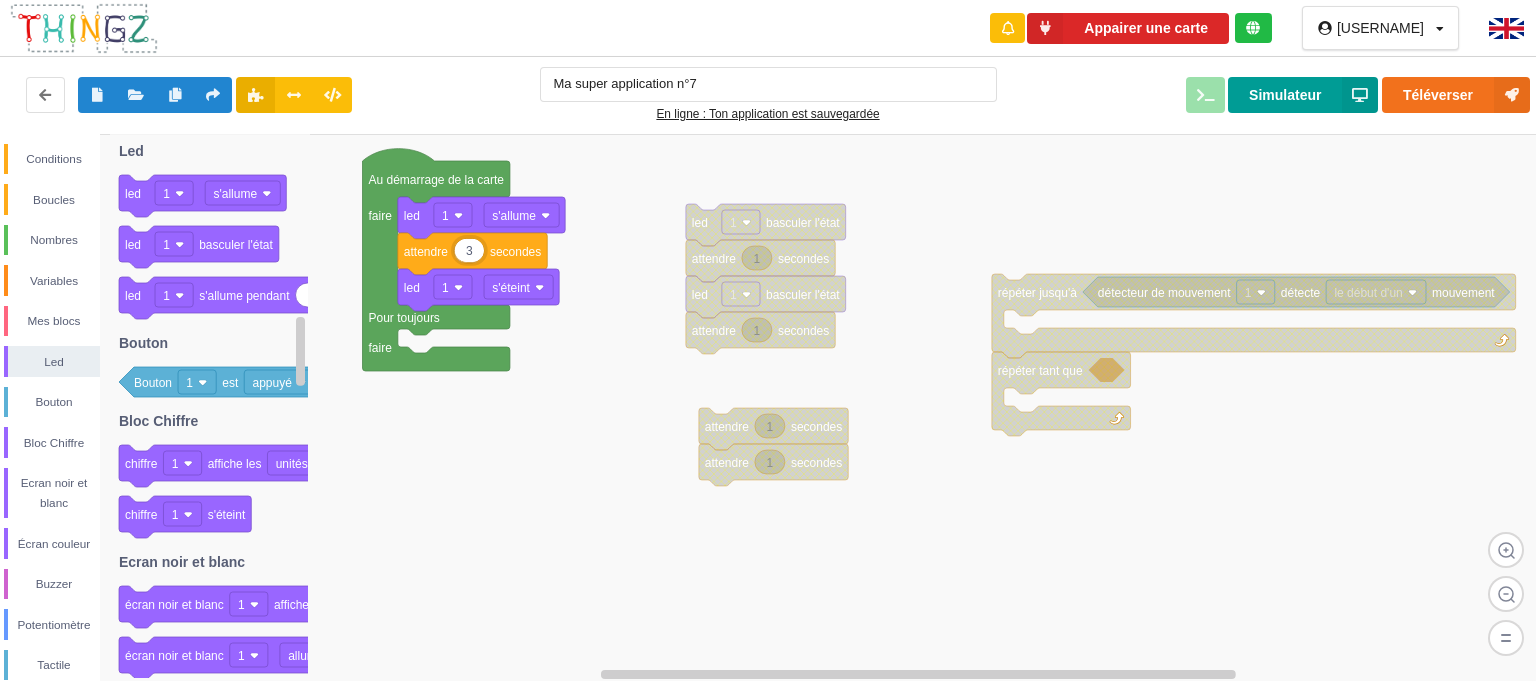 type on "3" 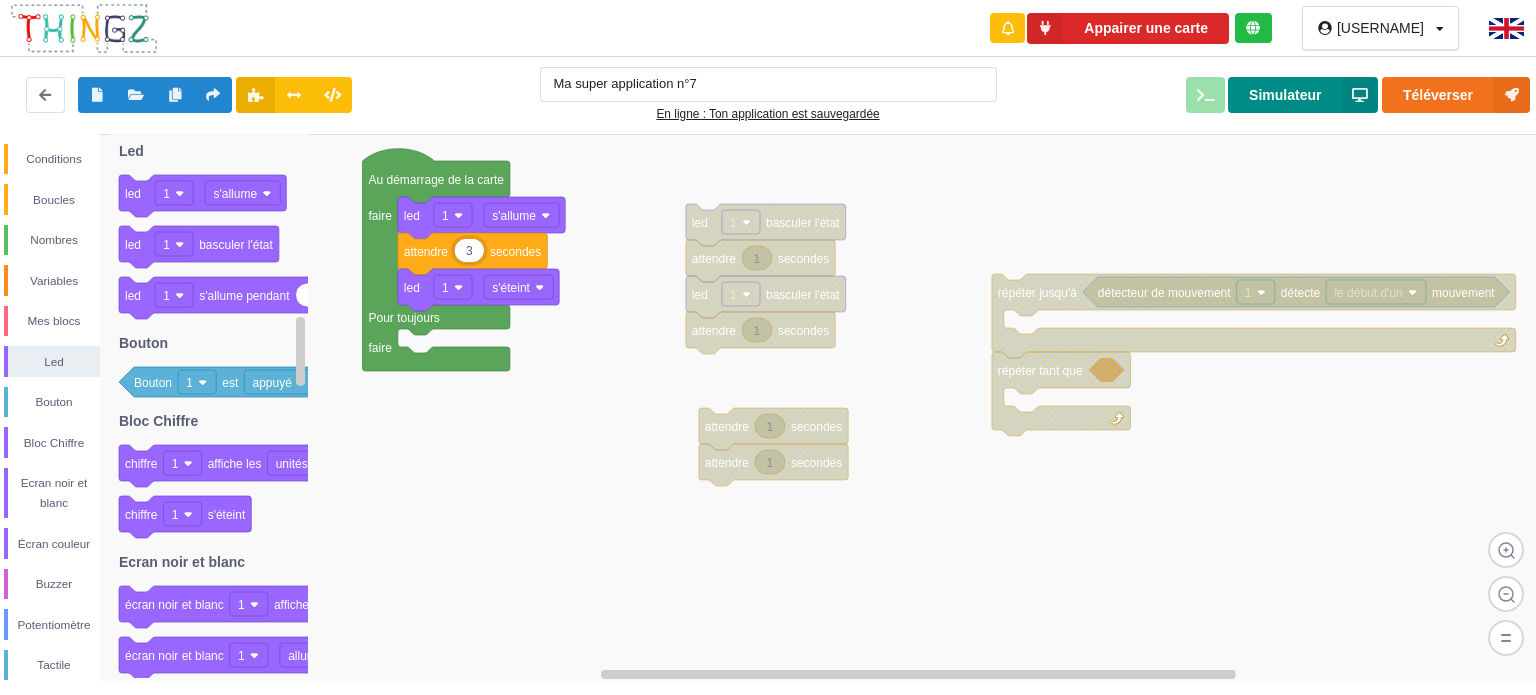 click on "Simulateur" at bounding box center (1303, 95) 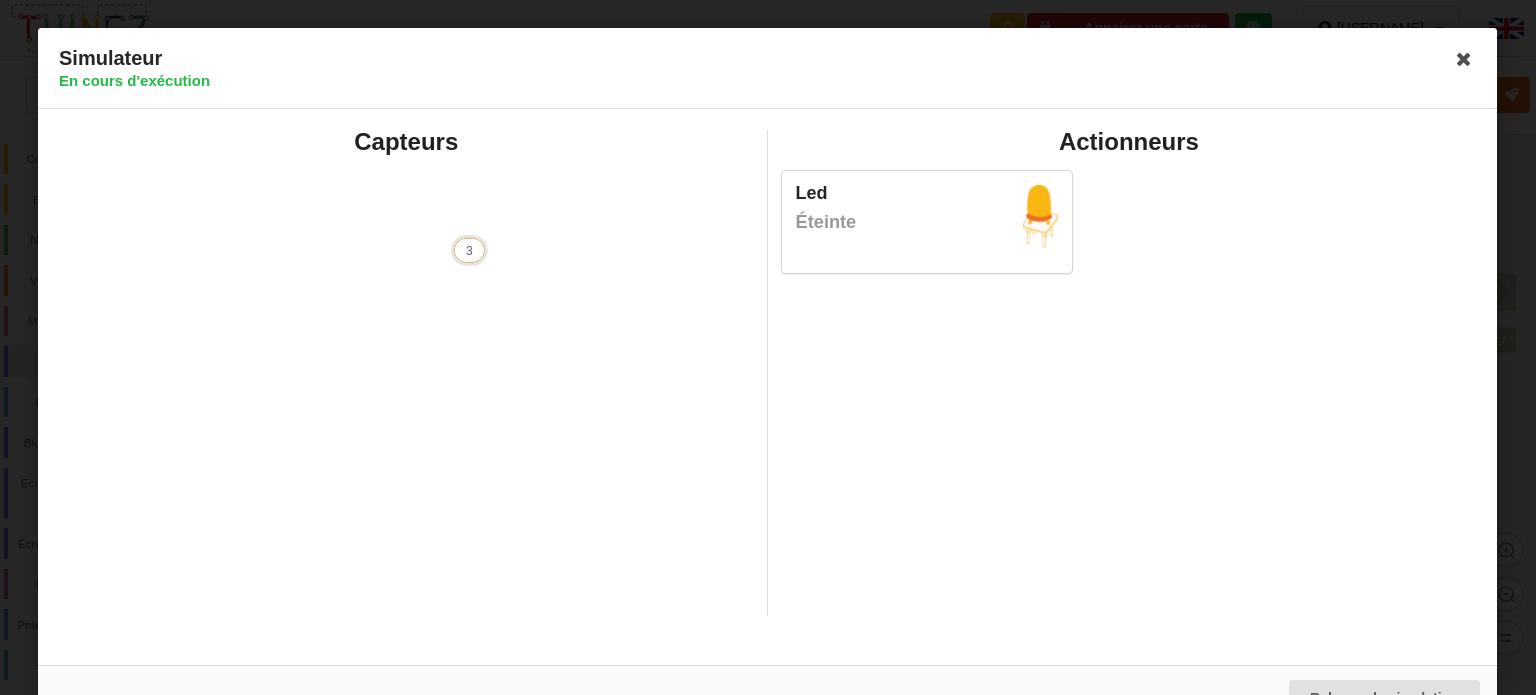 click on "3" at bounding box center (468, 250) 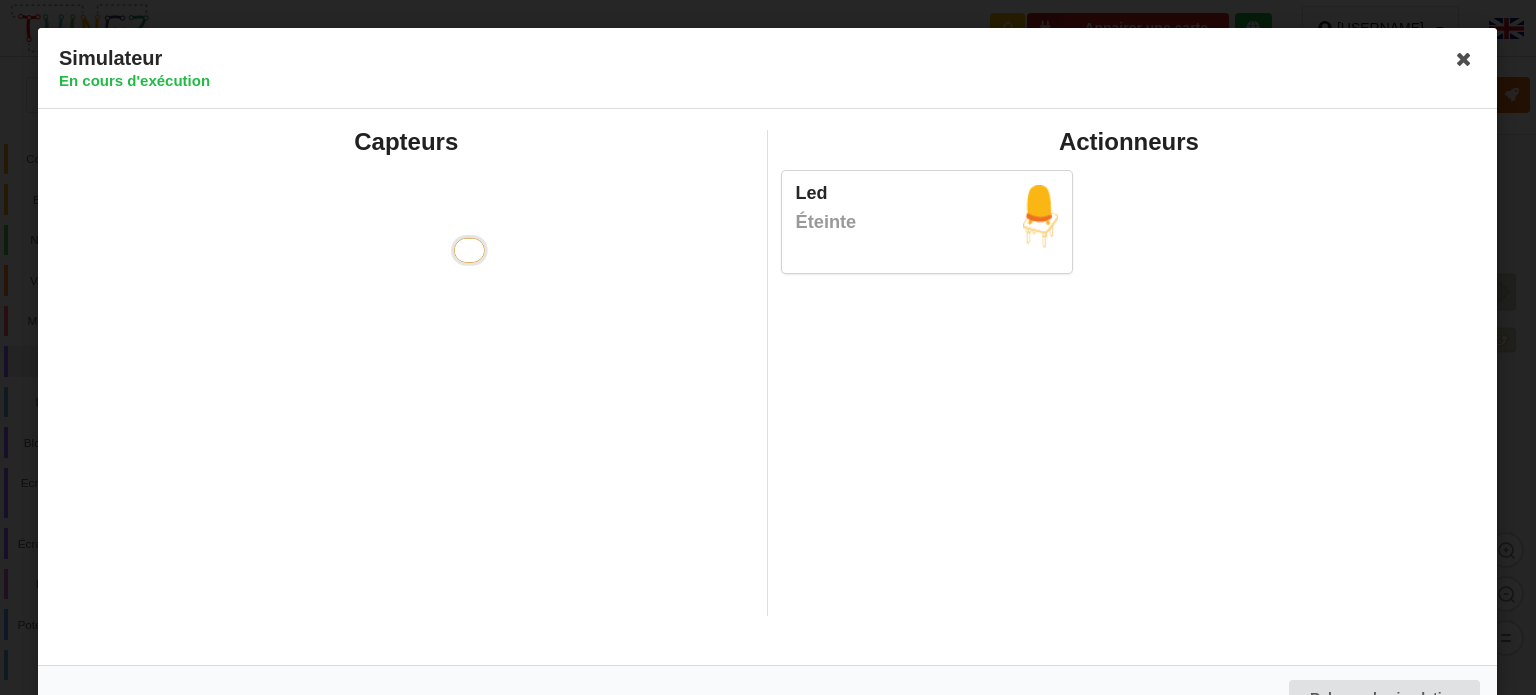 type on "3" 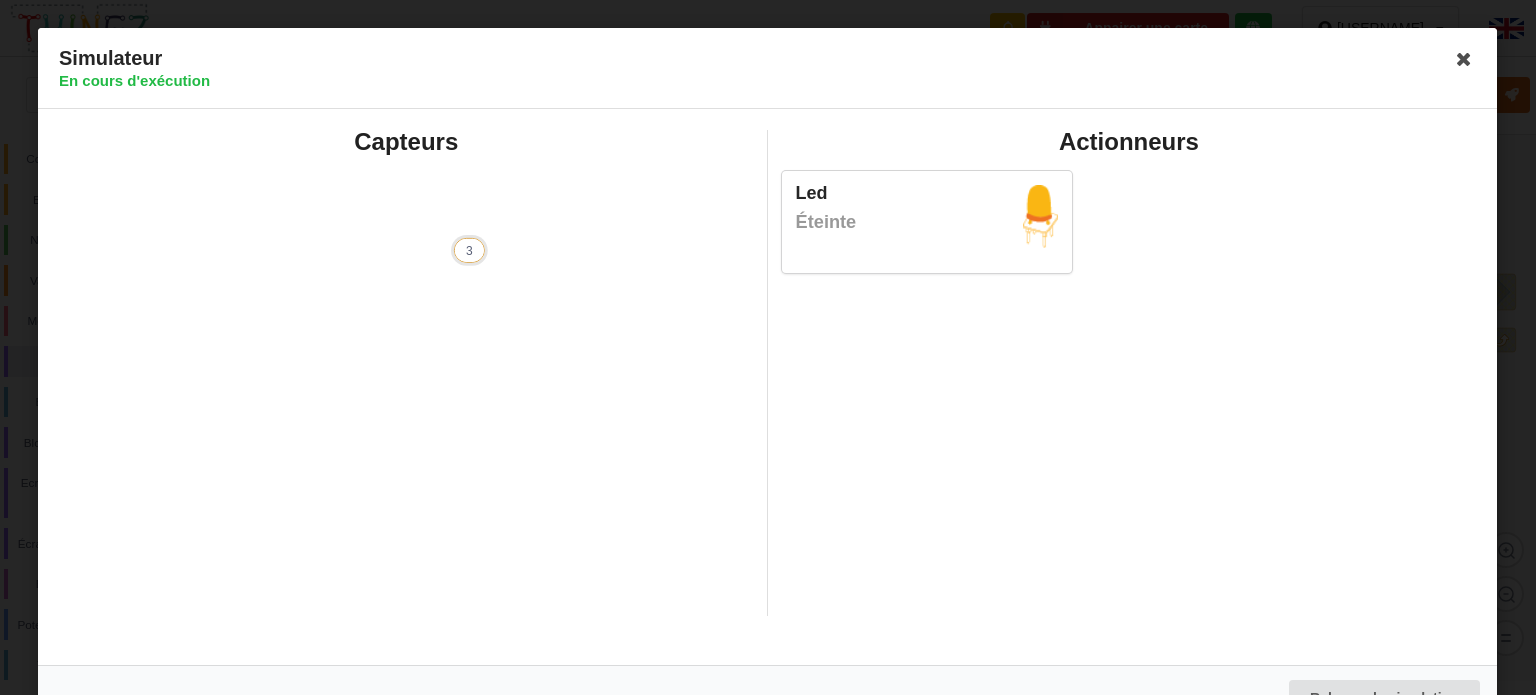 click on "Capteurs" at bounding box center [406, 373] 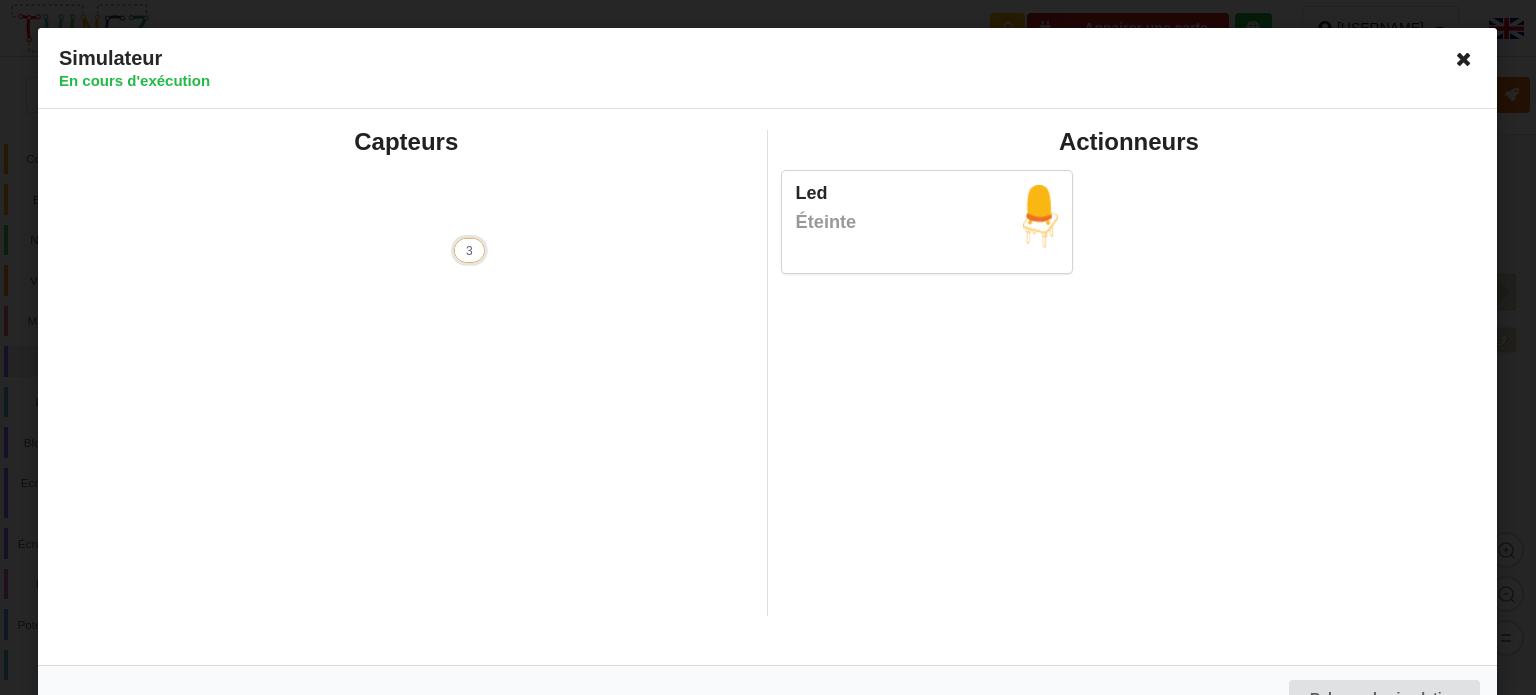 click at bounding box center [1465, 59] 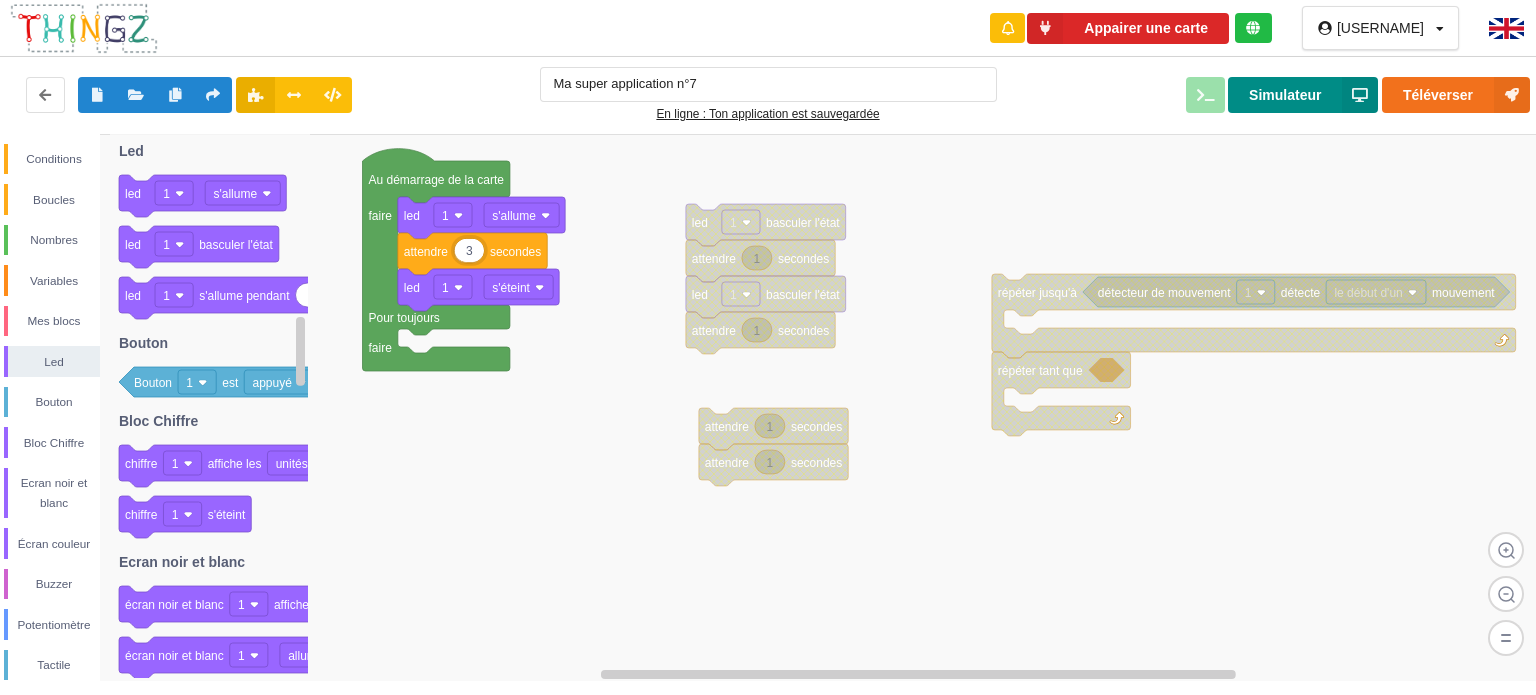 click on "Simulateur" at bounding box center (1303, 95) 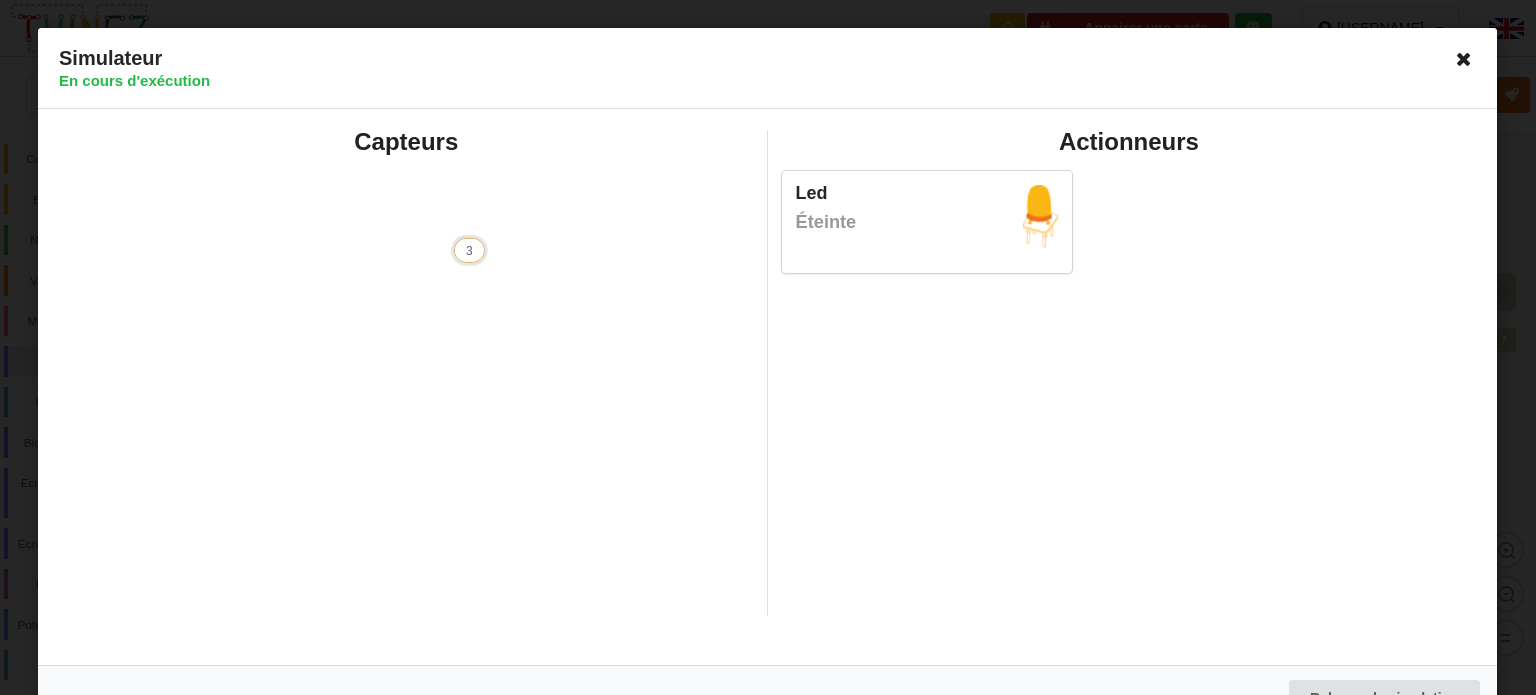 click at bounding box center [1465, 59] 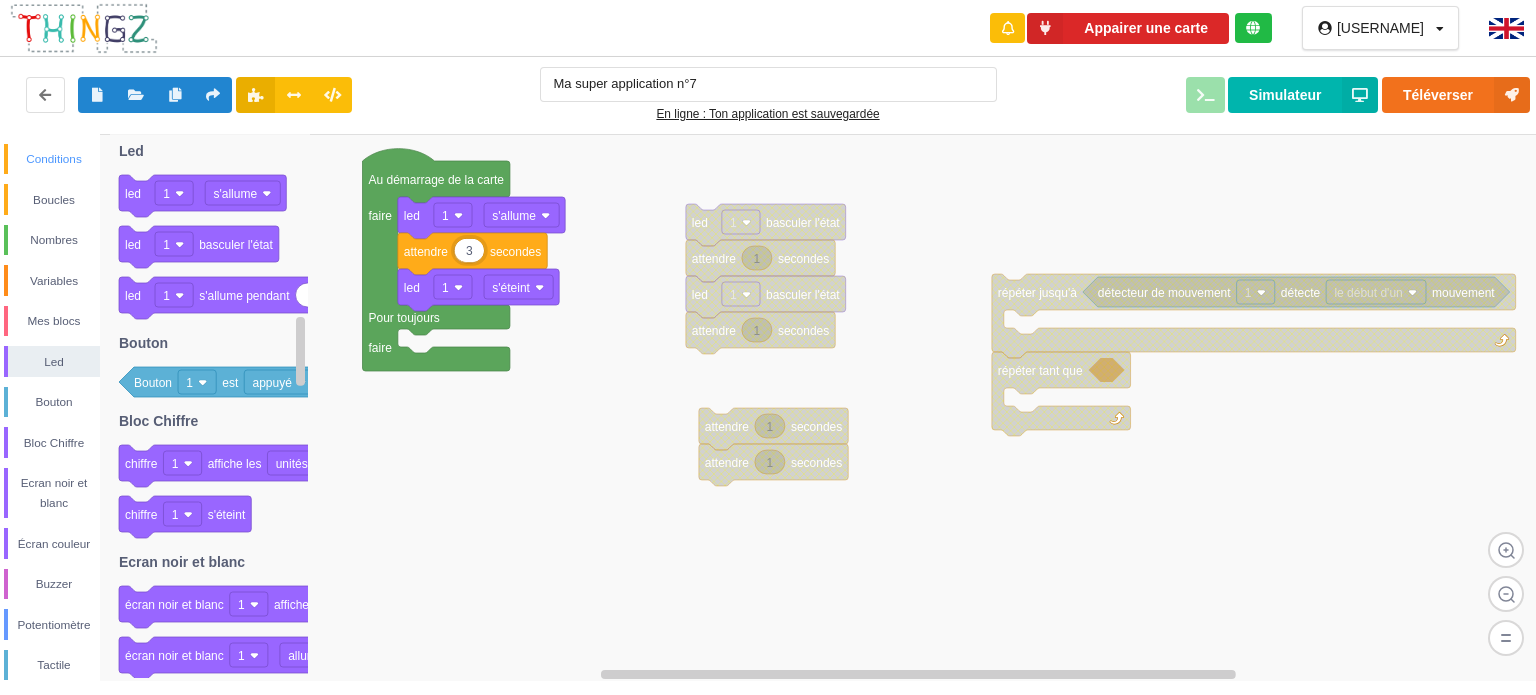 click on "Conditions" at bounding box center [54, 159] 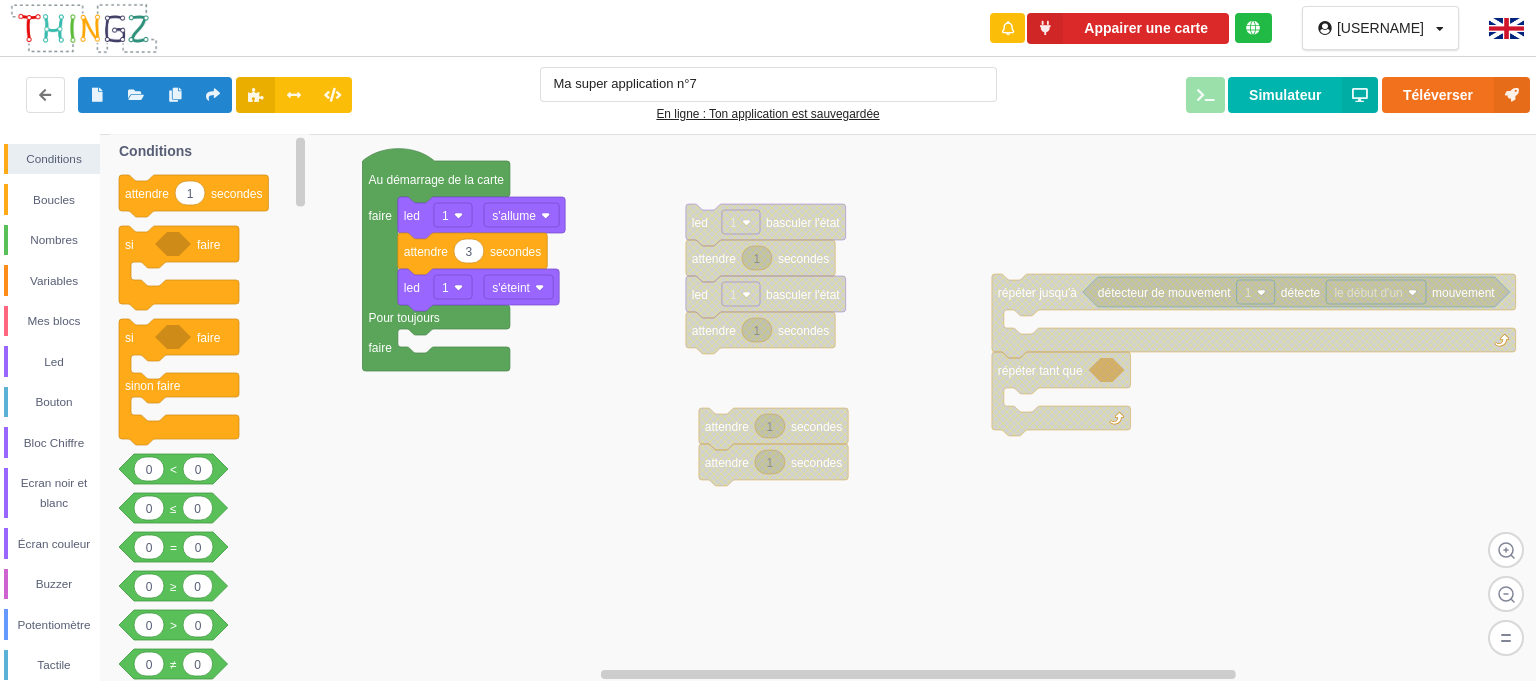 drag, startPoint x: 115, startPoint y: 357, endPoint x: 255, endPoint y: 344, distance: 140.60228 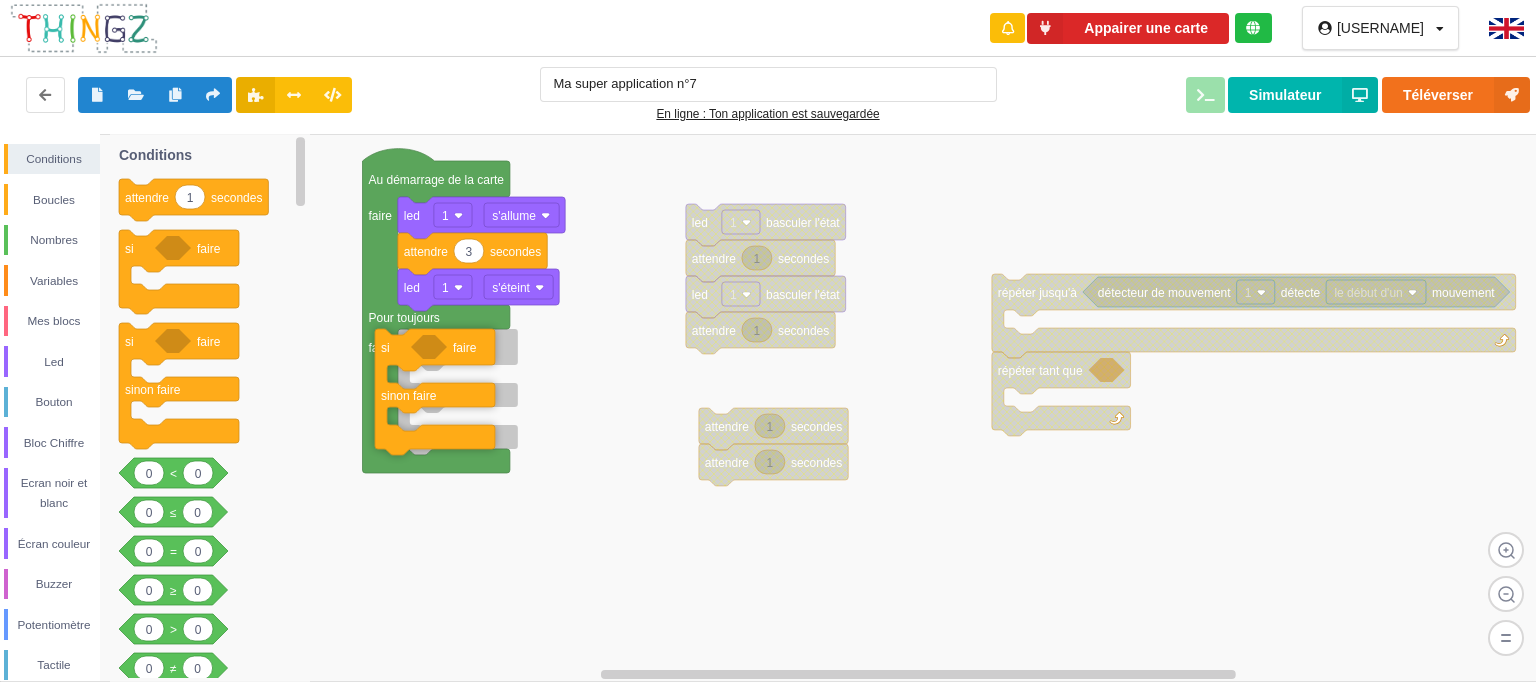 drag, startPoint x: 144, startPoint y: 348, endPoint x: 404, endPoint y: 356, distance: 260.12305 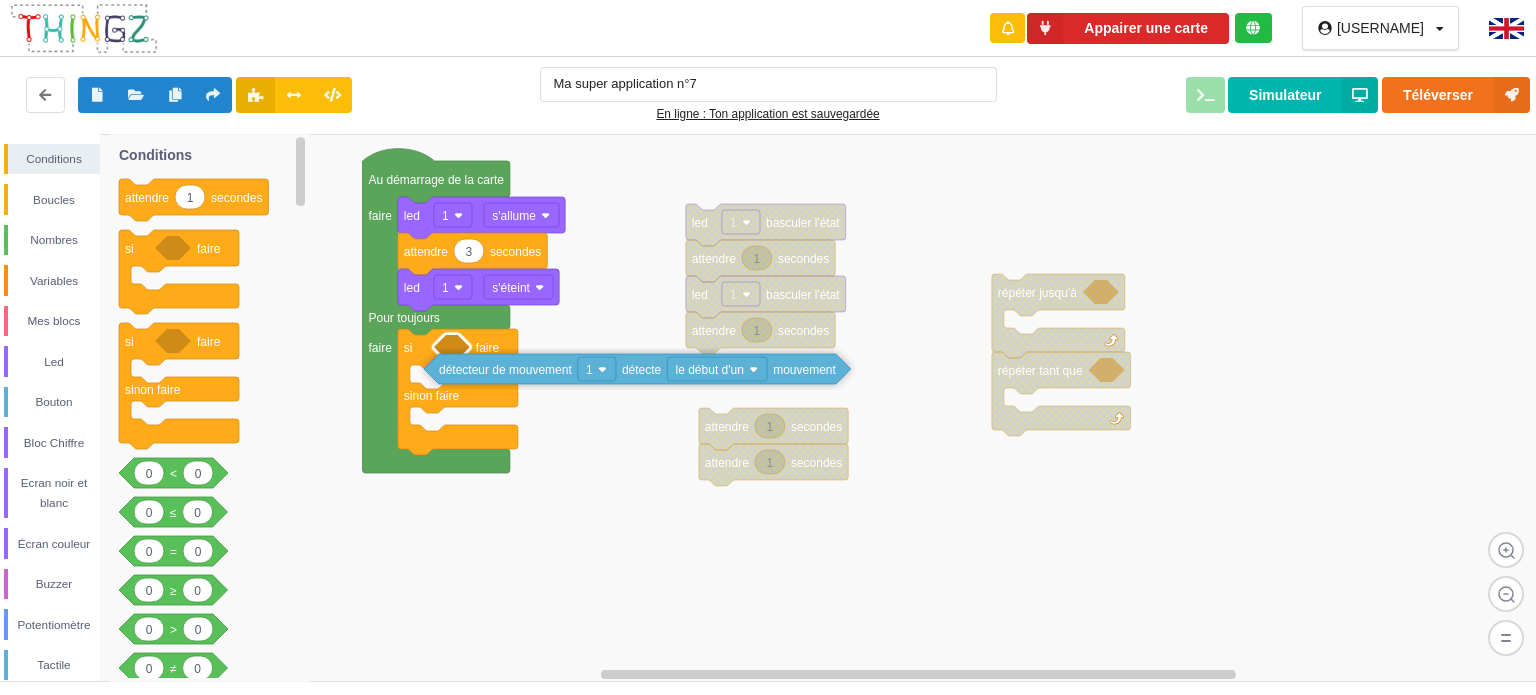 drag, startPoint x: 1122, startPoint y: 296, endPoint x: 469, endPoint y: 368, distance: 656.9574 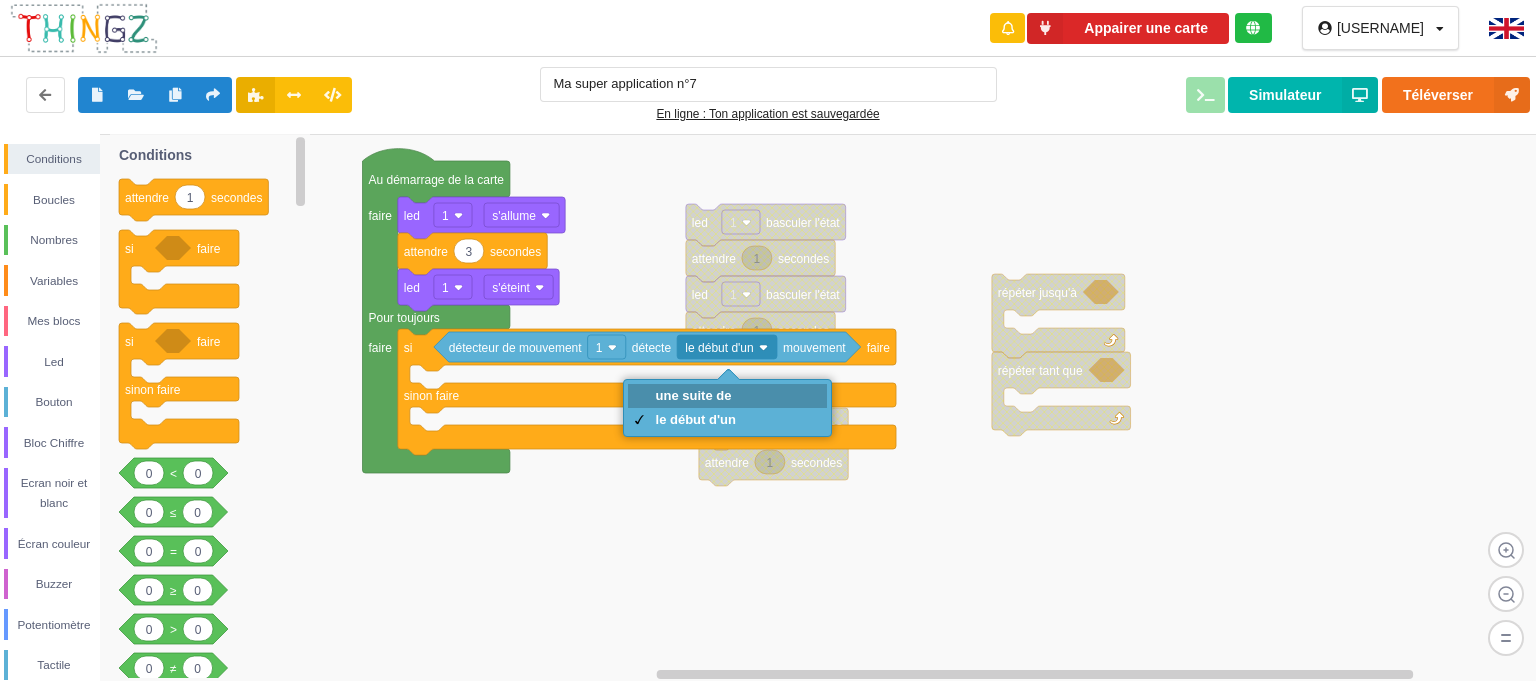 click on "une suite de" at bounding box center (696, 395) 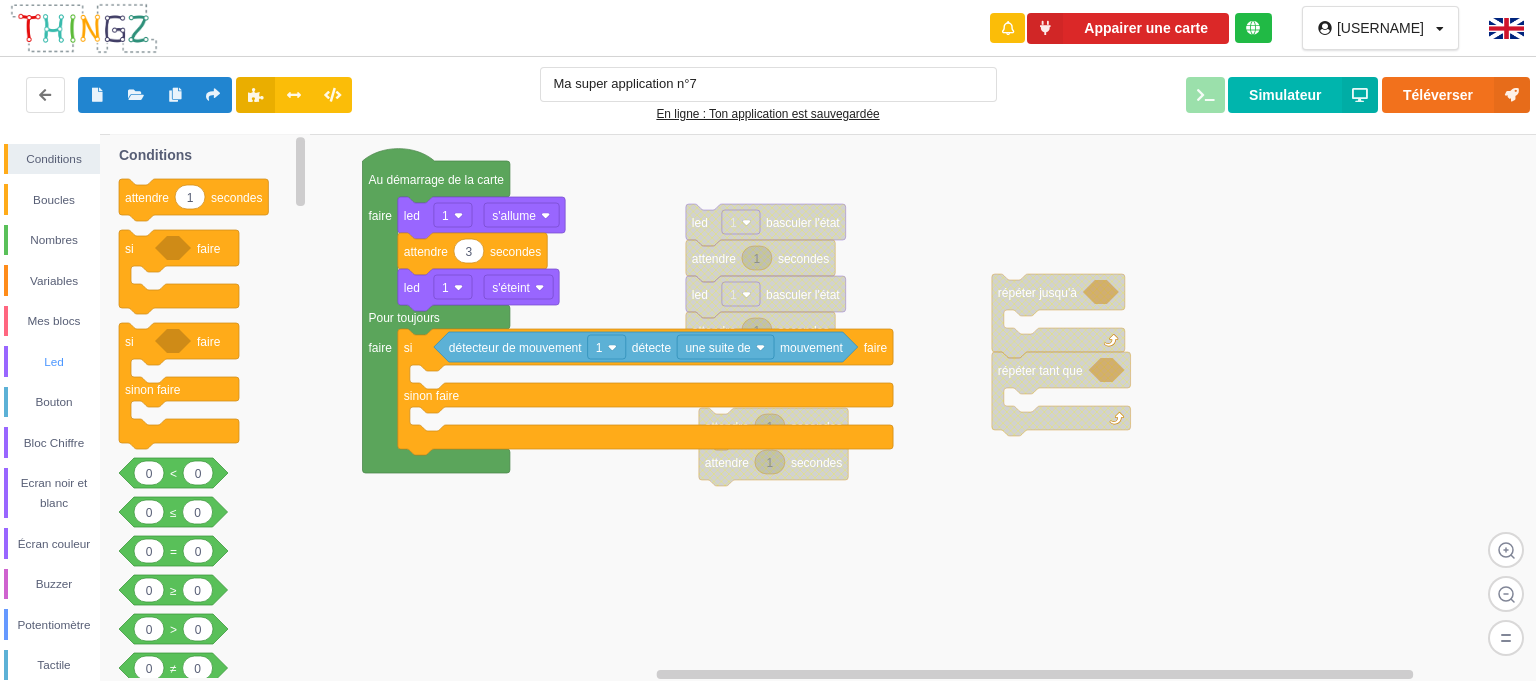 click on "Led" at bounding box center (54, 362) 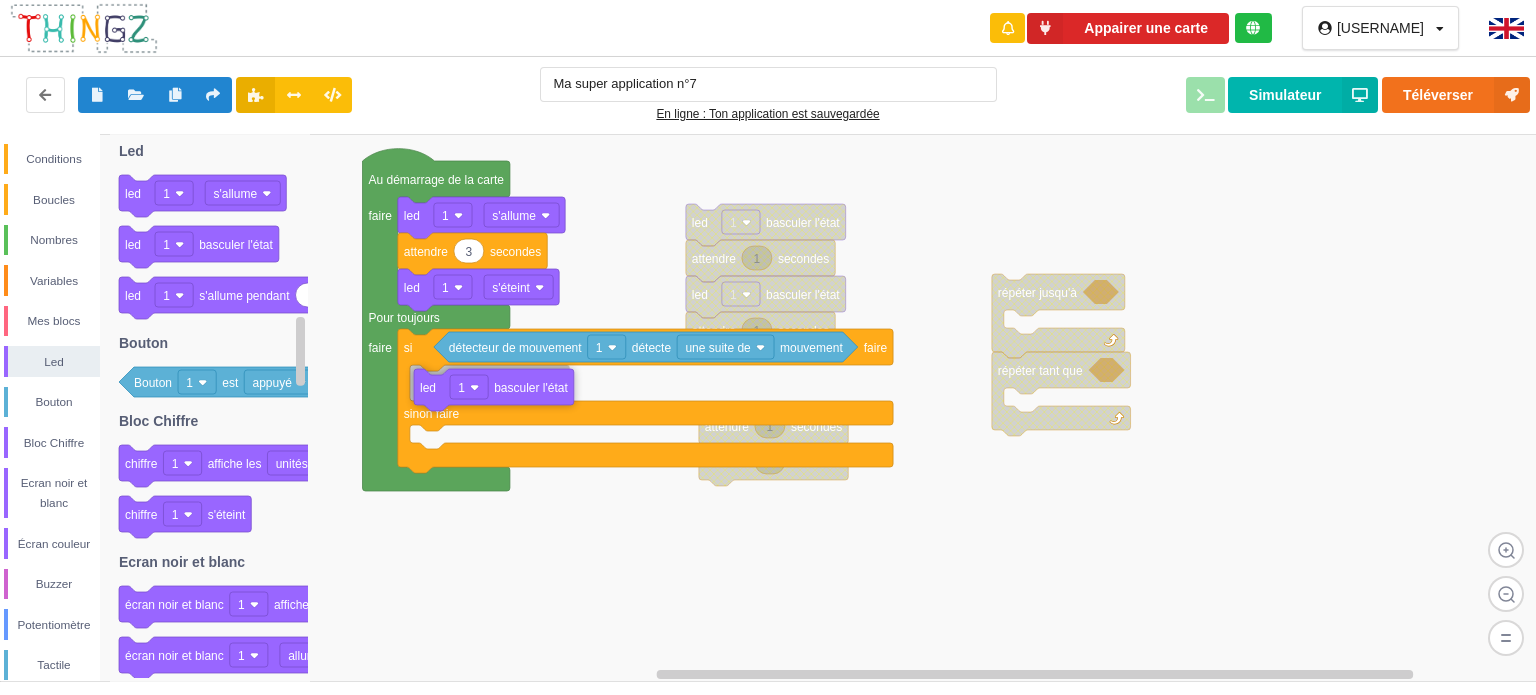 drag, startPoint x: 151, startPoint y: 241, endPoint x: 442, endPoint y: 381, distance: 322.9257 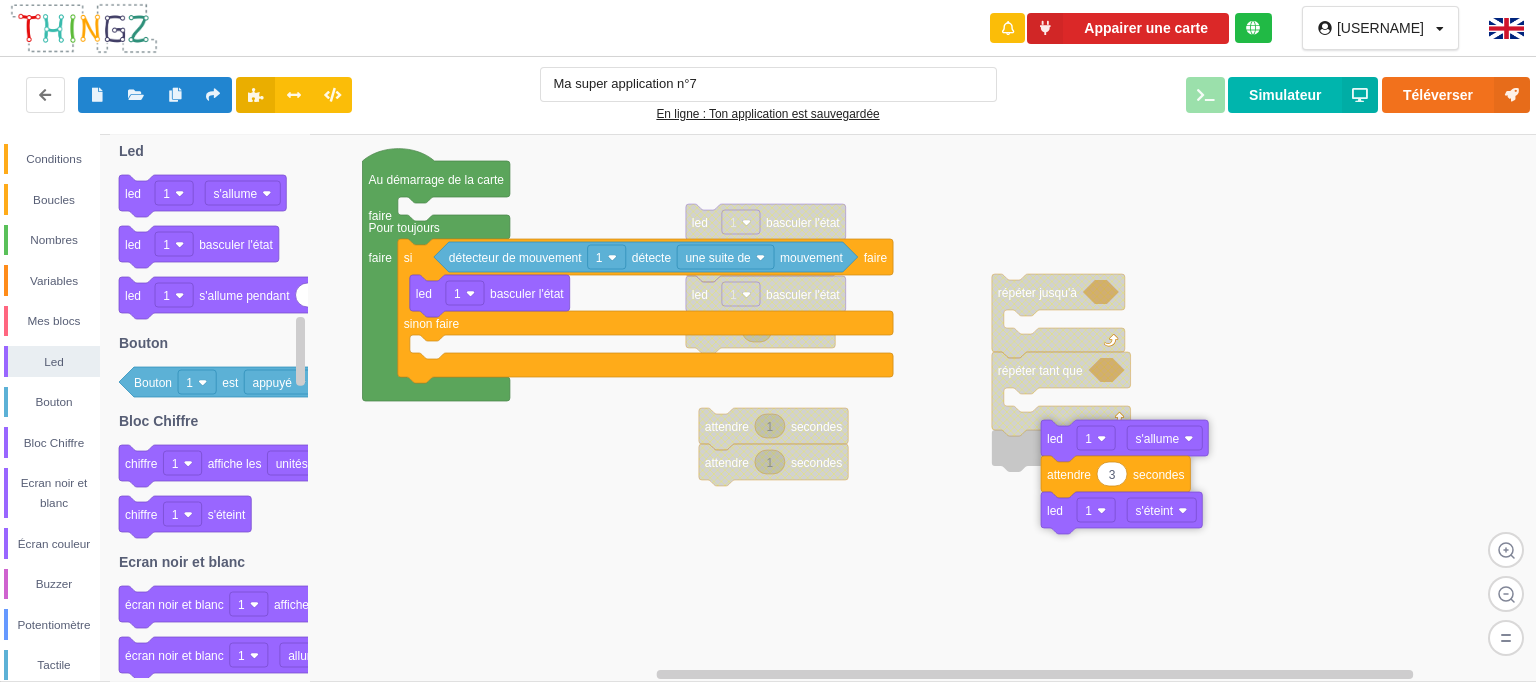 drag, startPoint x: 422, startPoint y: 220, endPoint x: 1121, endPoint y: 440, distance: 732.8035 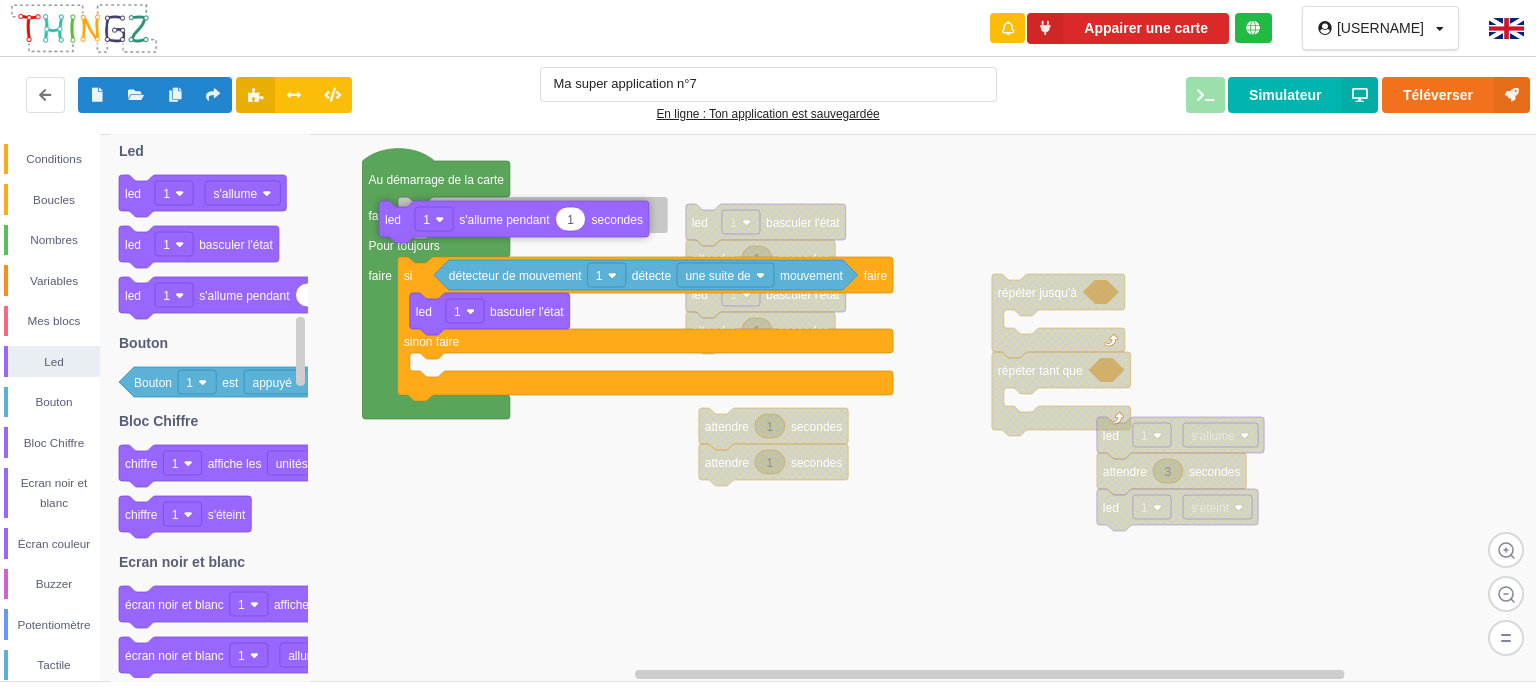 drag, startPoint x: 228, startPoint y: 307, endPoint x: 493, endPoint y: 230, distance: 275.96014 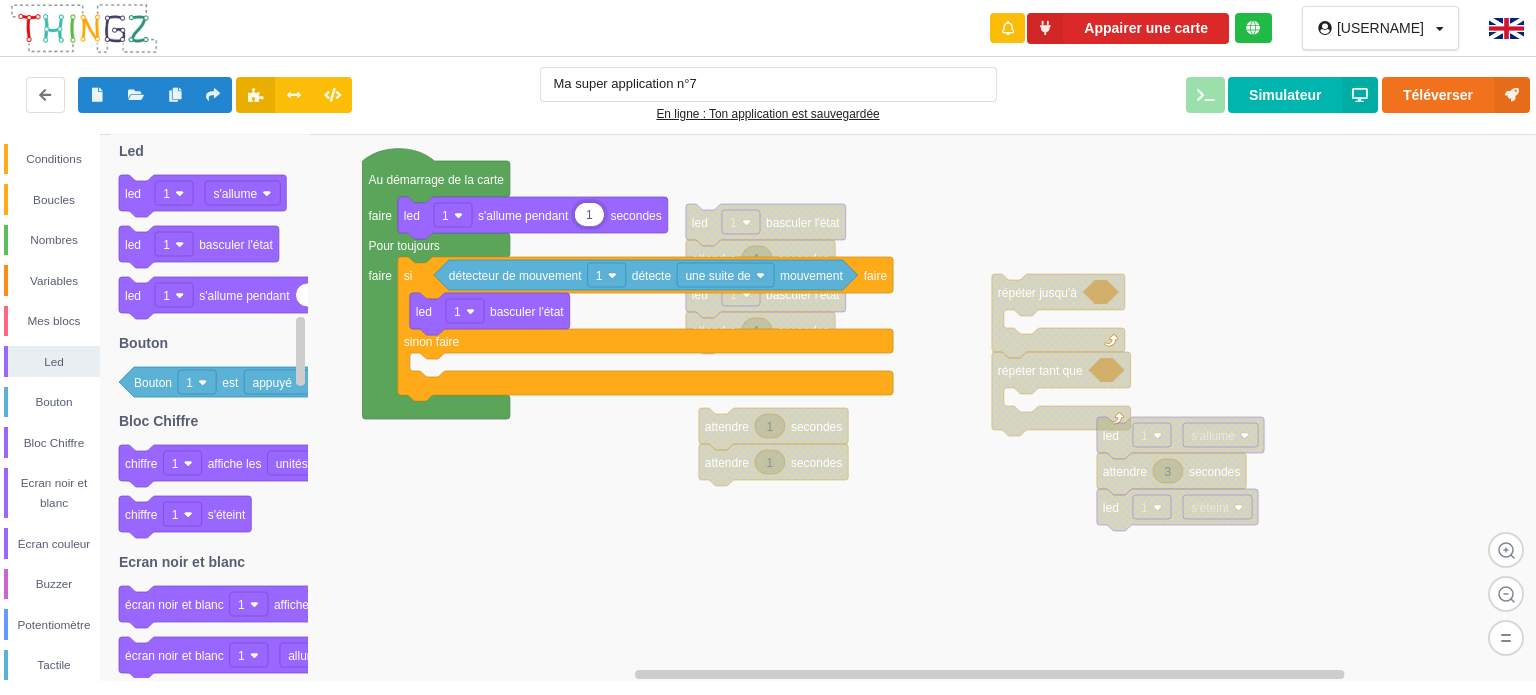 type on "3" 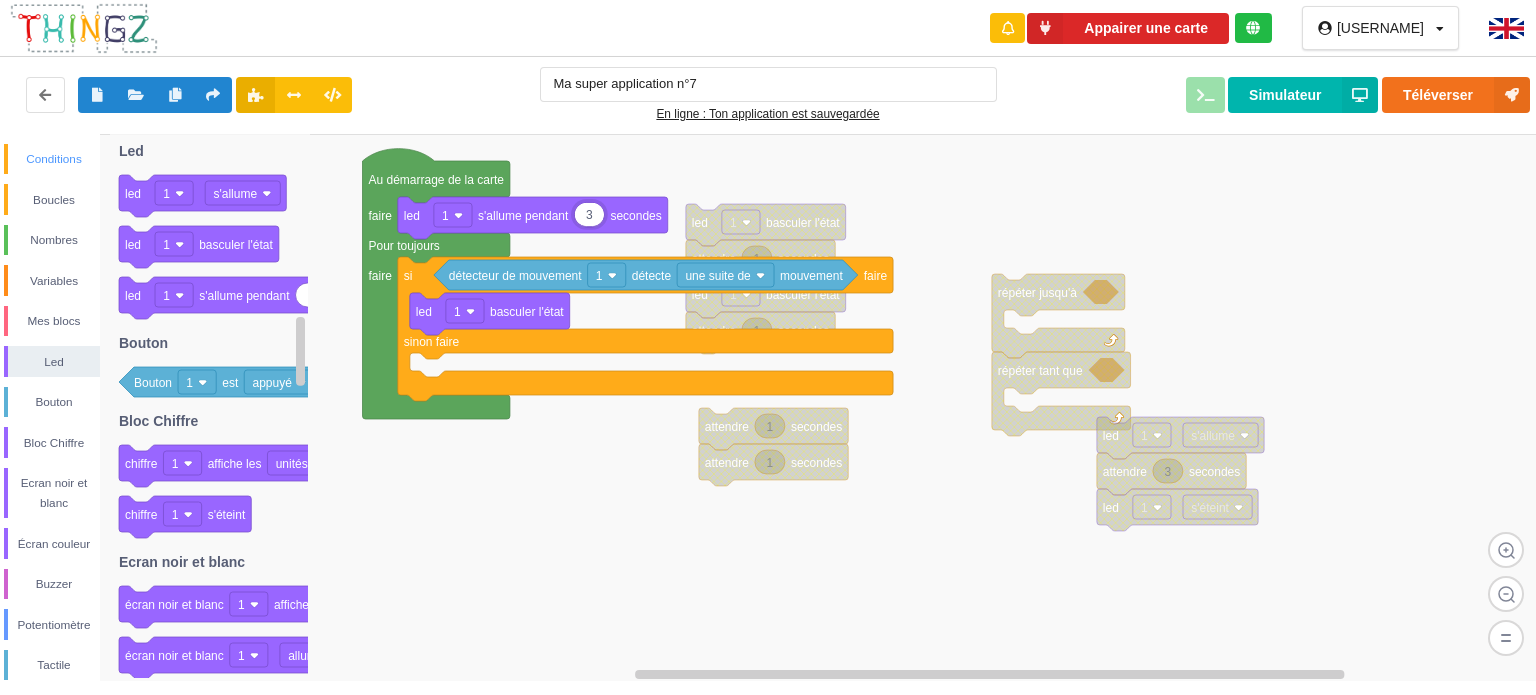 click on "Conditions" at bounding box center (54, 159) 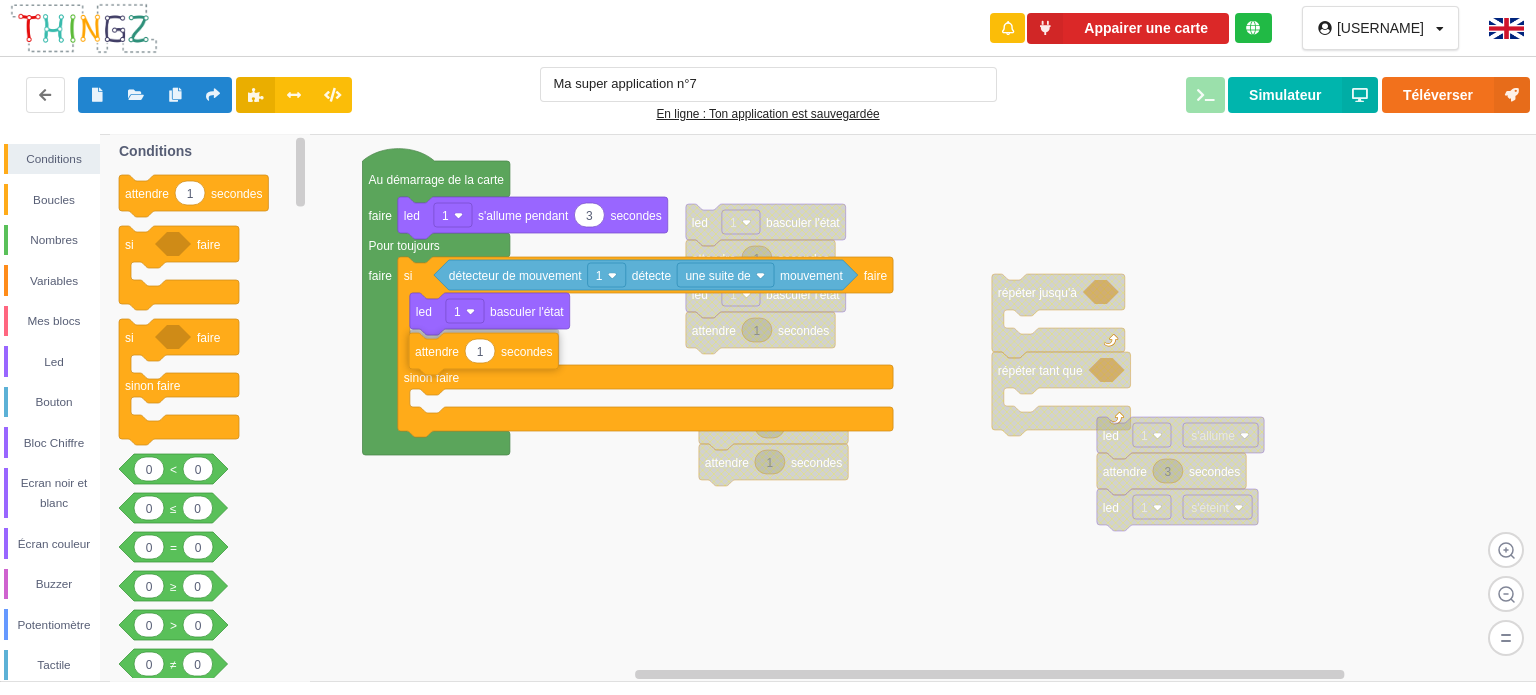 drag, startPoint x: 156, startPoint y: 202, endPoint x: 424, endPoint y: 350, distance: 306.1503 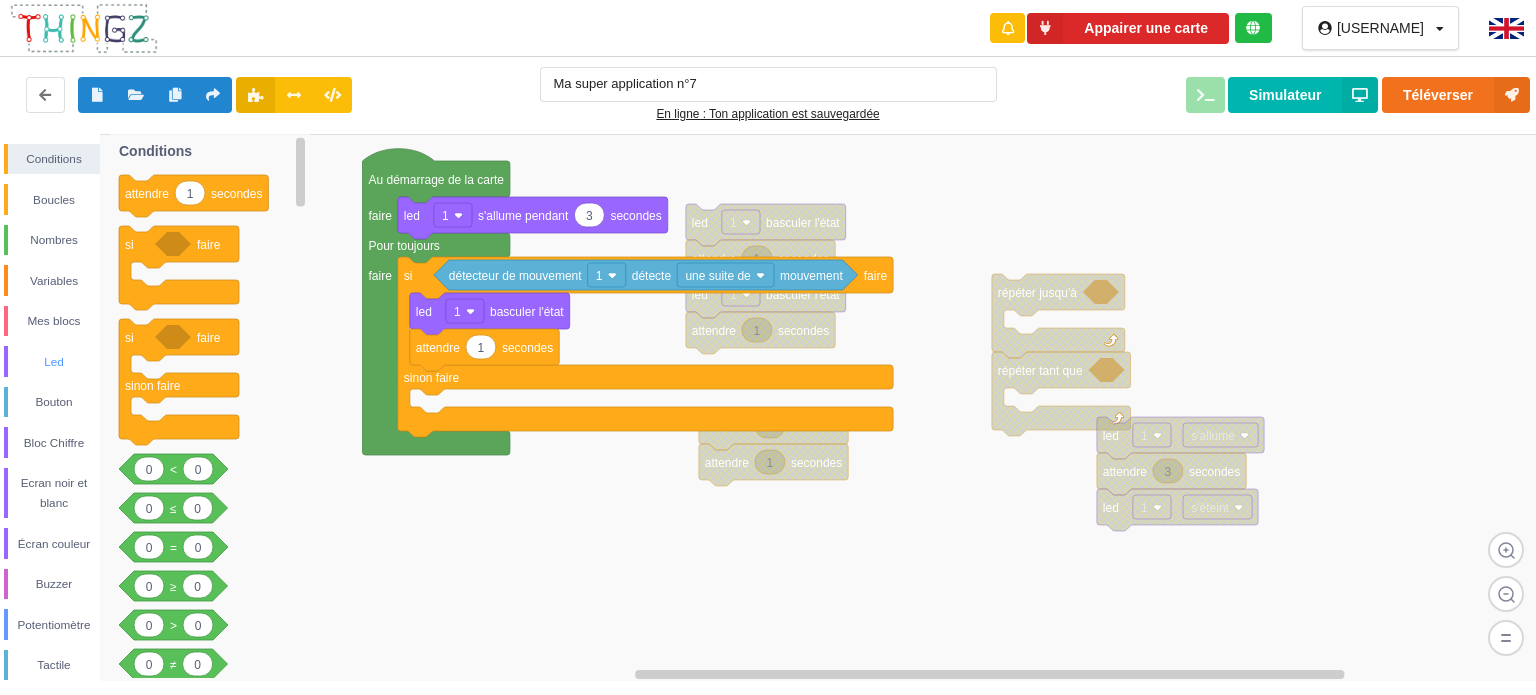 click on "Led" at bounding box center (54, 362) 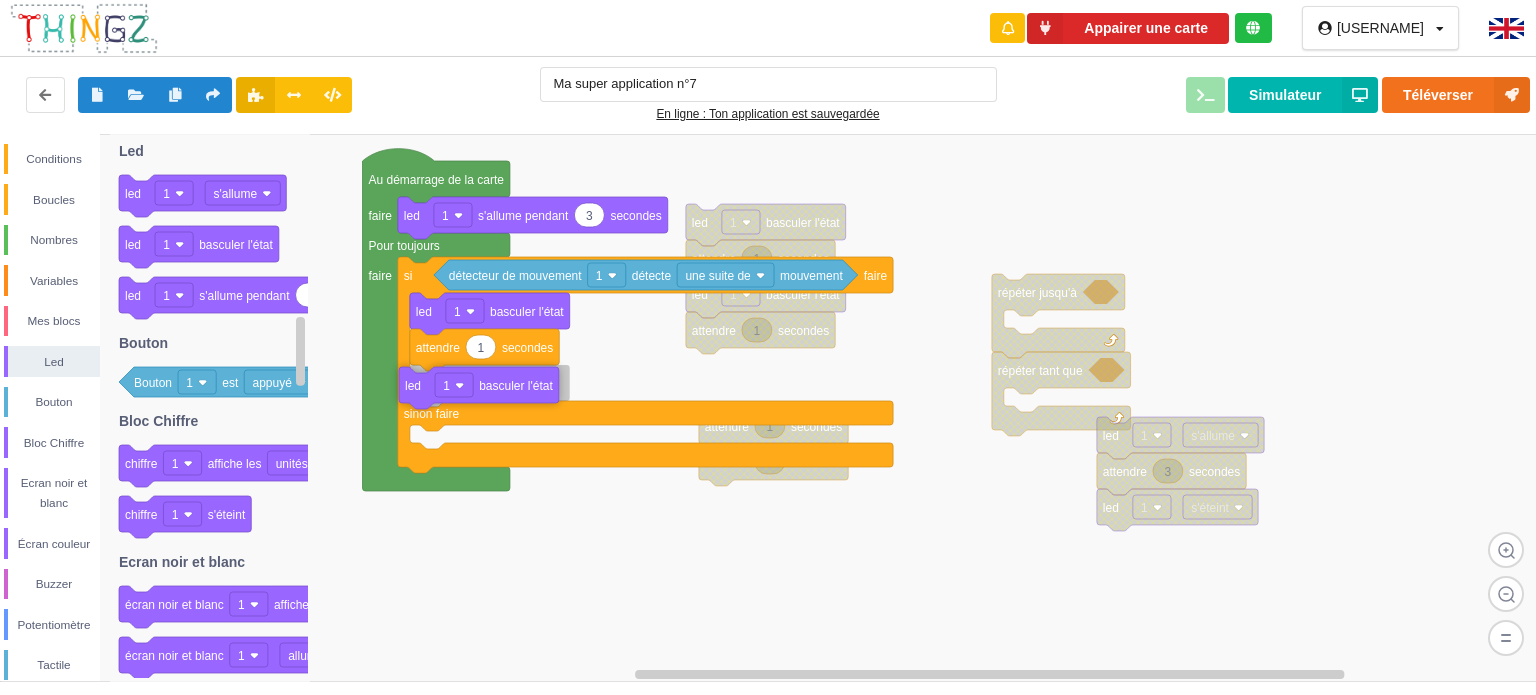 drag, startPoint x: 198, startPoint y: 245, endPoint x: 477, endPoint y: 386, distance: 312.6052 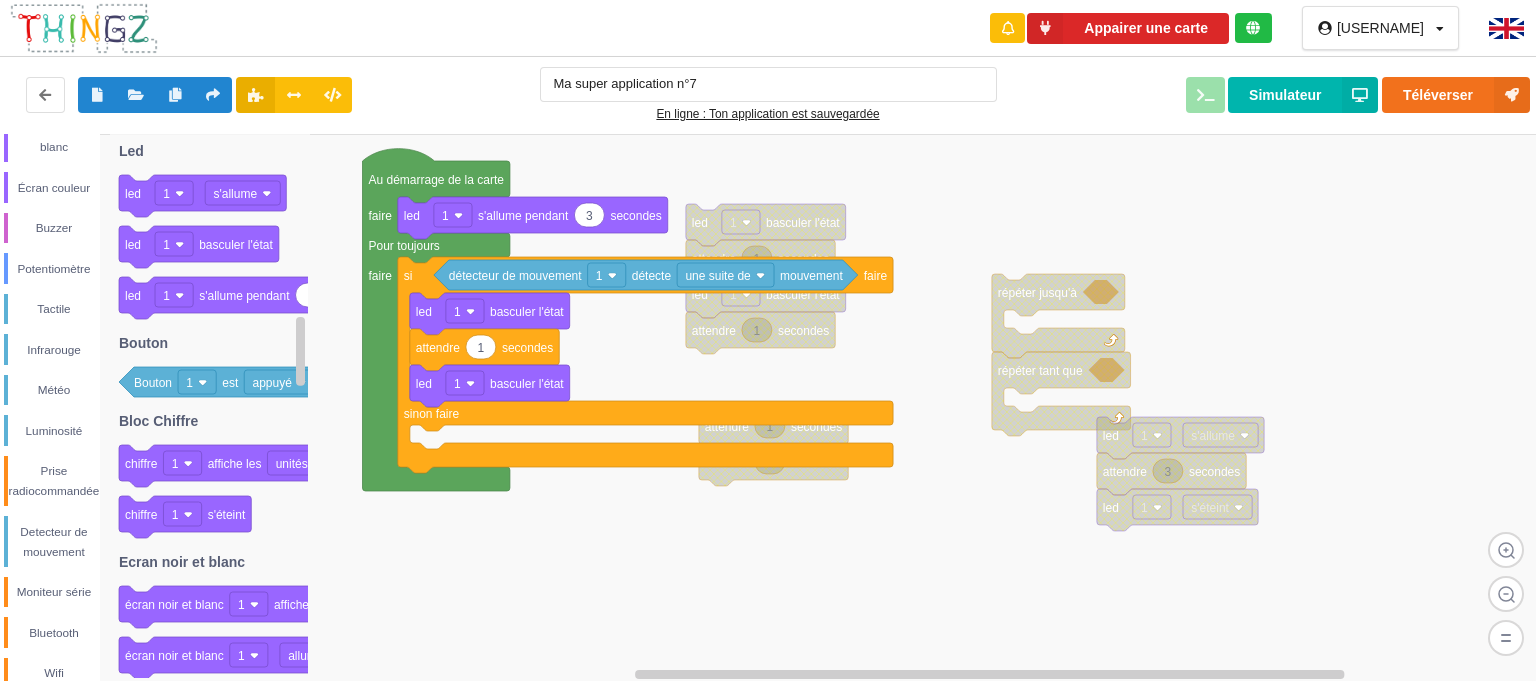 scroll, scrollTop: 372, scrollLeft: 0, axis: vertical 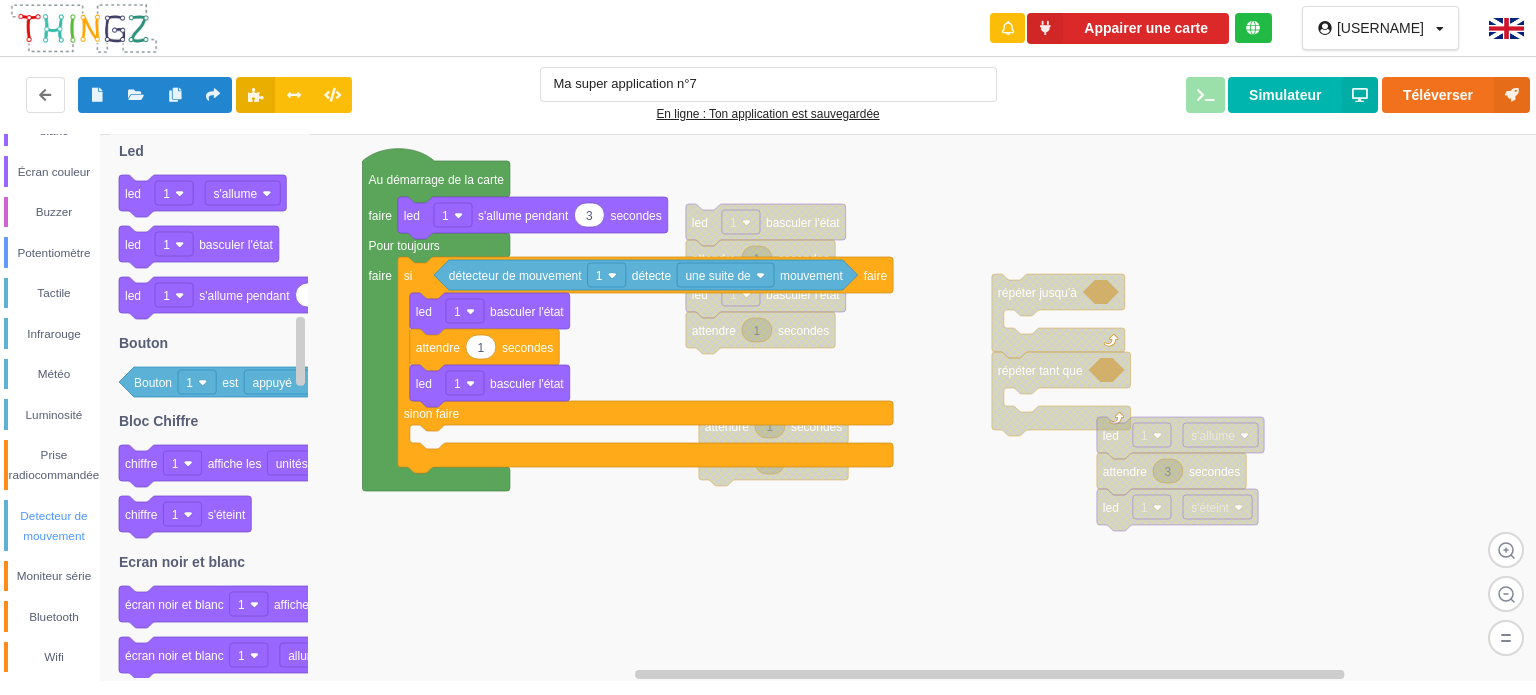 click on "Detecteur de mouvement" at bounding box center (54, 526) 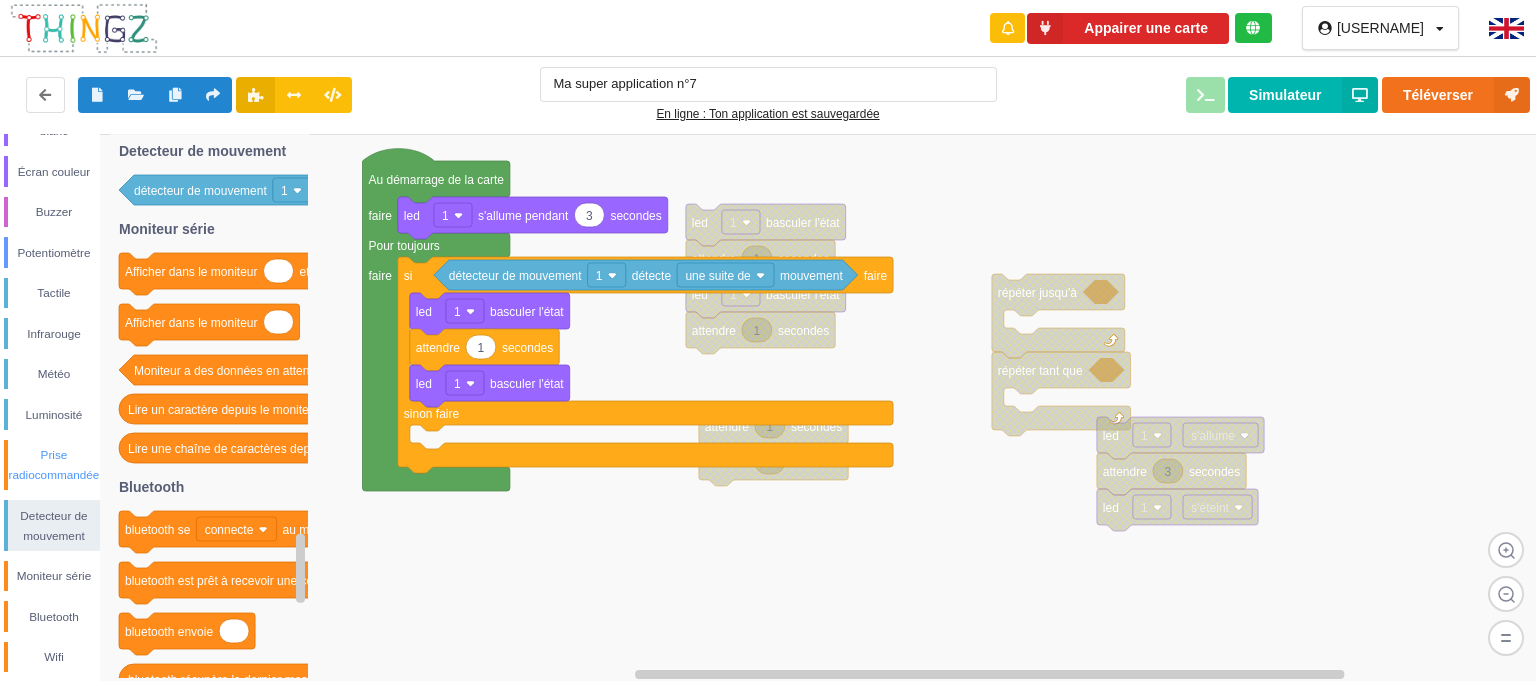 click on "Prise radiocommandée" at bounding box center (54, 465) 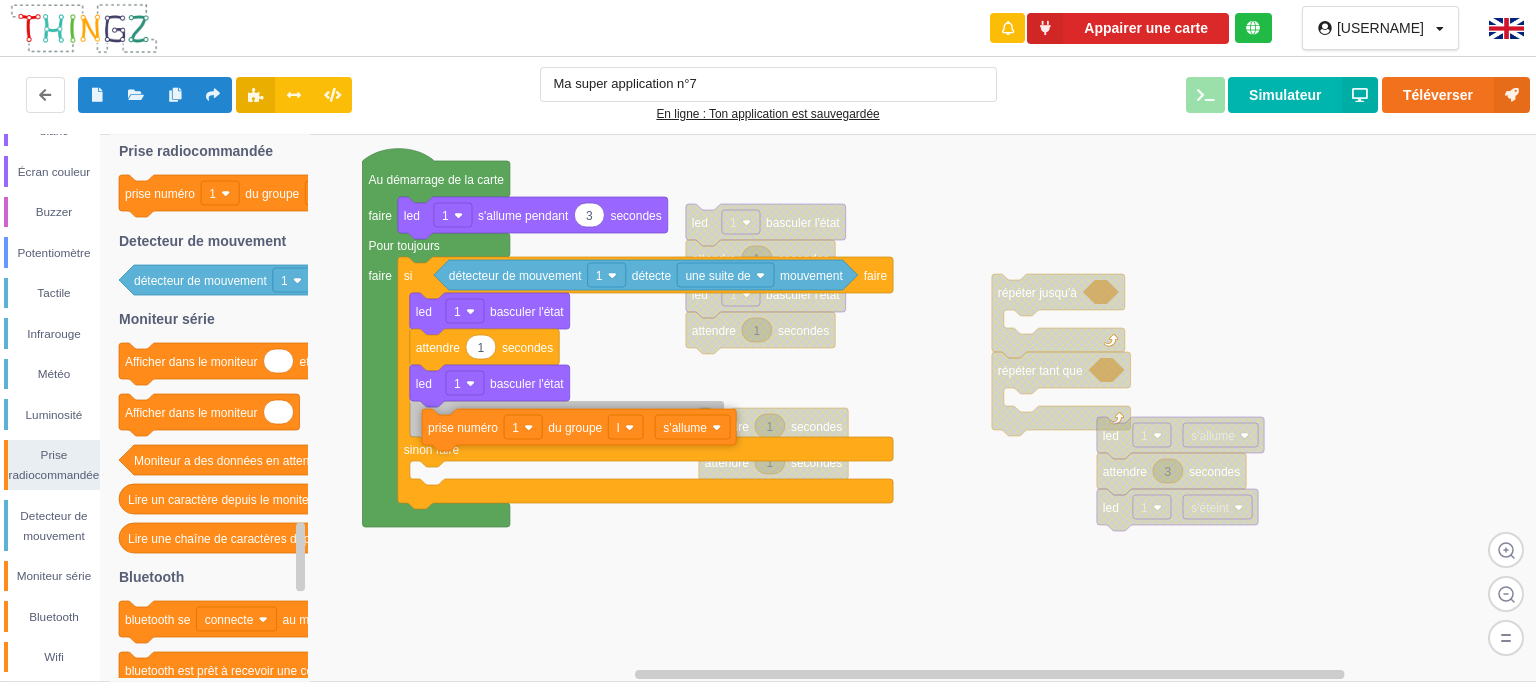 drag, startPoint x: 144, startPoint y: 200, endPoint x: 447, endPoint y: 433, distance: 382.2277 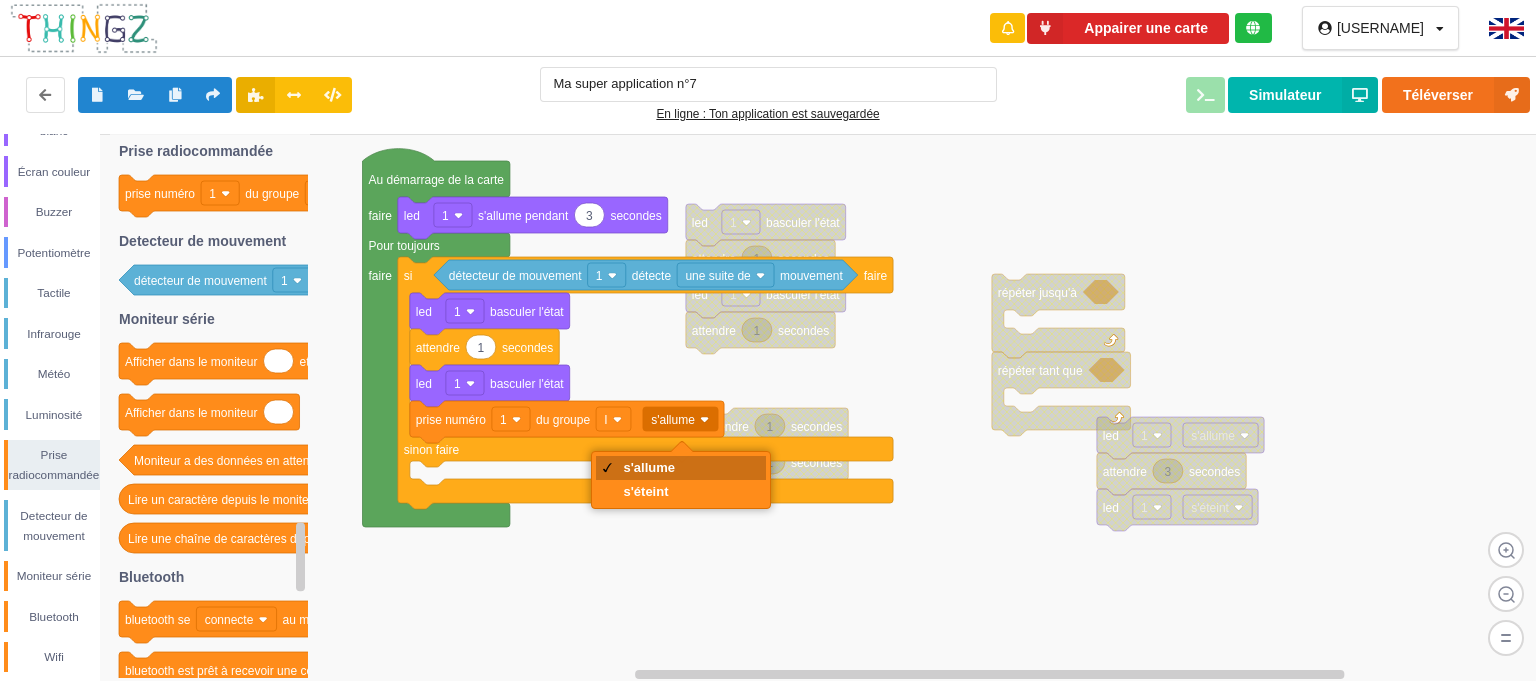 click on "s'allume" at bounding box center (681, 468) 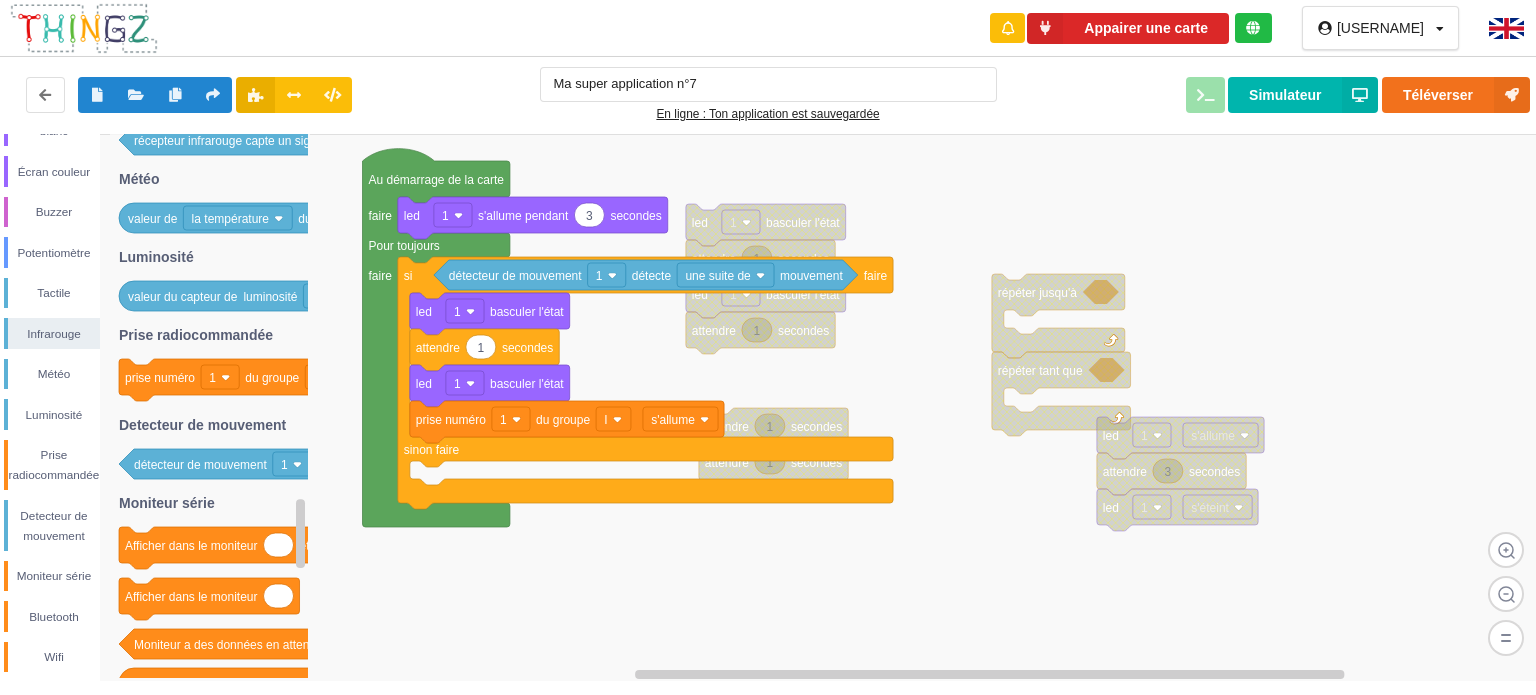 drag, startPoint x: 165, startPoint y: 196, endPoint x: 298, endPoint y: 350, distance: 203.4822 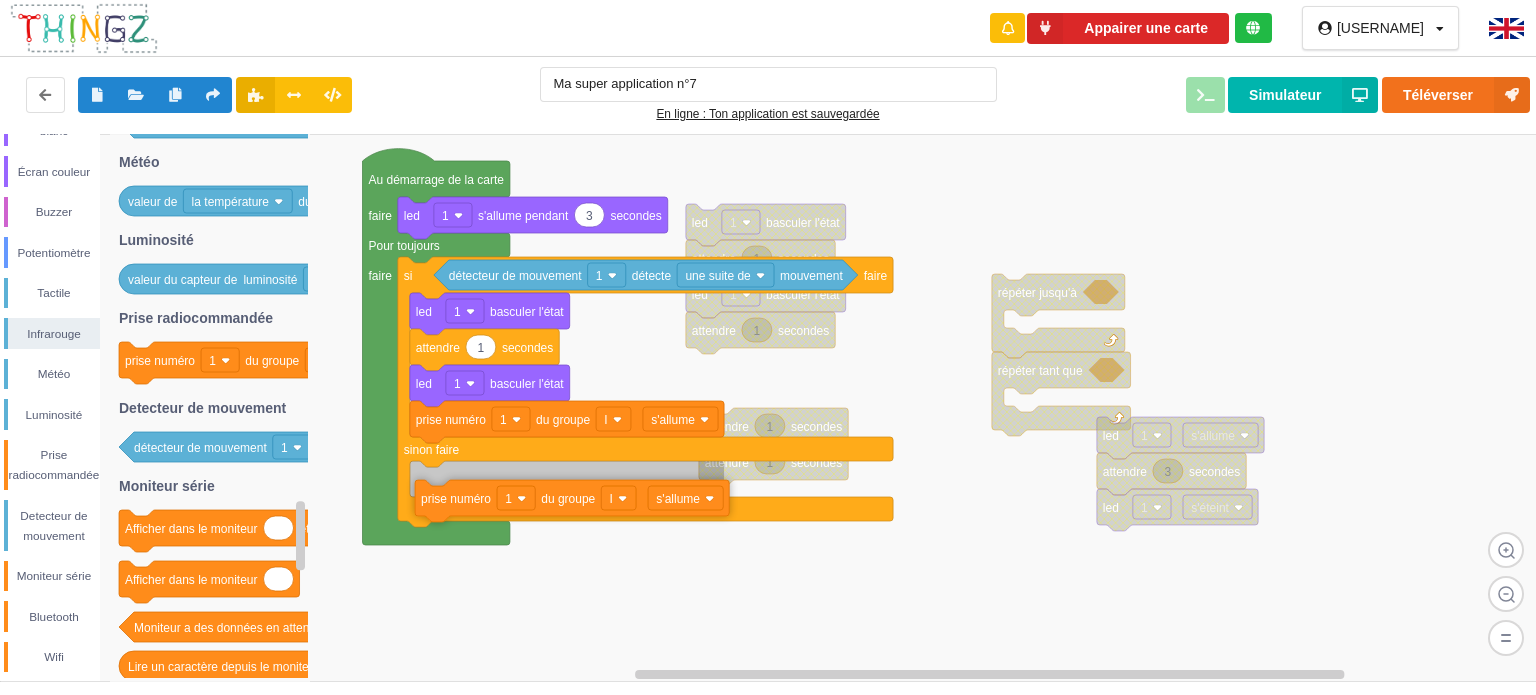 drag, startPoint x: 146, startPoint y: 365, endPoint x: 442, endPoint y: 503, distance: 326.58844 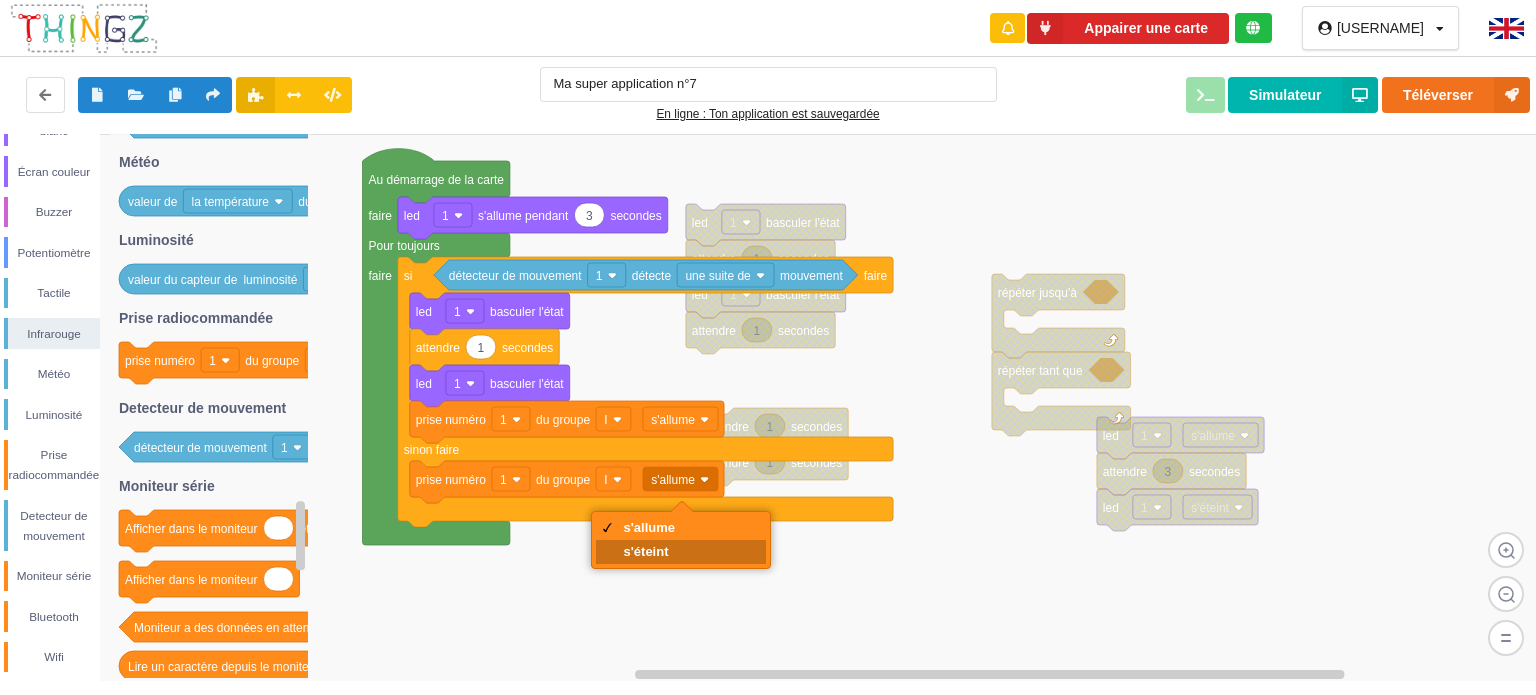 click on "s'éteint" at bounding box center (681, 552) 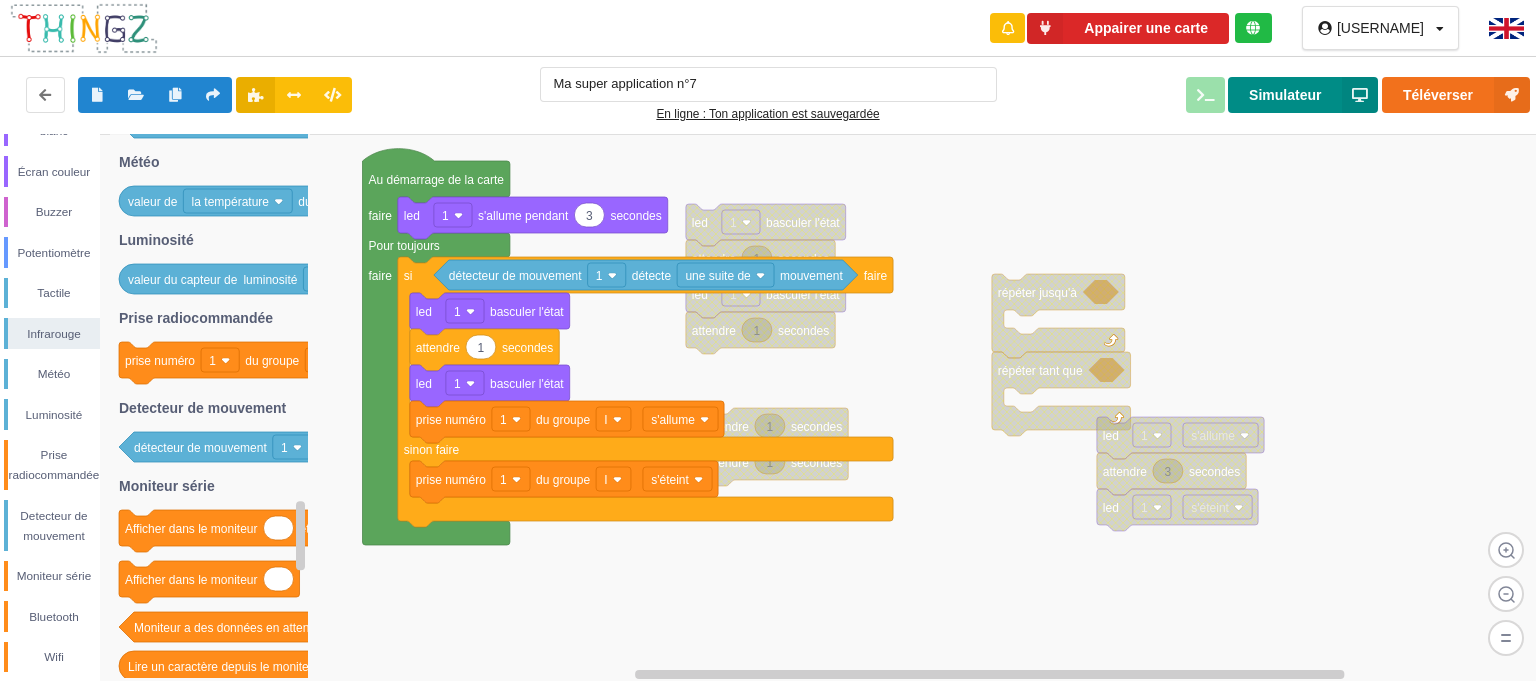 click on "Simulateur" at bounding box center (1303, 95) 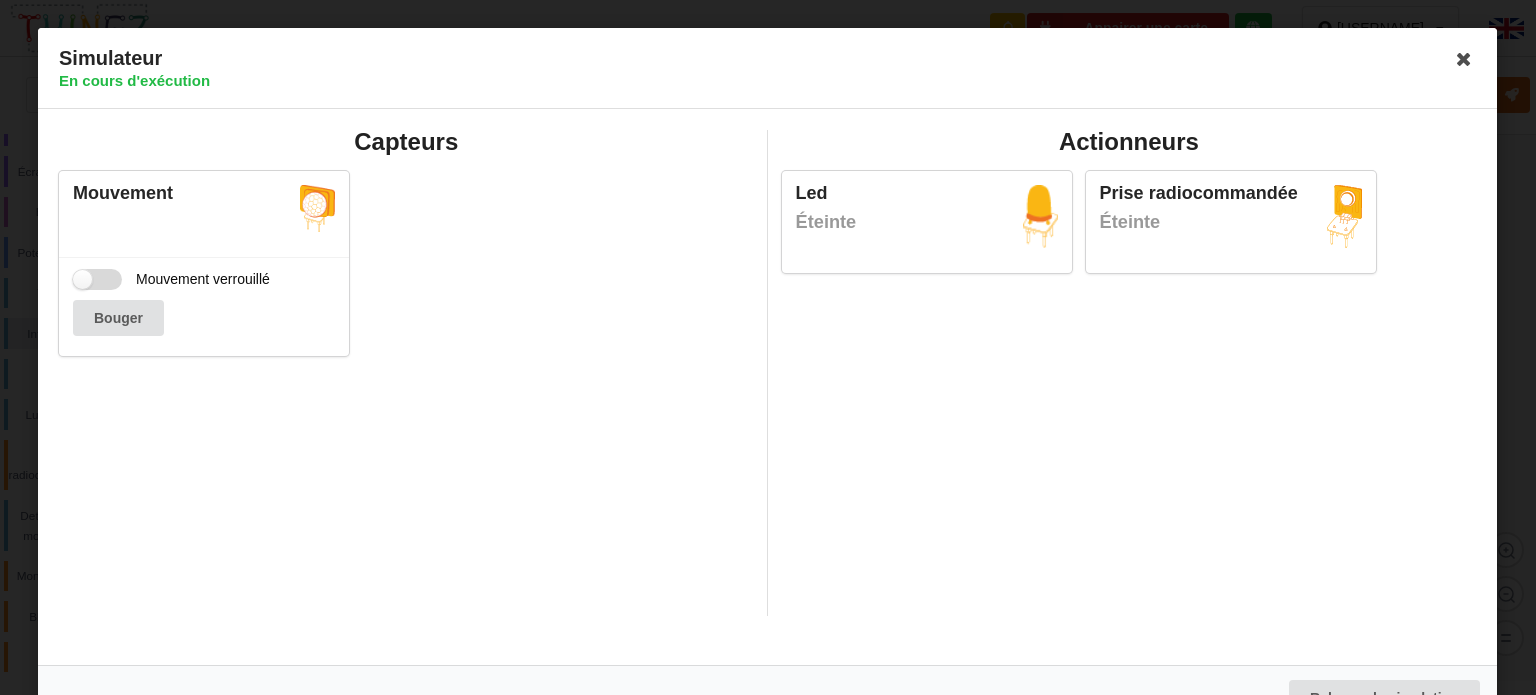 click on "Mouvement verrouillé" at bounding box center (171, 279) 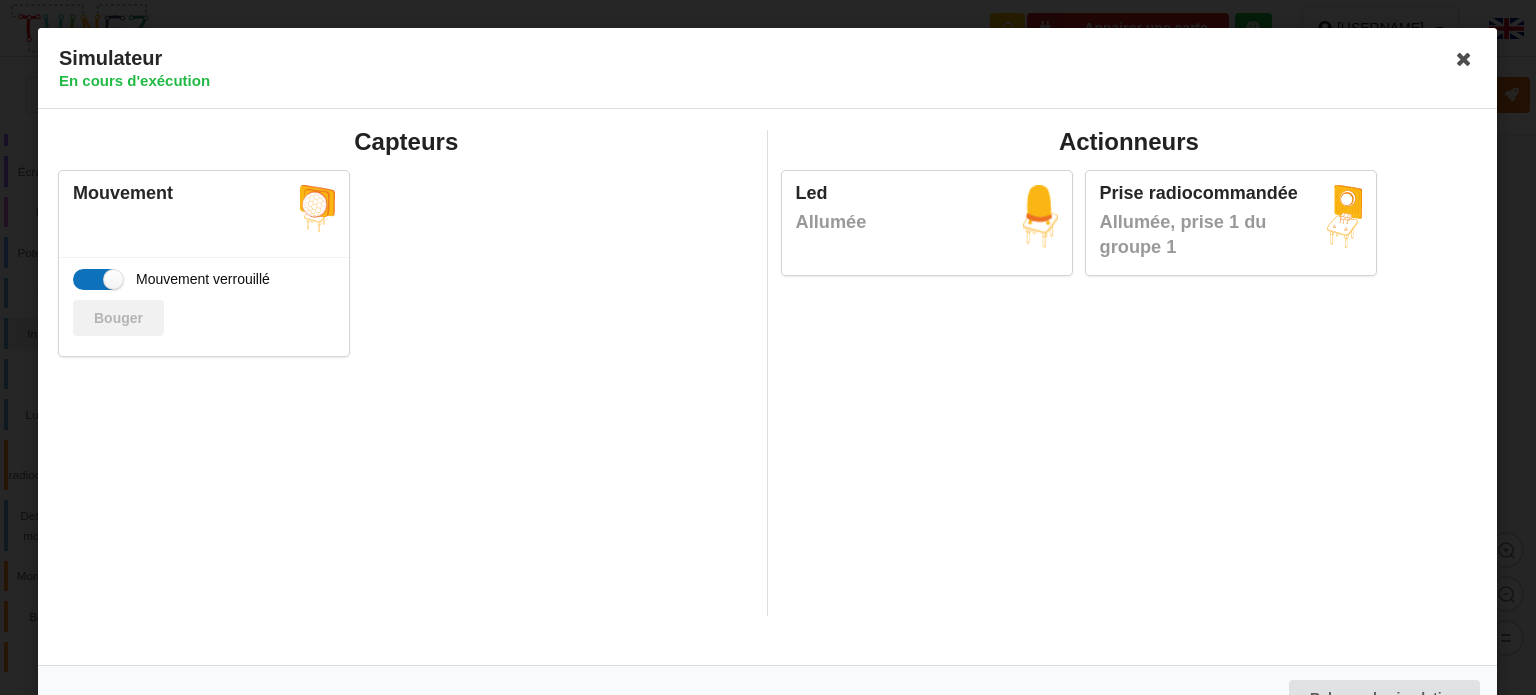 click on "Mouvement verrouillé" at bounding box center (171, 279) 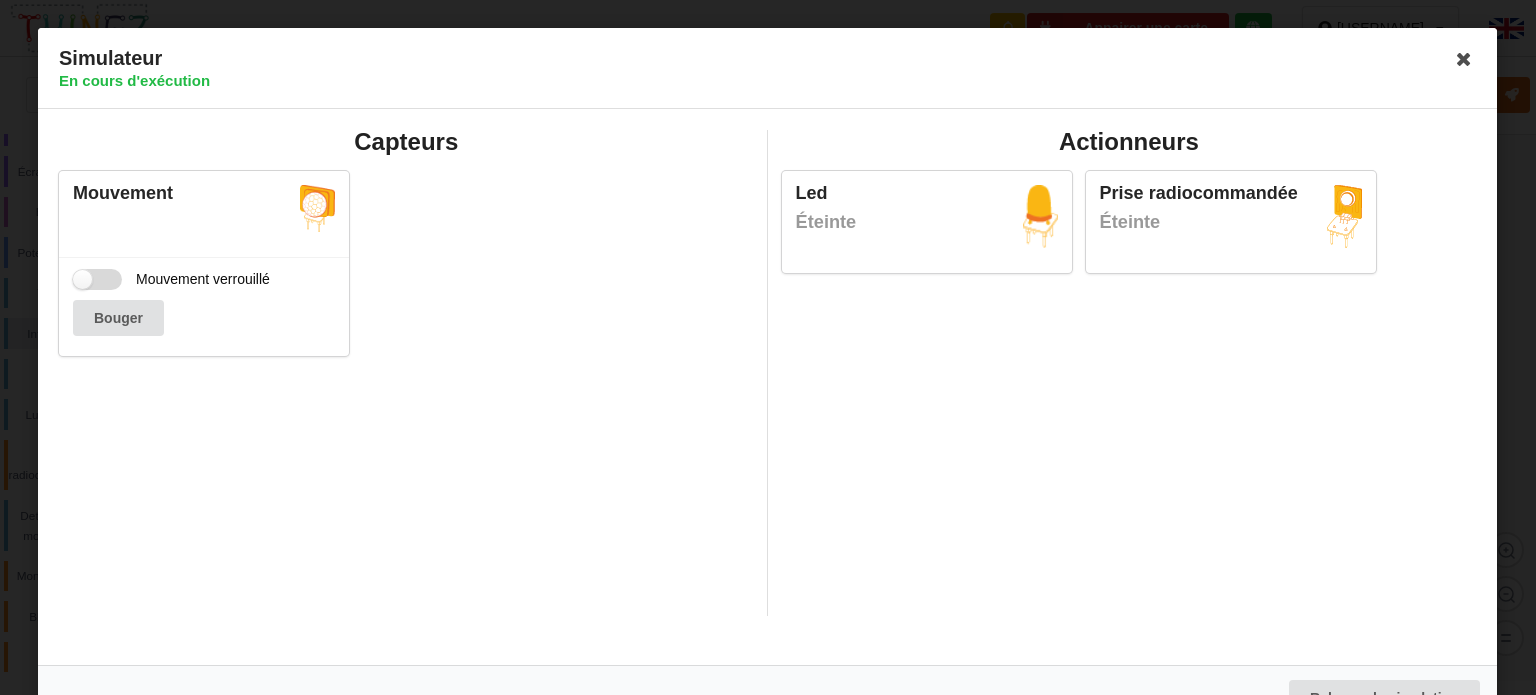 click on "Mouvement verrouillé" at bounding box center (171, 279) 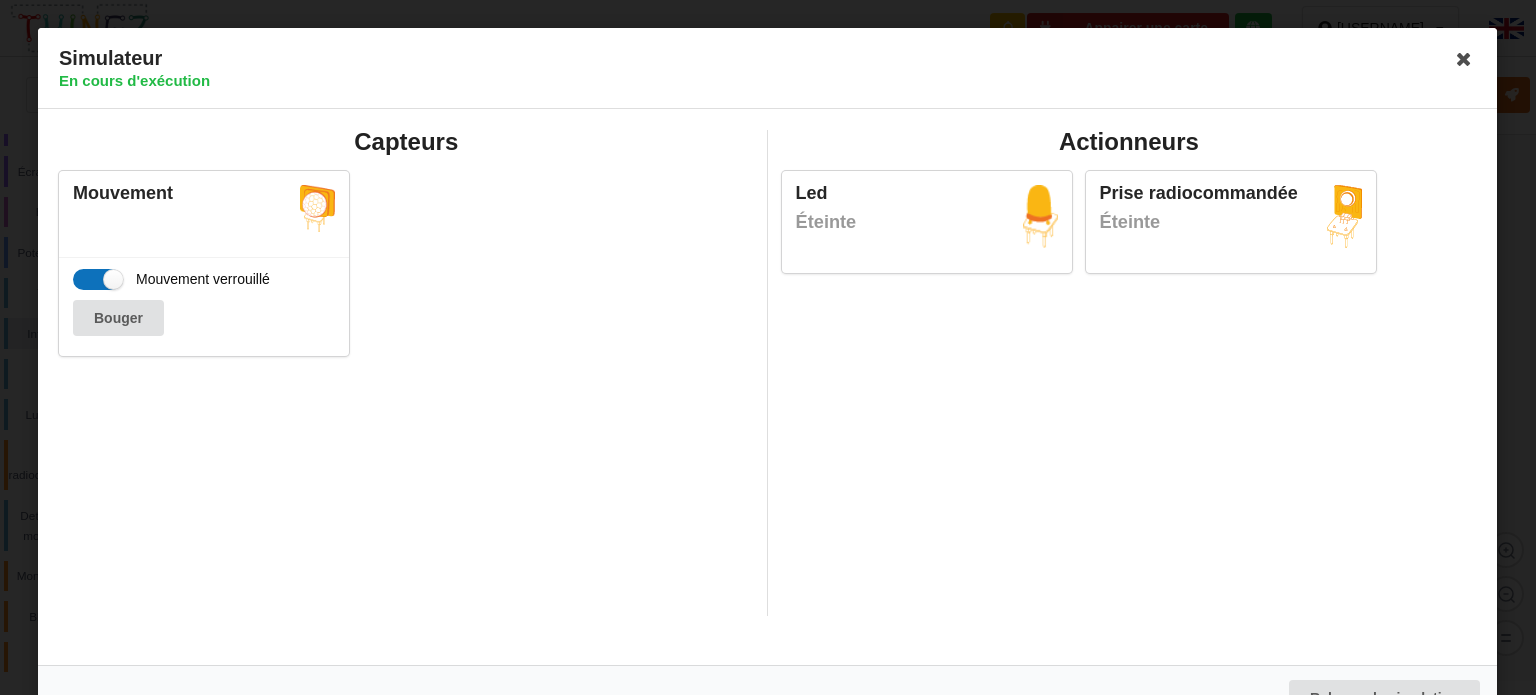 checkbox on "true" 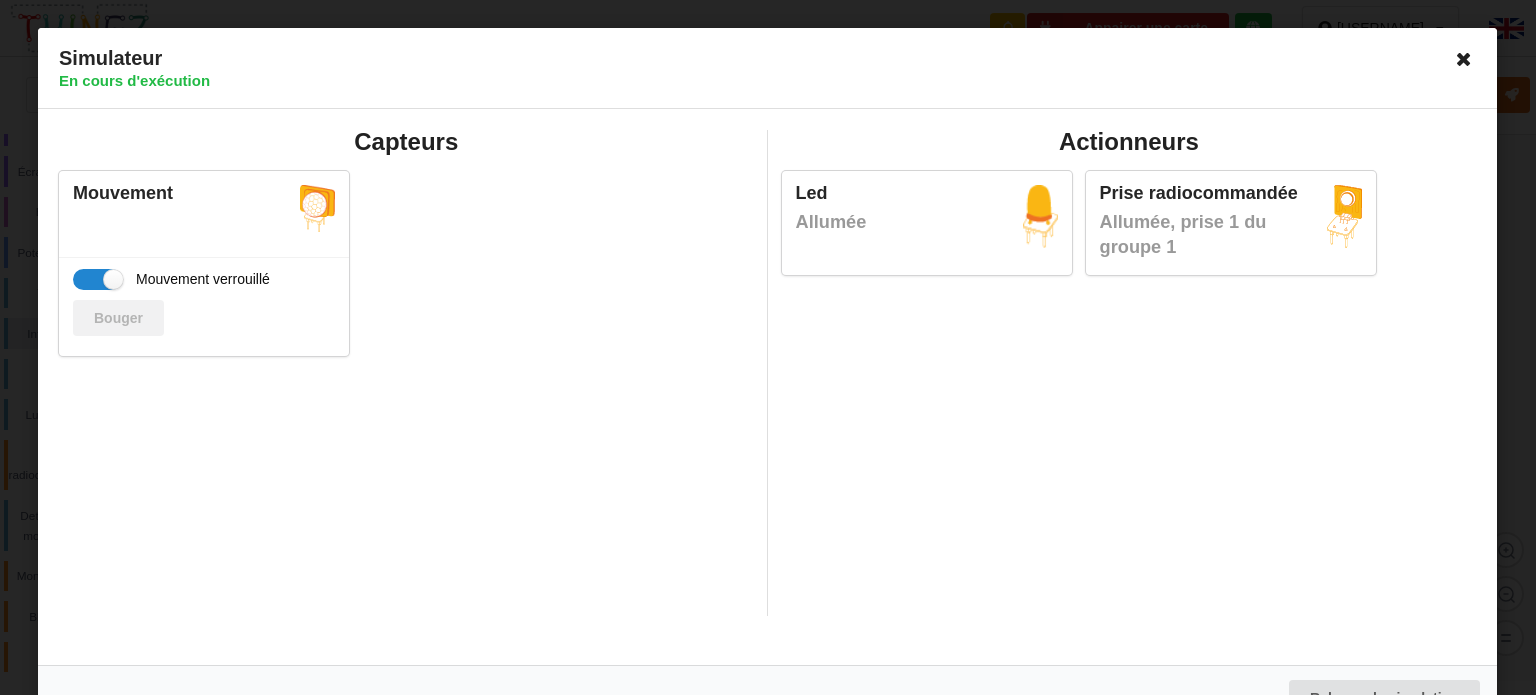 click at bounding box center [1465, 59] 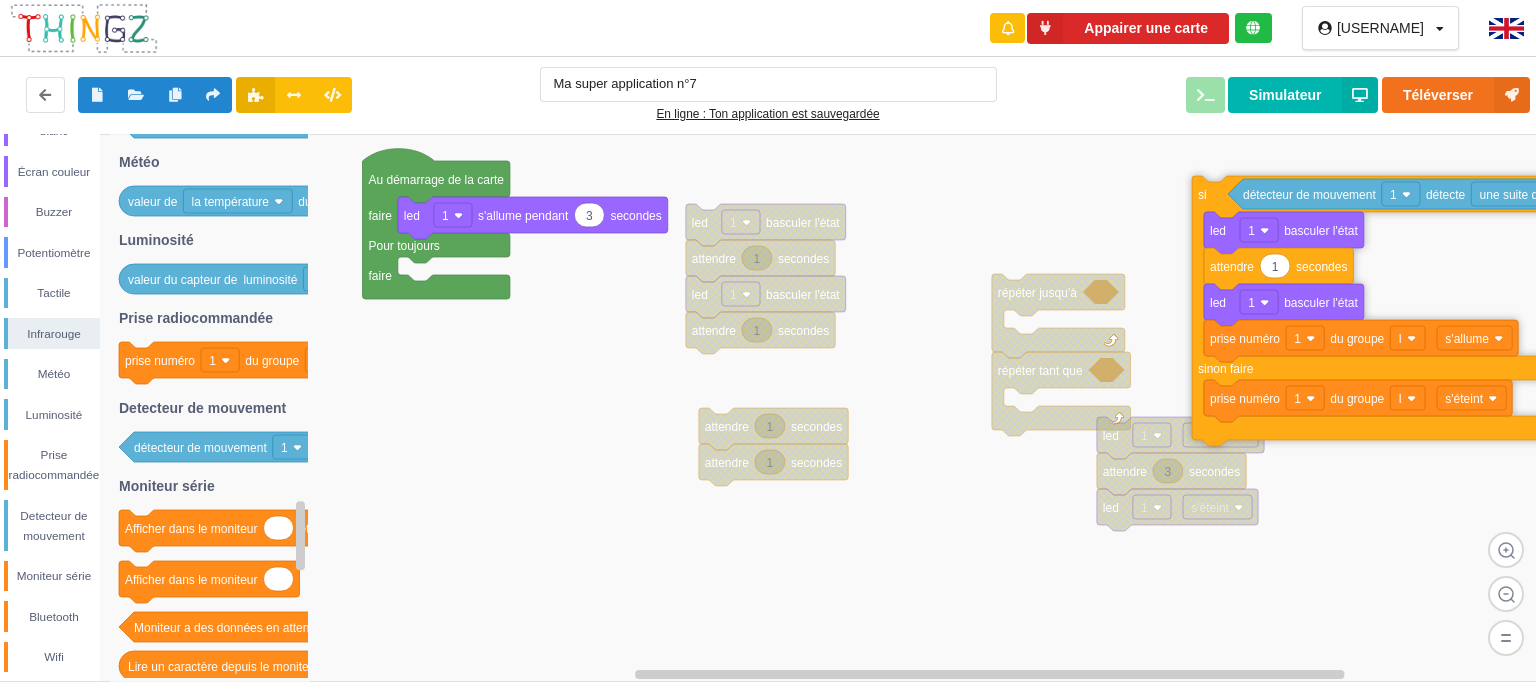 drag, startPoint x: 407, startPoint y: 274, endPoint x: 1172, endPoint y: 192, distance: 769.3822 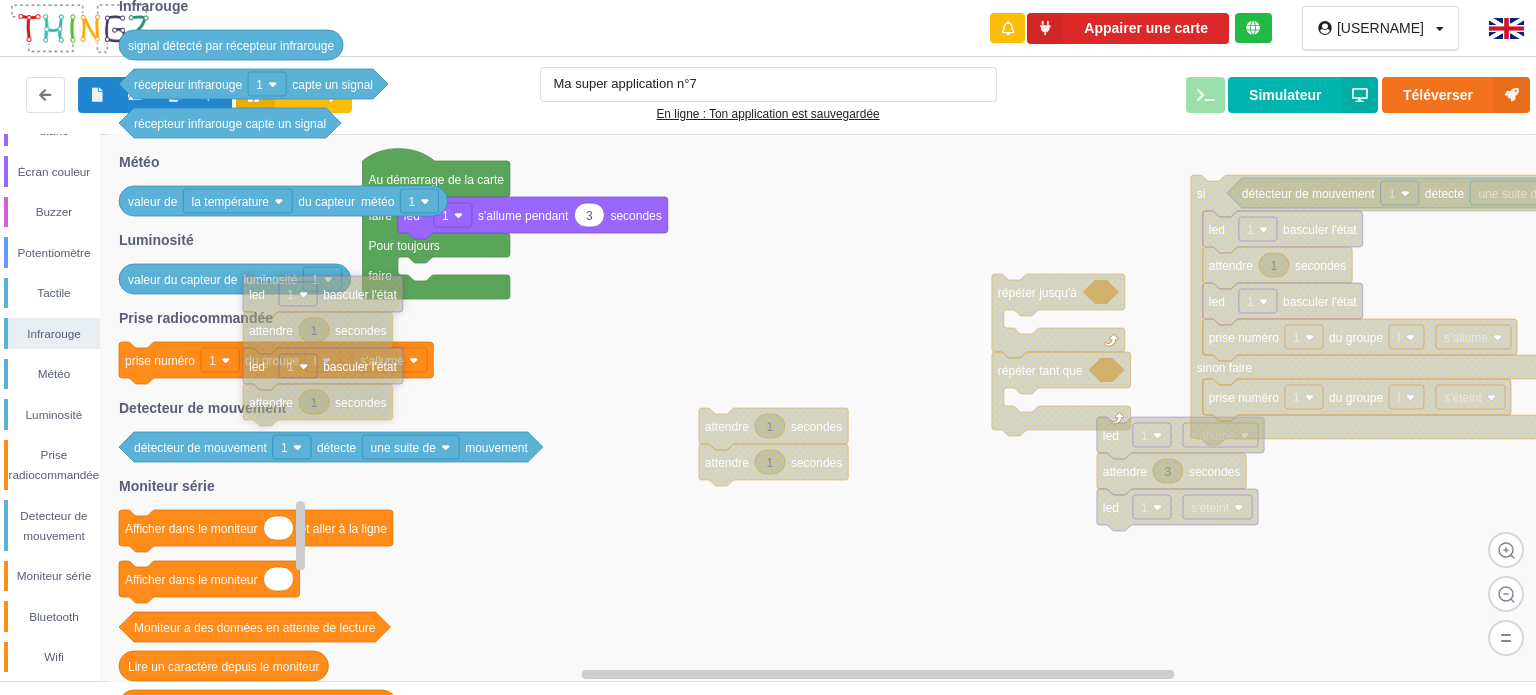 drag, startPoint x: 696, startPoint y: 217, endPoint x: 174, endPoint y: 276, distance: 525.3237 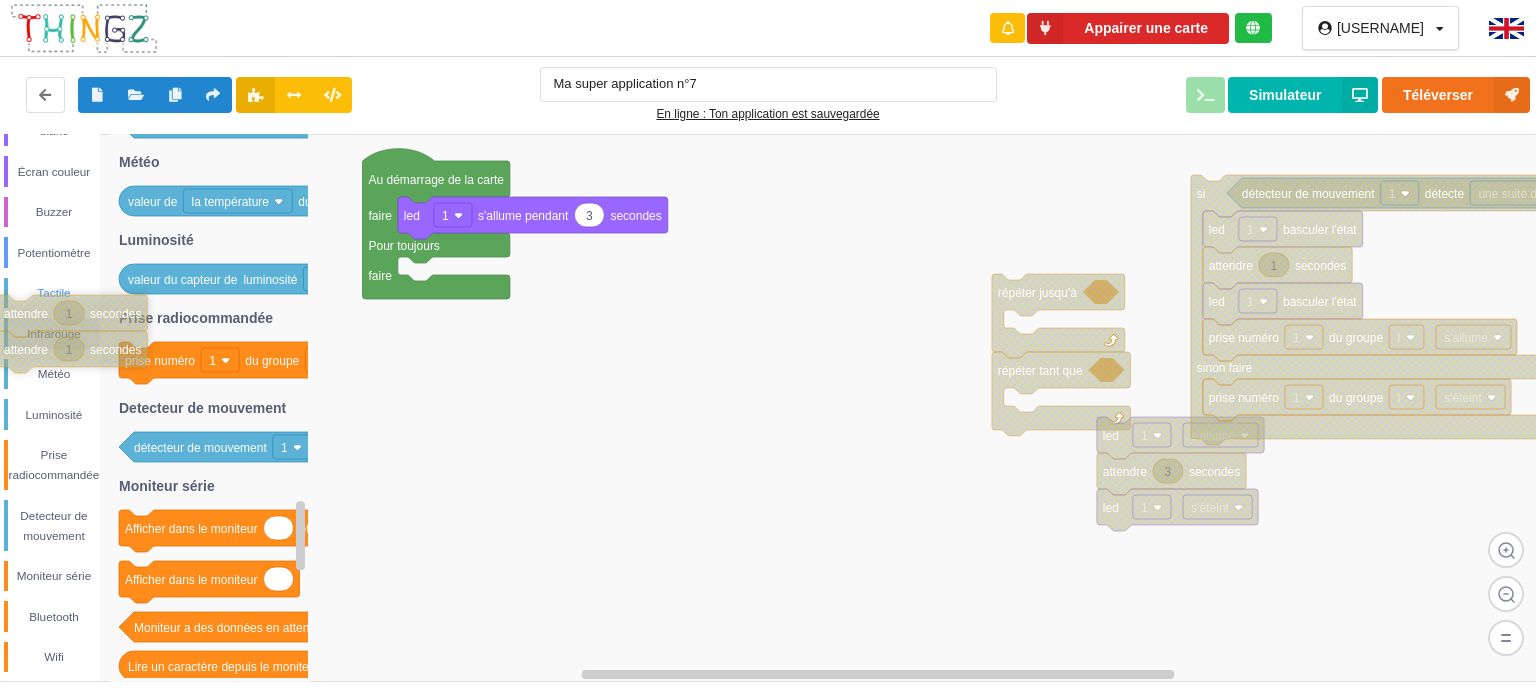 drag, startPoint x: 721, startPoint y: 423, endPoint x: 9, endPoint y: 299, distance: 722.7171 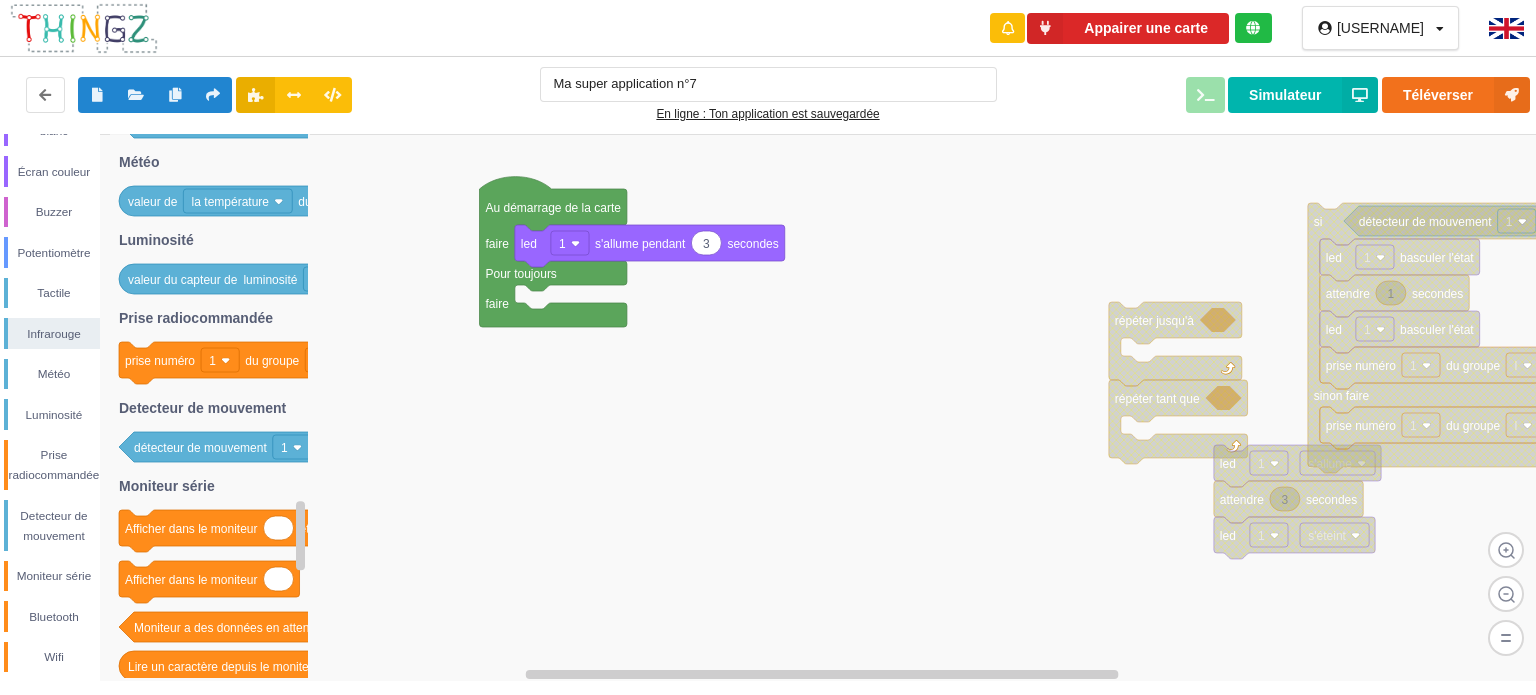 drag, startPoint x: 932, startPoint y: 324, endPoint x: 1138, endPoint y: 337, distance: 206.40979 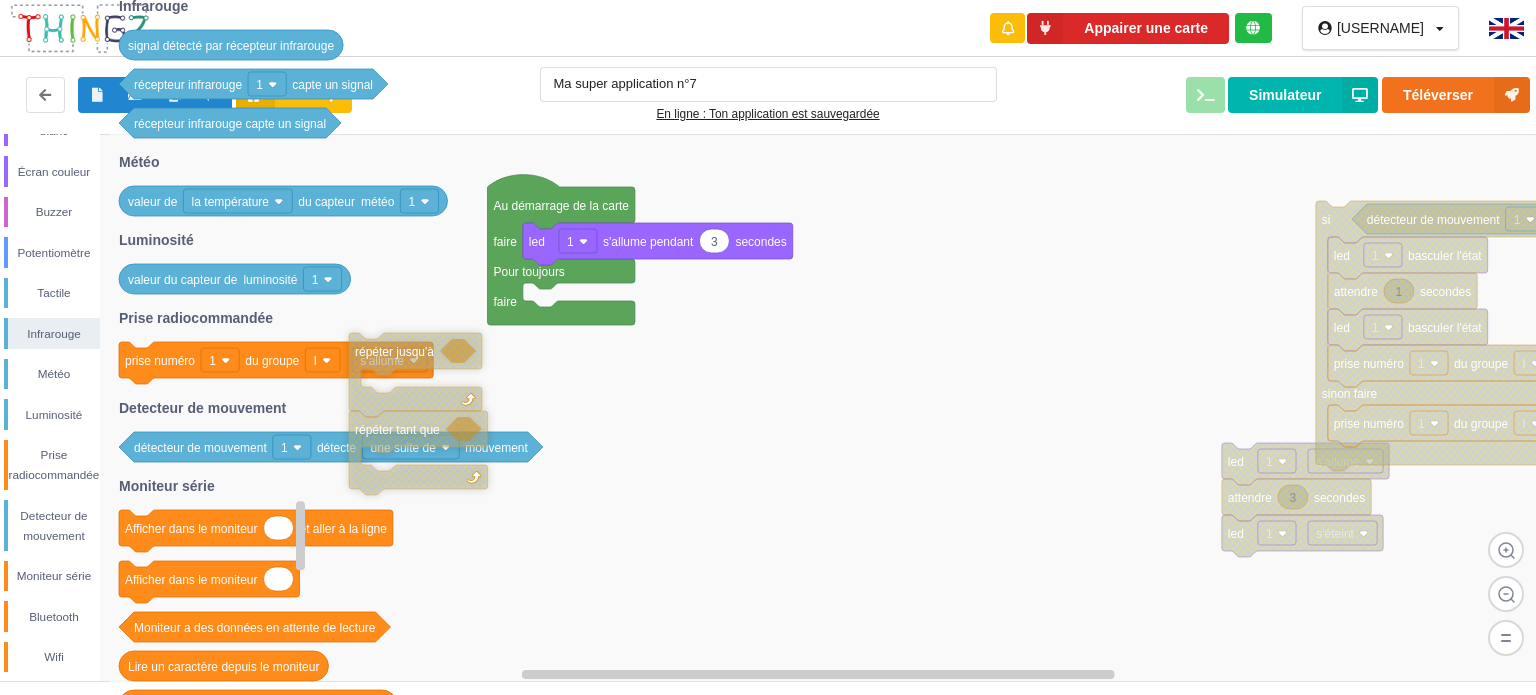 drag, startPoint x: 1152, startPoint y: 322, endPoint x: 112, endPoint y: 336, distance: 1040.0942 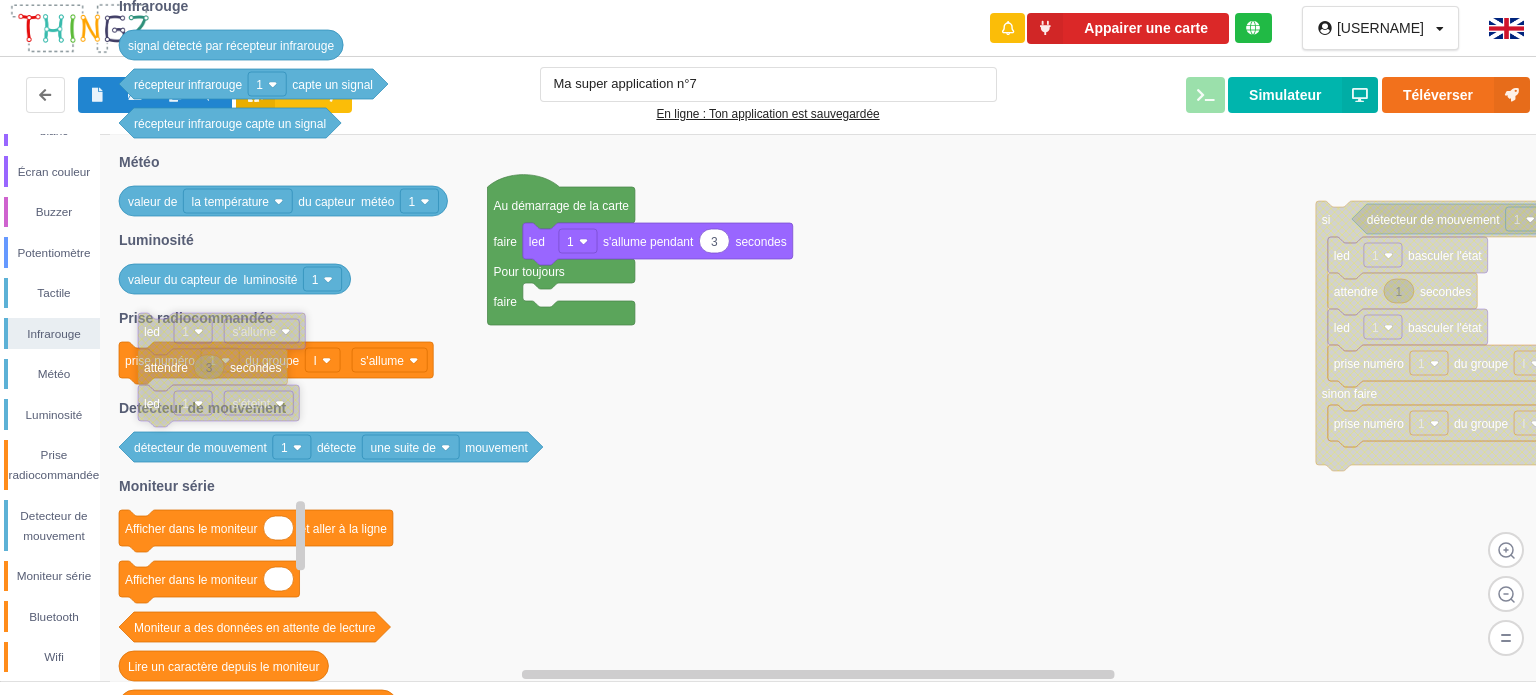 drag, startPoint x: 1227, startPoint y: 461, endPoint x: 110, endPoint y: 316, distance: 1126.3721 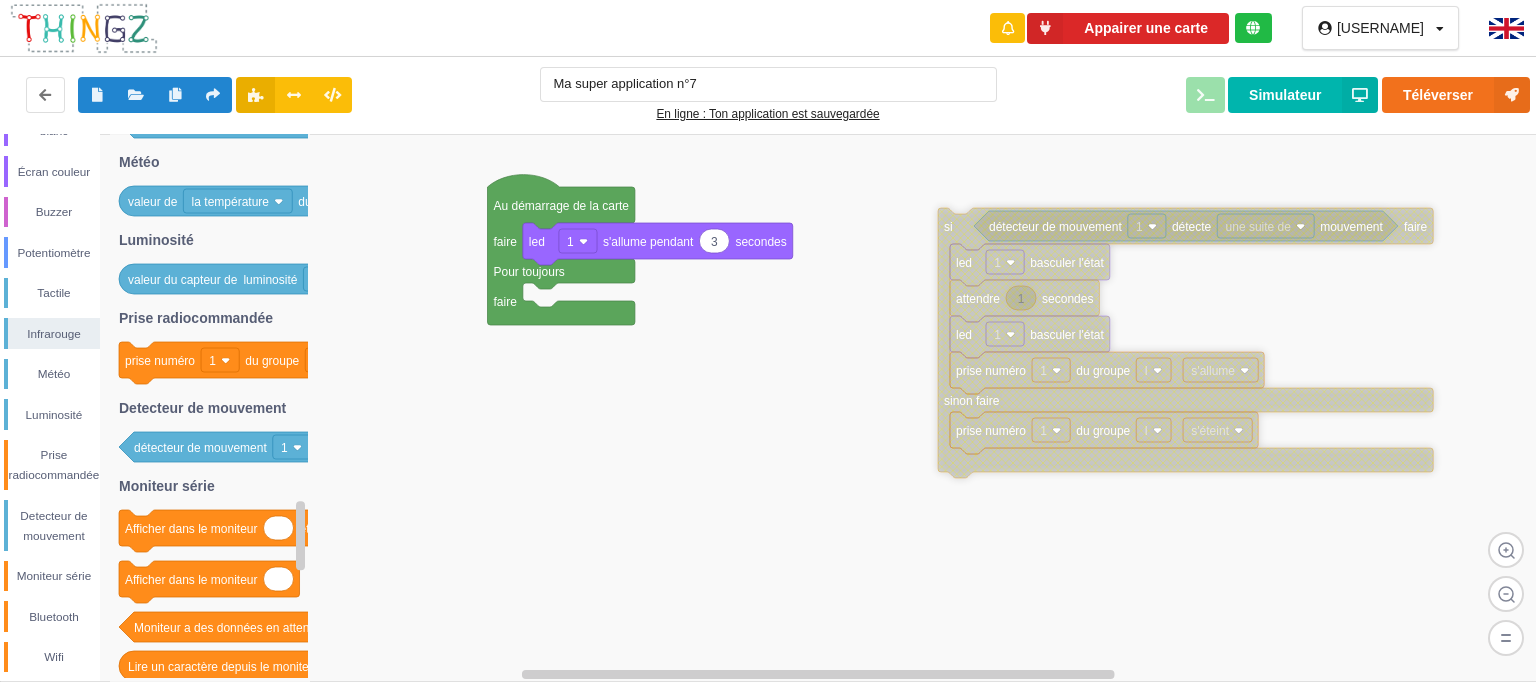drag, startPoint x: 1336, startPoint y: 231, endPoint x: 958, endPoint y: 238, distance: 378.06482 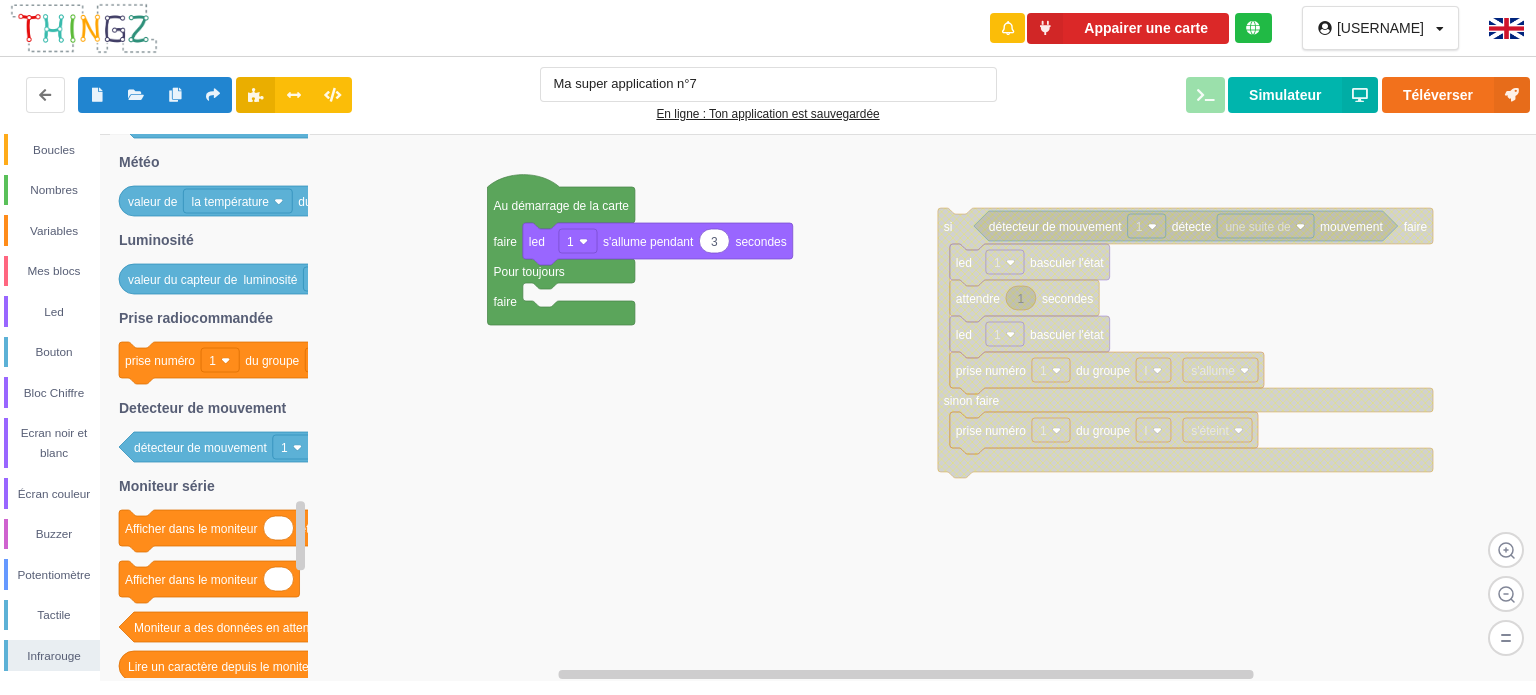 scroll, scrollTop: 0, scrollLeft: 0, axis: both 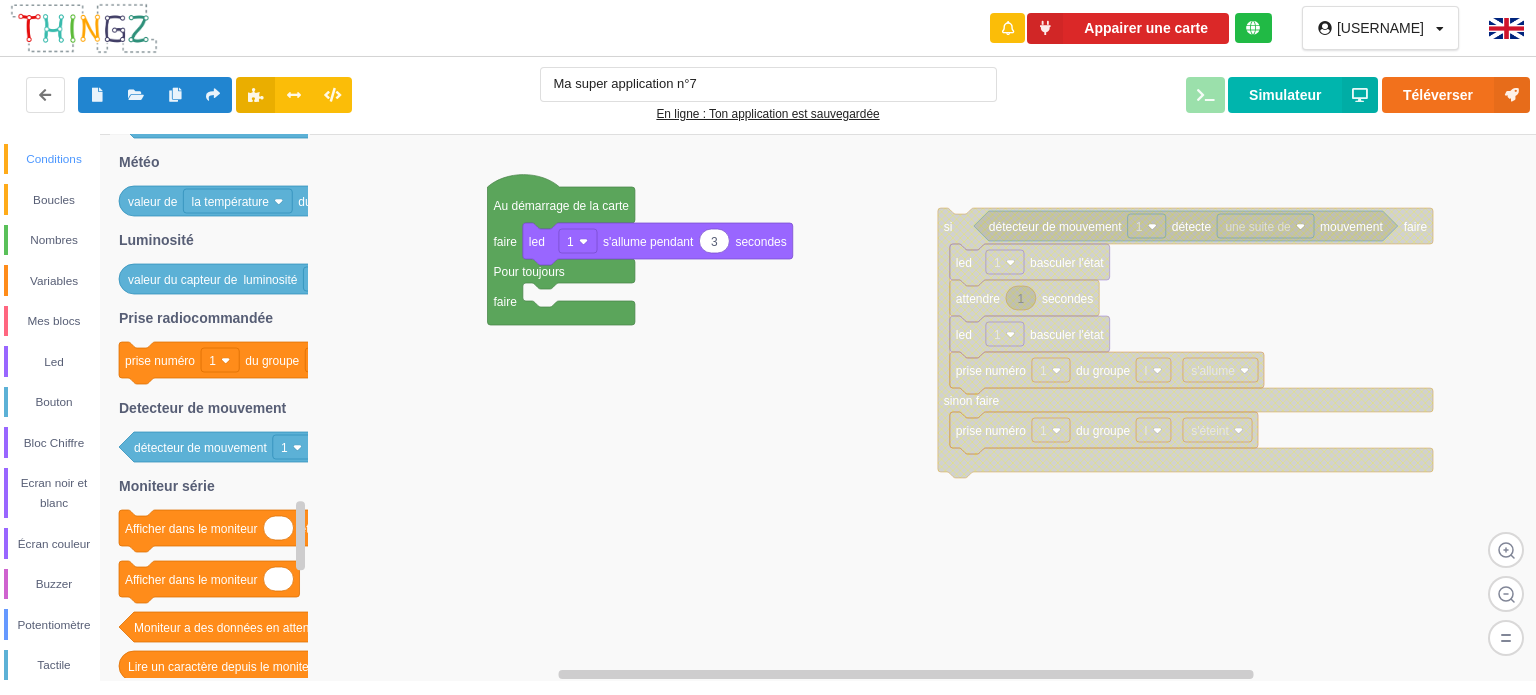 click on "Conditions" at bounding box center [52, 159] 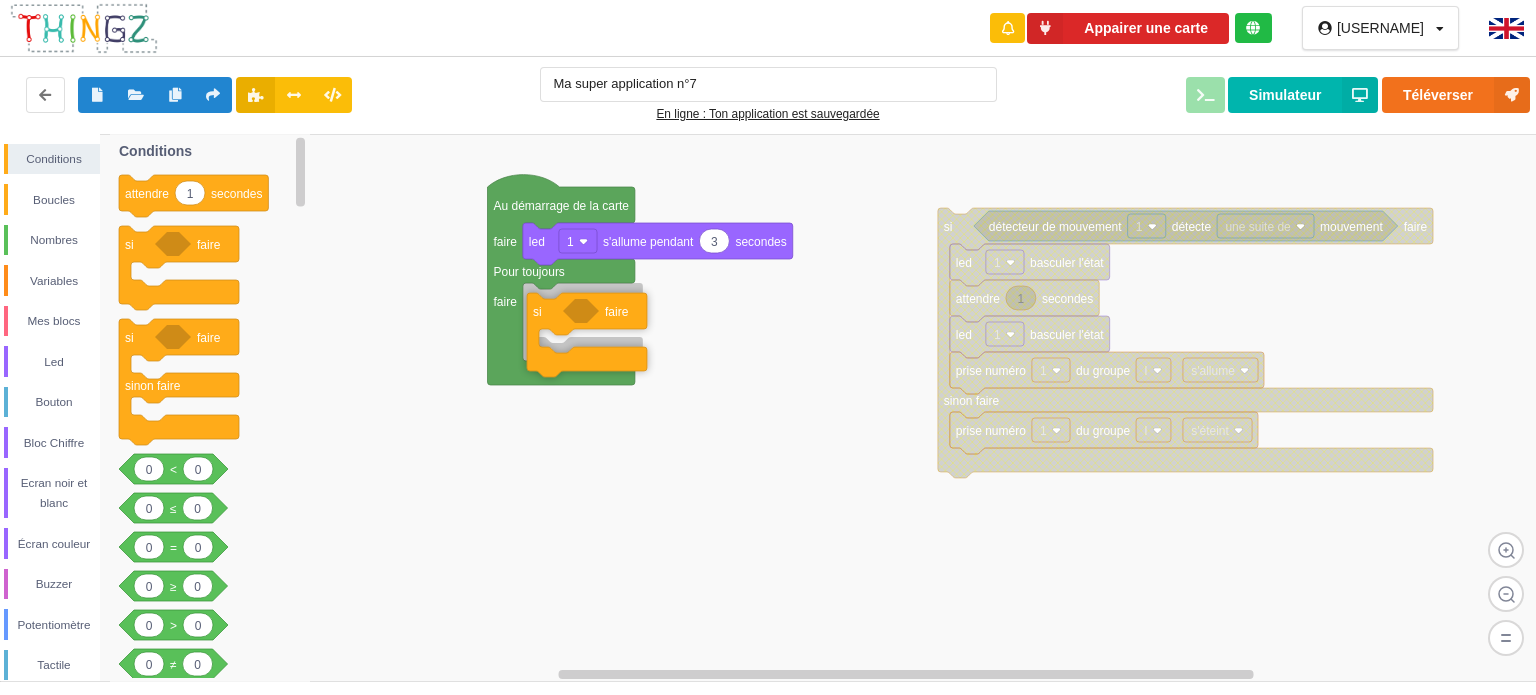 drag, startPoint x: 144, startPoint y: 263, endPoint x: 548, endPoint y: 326, distance: 408.88263 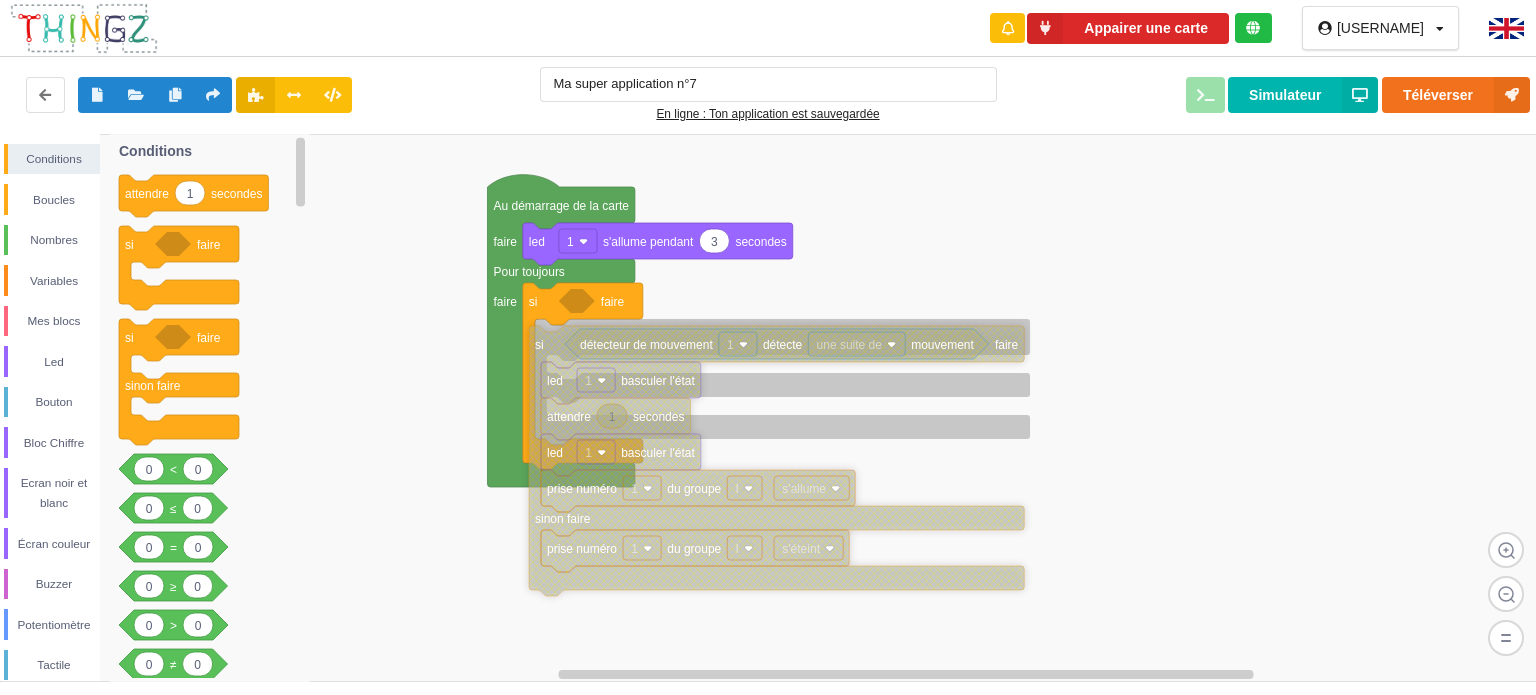 drag, startPoint x: 953, startPoint y: 224, endPoint x: 544, endPoint y: 342, distance: 425.6818 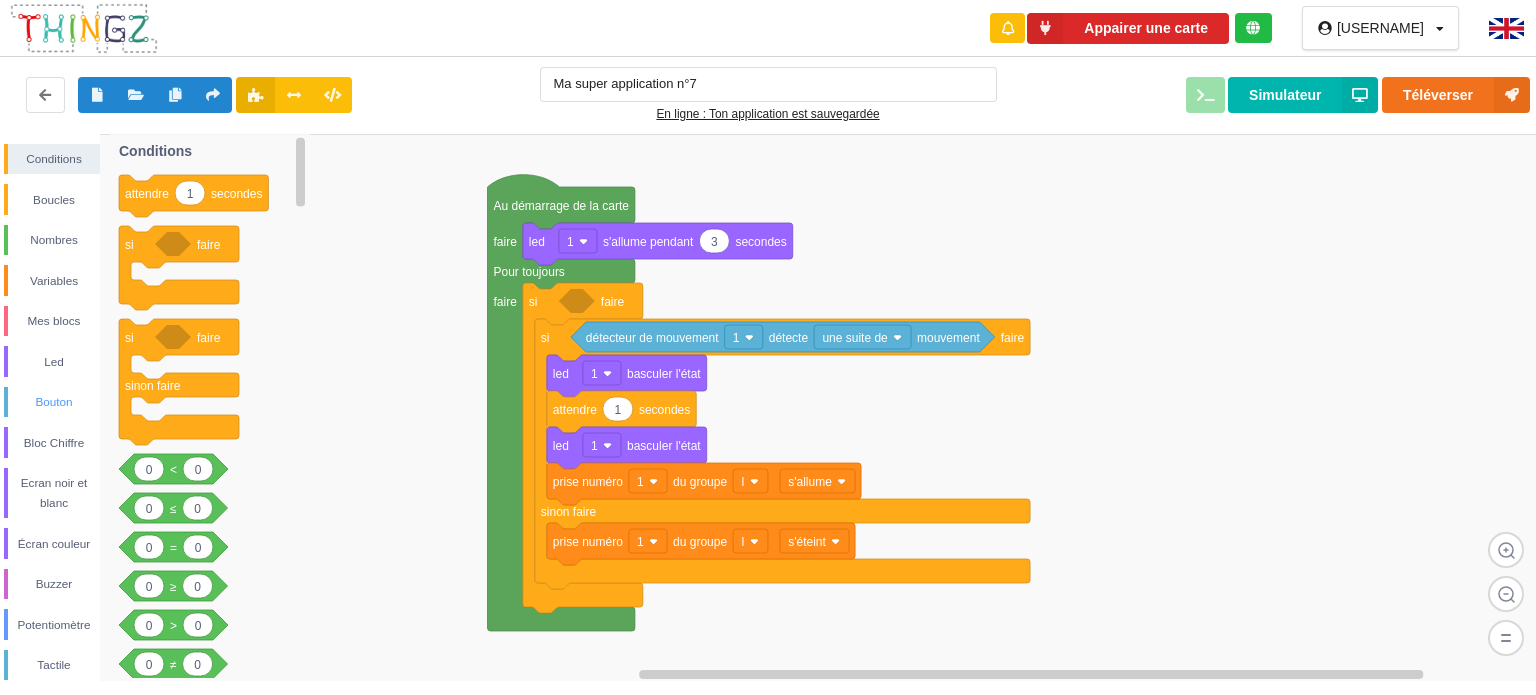 click on "Bouton" at bounding box center [54, 402] 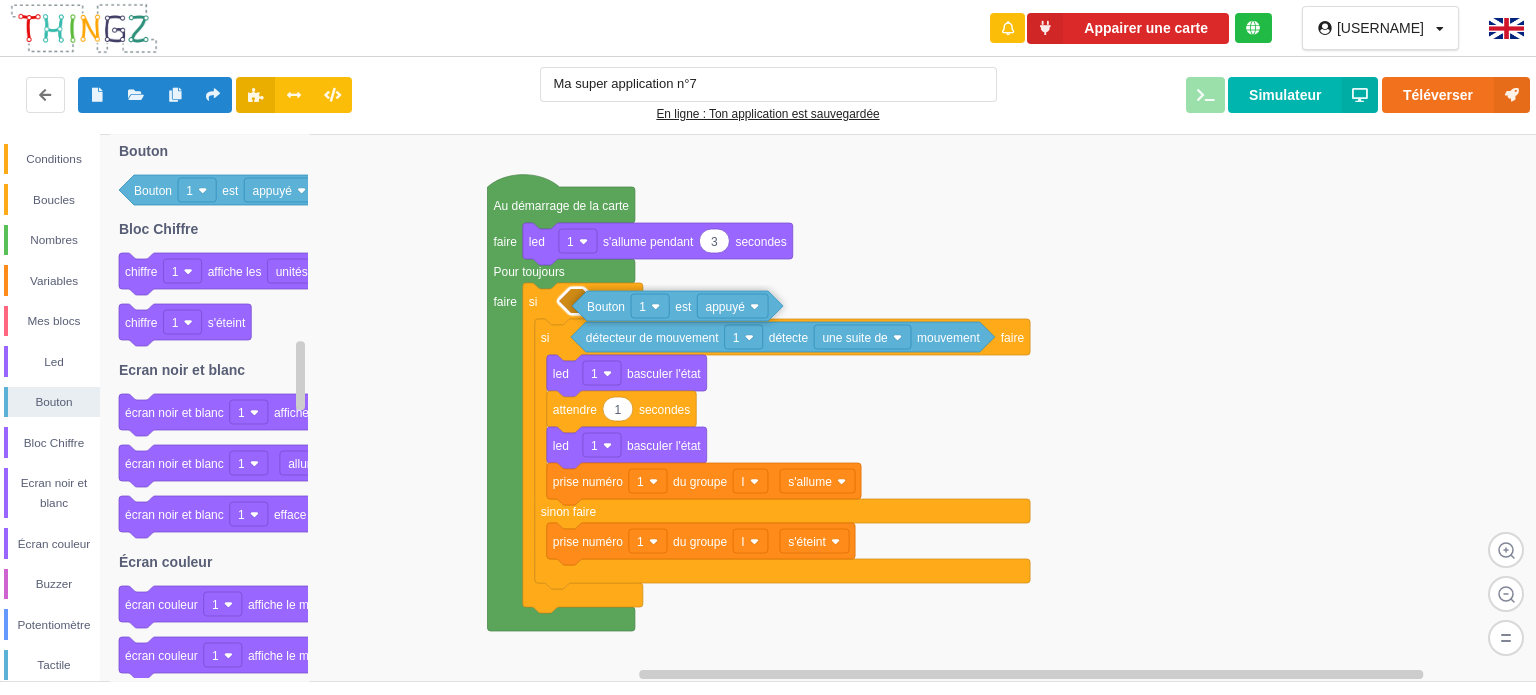 drag, startPoint x: 163, startPoint y: 193, endPoint x: 616, endPoint y: 309, distance: 467.6163 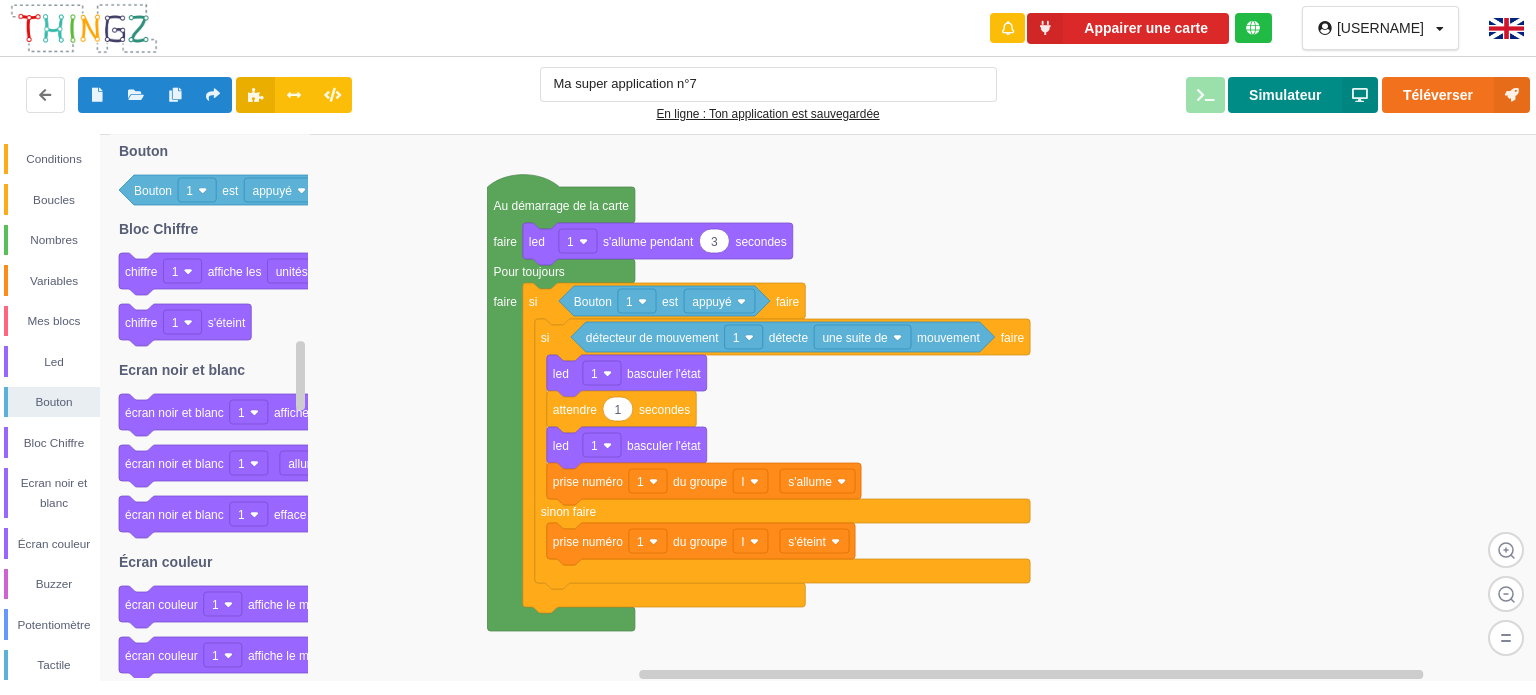click on "Simulateur" at bounding box center (1303, 95) 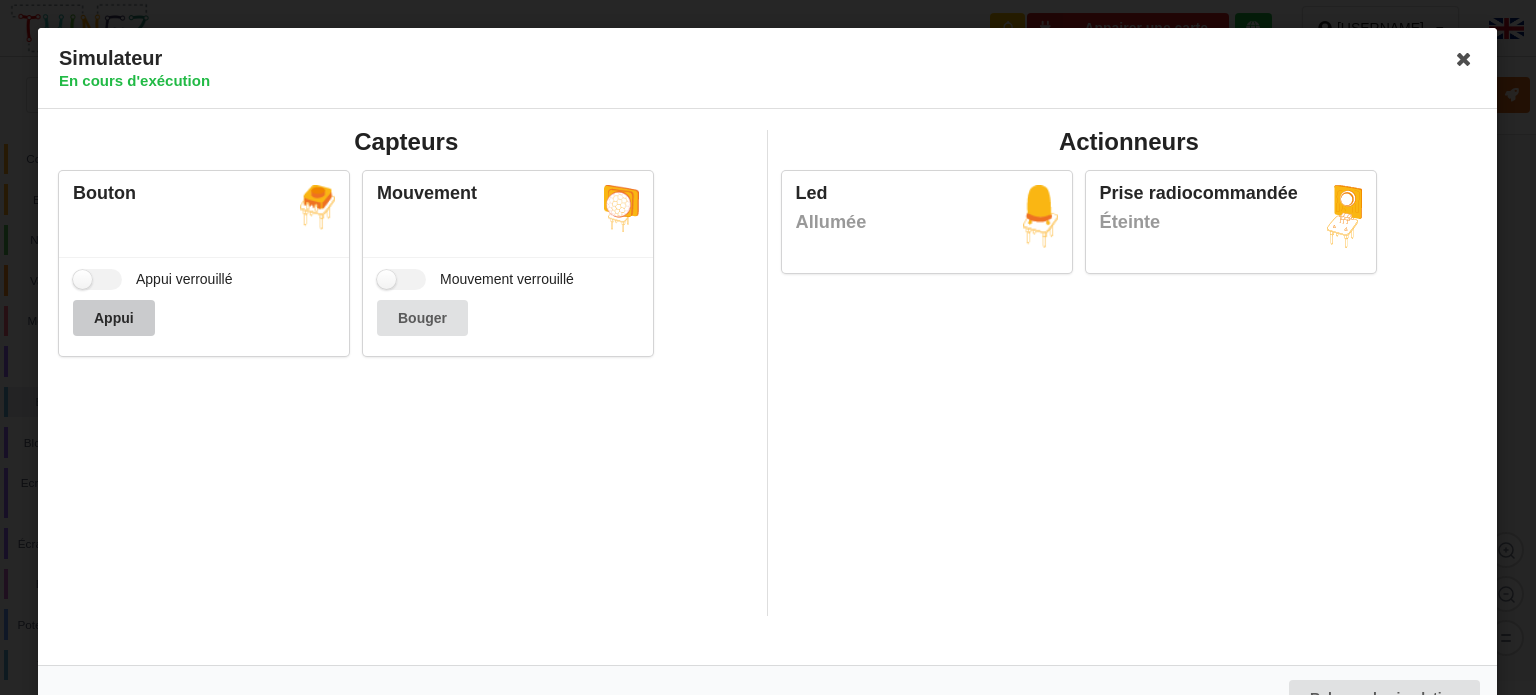 click on "Appui" at bounding box center [114, 318] 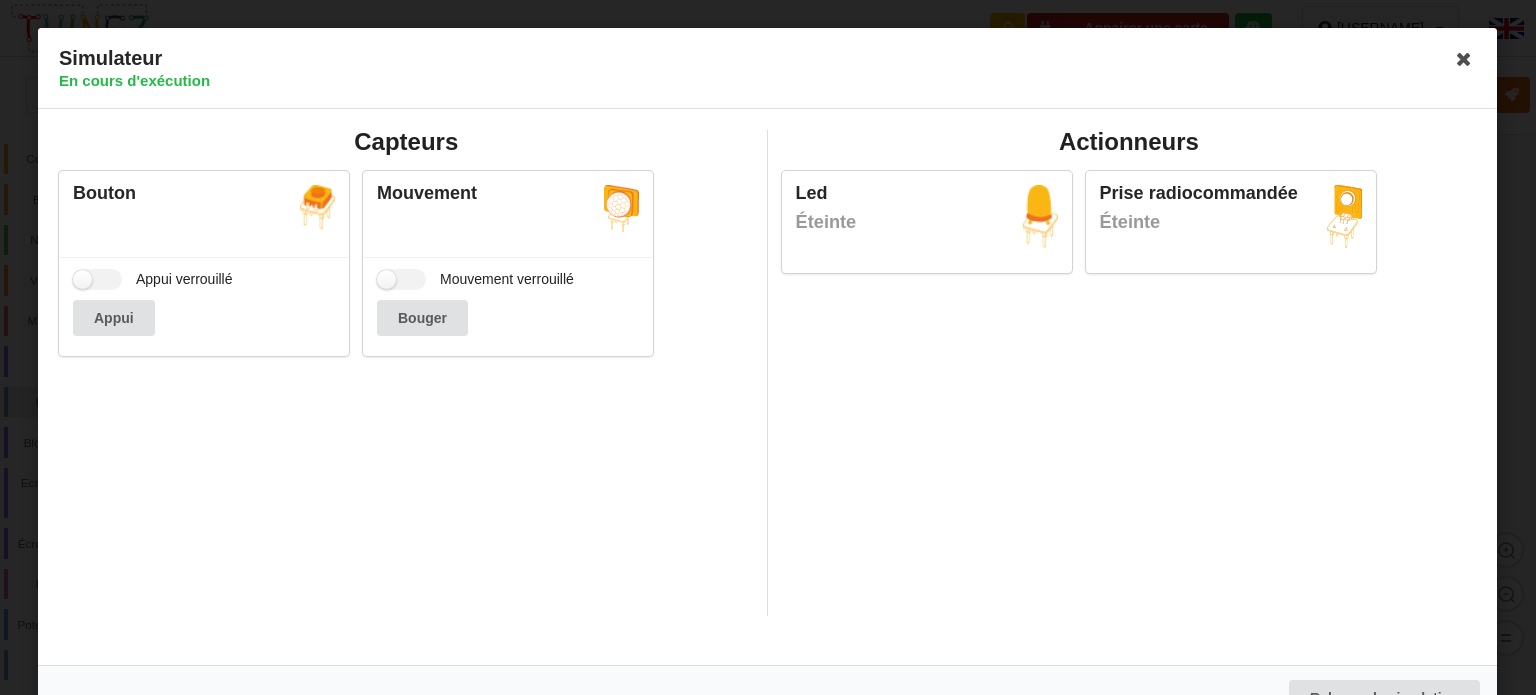 click at bounding box center (1465, 59) 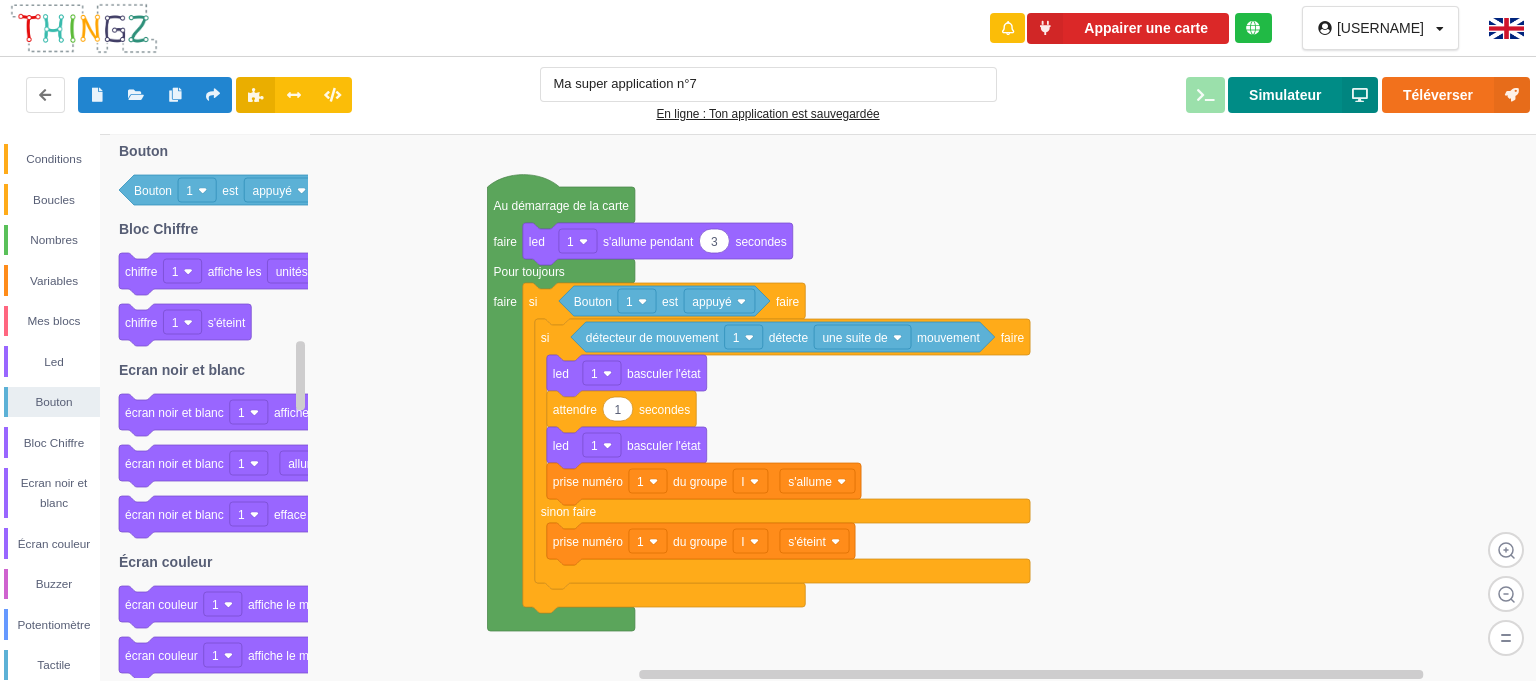 click on "Simulateur" at bounding box center (1303, 95) 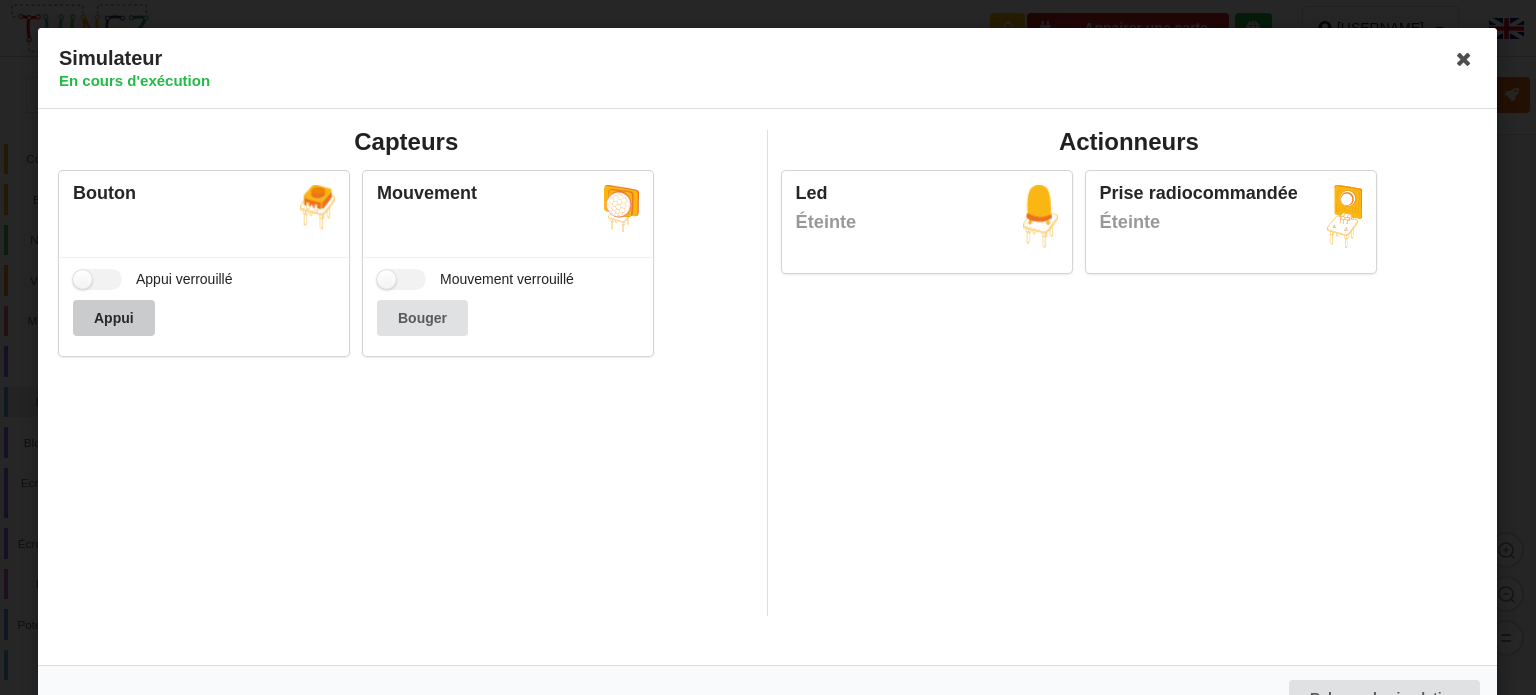 click on "Appui" at bounding box center [114, 318] 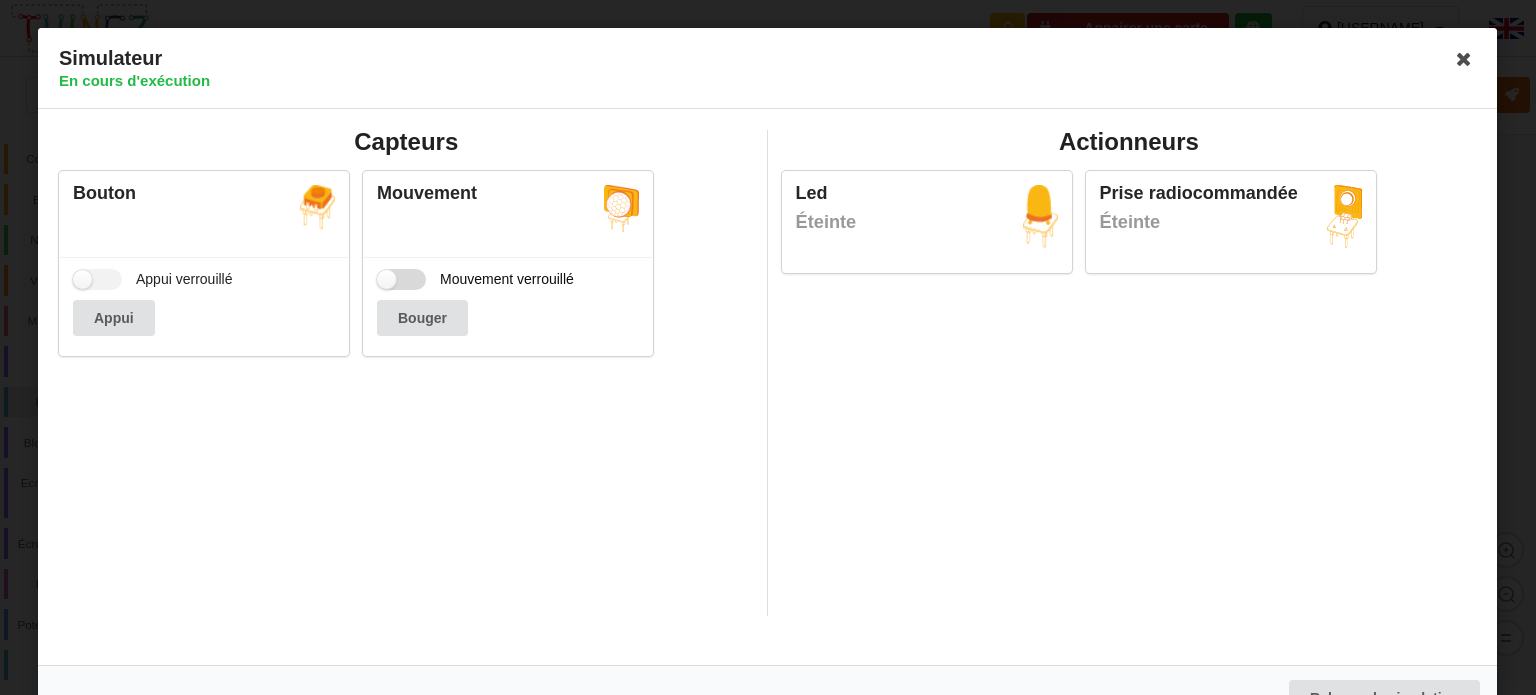 click on "Mouvement verrouillé" at bounding box center [475, 279] 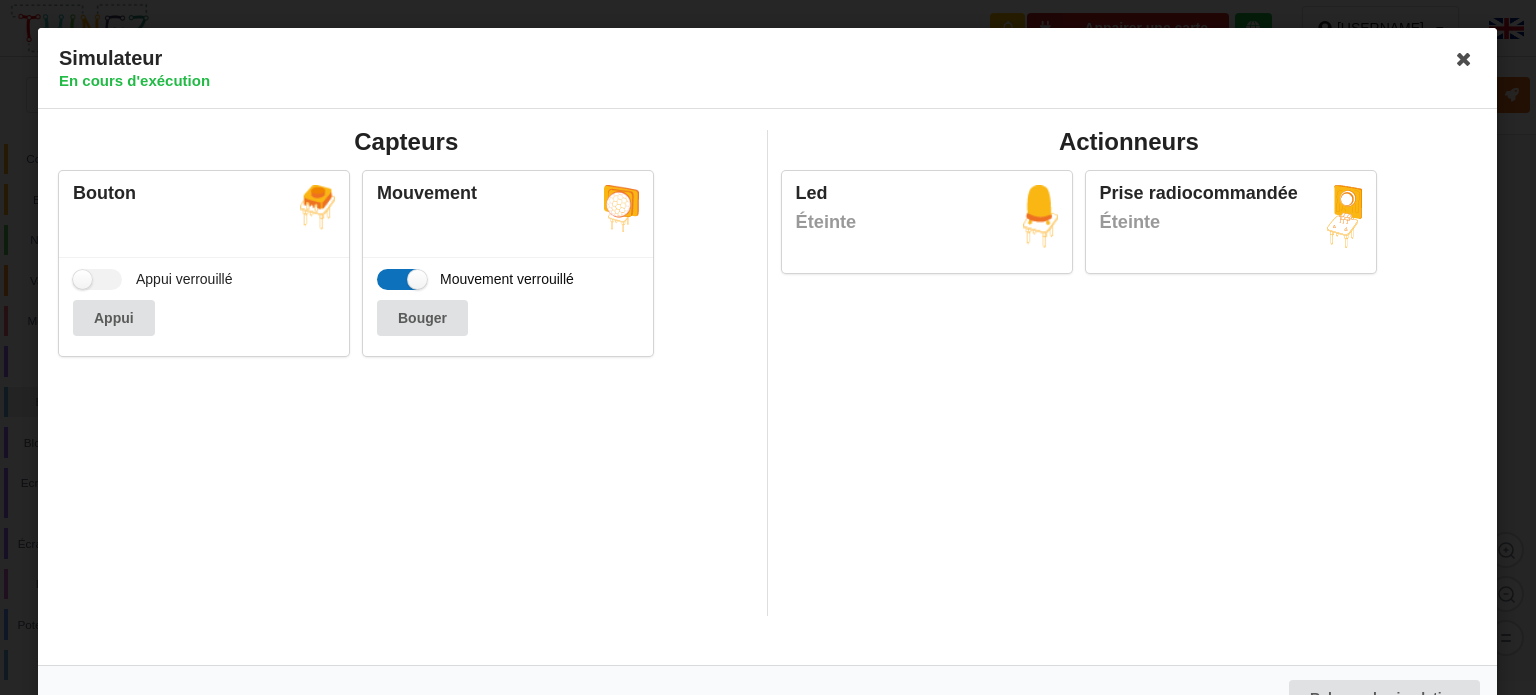 checkbox on "true" 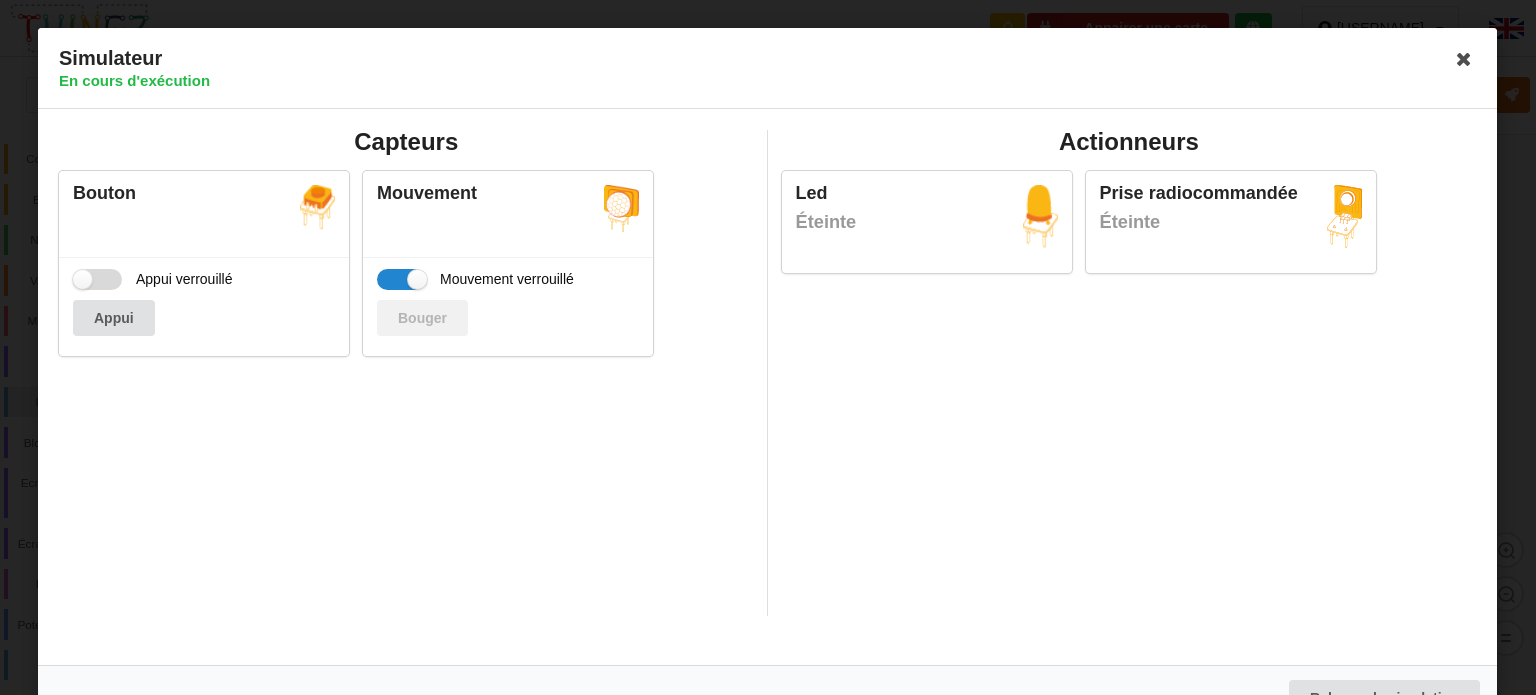 click on "Appui verrouillé" at bounding box center [153, 279] 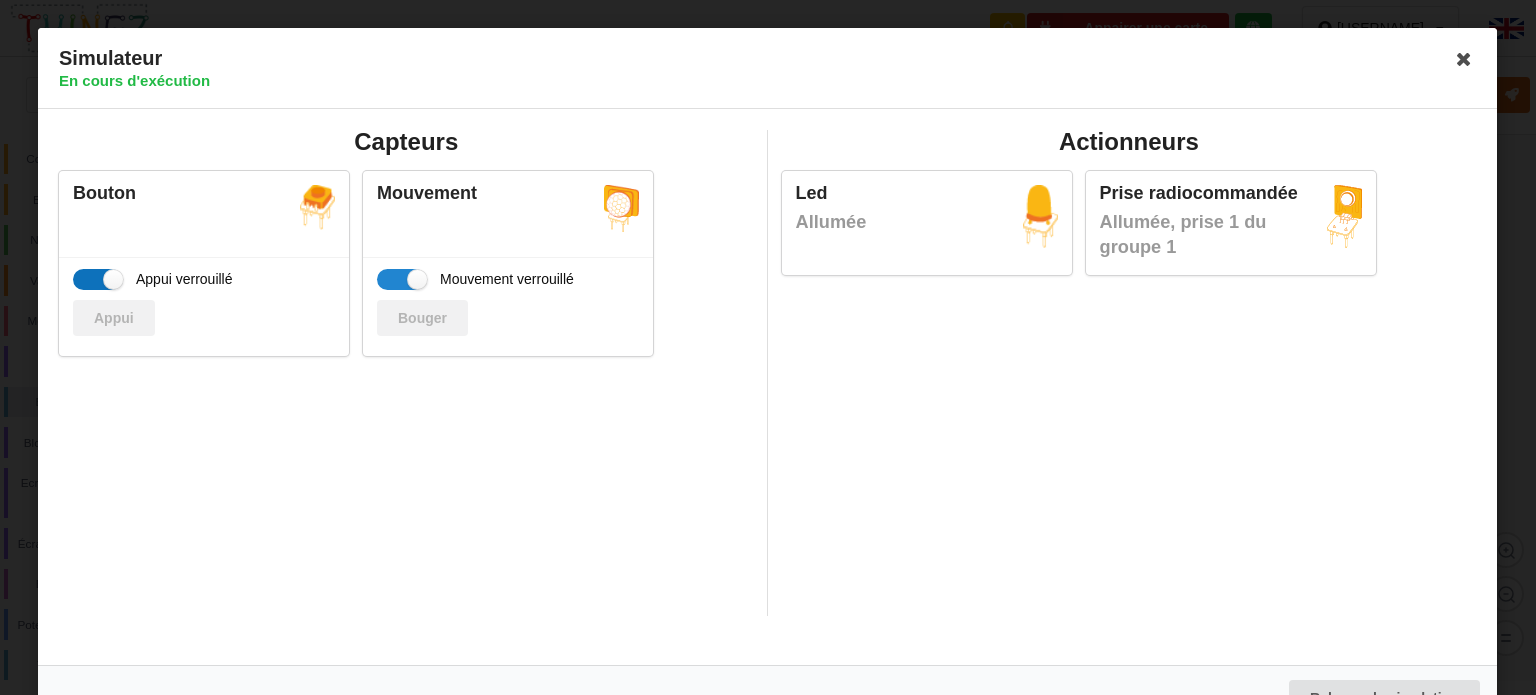 click on "Appui verrouillé" at bounding box center (153, 279) 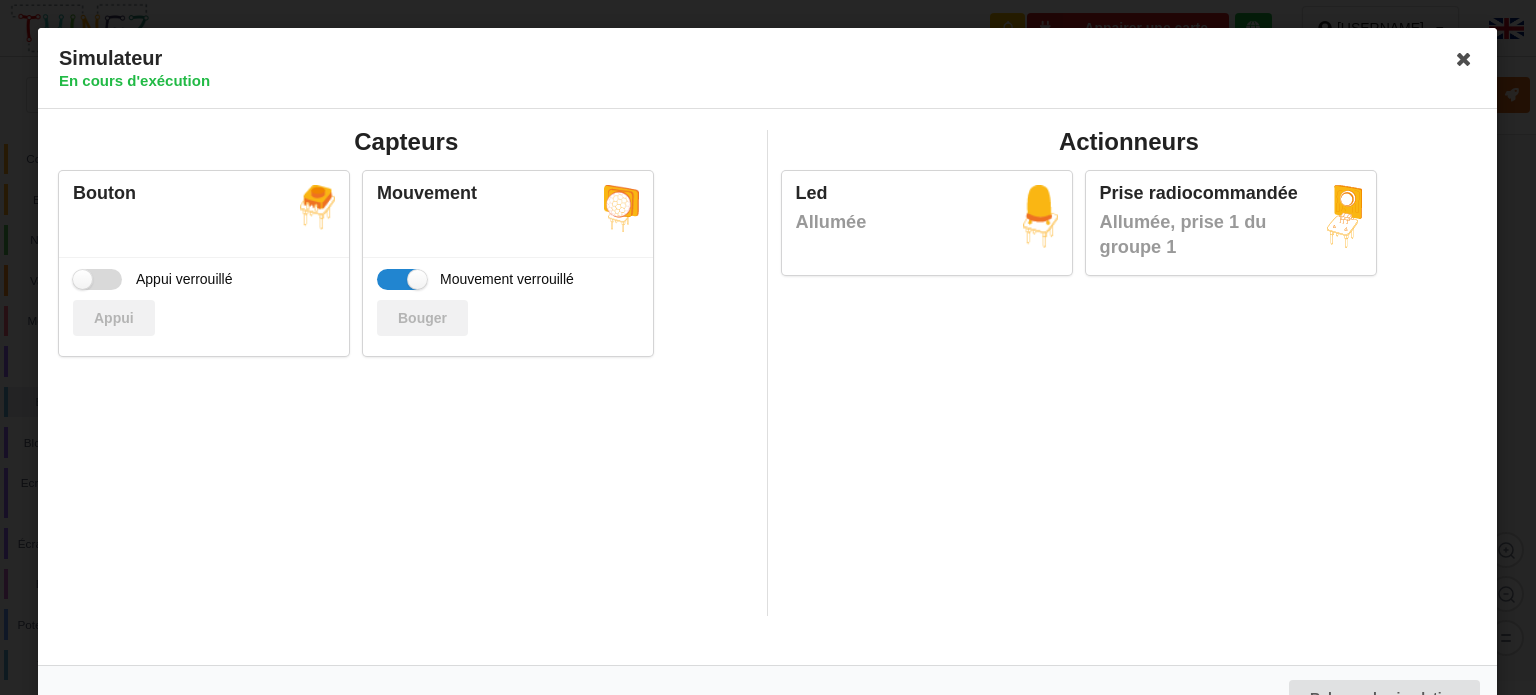 checkbox on "false" 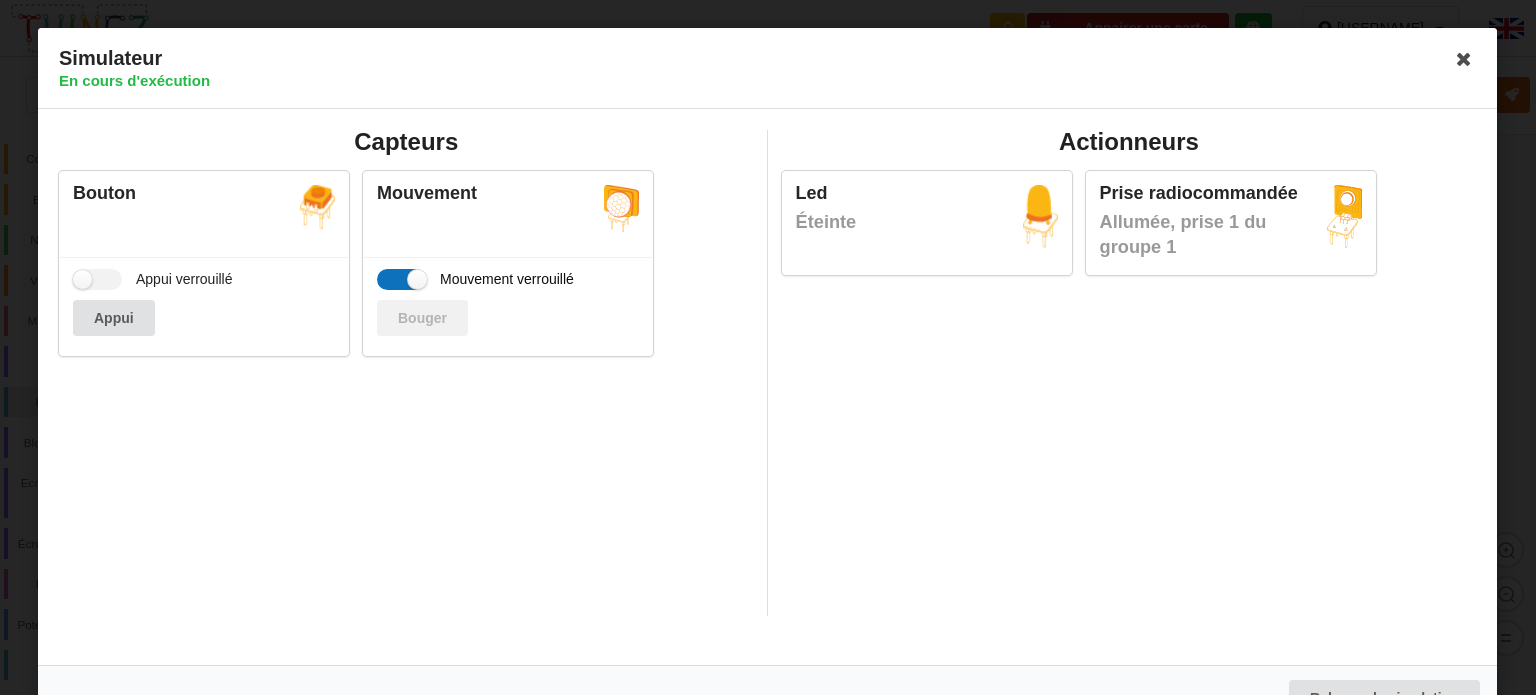 click on "Mouvement verrouillé" at bounding box center [475, 279] 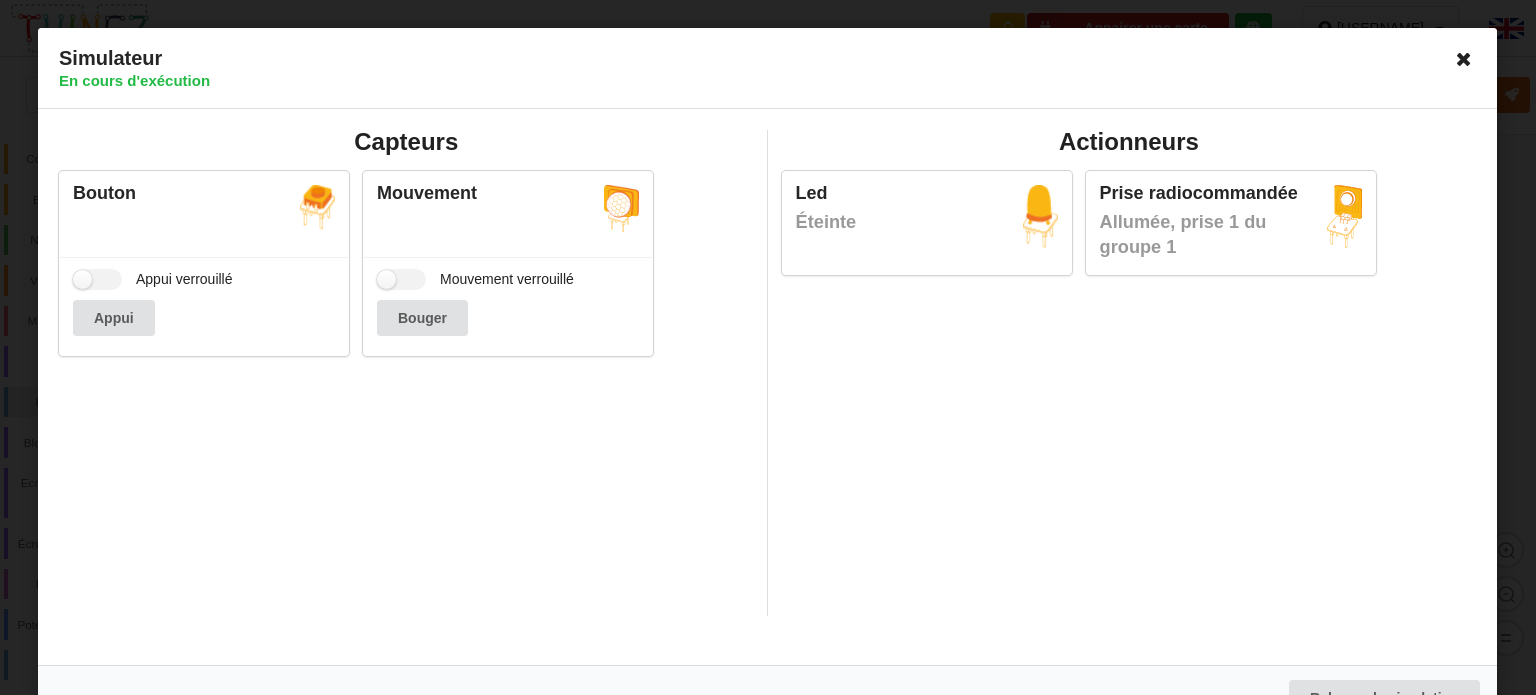 click at bounding box center [1465, 59] 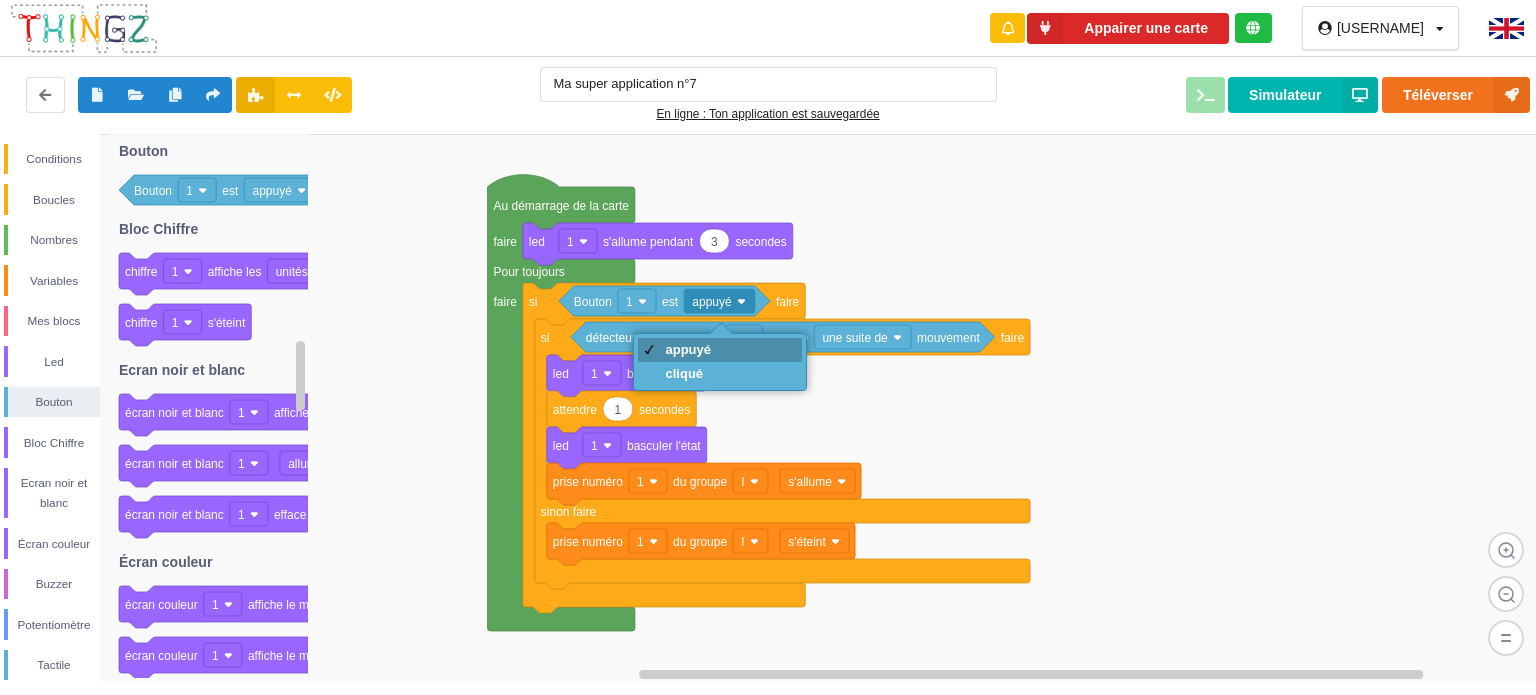 click on "appuyé" at bounding box center (720, 350) 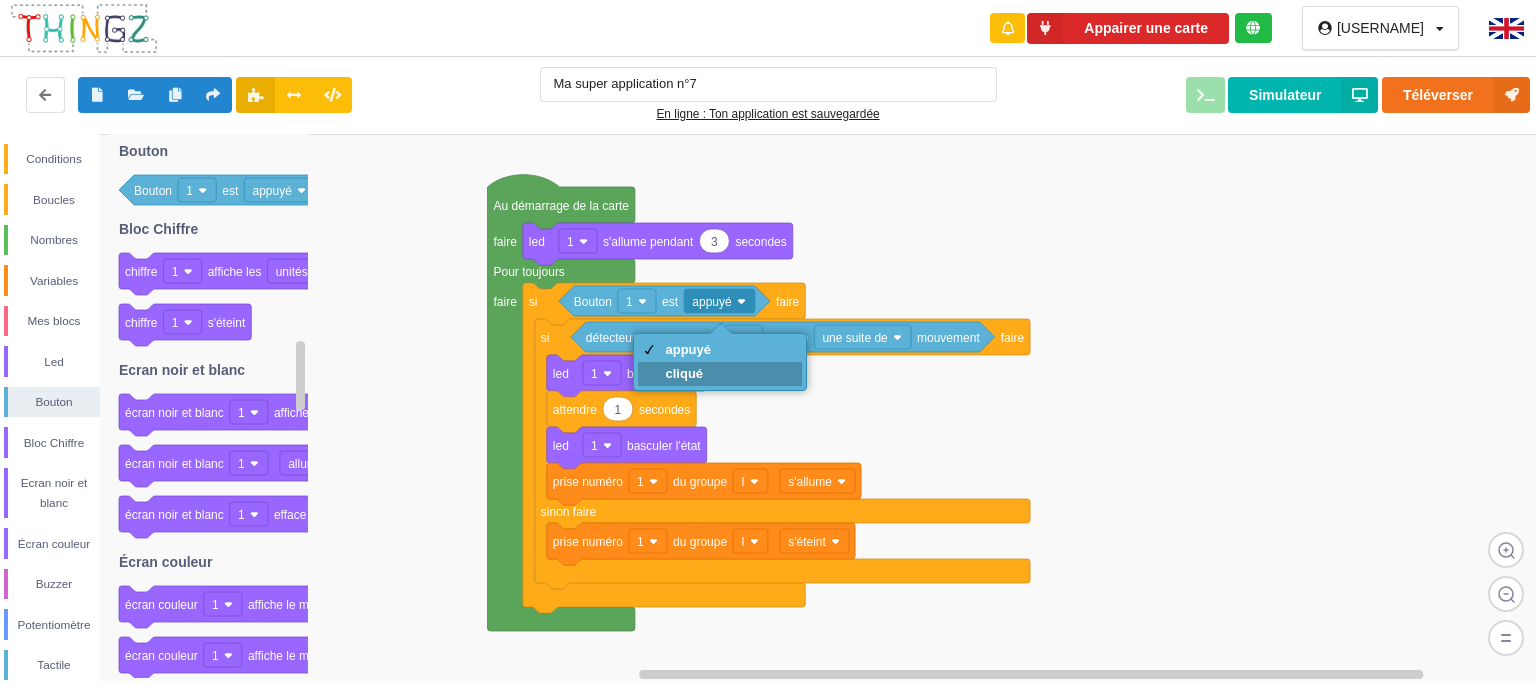 click on "cliqué" at bounding box center (689, 373) 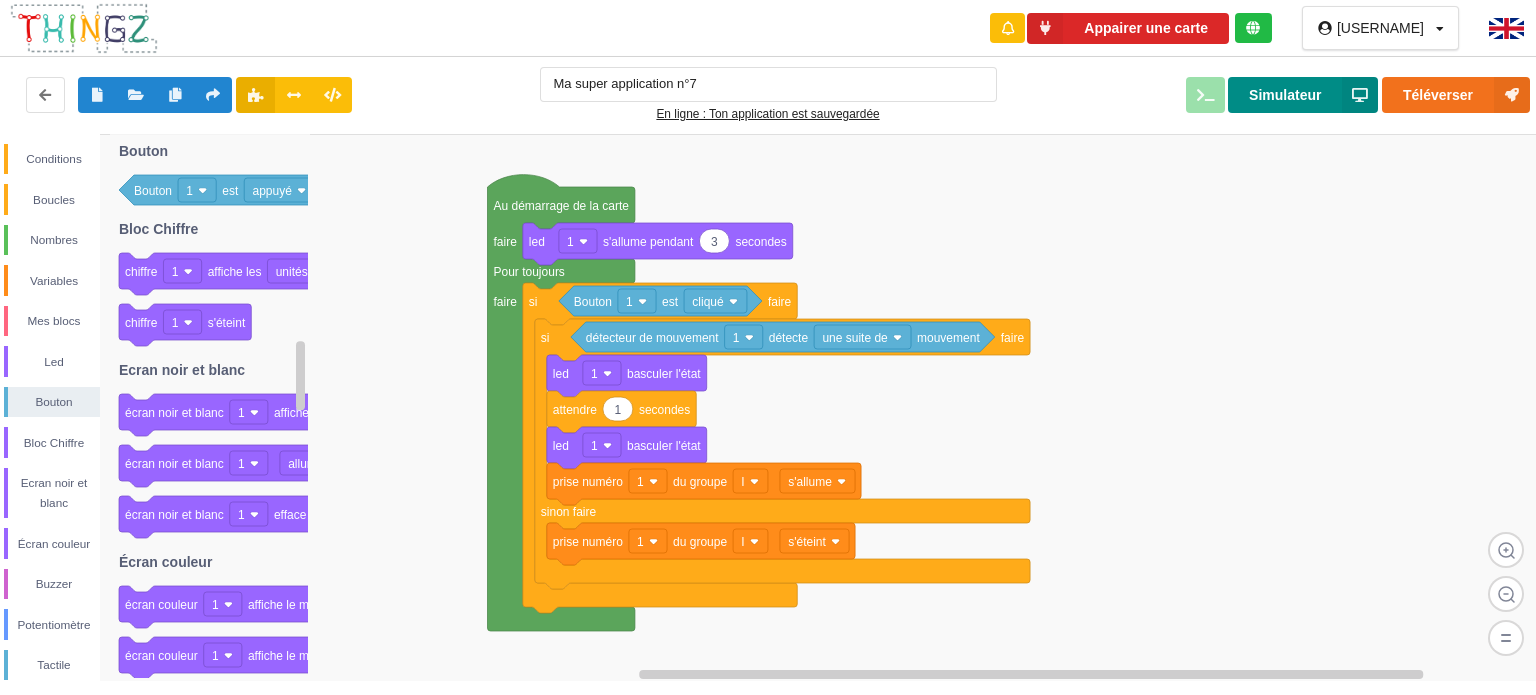 click on "Simulateur" at bounding box center (1303, 95) 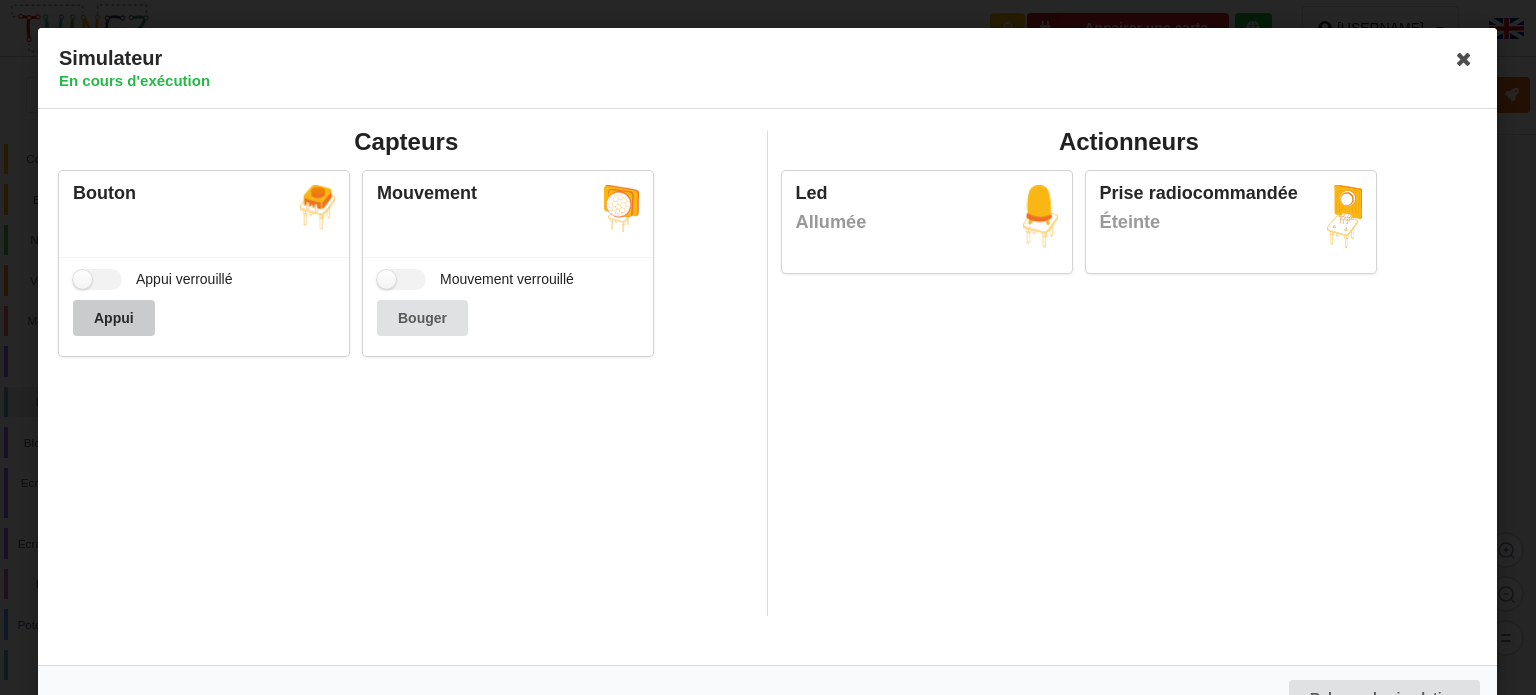 click on "Appui" at bounding box center [114, 318] 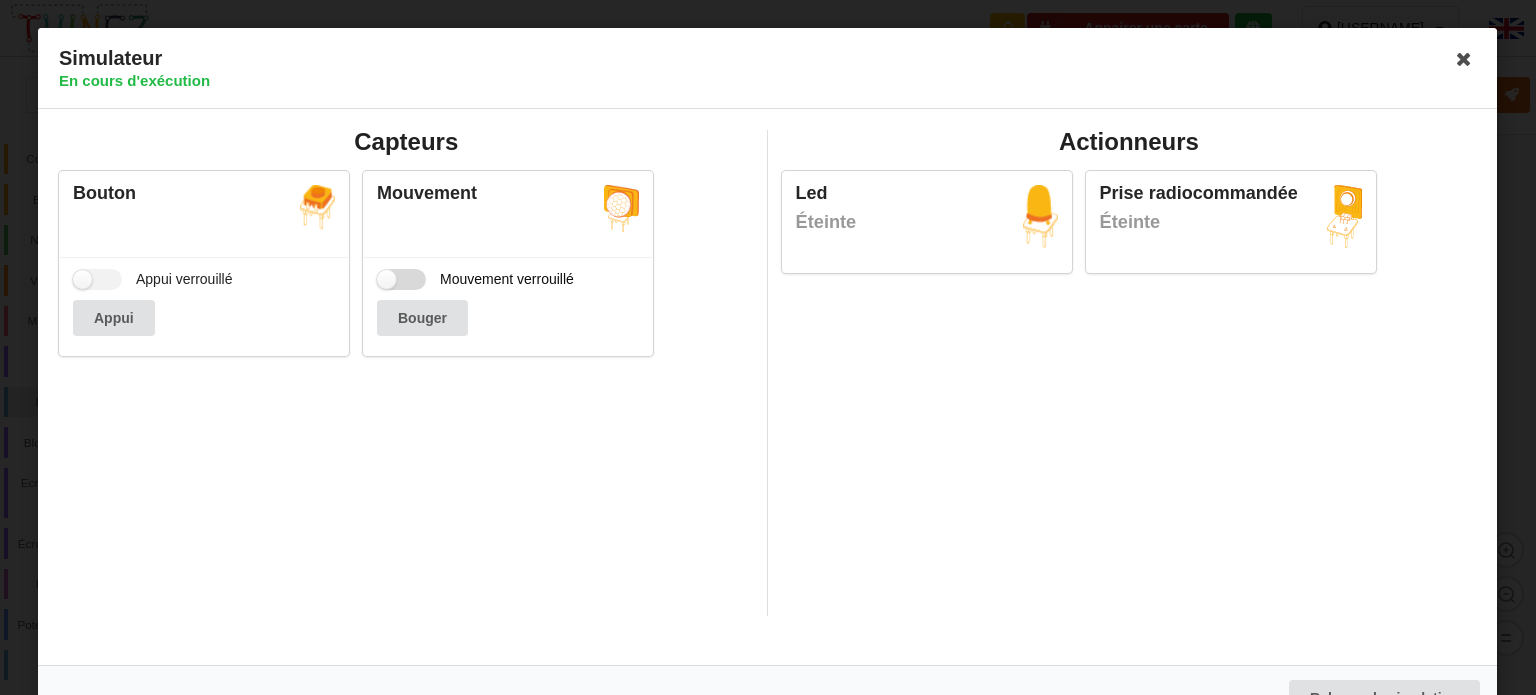 click on "Mouvement verrouillé" at bounding box center [475, 279] 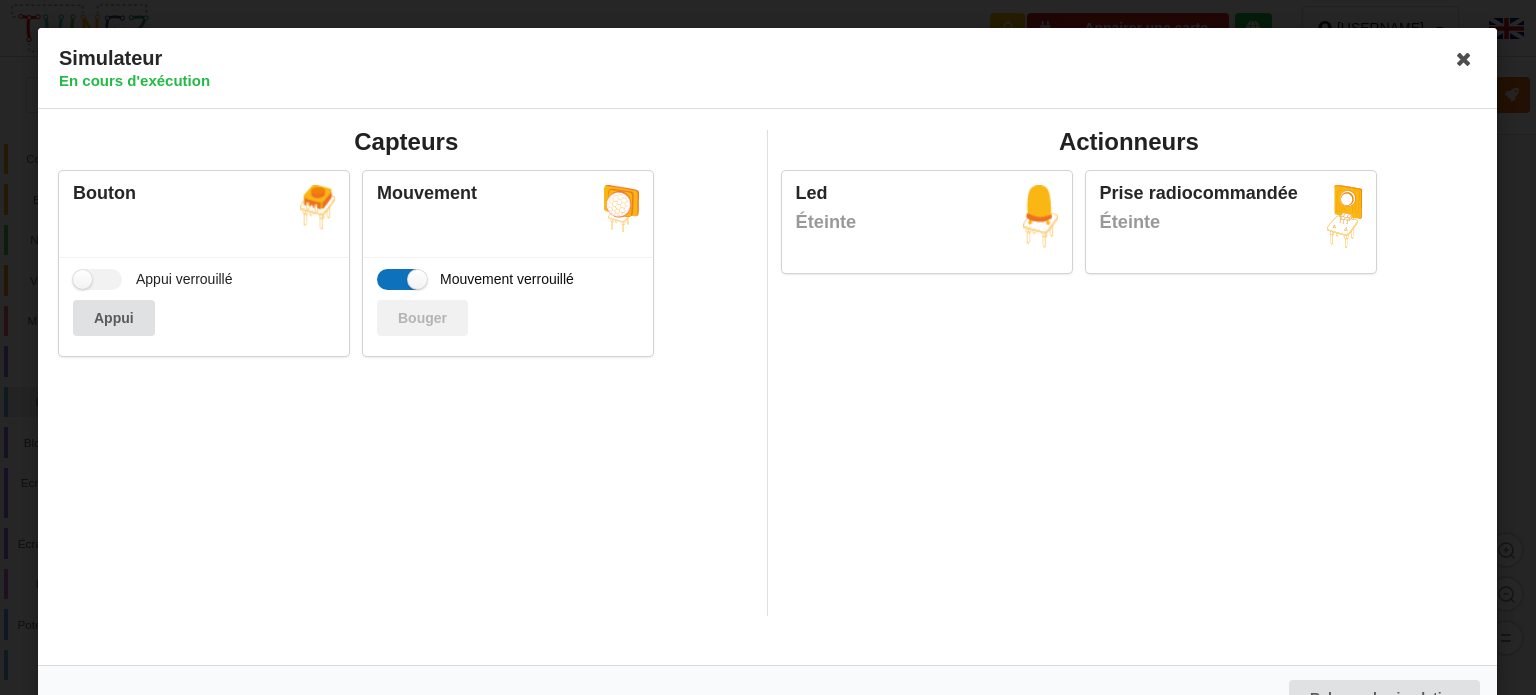 click on "Mouvement verrouillé" at bounding box center [475, 279] 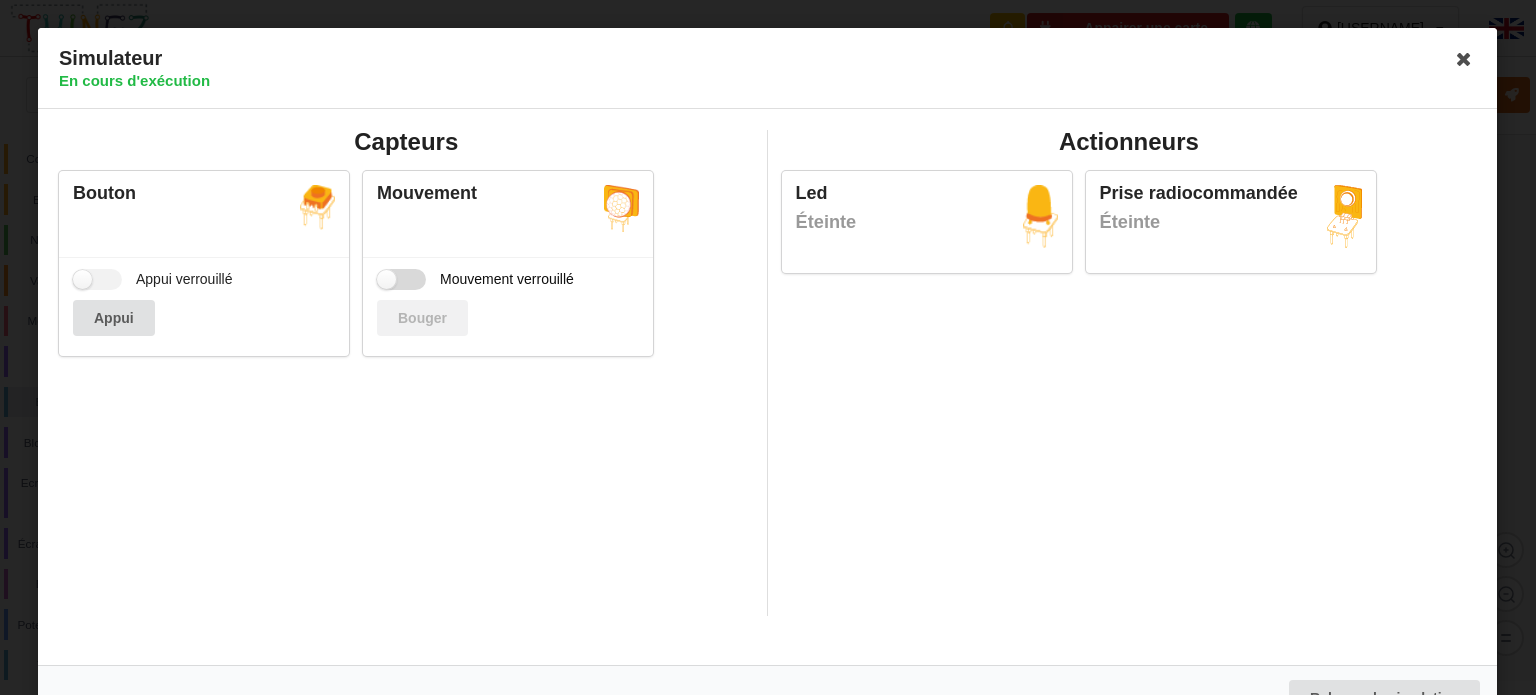 checkbox on "false" 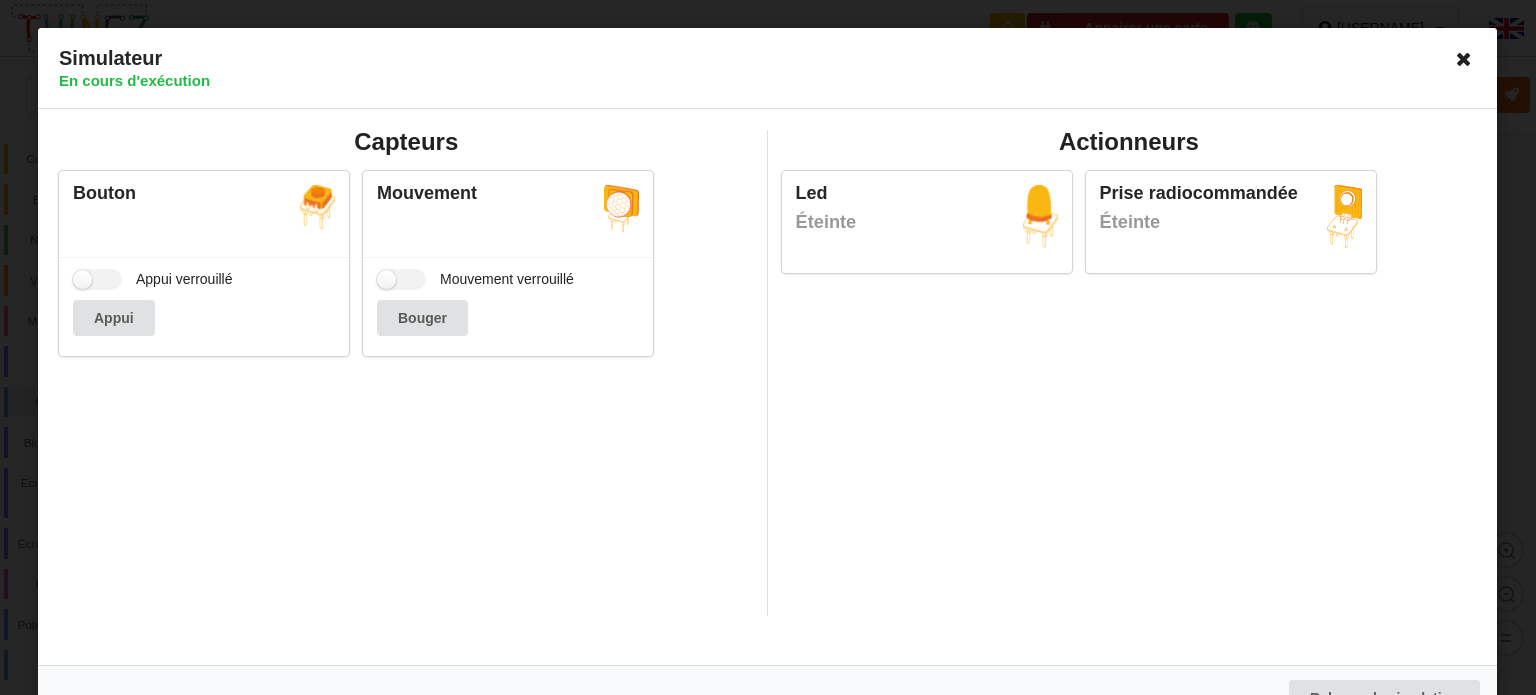 click at bounding box center [1465, 59] 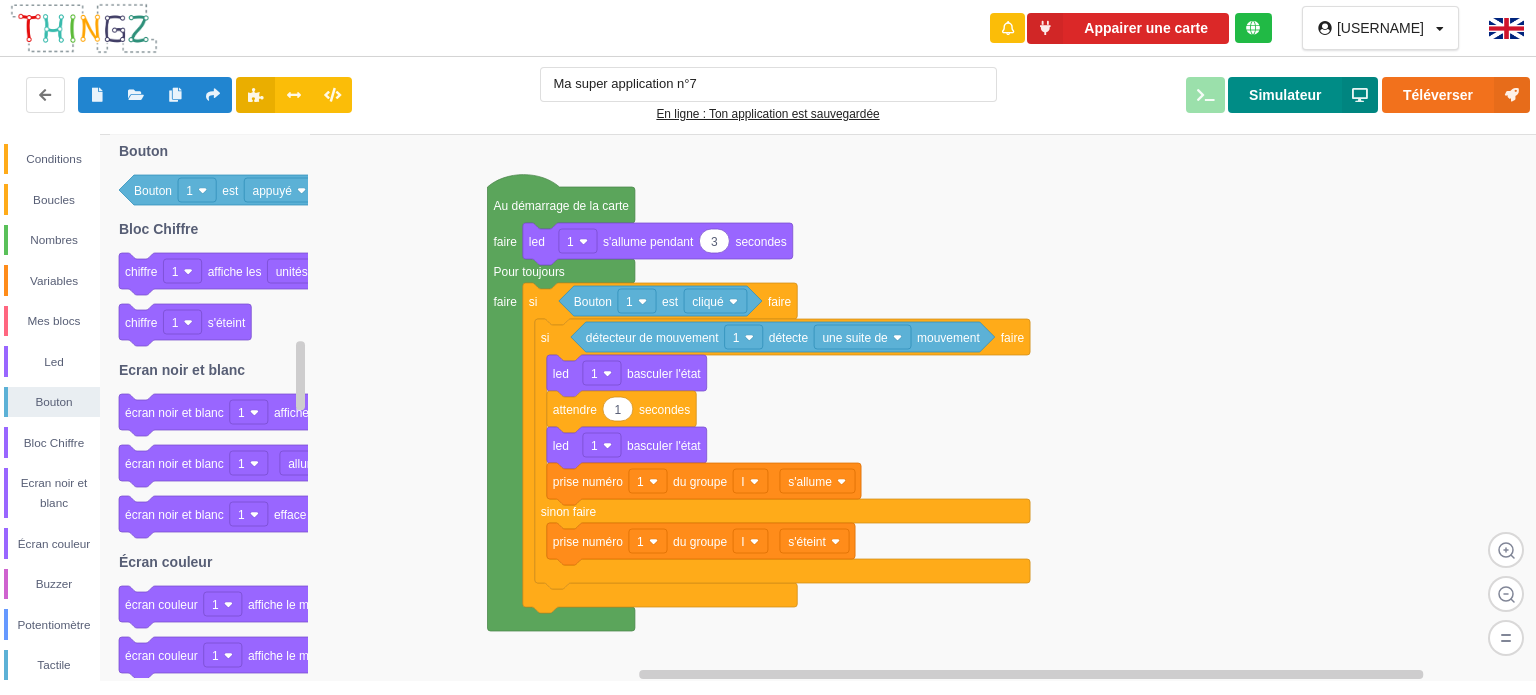 click on "Simulateur" at bounding box center [1303, 95] 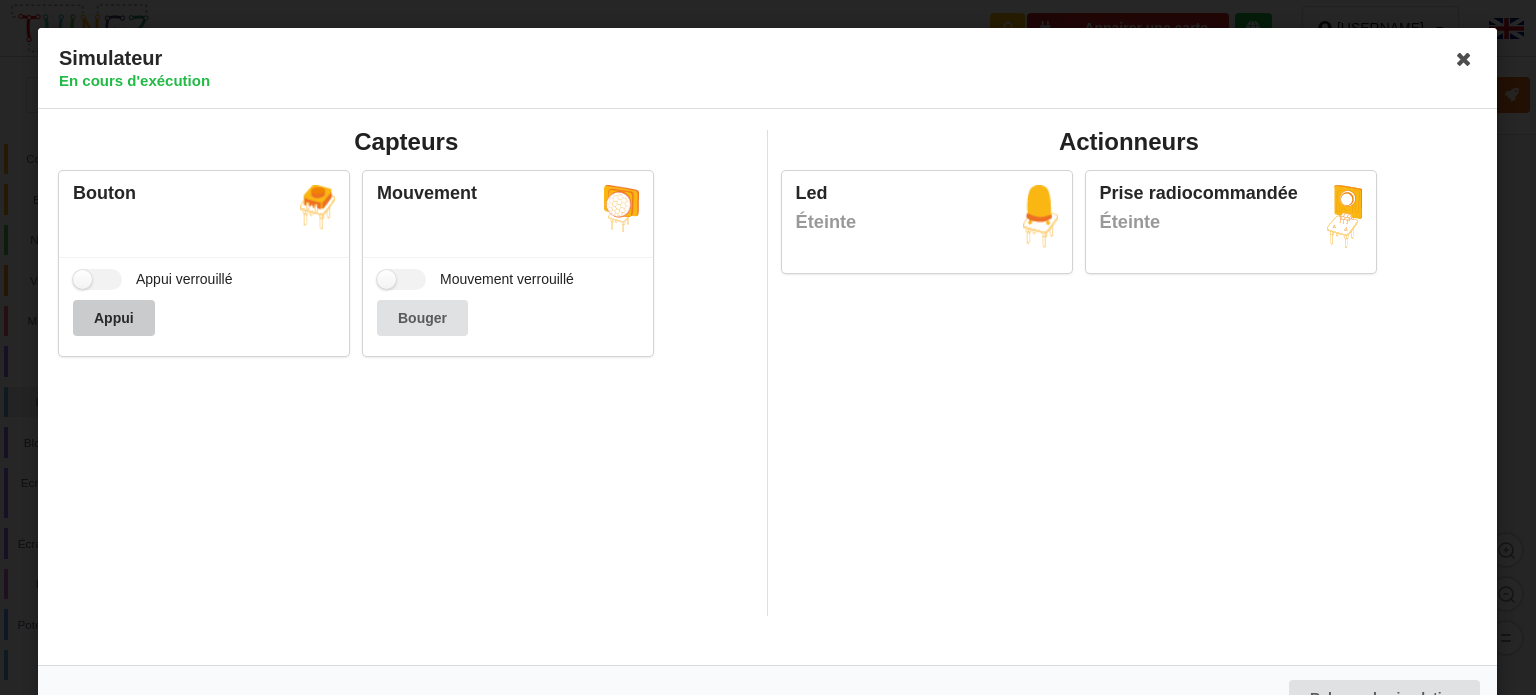 click on "Appui" at bounding box center [114, 318] 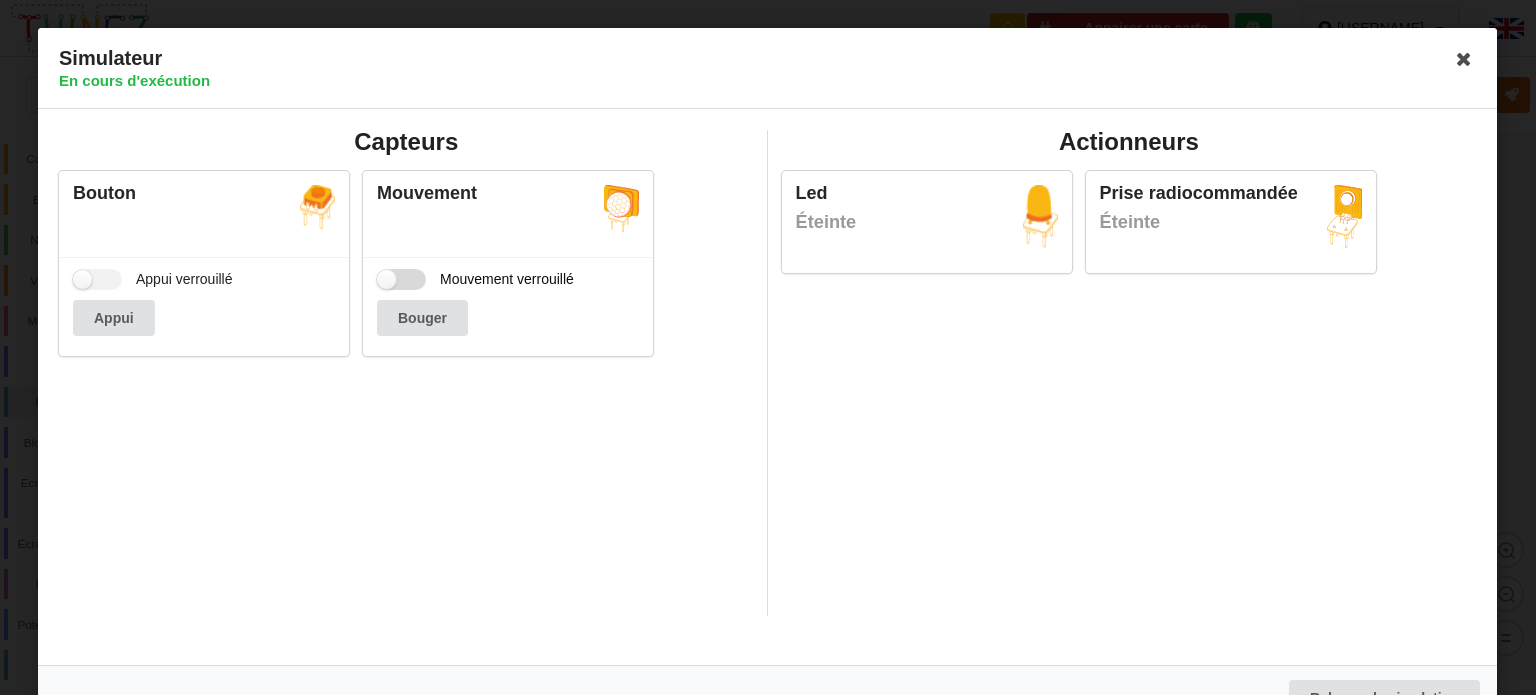 click on "Mouvement verrouillé" at bounding box center (475, 279) 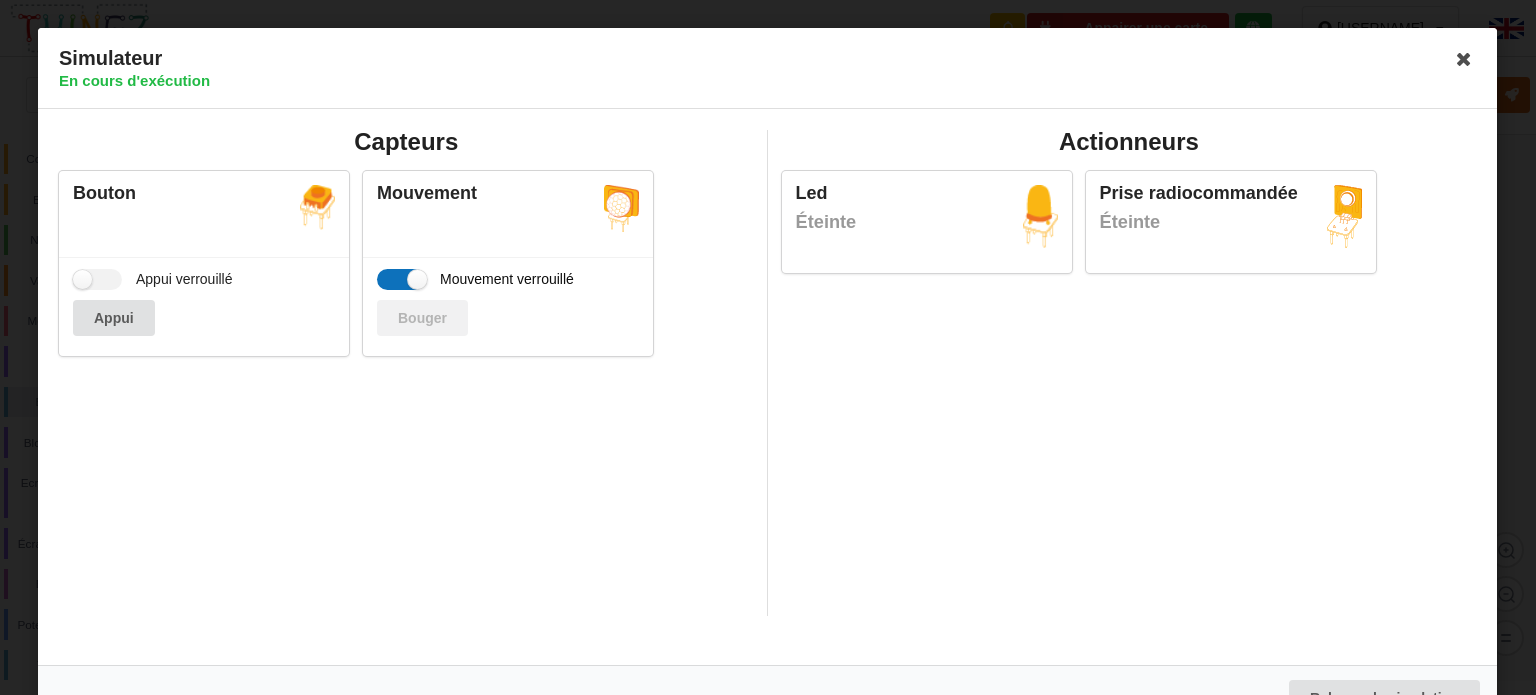 click on "Mouvement verrouillé" at bounding box center [475, 279] 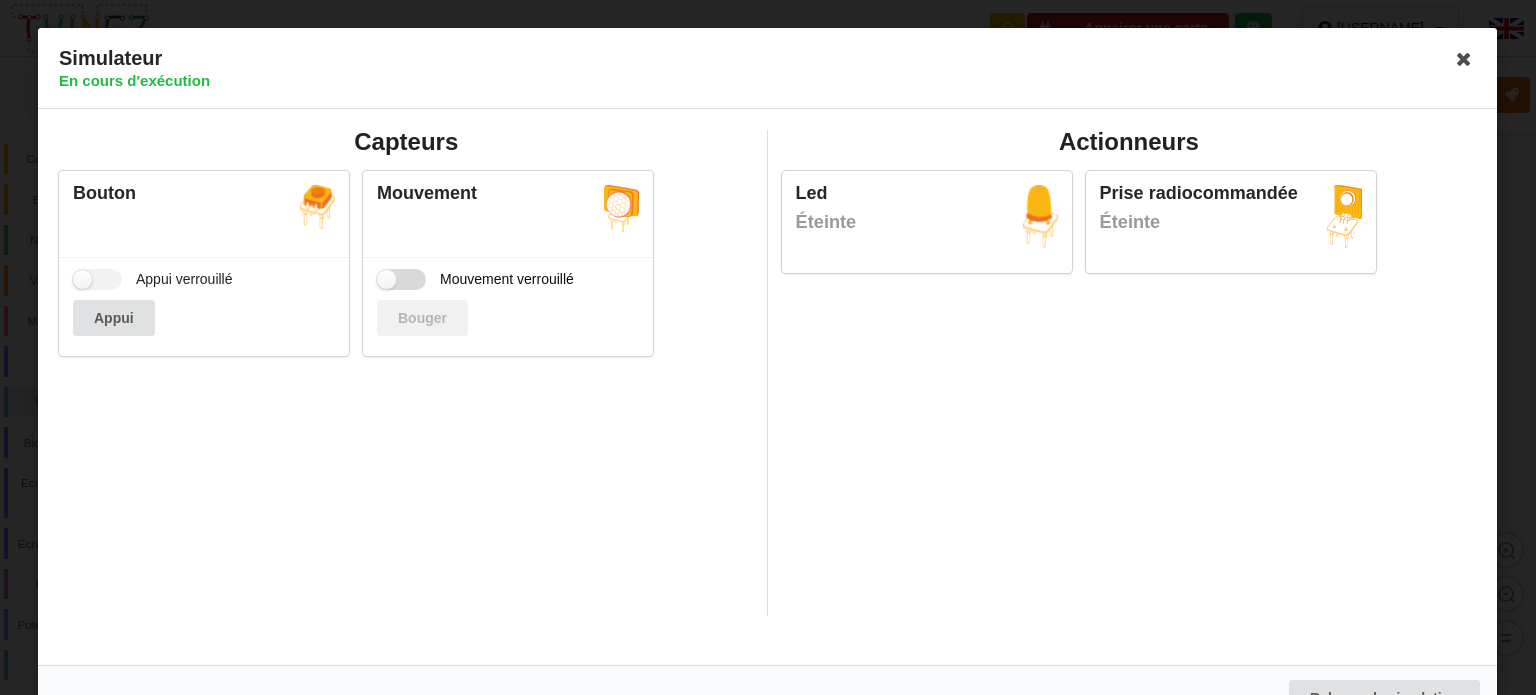 checkbox on "false" 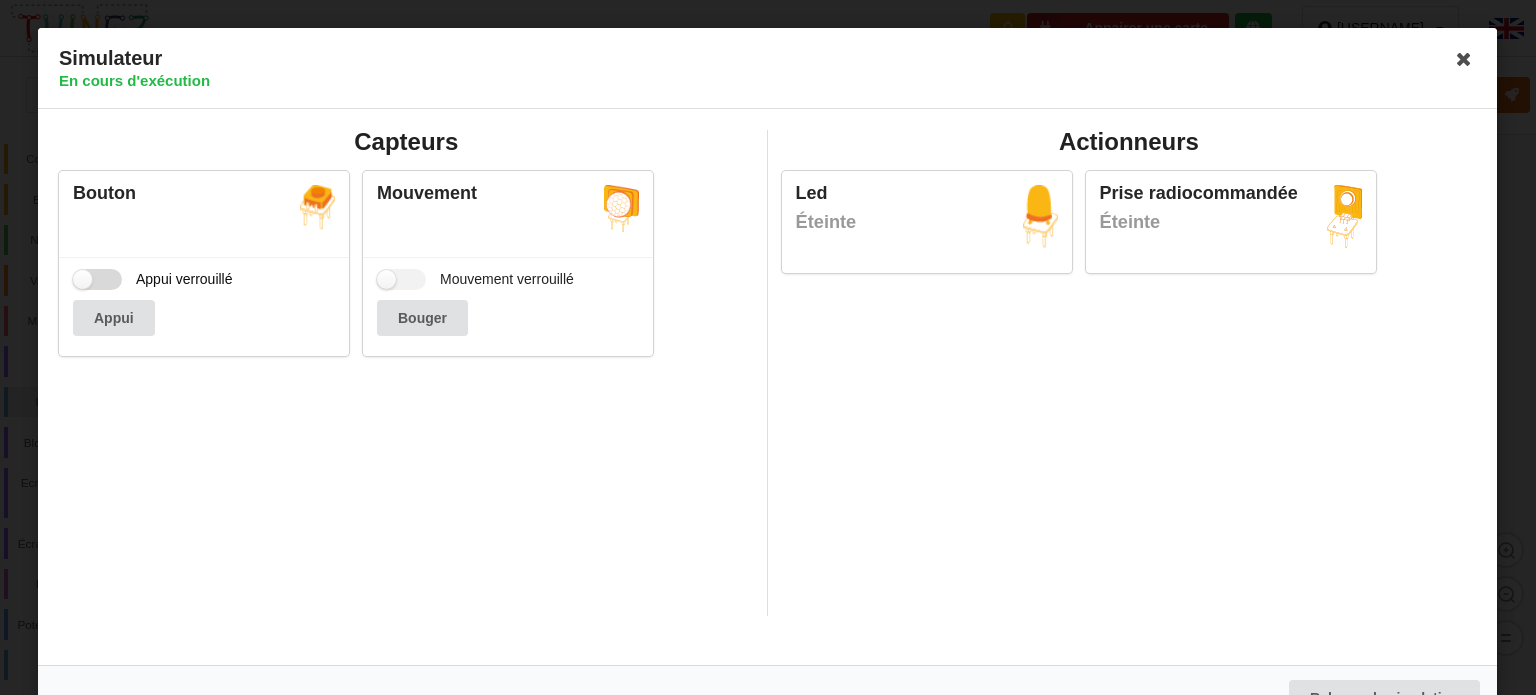 click on "Appui verrouillé" at bounding box center [153, 279] 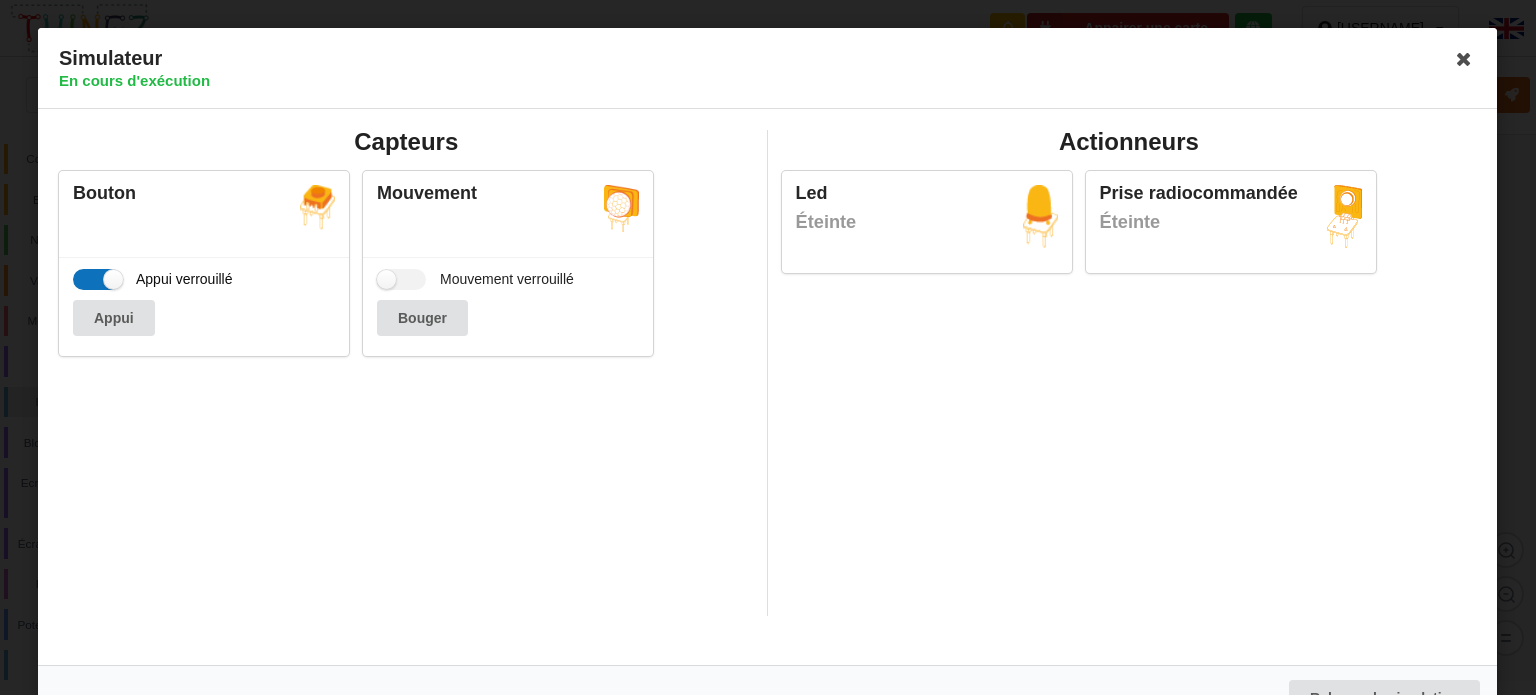 checkbox on "true" 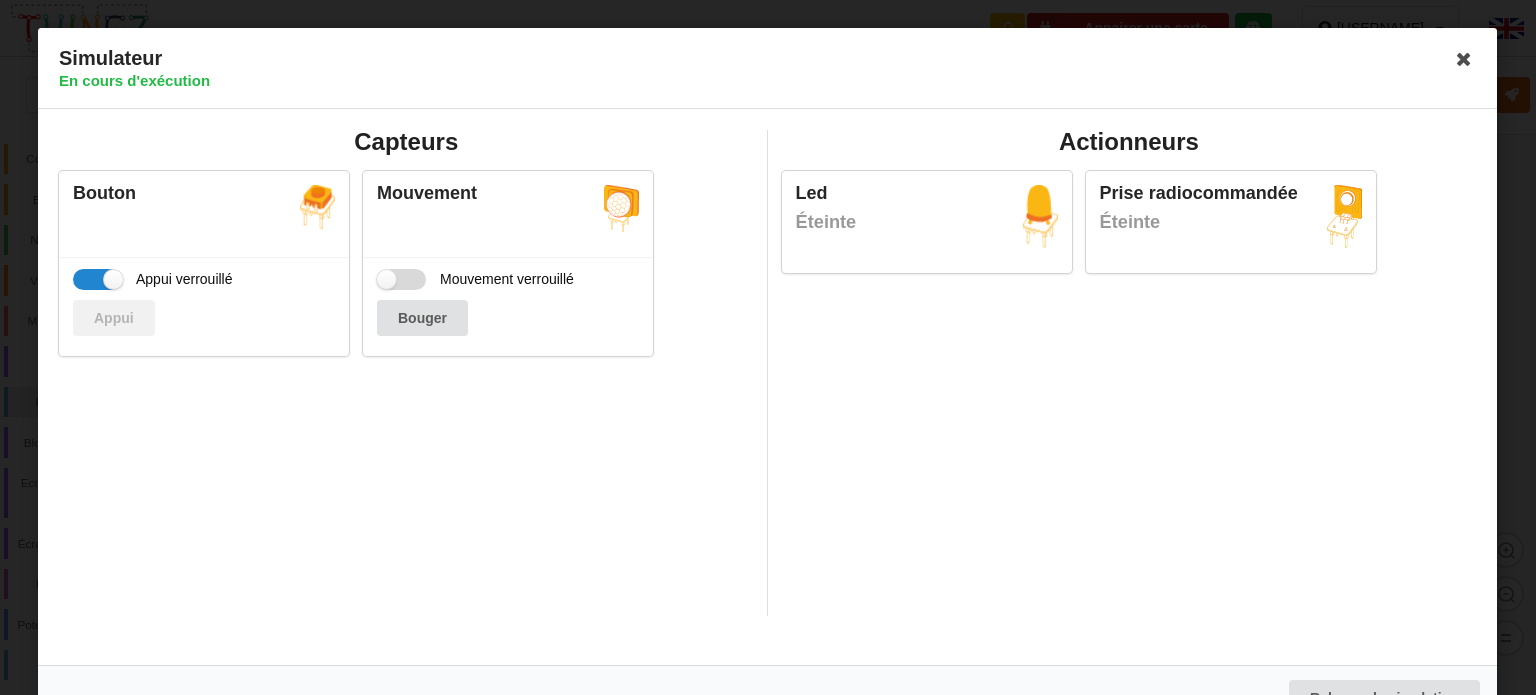 click on "Mouvement verrouillé" at bounding box center (475, 279) 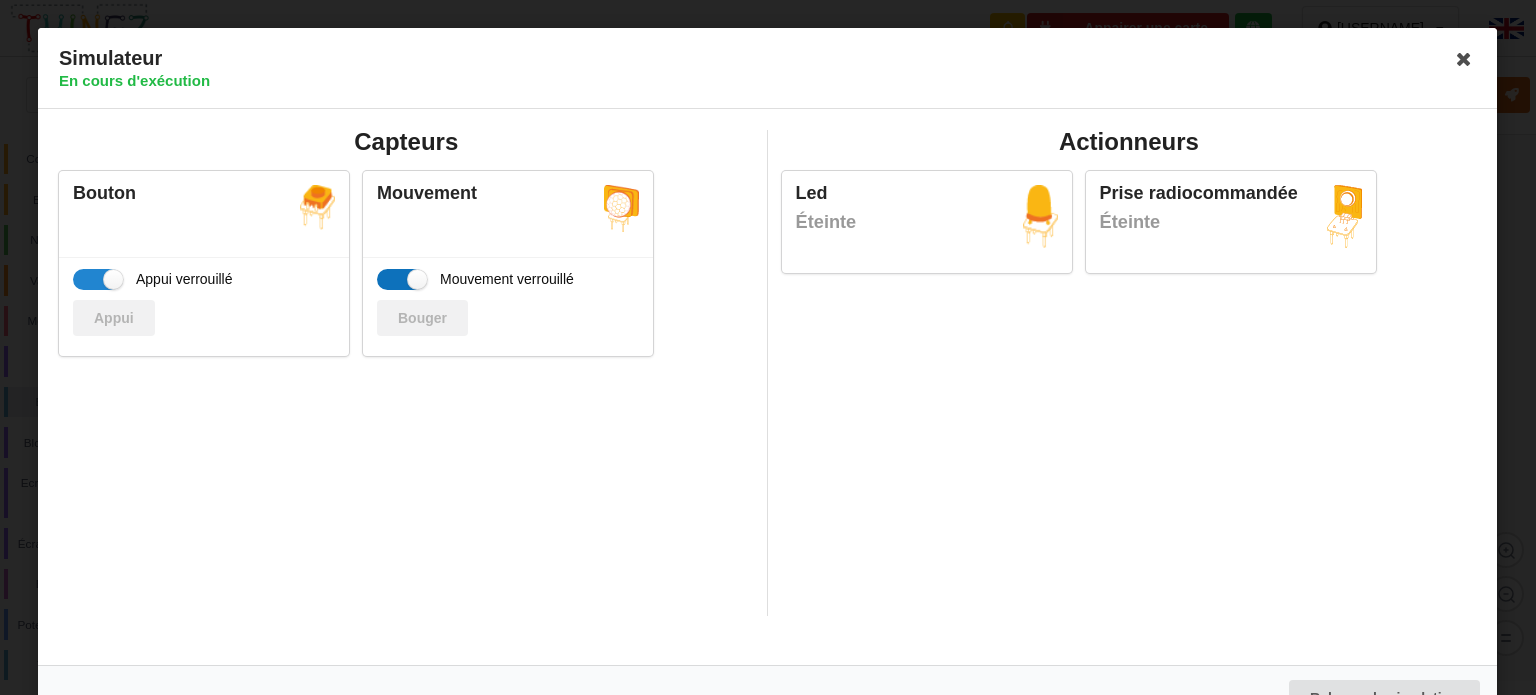 click on "Mouvement verrouillé" at bounding box center (475, 279) 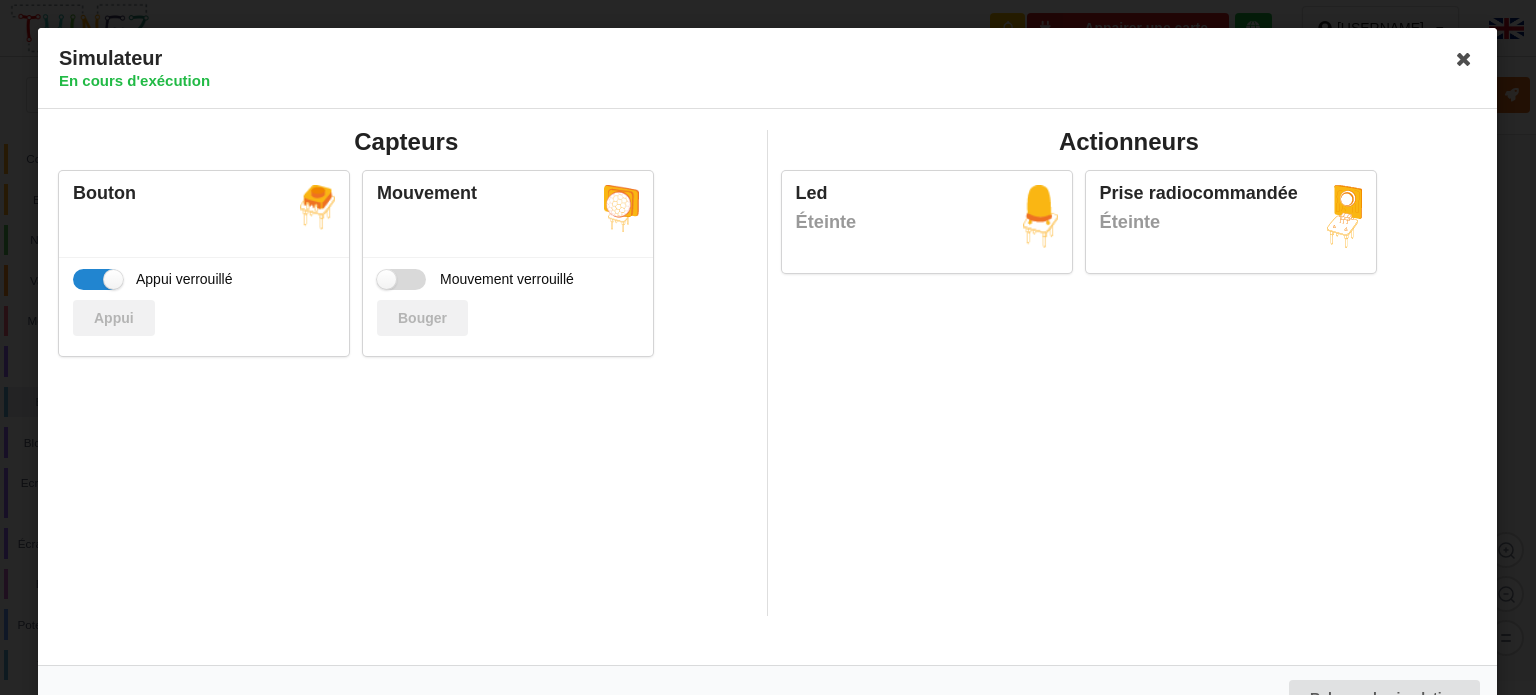 checkbox on "false" 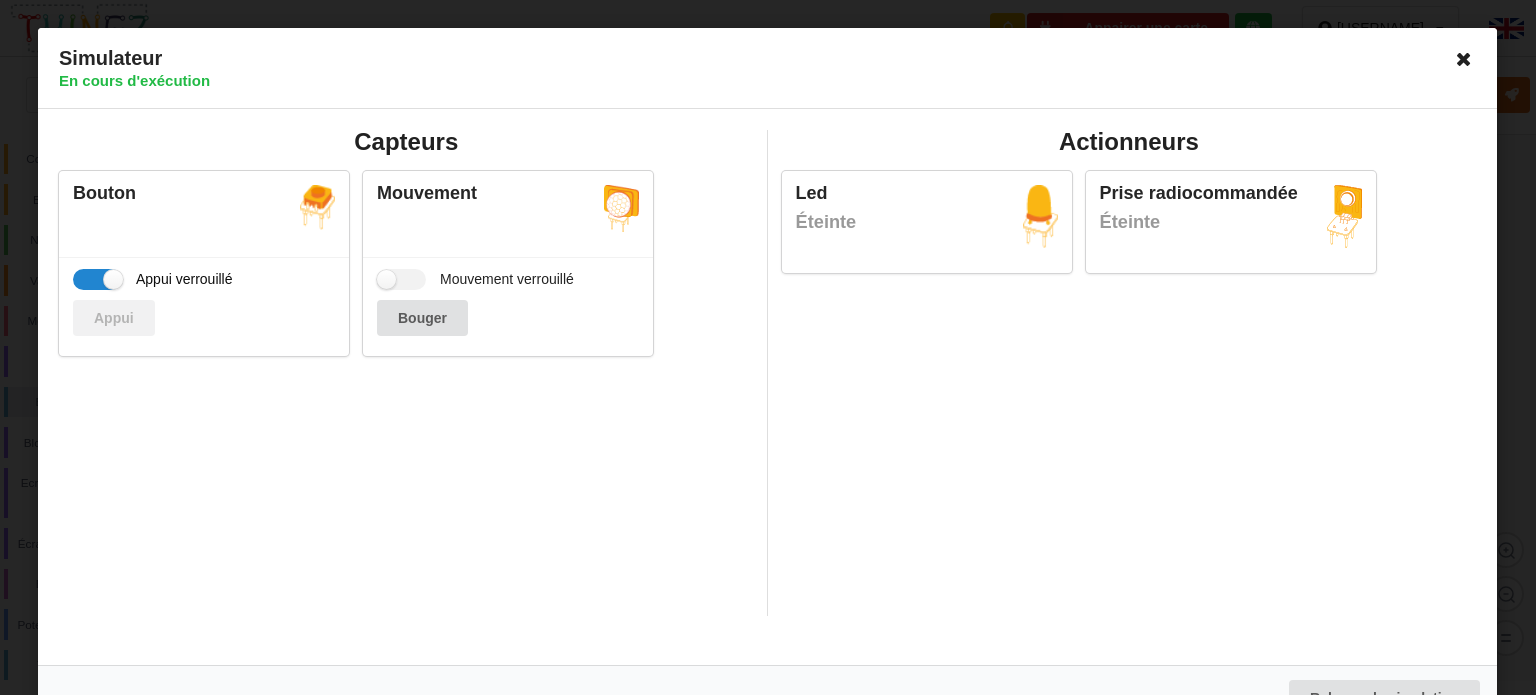 click at bounding box center (1465, 59) 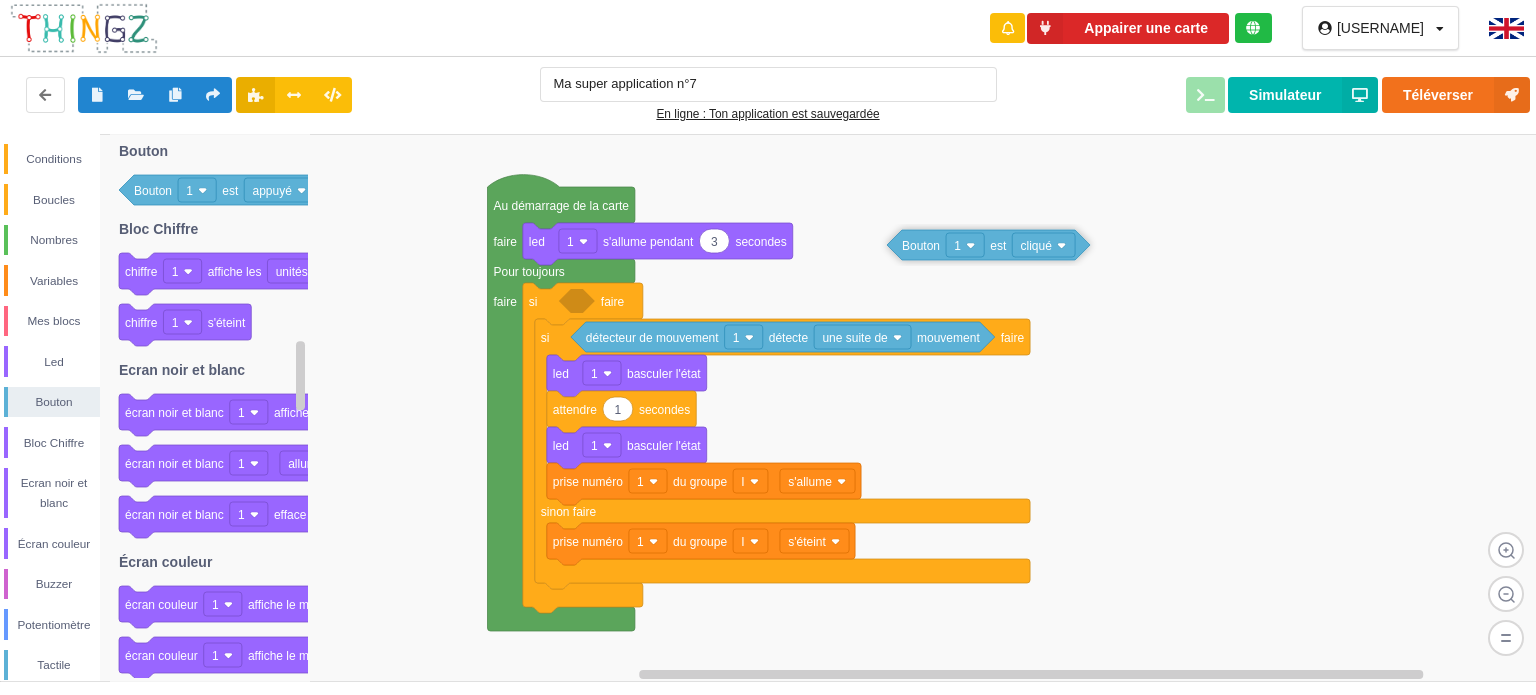 drag, startPoint x: 610, startPoint y: 290, endPoint x: 1009, endPoint y: 204, distance: 408.16296 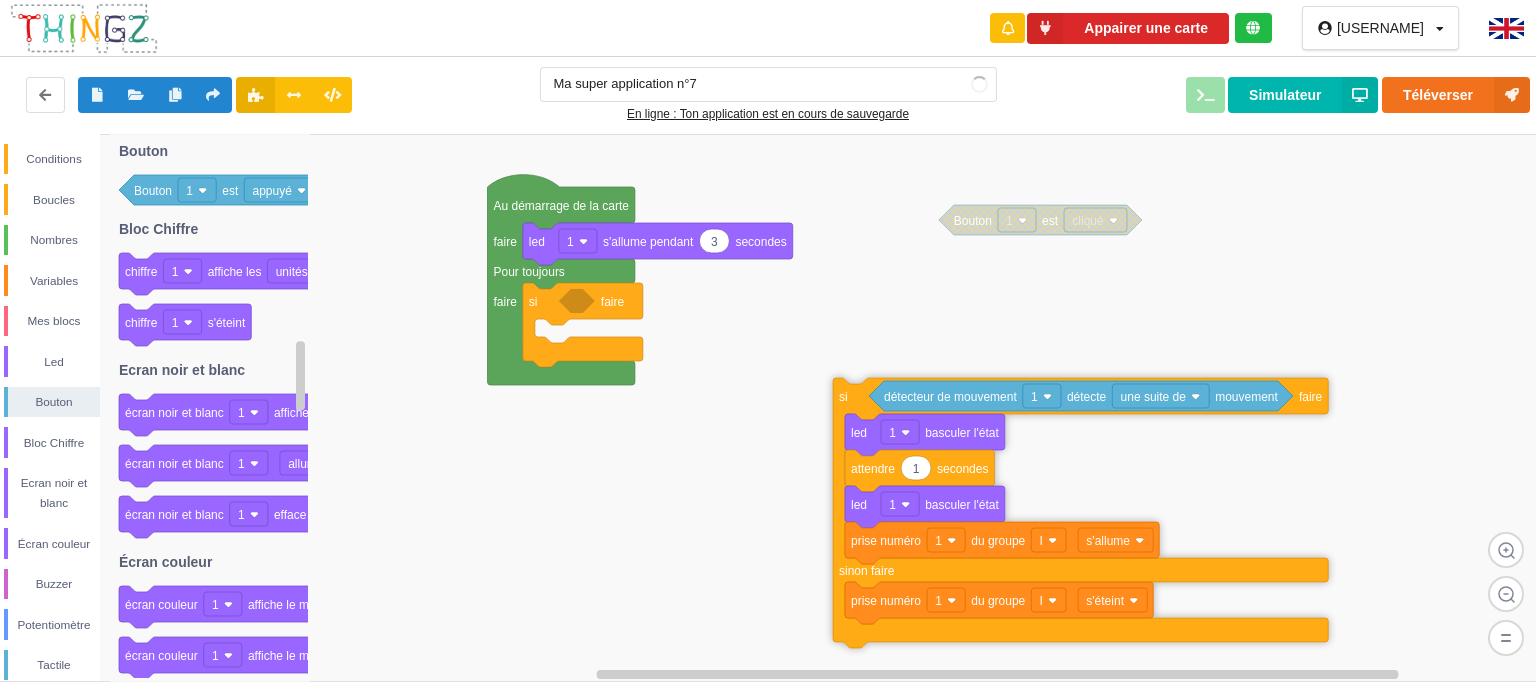drag, startPoint x: 547, startPoint y: 343, endPoint x: 845, endPoint y: 401, distance: 303.59183 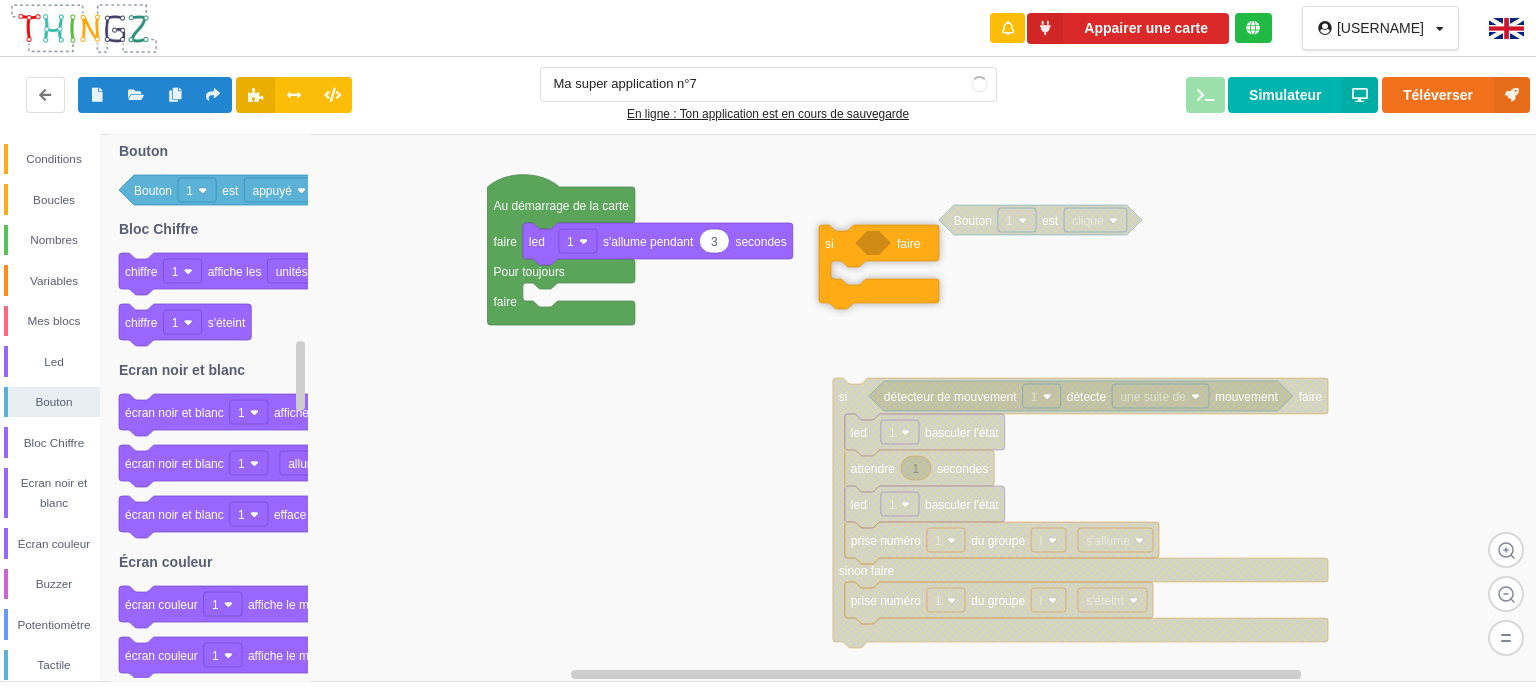 drag, startPoint x: 554, startPoint y: 313, endPoint x: 942, endPoint y: 236, distance: 395.56668 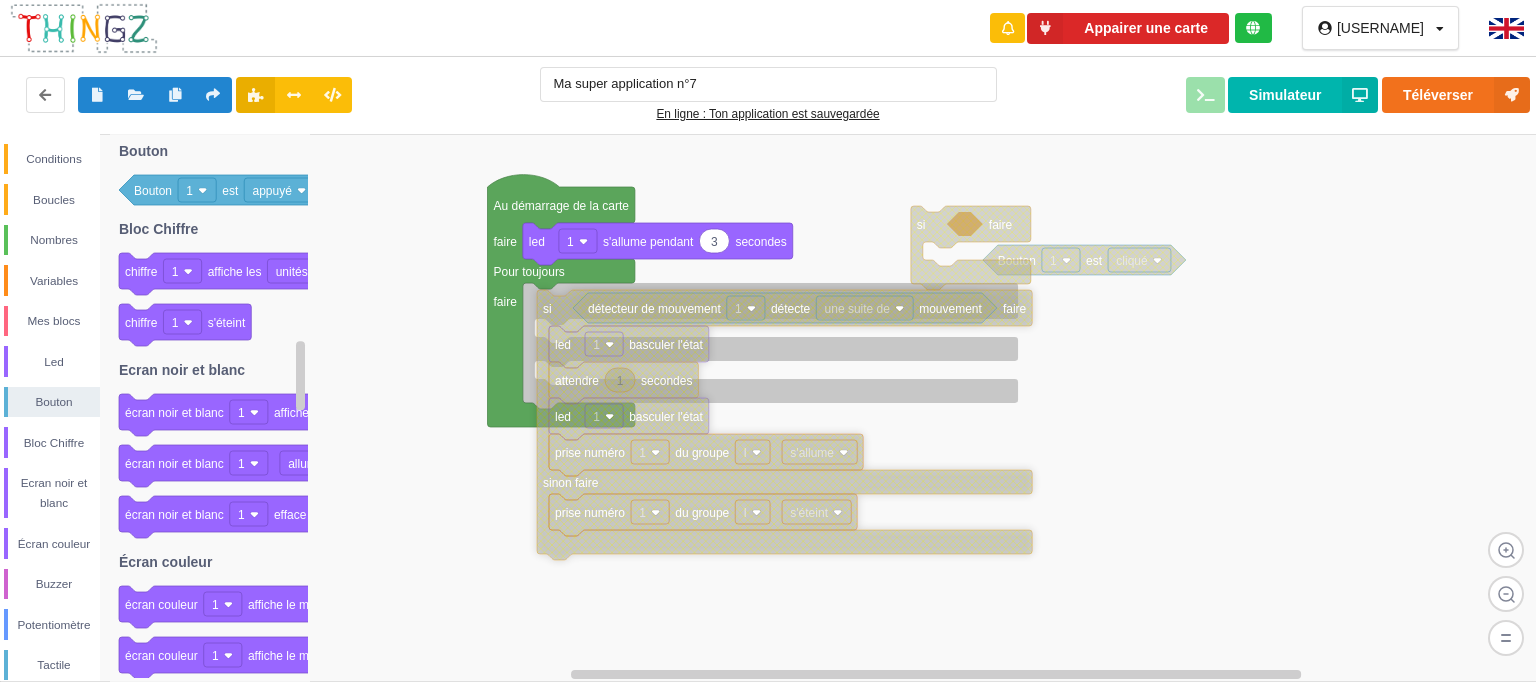 drag, startPoint x: 852, startPoint y: 395, endPoint x: 552, endPoint y: 304, distance: 313.49802 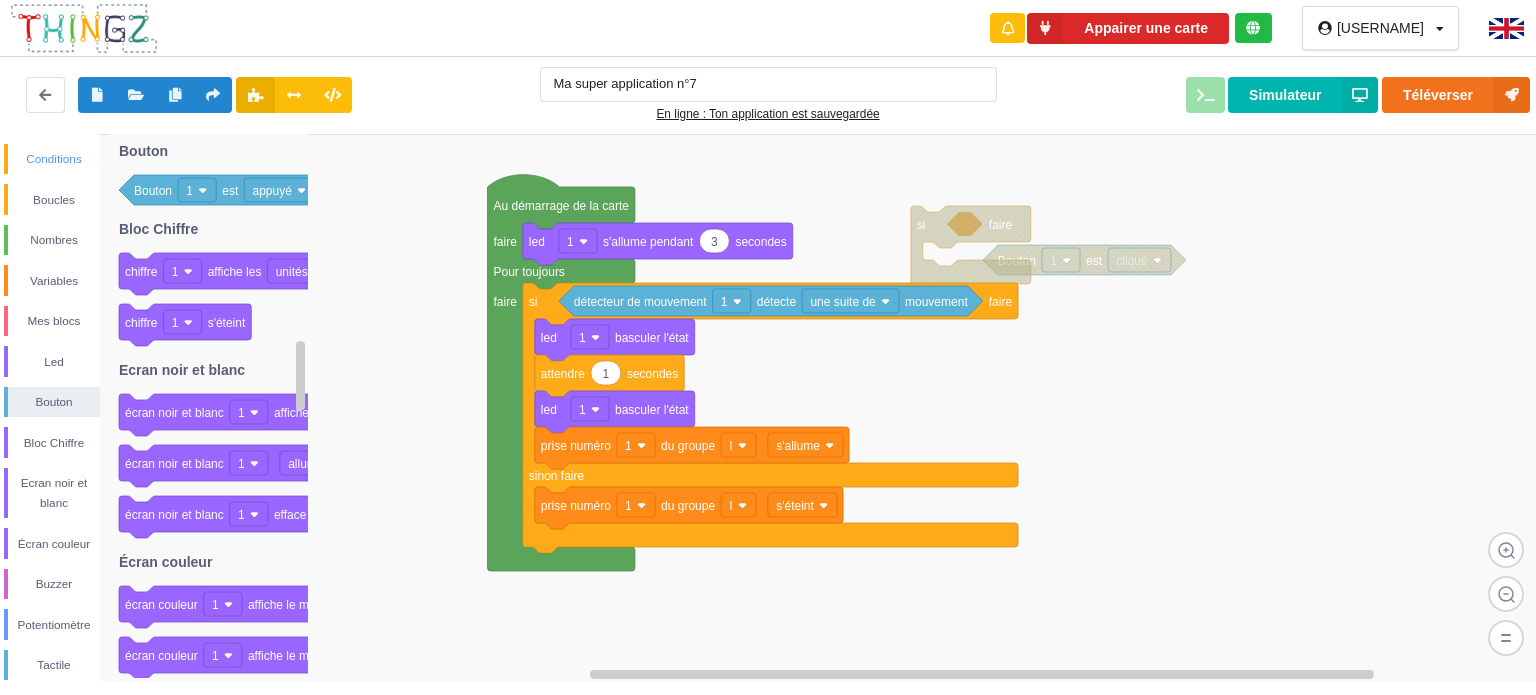 click on "Conditions" at bounding box center [52, 159] 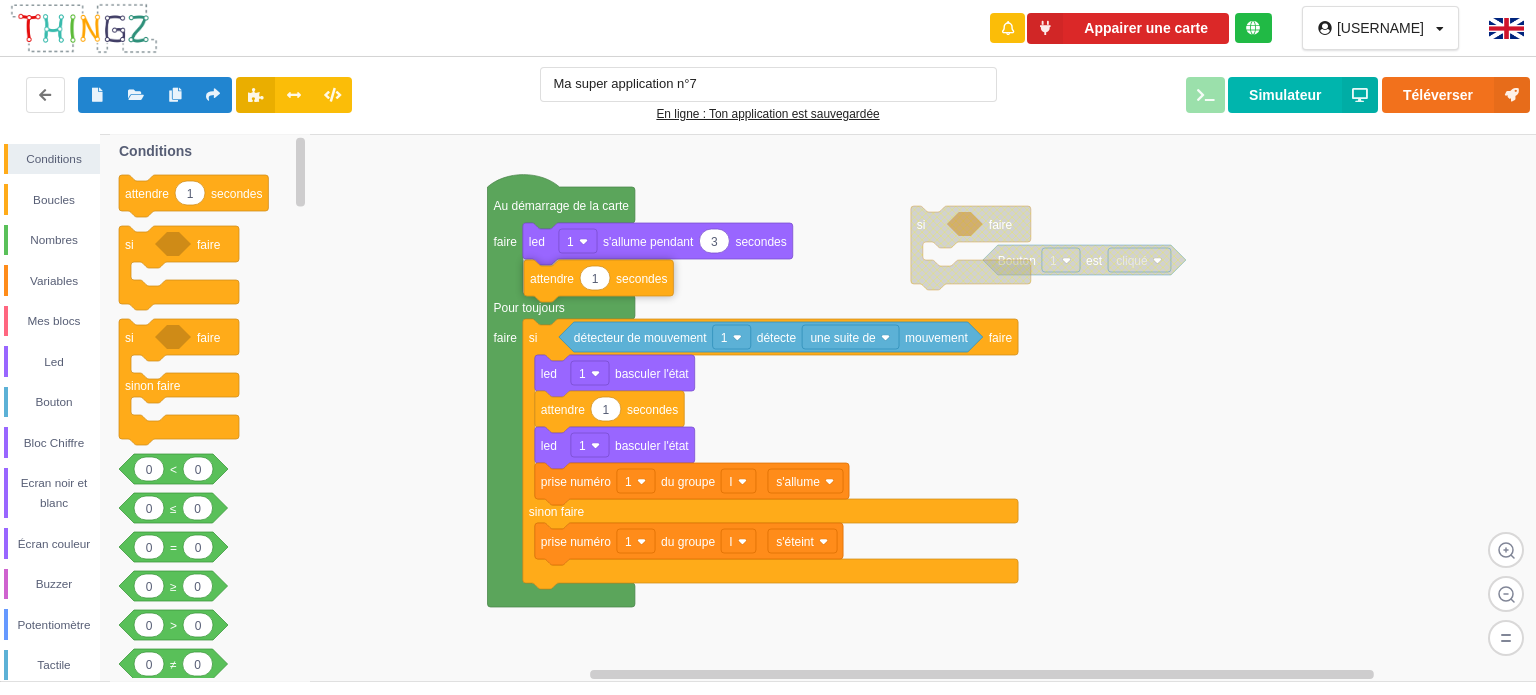 drag, startPoint x: 147, startPoint y: 201, endPoint x: 574, endPoint y: 279, distance: 434.06567 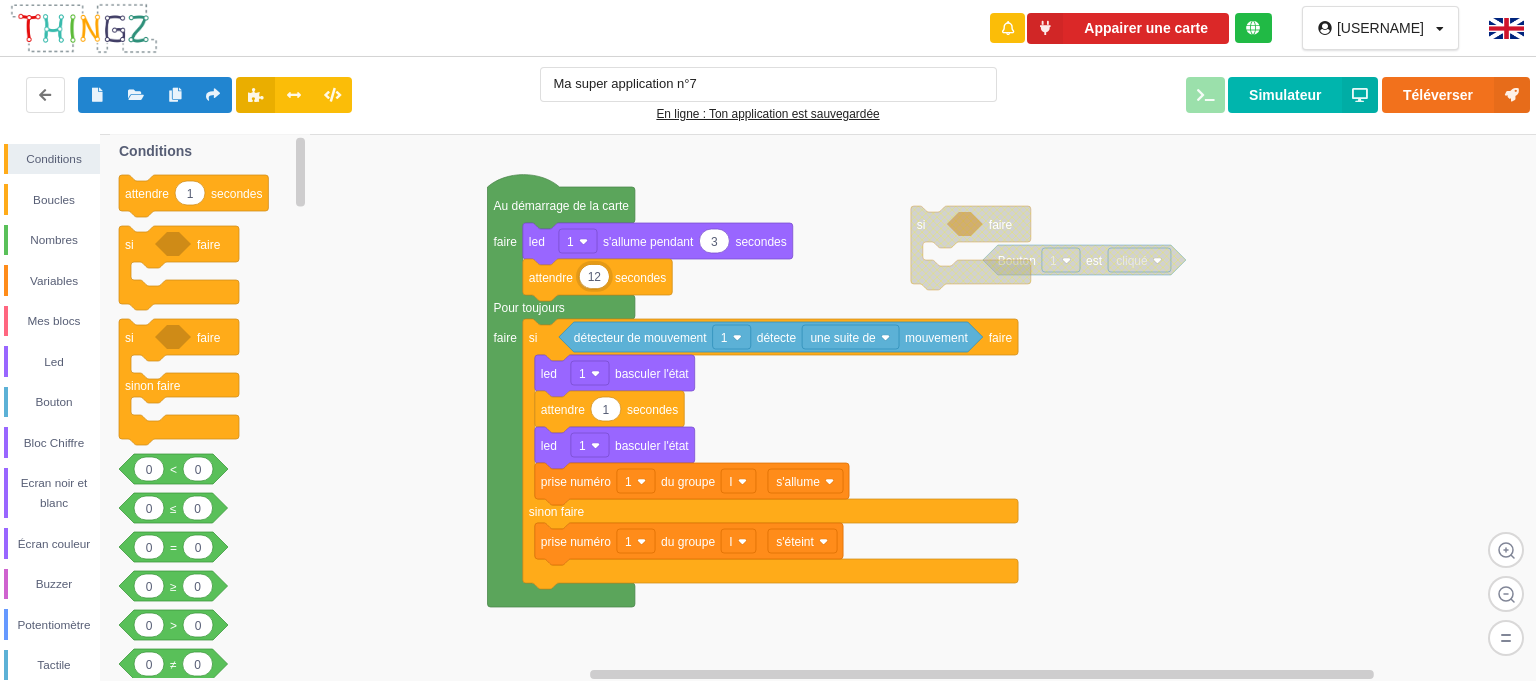 type on "120" 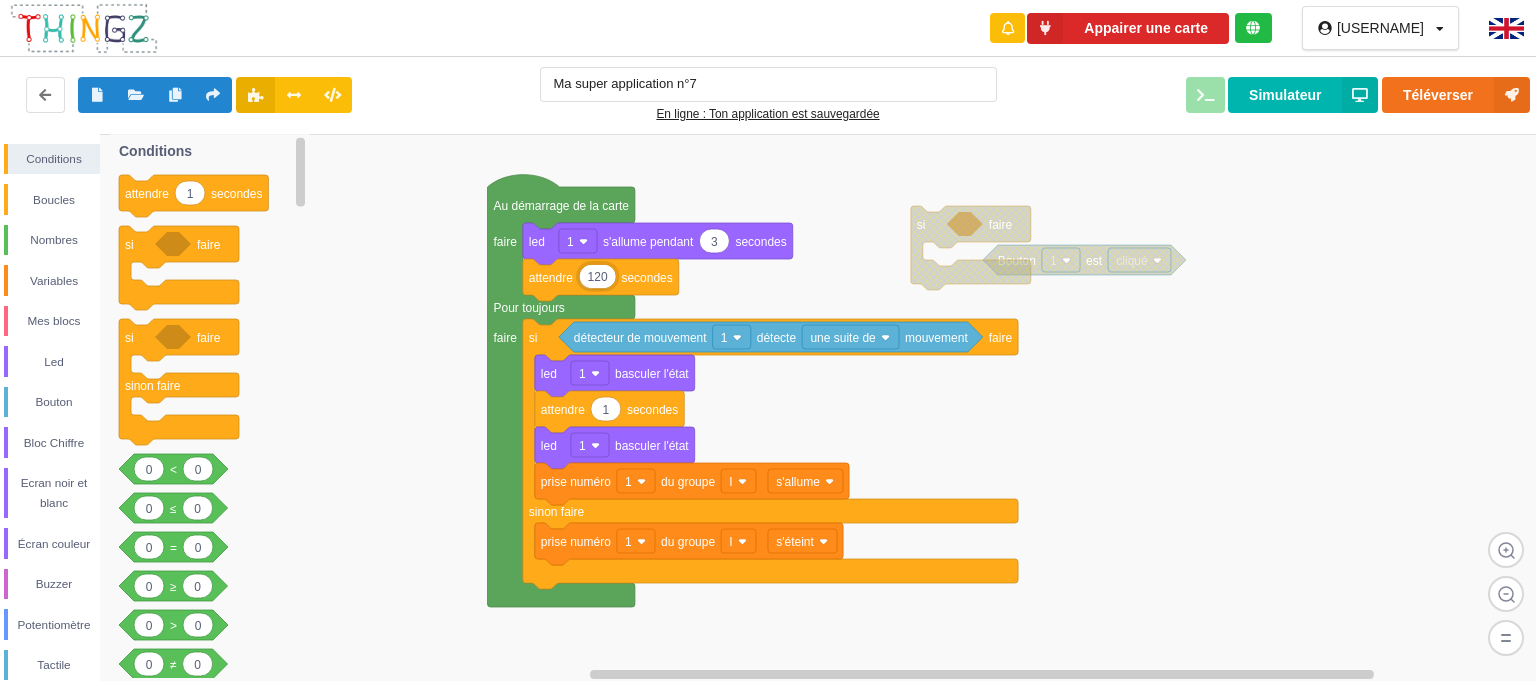 click 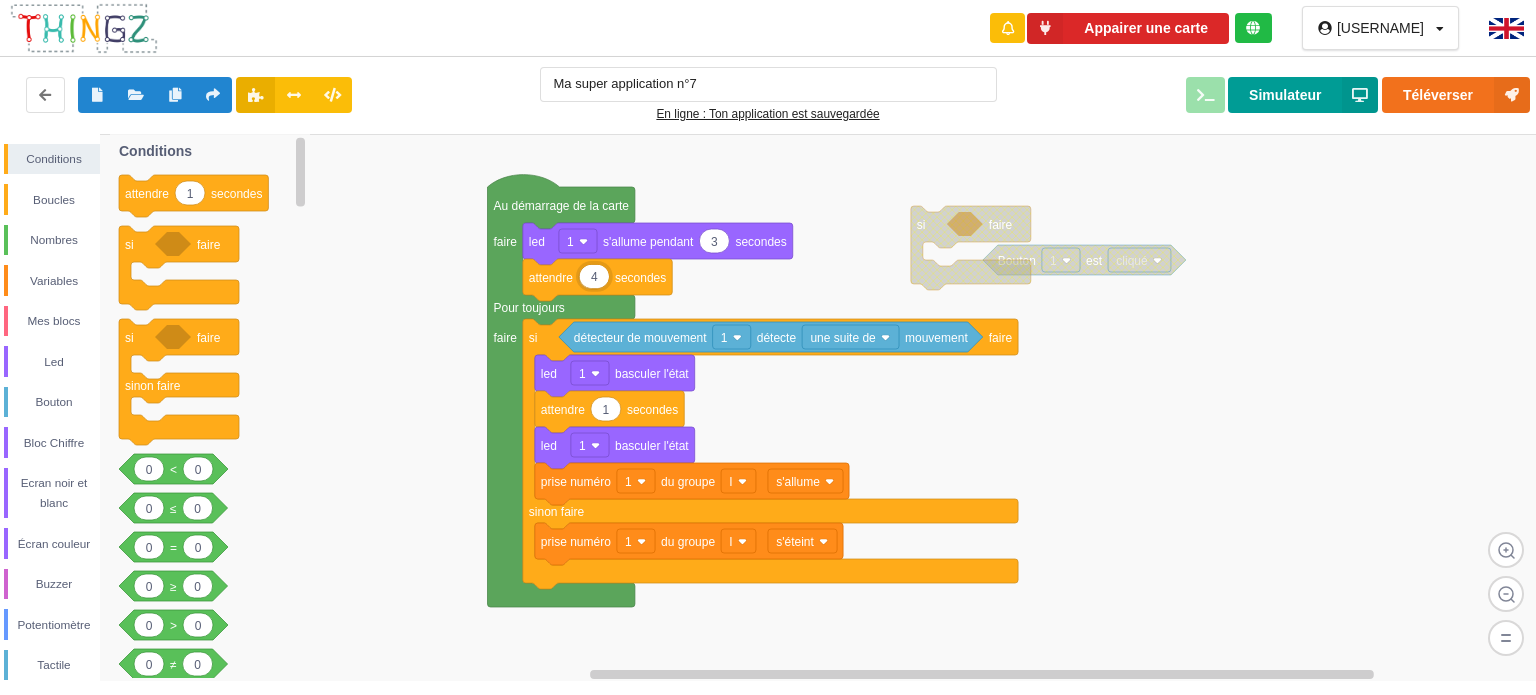 type on "4" 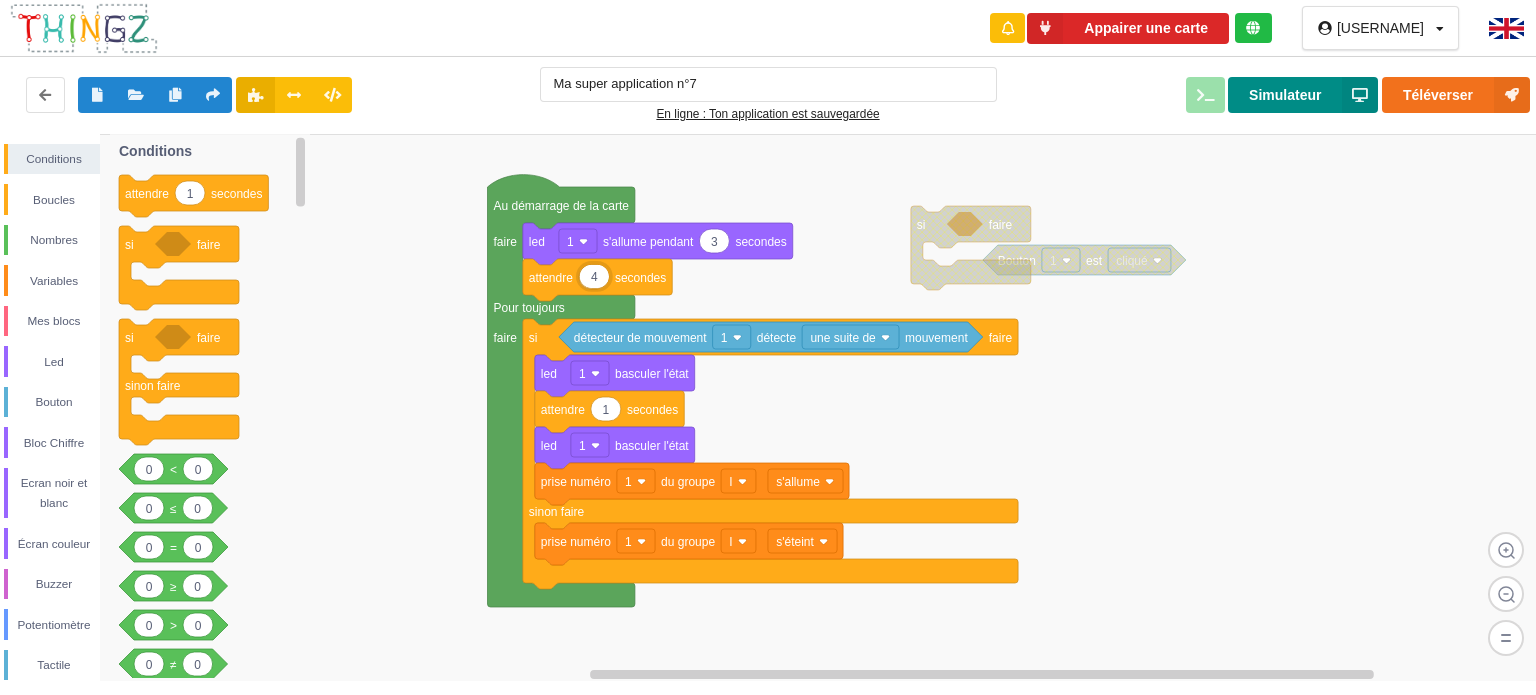 click on "Simulateur" at bounding box center (1303, 95) 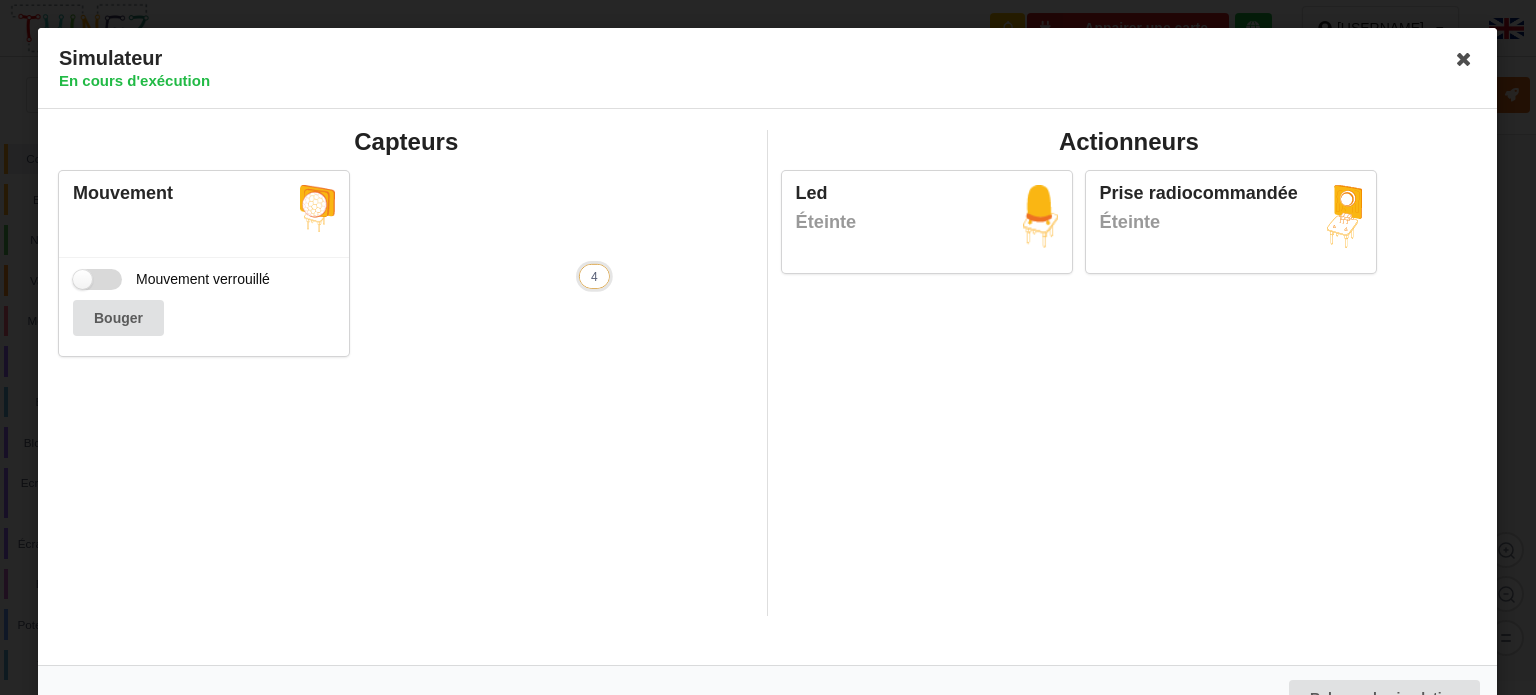 click on "Mouvement verrouillé" at bounding box center [171, 279] 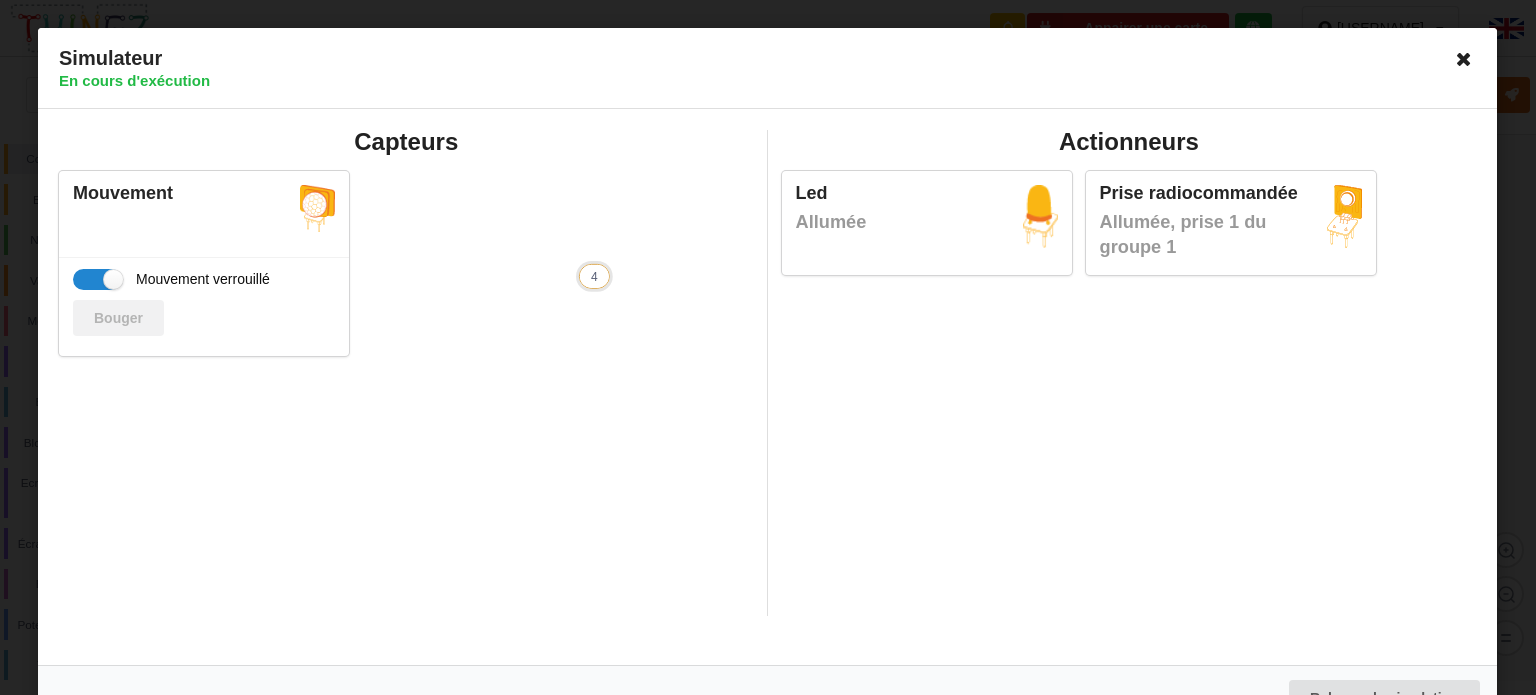 click at bounding box center (1465, 59) 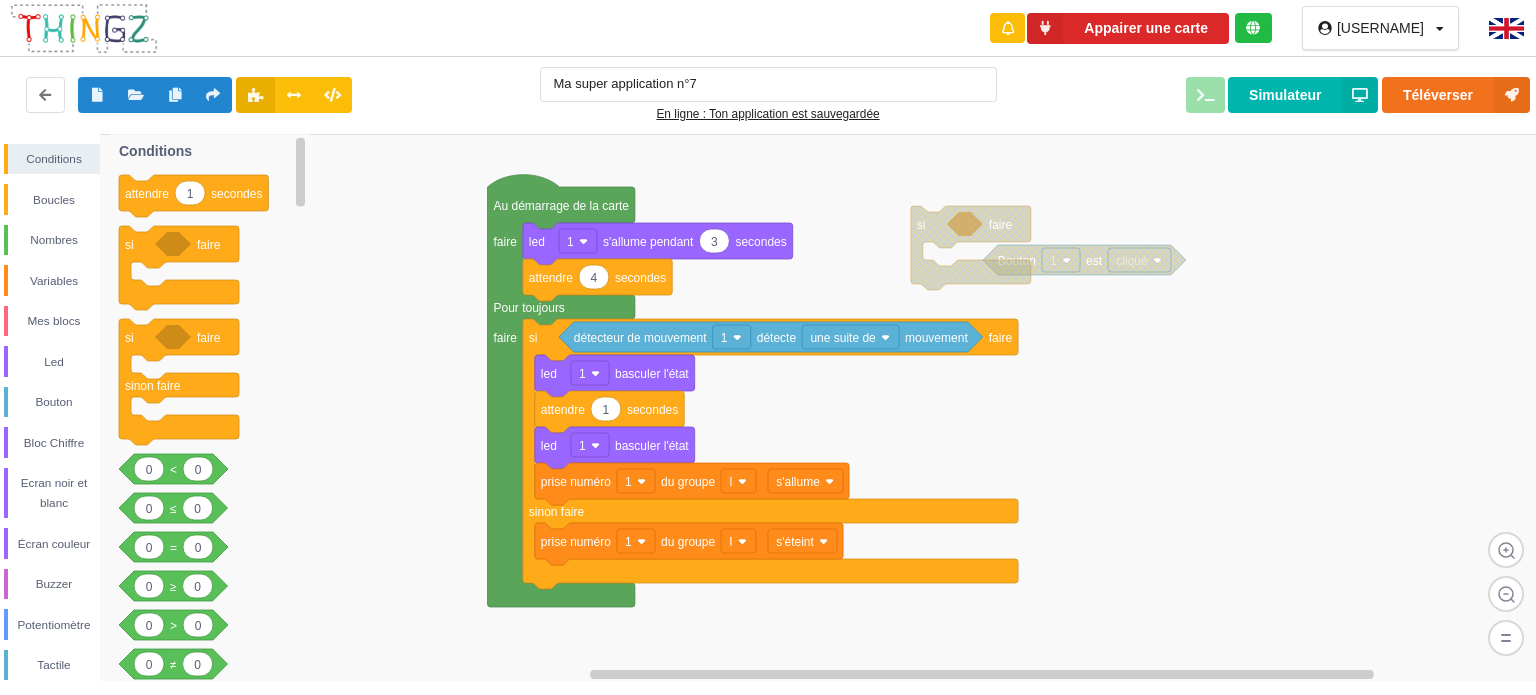 click on "secondes" 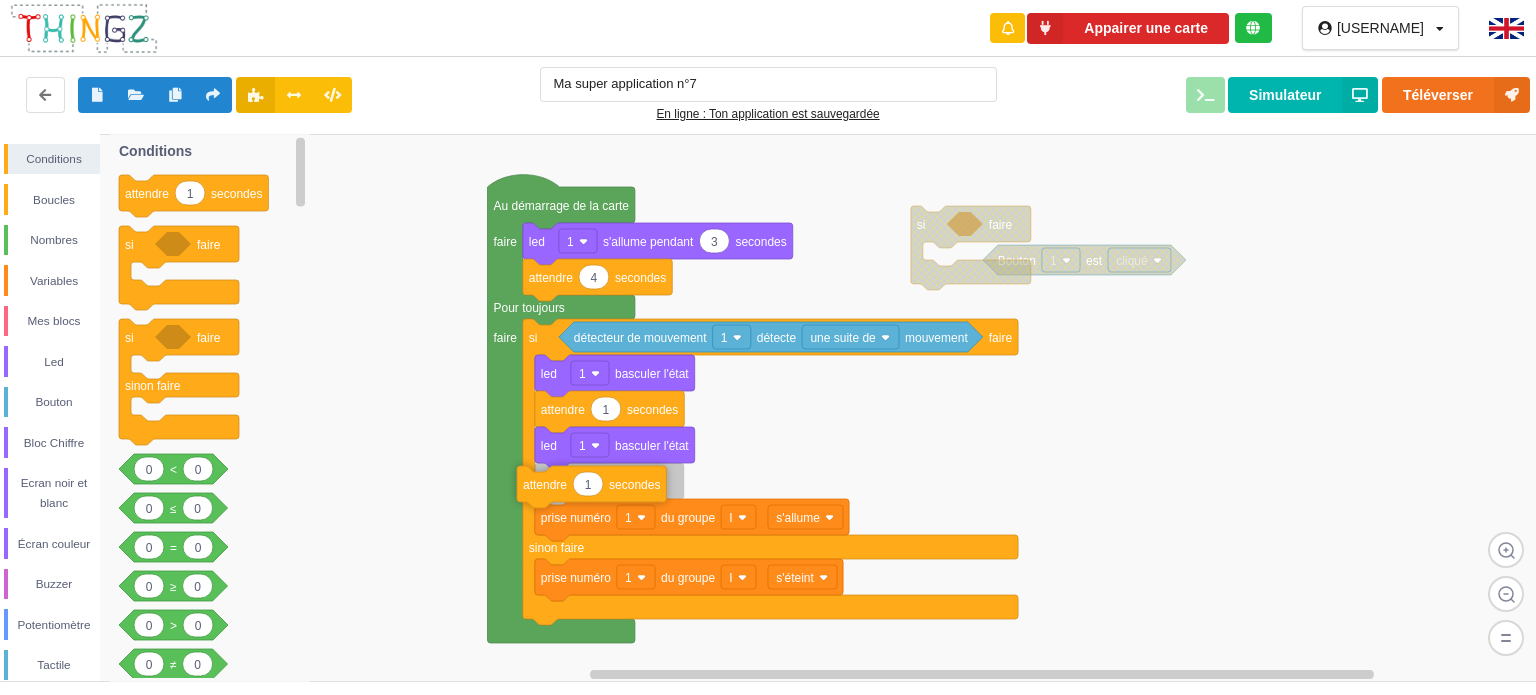 drag, startPoint x: 231, startPoint y: 191, endPoint x: 636, endPoint y: 481, distance: 498.12146 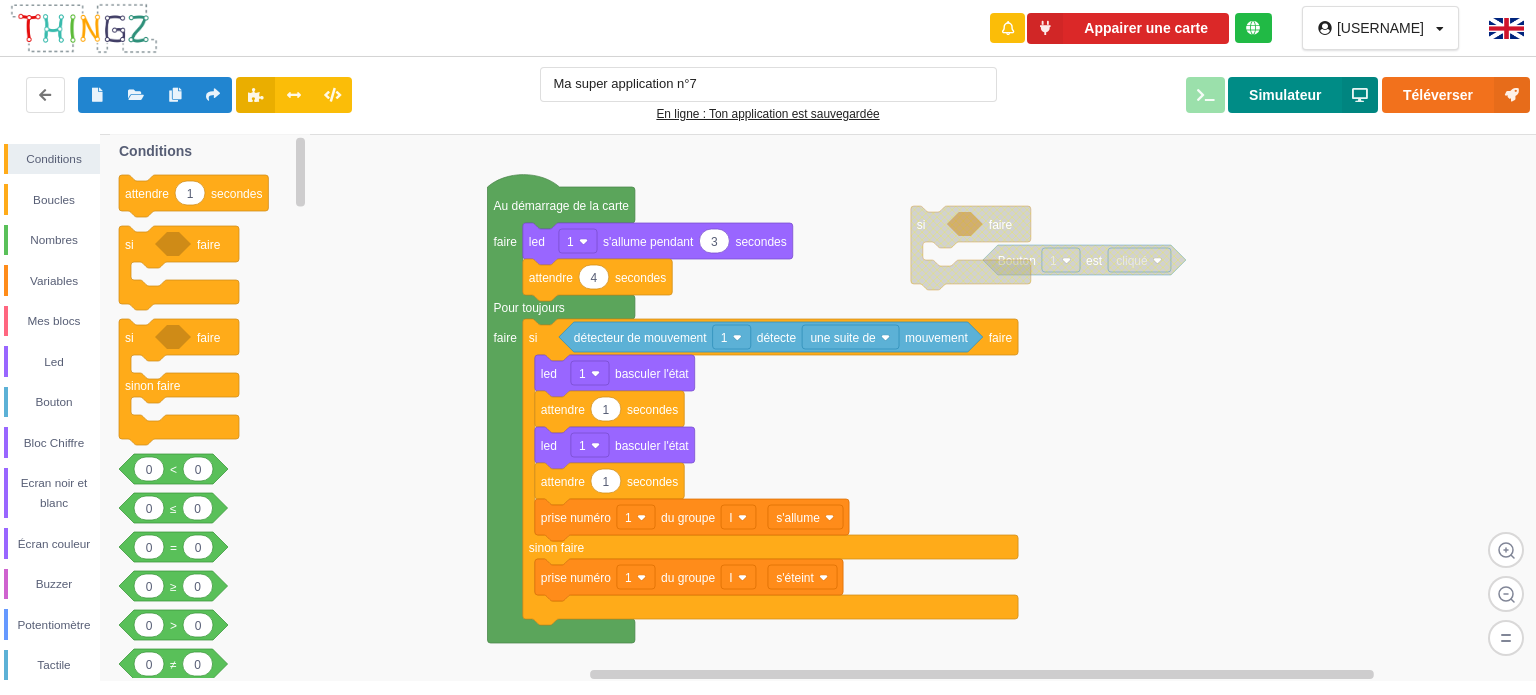click on "Simulateur" at bounding box center [1303, 95] 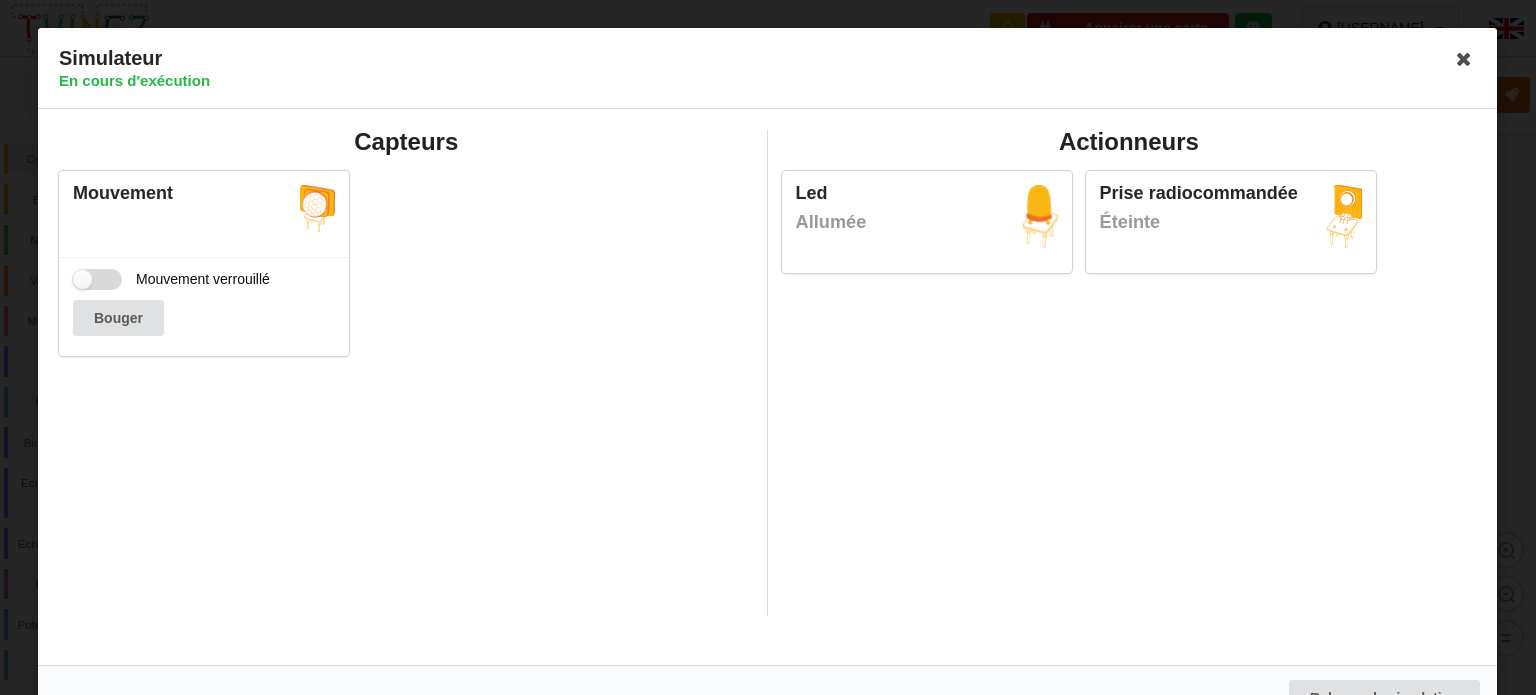 click on "Mouvement verrouillé" at bounding box center [171, 279] 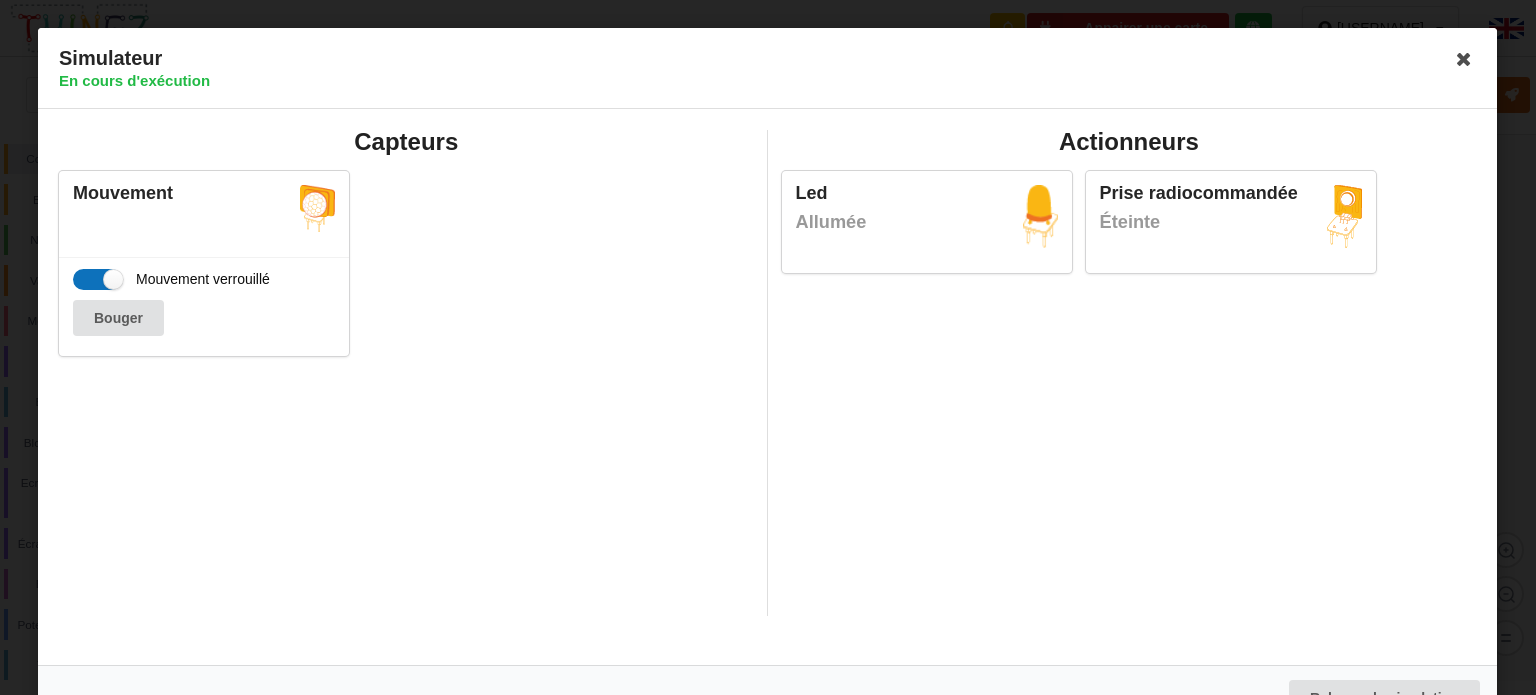 checkbox on "true" 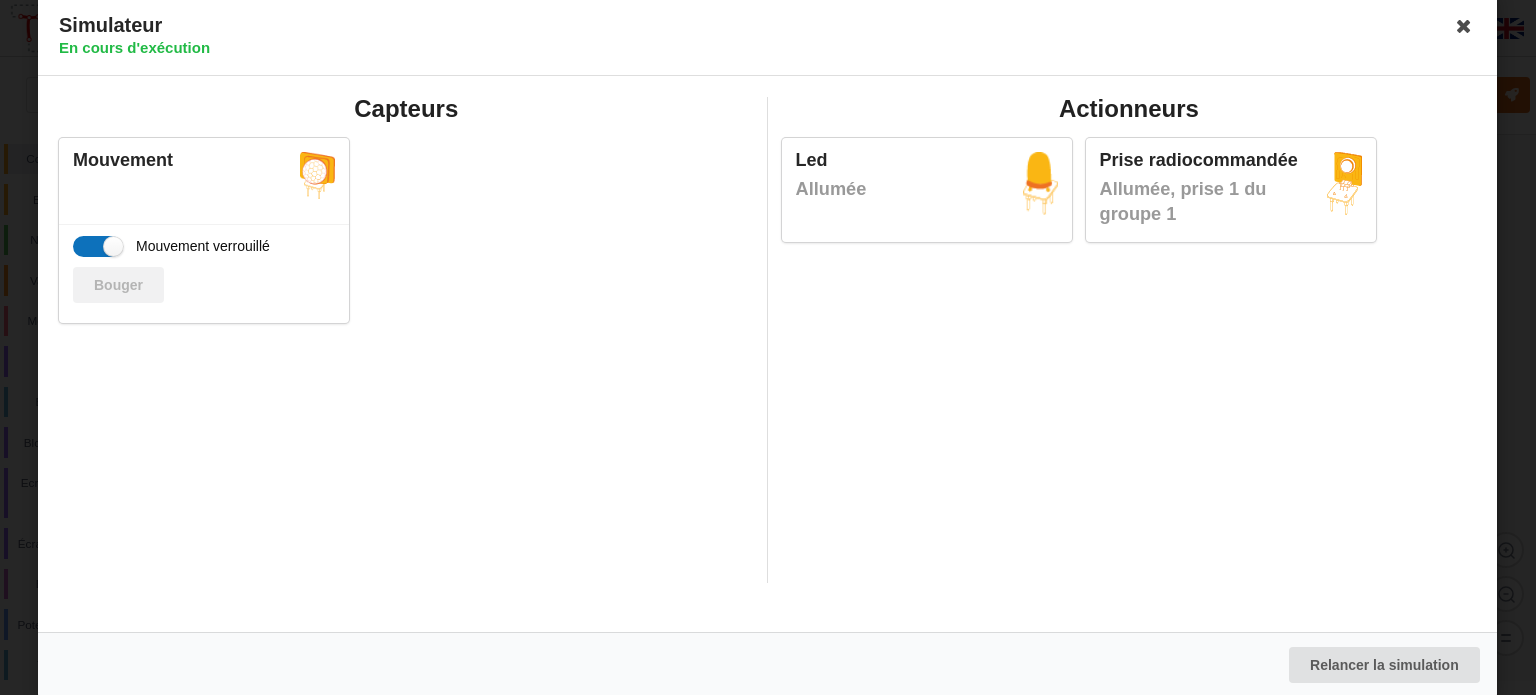 scroll, scrollTop: 34, scrollLeft: 0, axis: vertical 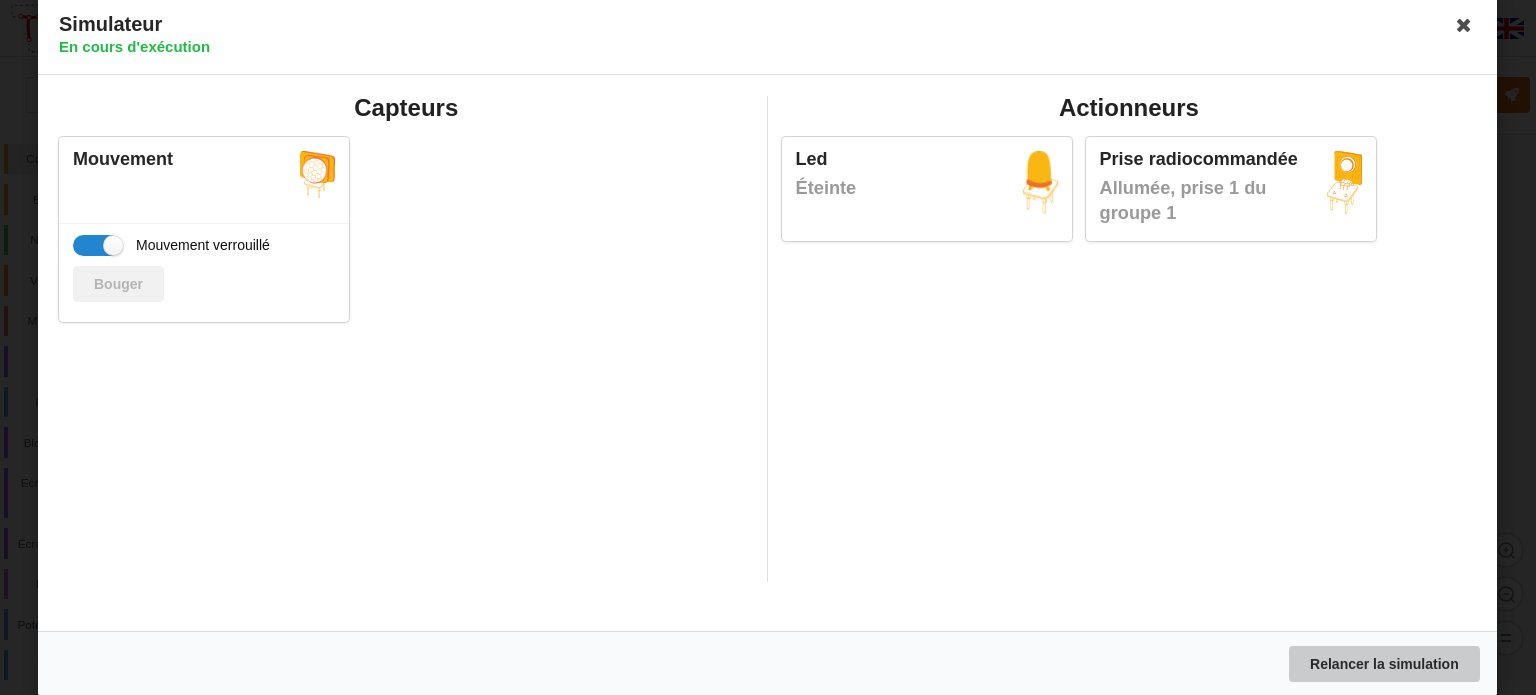 click on "Relancer la simulation" at bounding box center (1384, 664) 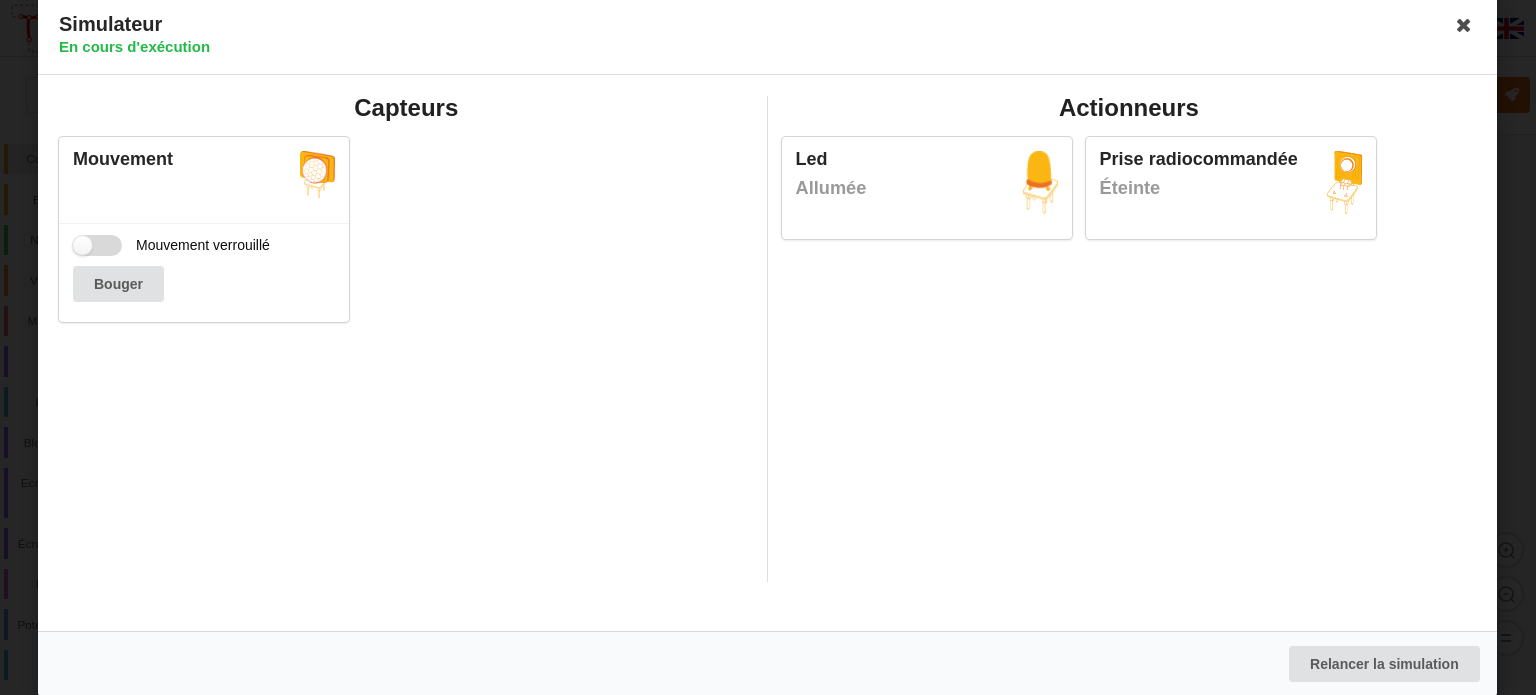 click on "Mouvement verrouillé" at bounding box center (171, 245) 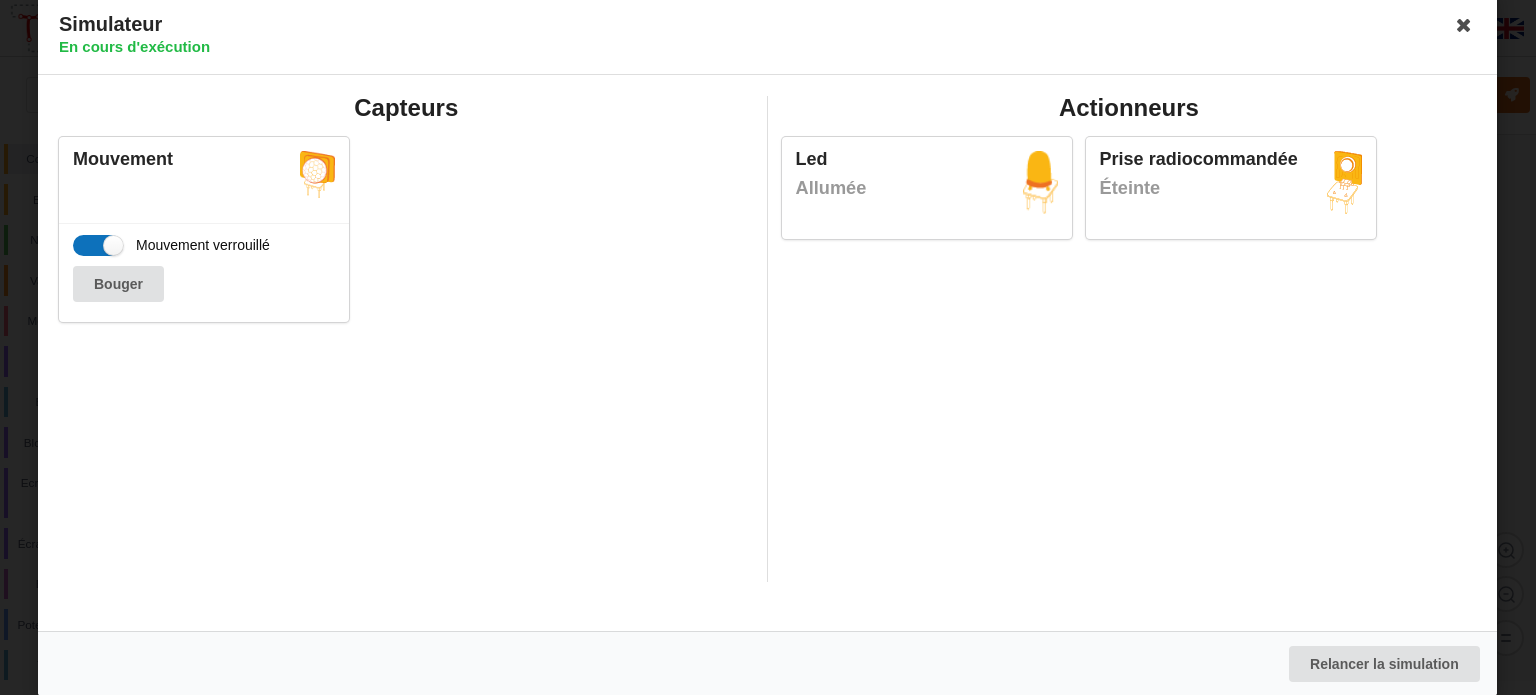 checkbox on "true" 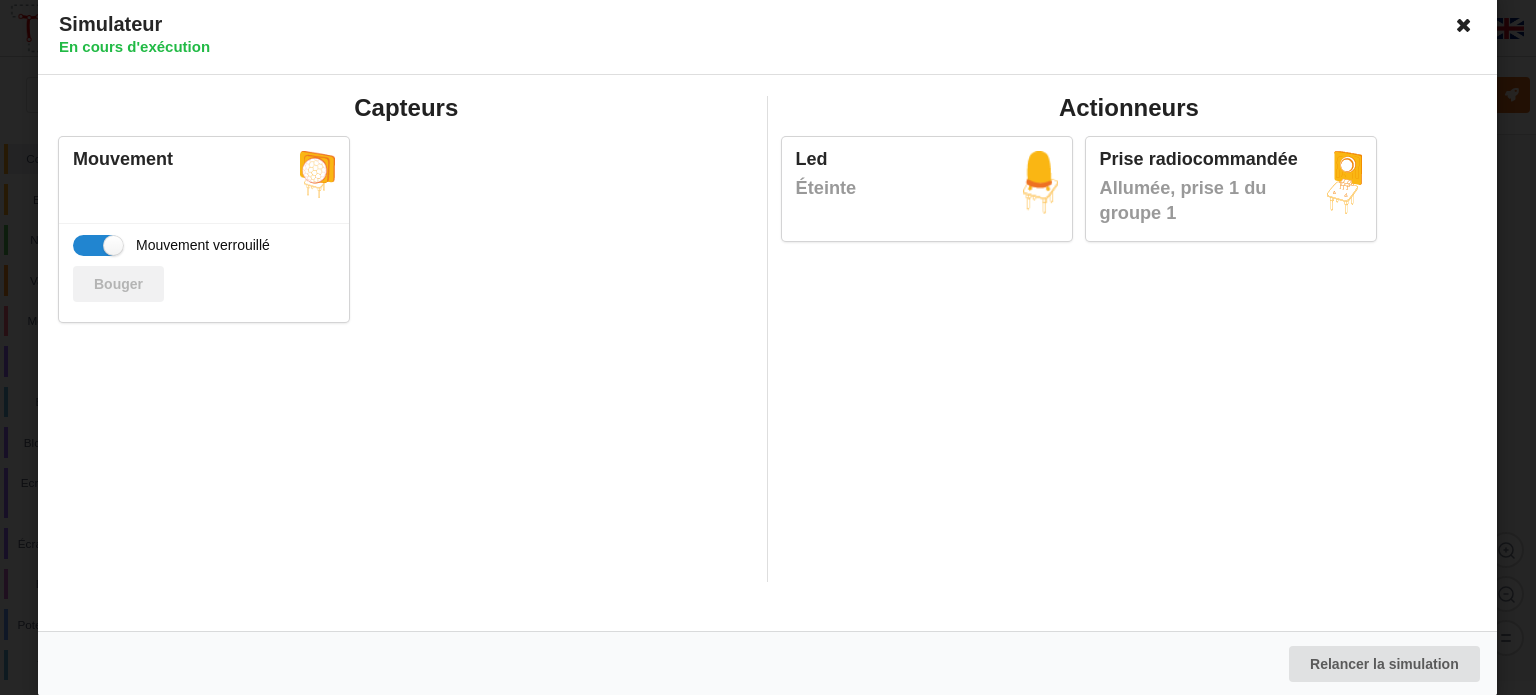 click at bounding box center (1465, 25) 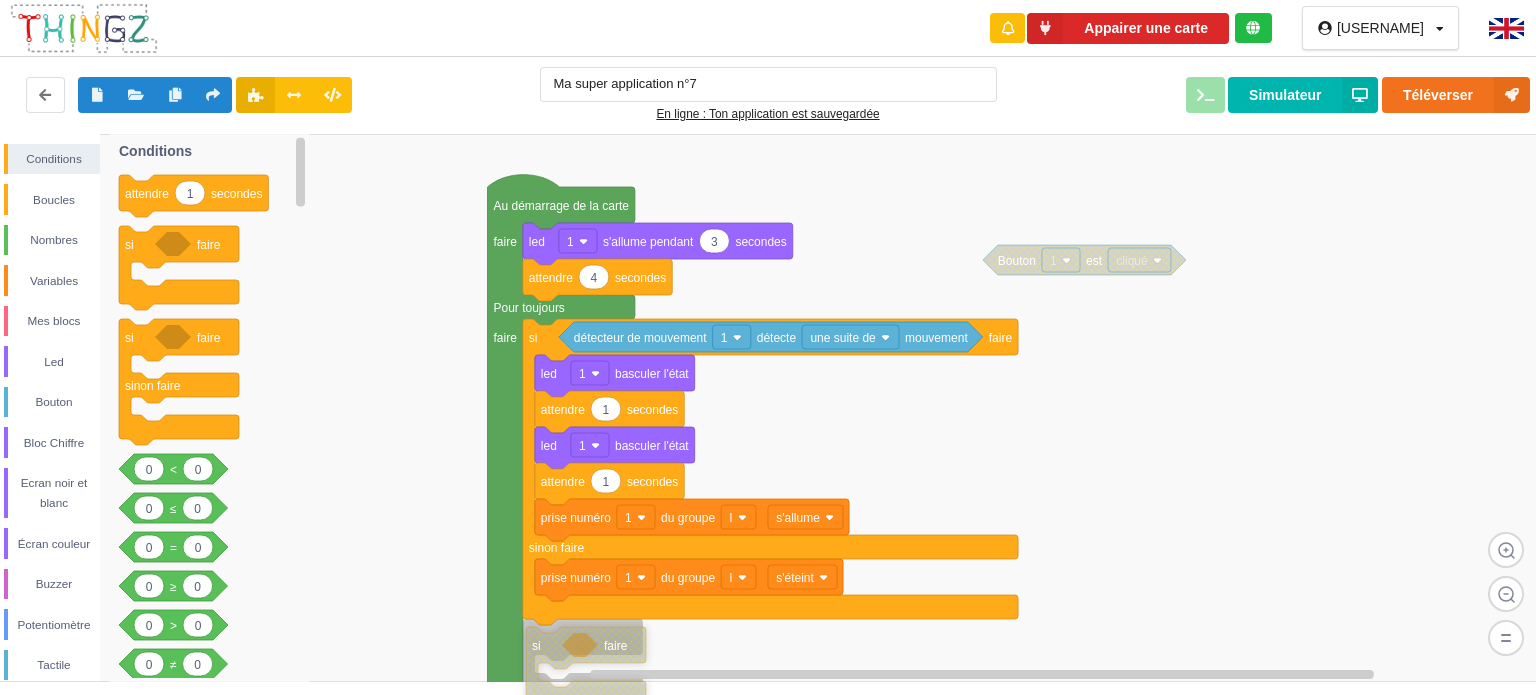 drag, startPoint x: 927, startPoint y: 229, endPoint x: 542, endPoint y: 643, distance: 565.35034 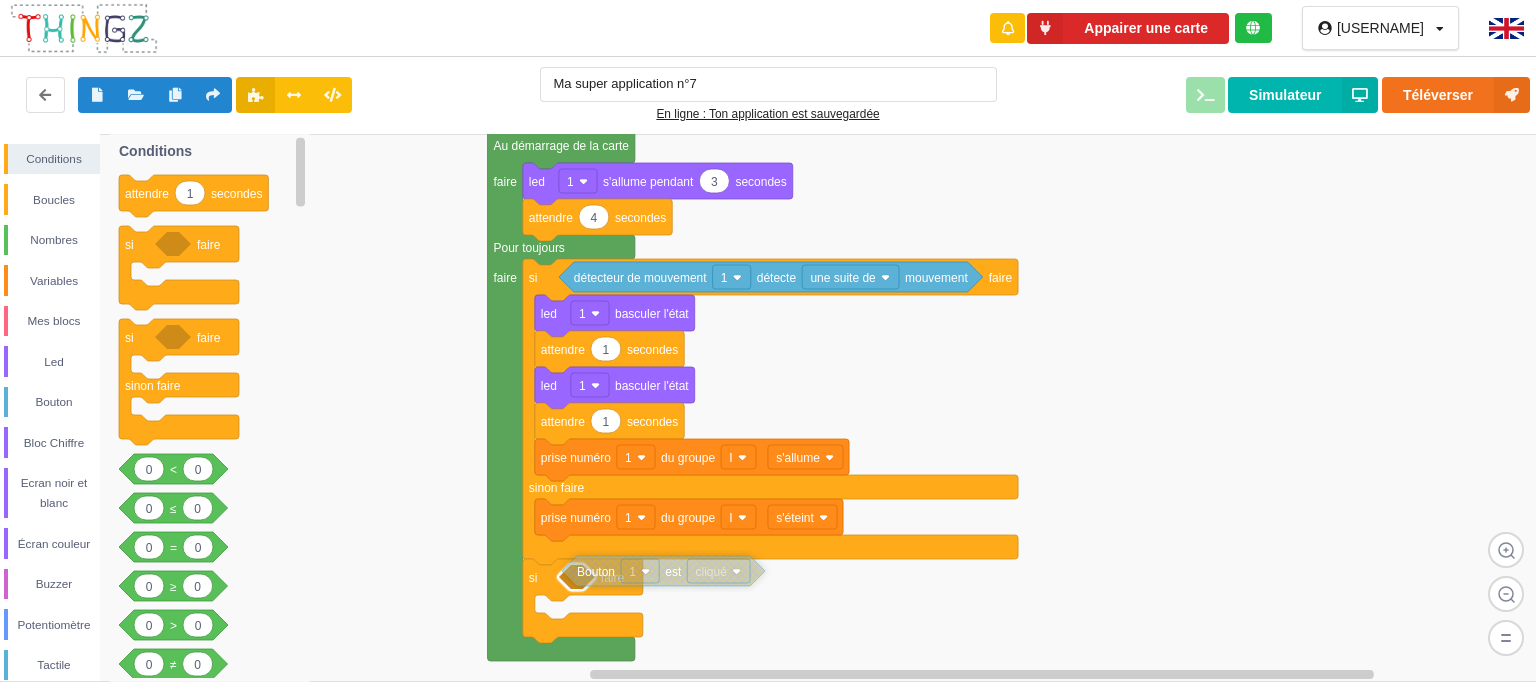 drag, startPoint x: 1007, startPoint y: 198, endPoint x: 586, endPoint y: 569, distance: 561.1435 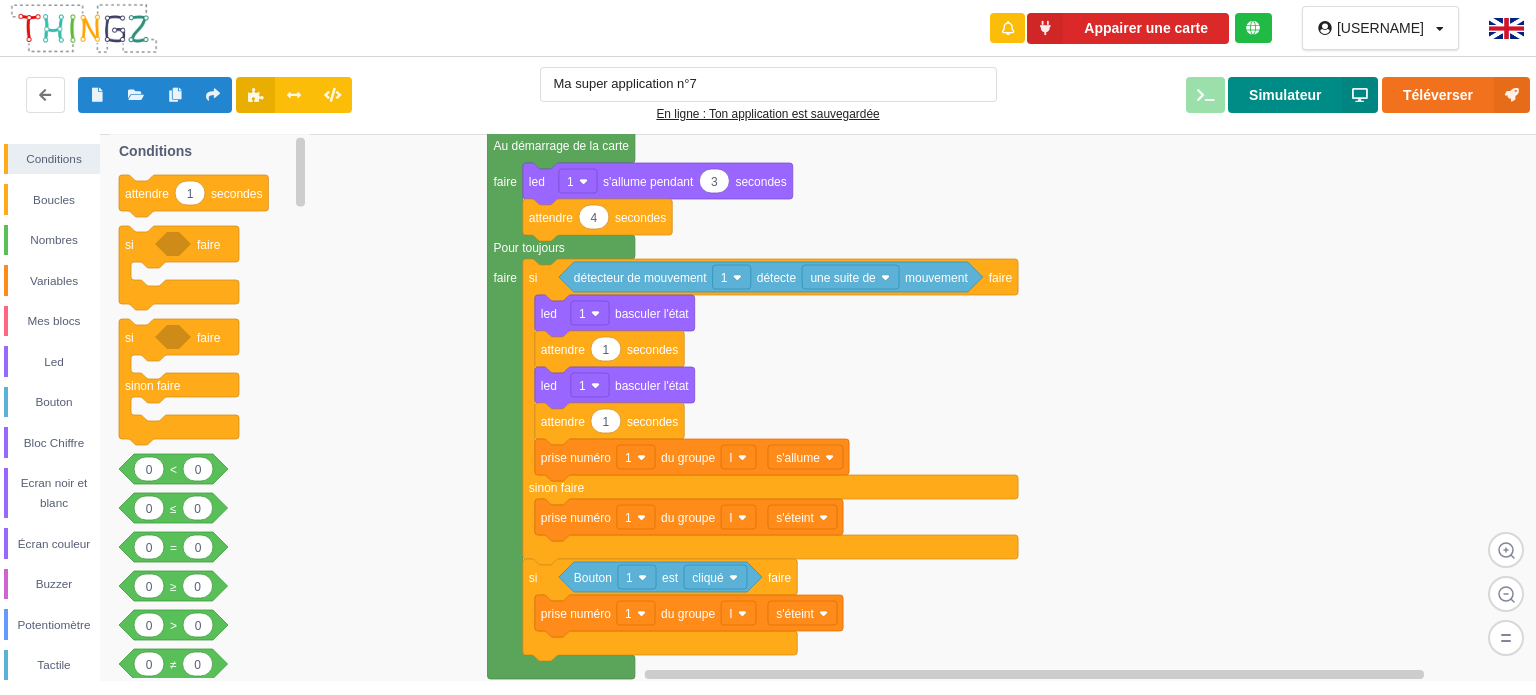 click on "Simulateur" at bounding box center (1303, 95) 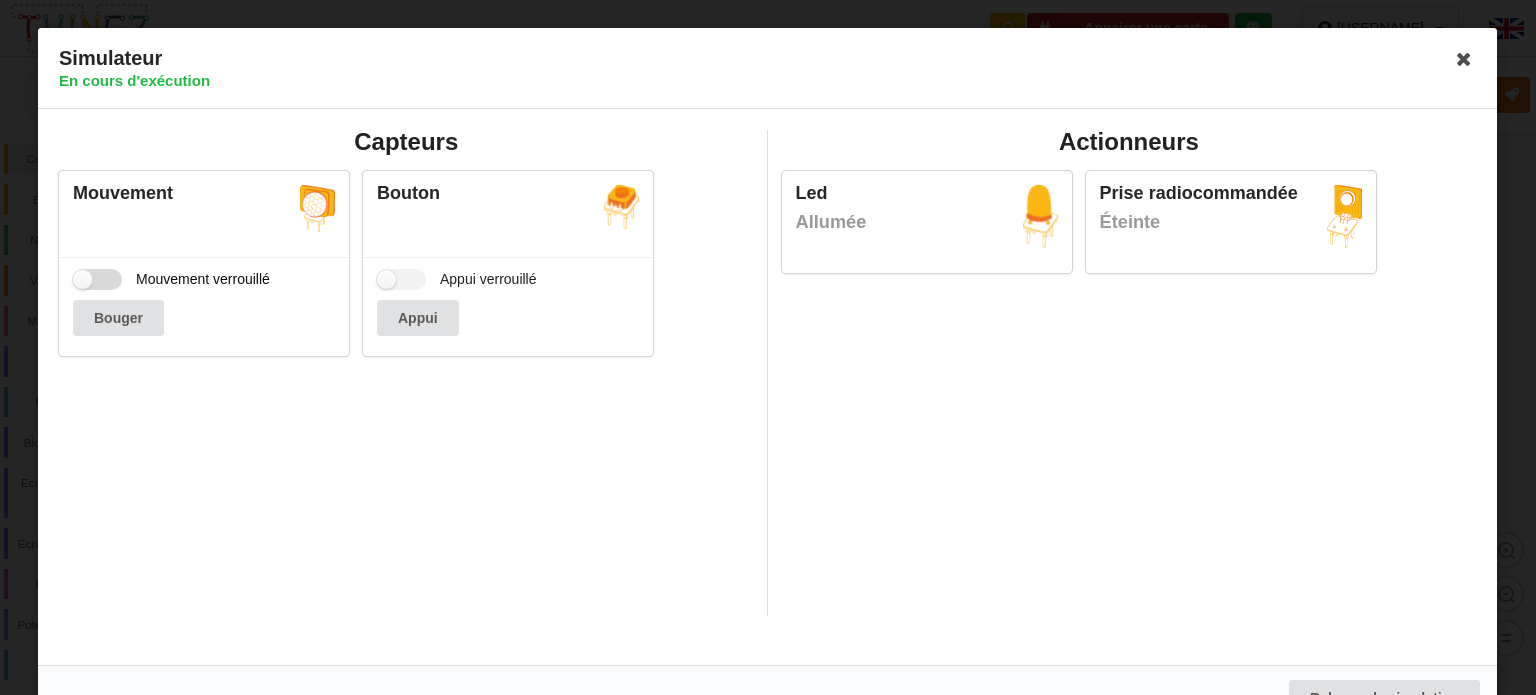 click on "Mouvement verrouillé" at bounding box center [171, 279] 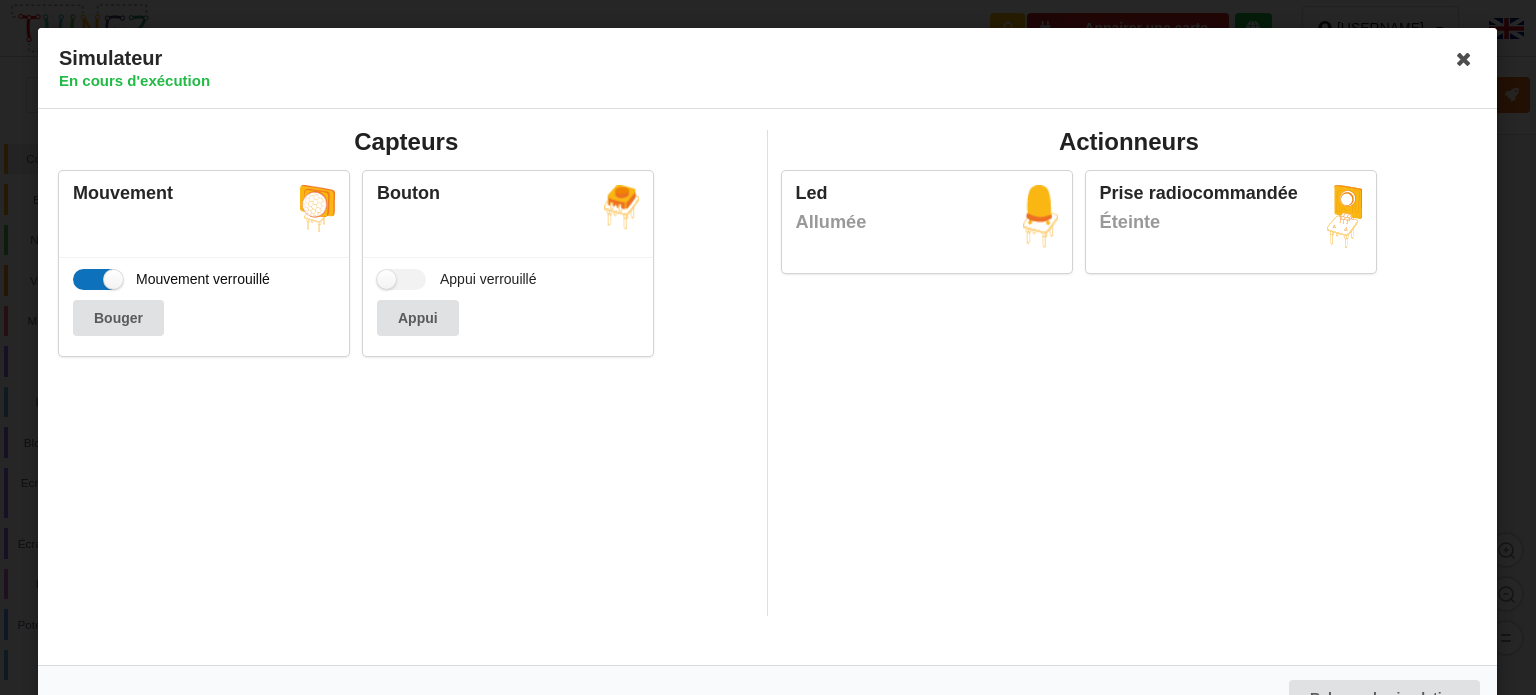 checkbox on "true" 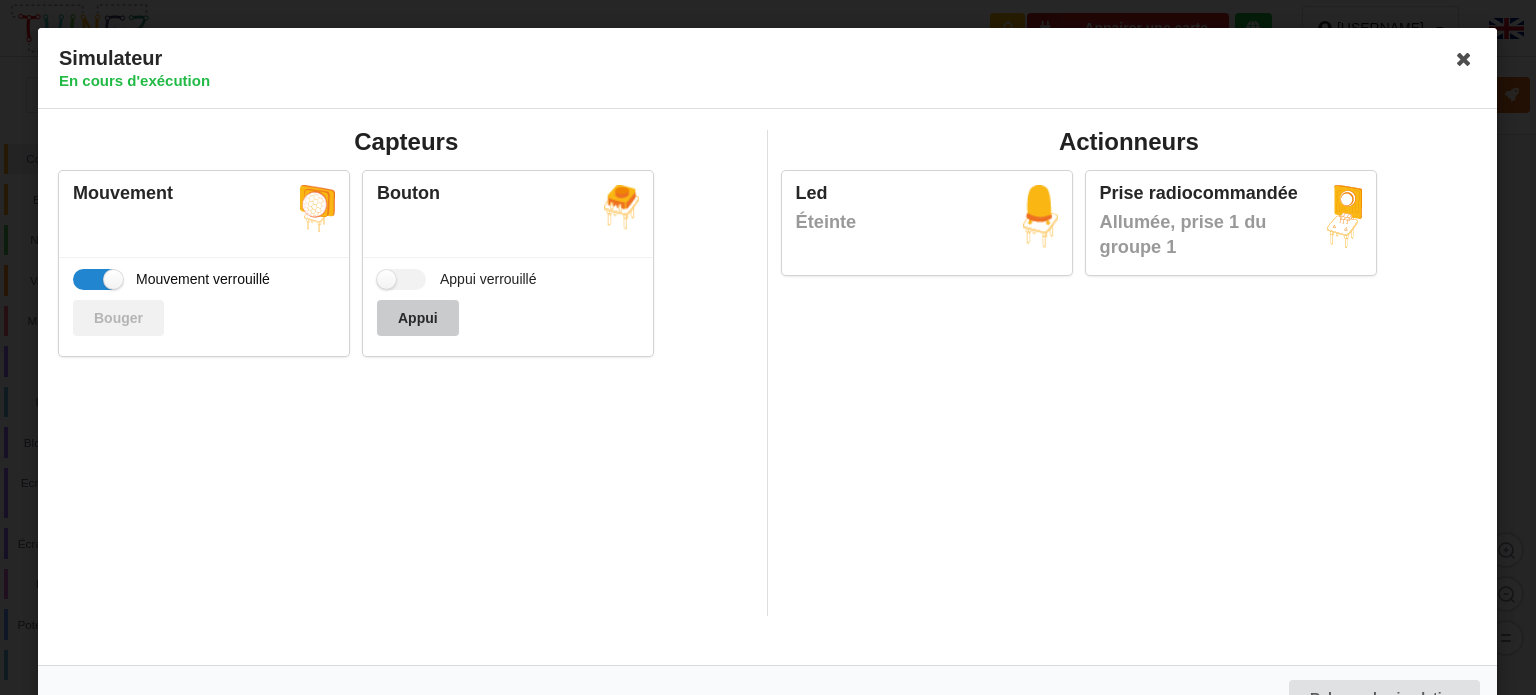 click on "Appui" at bounding box center [418, 318] 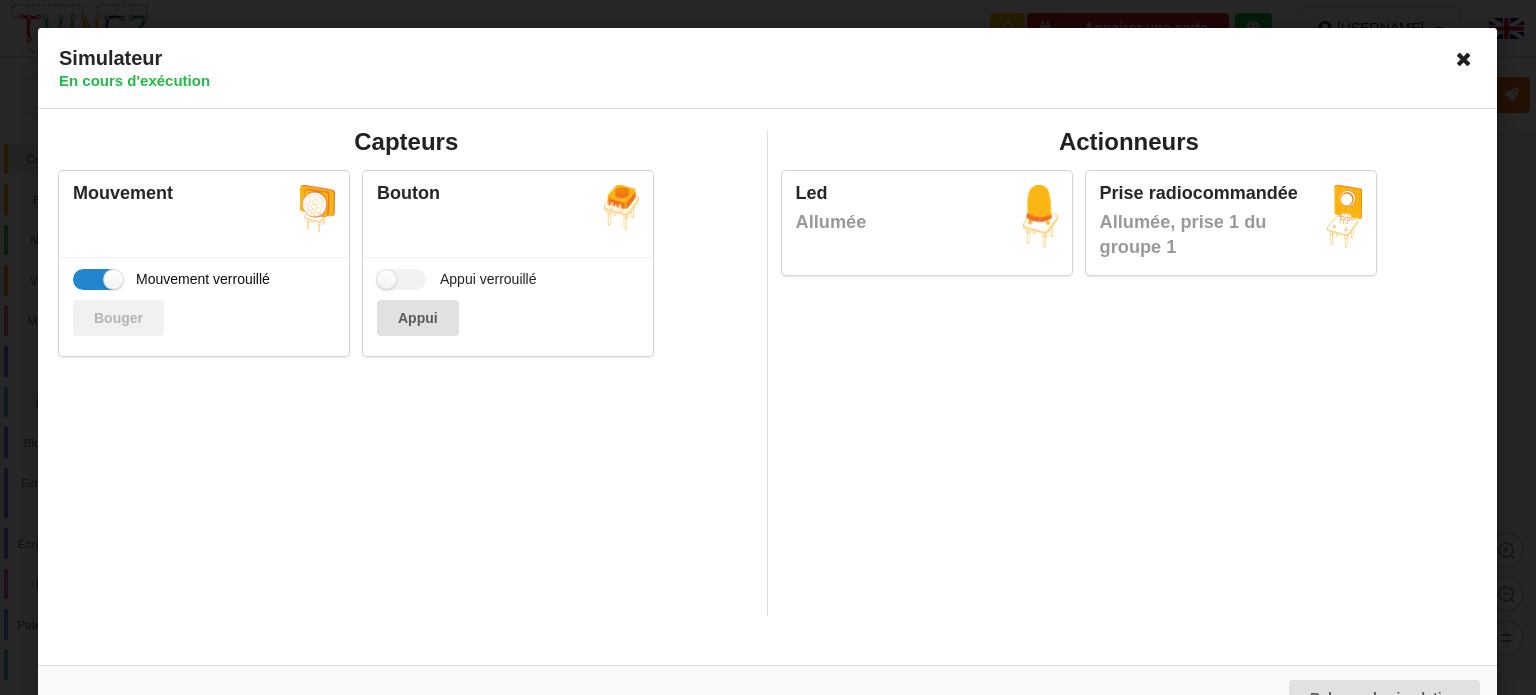 click at bounding box center (1465, 59) 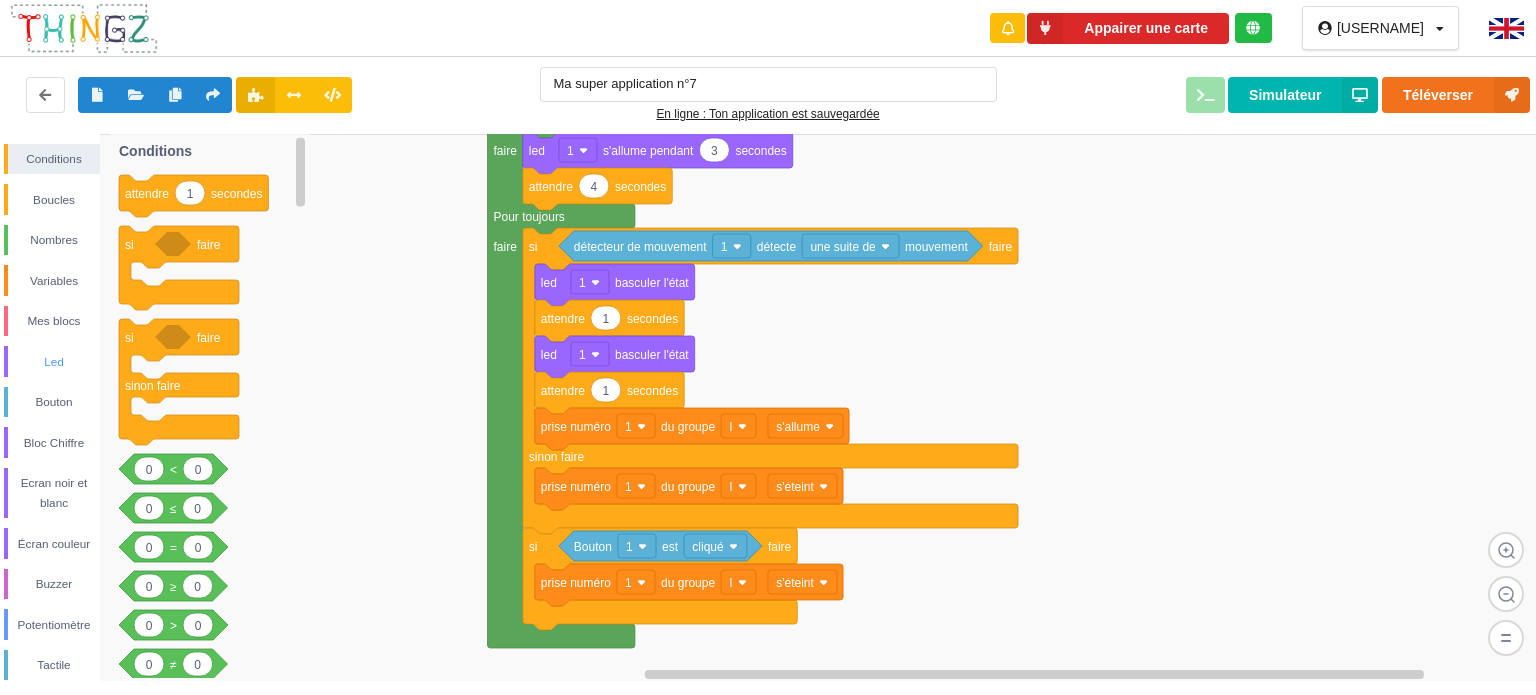 click on "Led" at bounding box center [54, 362] 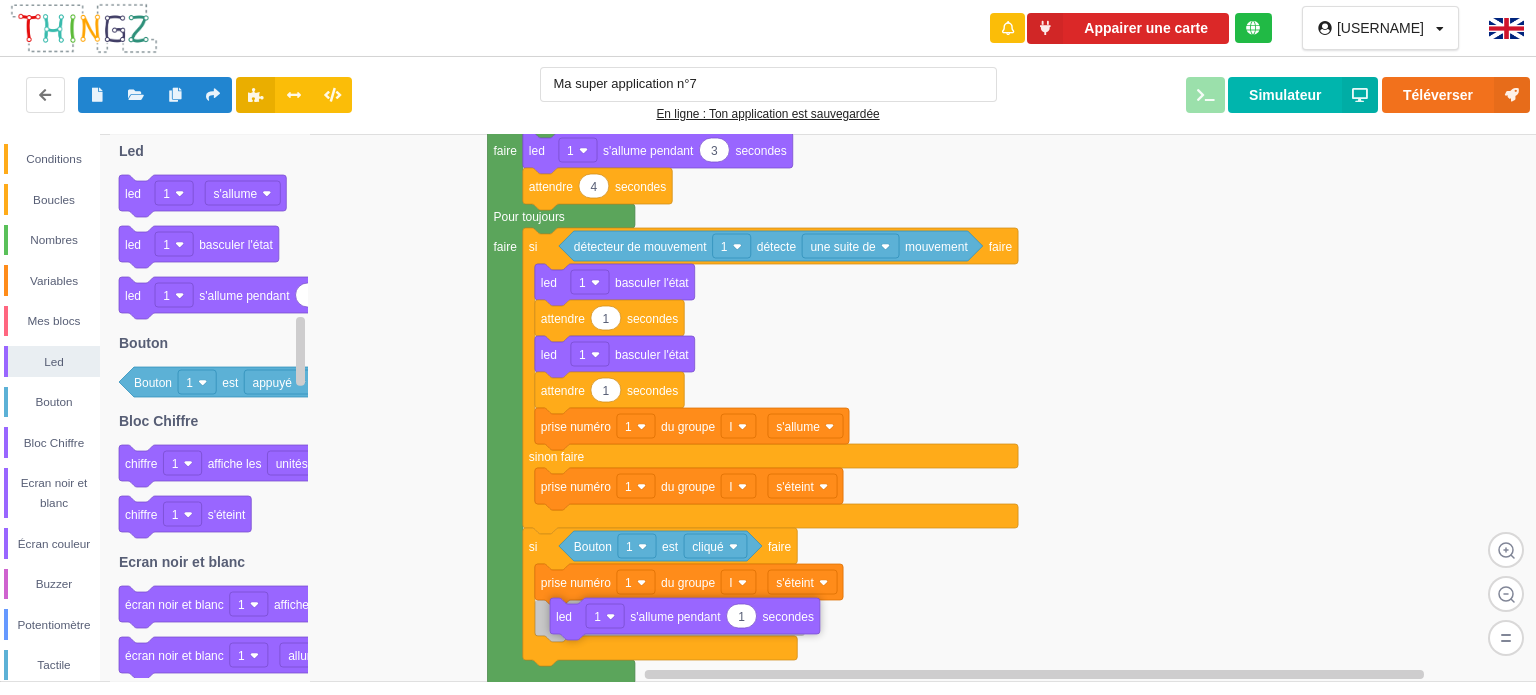 drag, startPoint x: 219, startPoint y: 295, endPoint x: 644, endPoint y: 617, distance: 533.20636 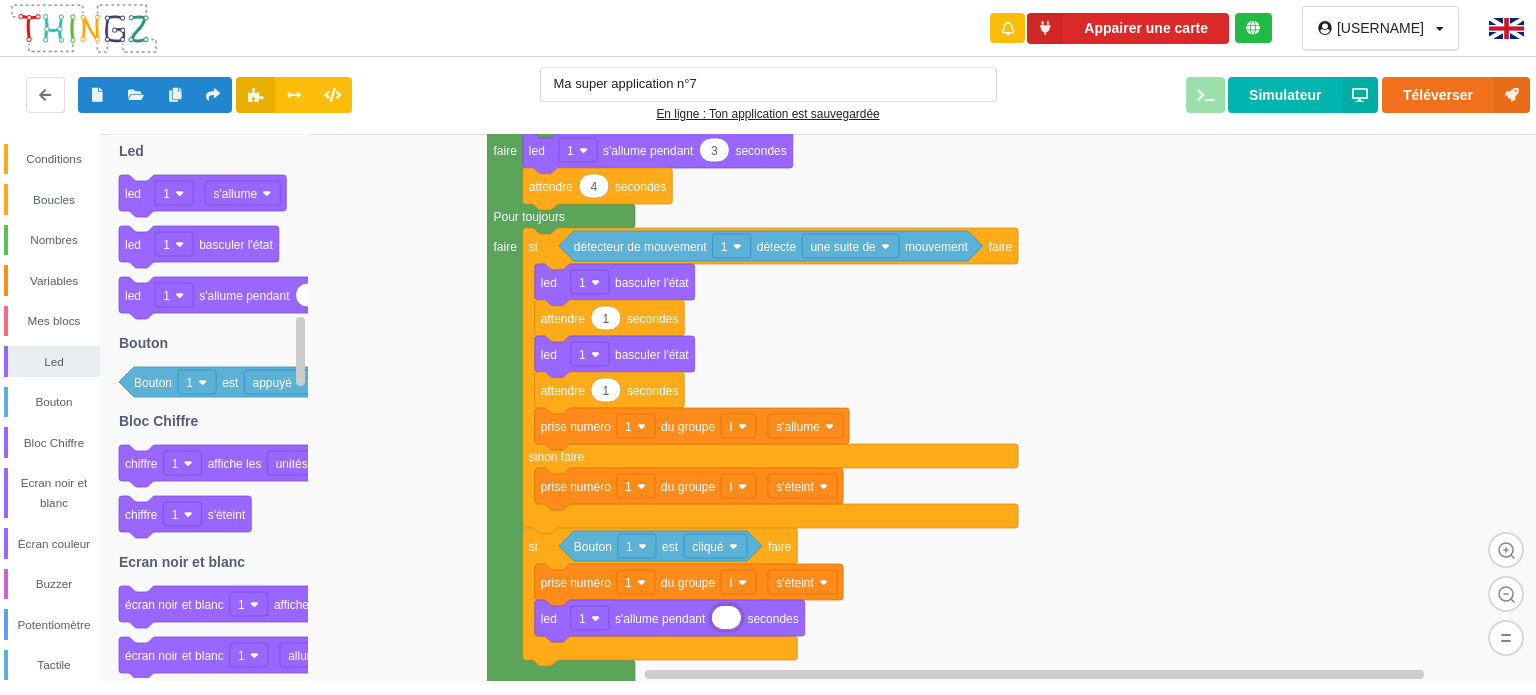 type on "2" 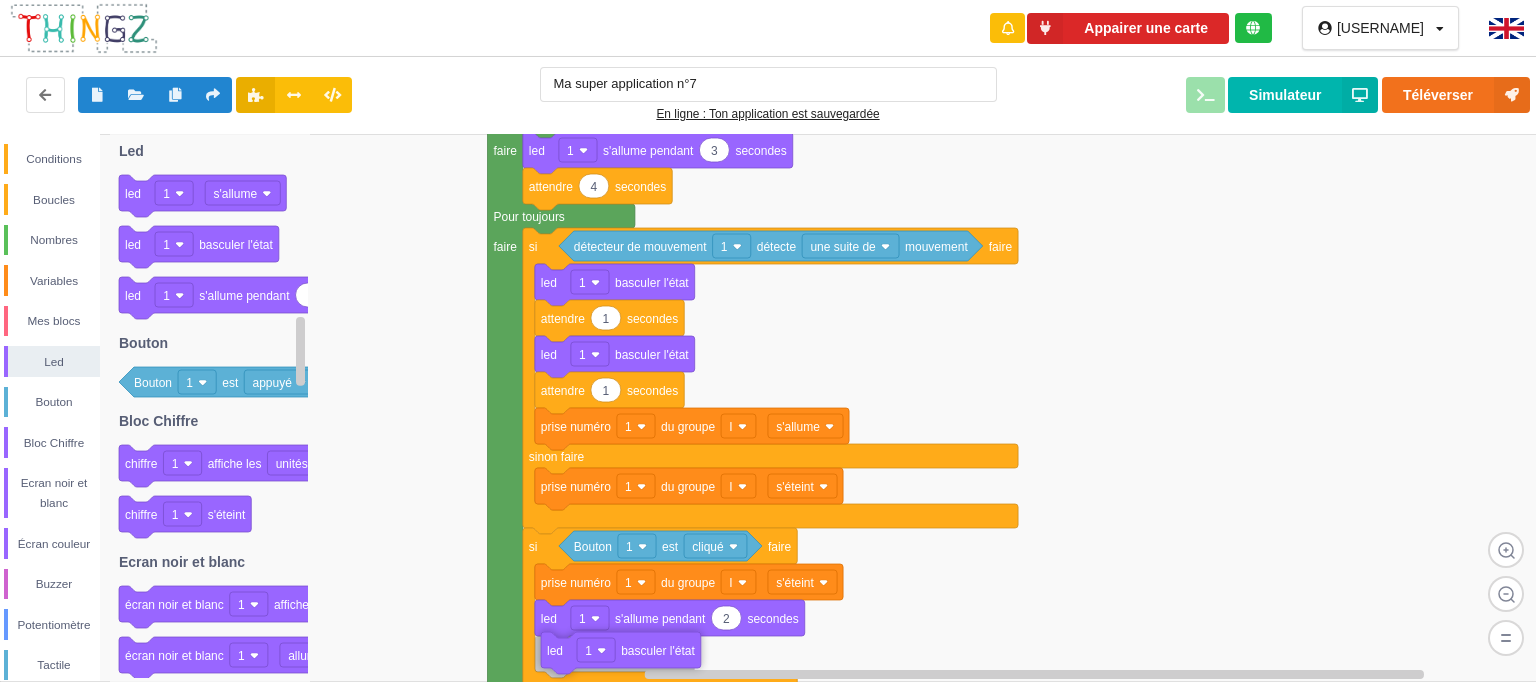 drag, startPoint x: 138, startPoint y: 251, endPoint x: 558, endPoint y: 656, distance: 583.45953 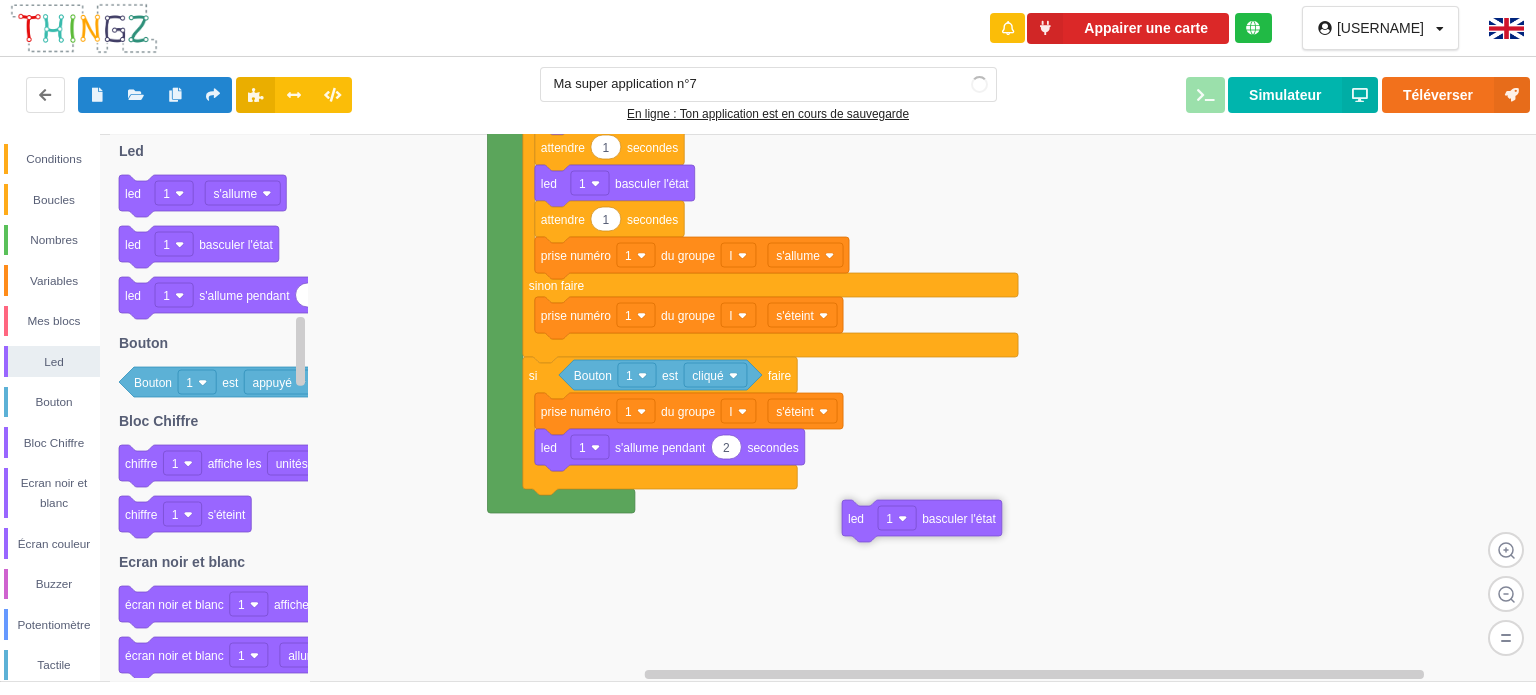 drag, startPoint x: 630, startPoint y: 487, endPoint x: 974, endPoint y: 530, distance: 346.6771 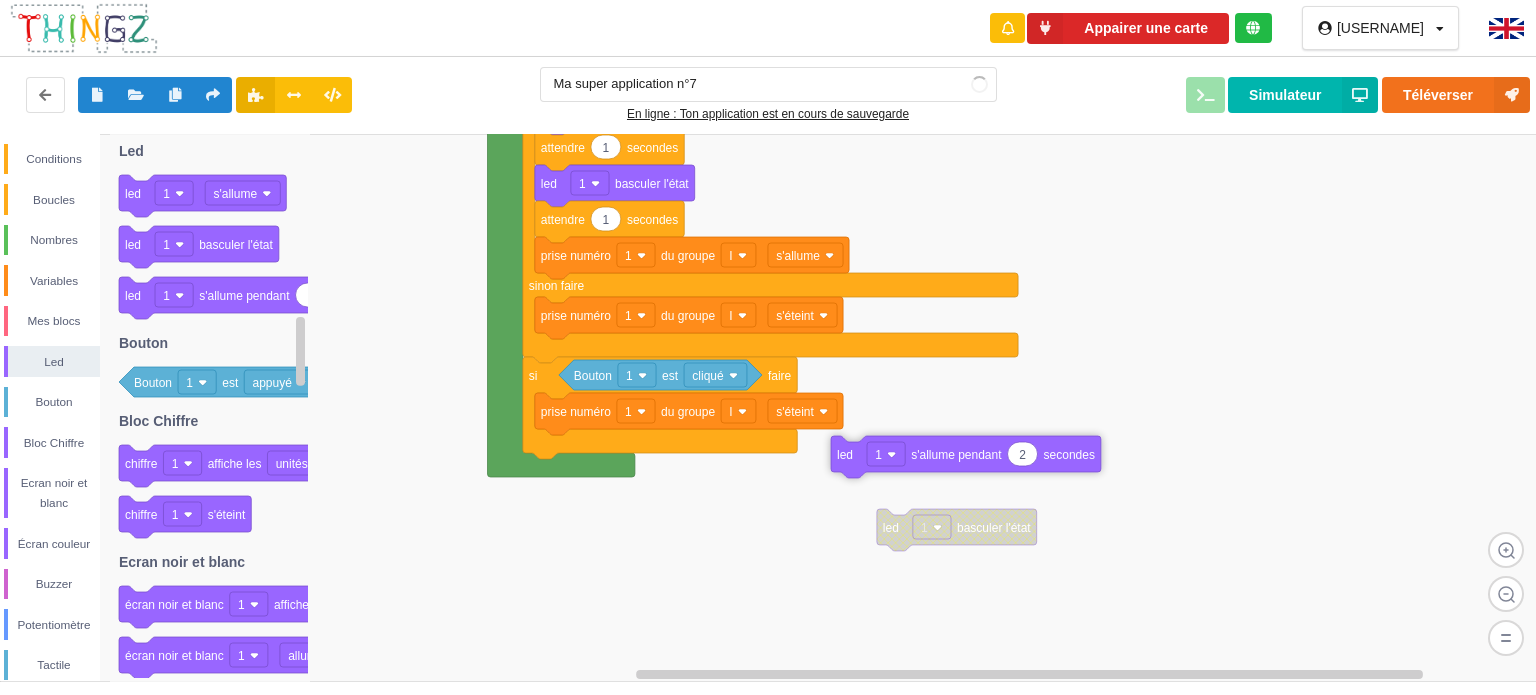 drag, startPoint x: 756, startPoint y: 448, endPoint x: 1308, endPoint y: 424, distance: 552.5215 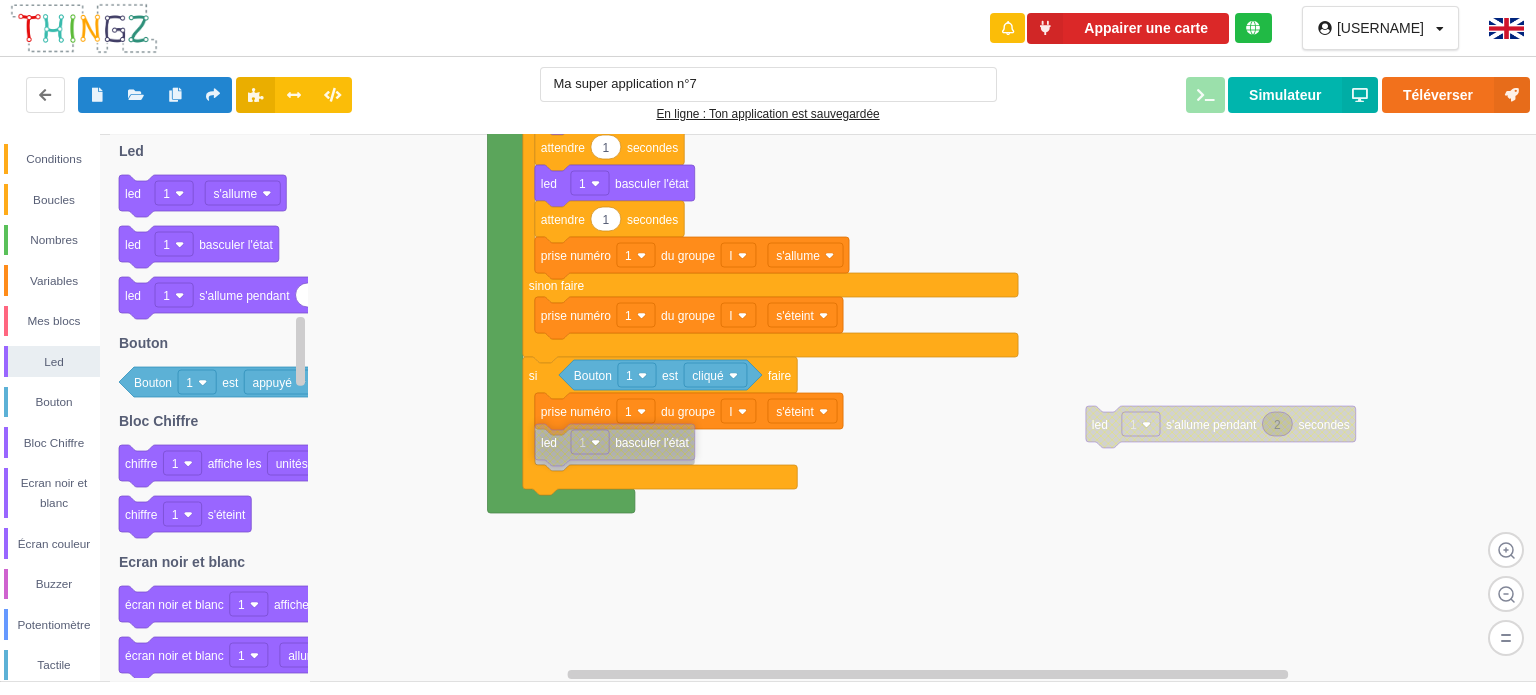 drag, startPoint x: 980, startPoint y: 538, endPoint x: 643, endPoint y: 456, distance: 346.83282 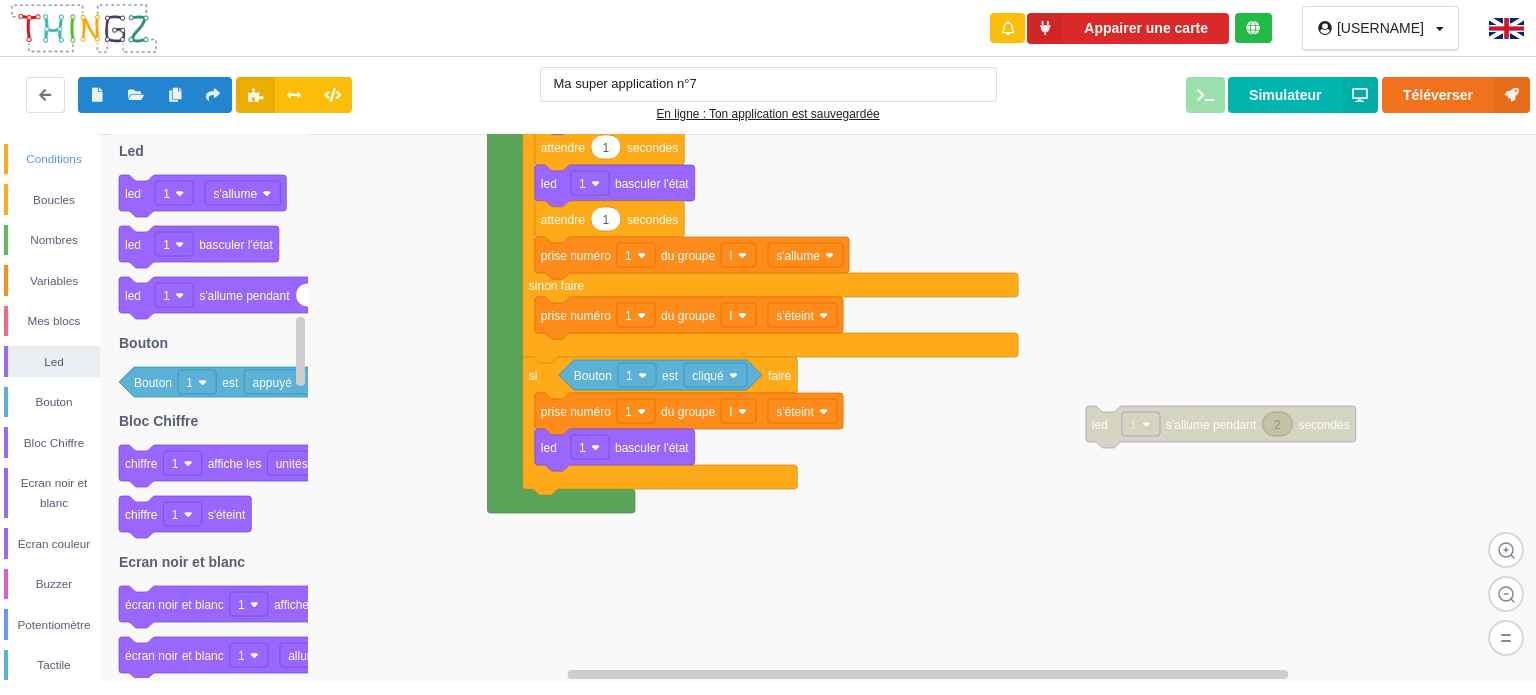 click on "Conditions" at bounding box center [54, 159] 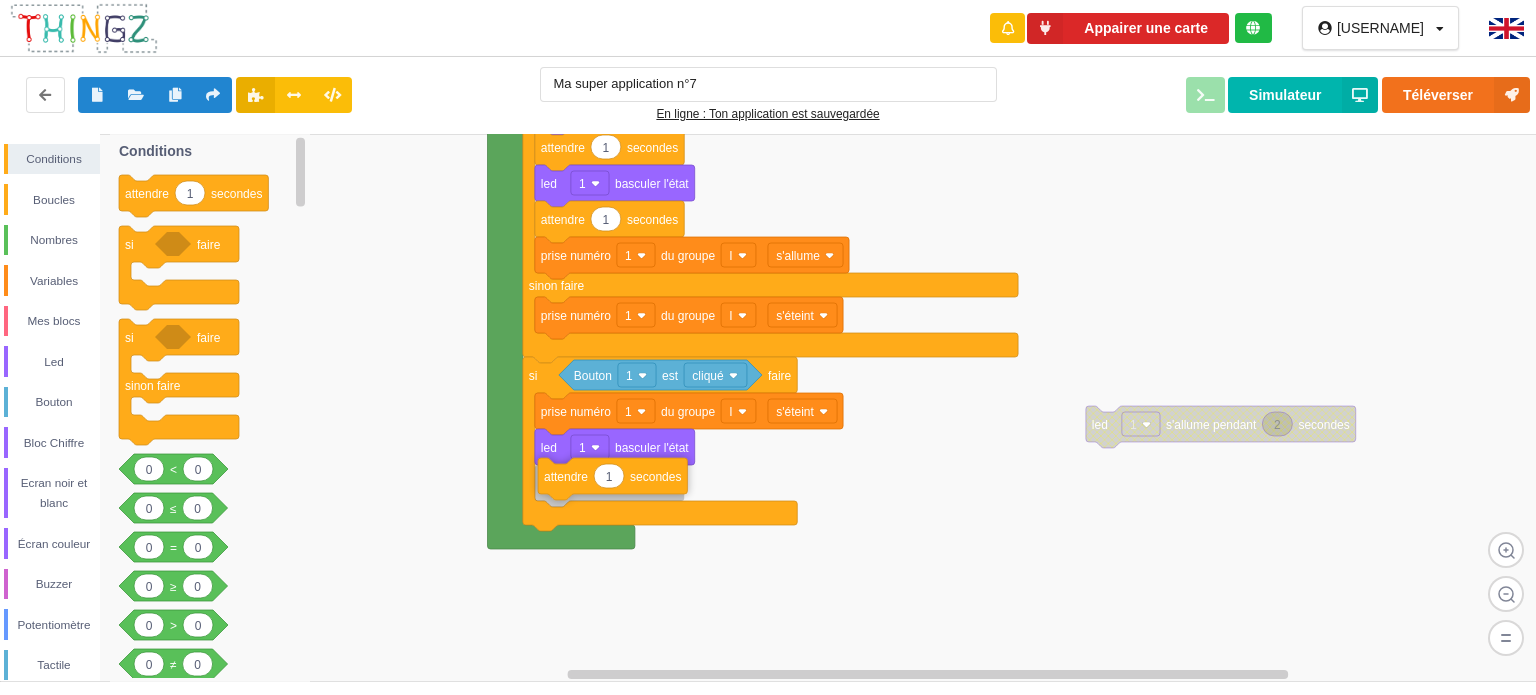 drag, startPoint x: 148, startPoint y: 191, endPoint x: 571, endPoint y: 481, distance: 512.8635 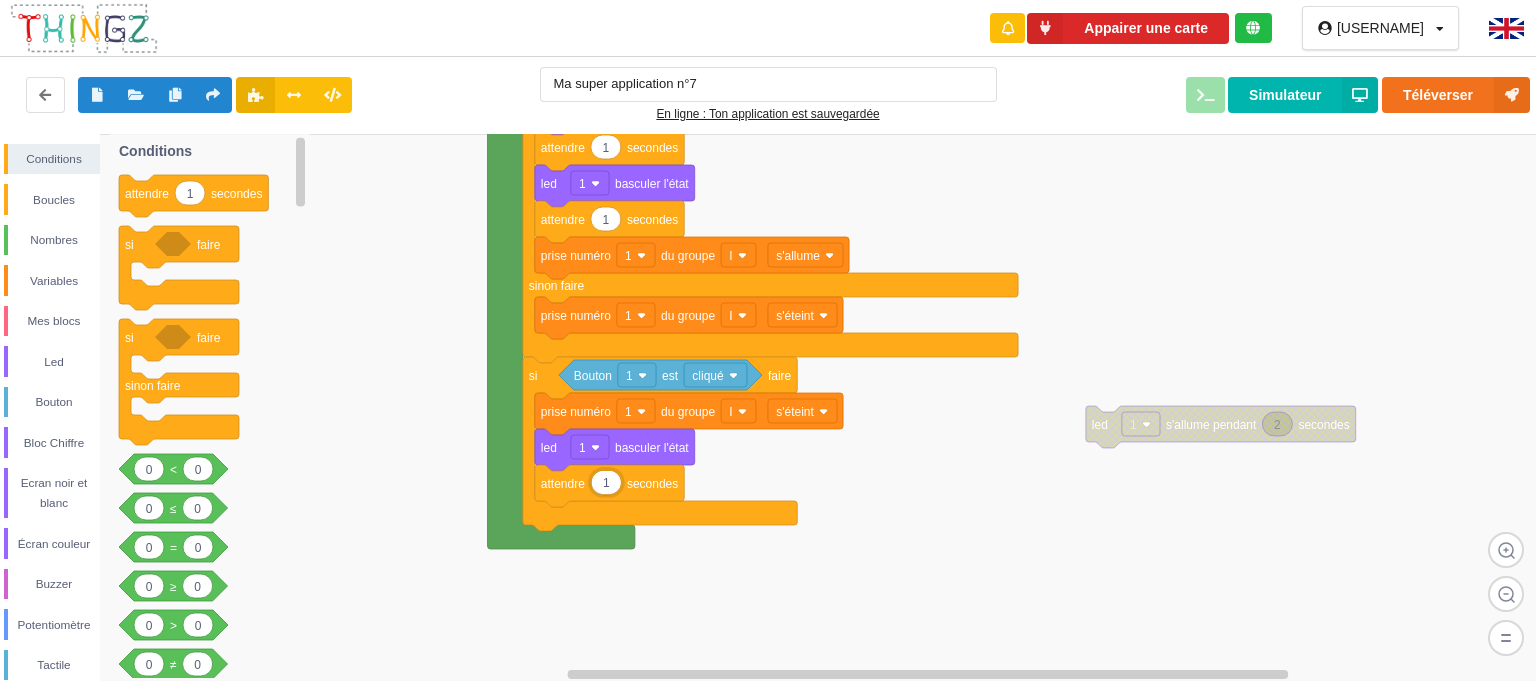 type on "2" 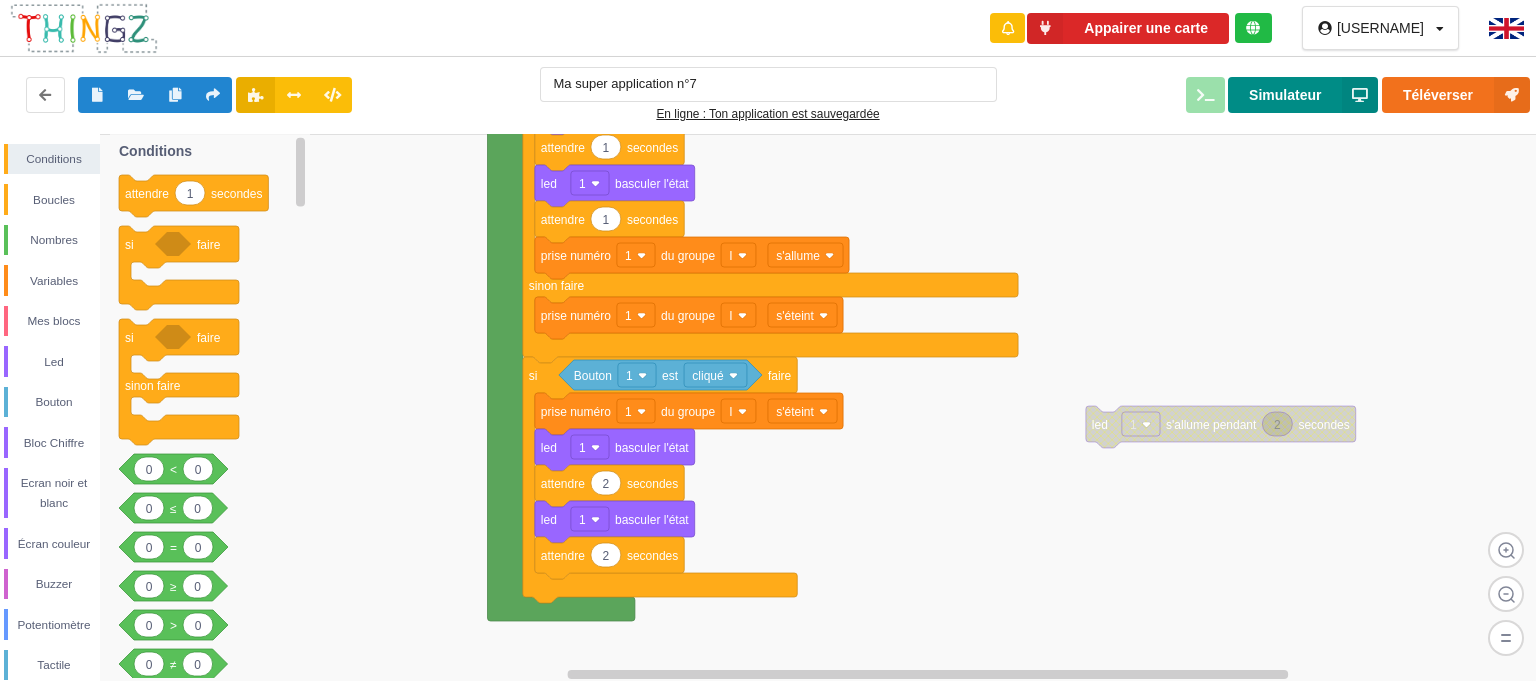 click on "Simulateur" at bounding box center (1303, 95) 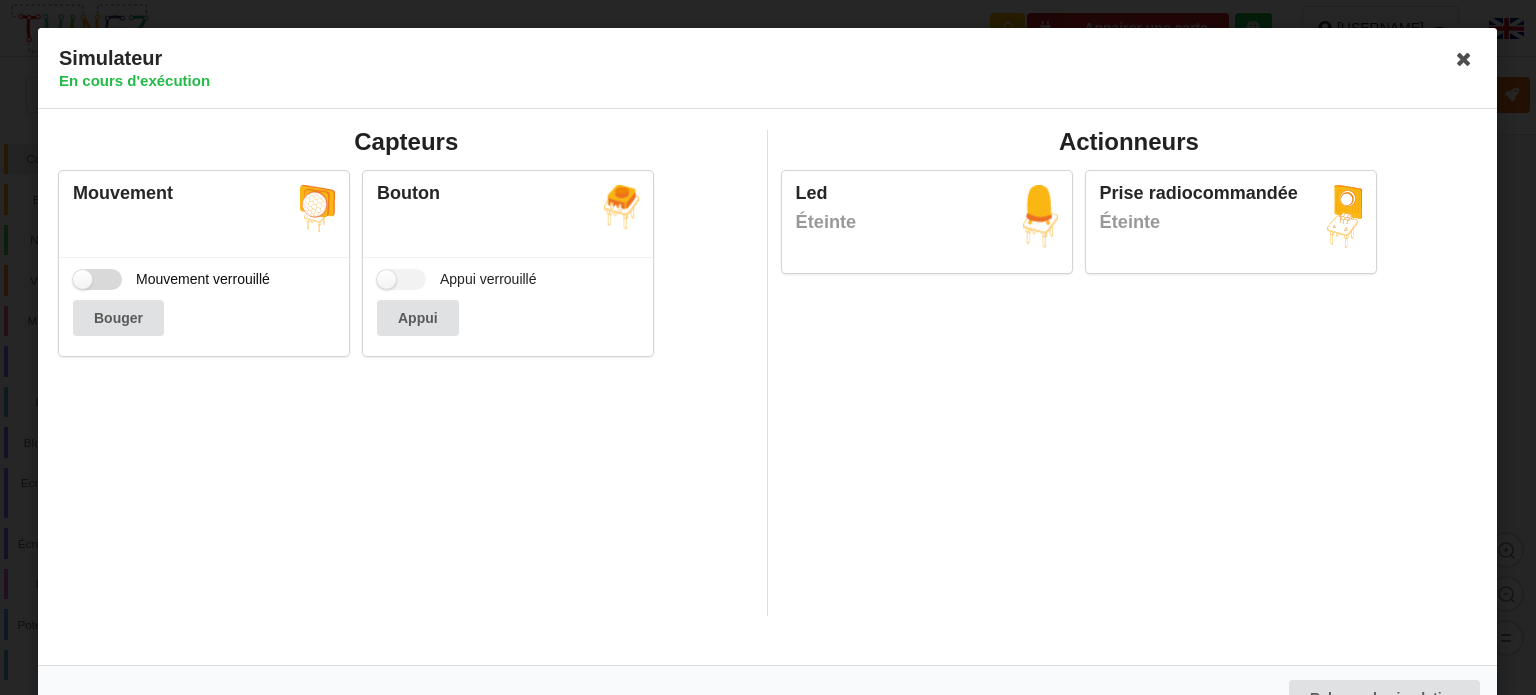 click on "Mouvement verrouillé" at bounding box center (171, 279) 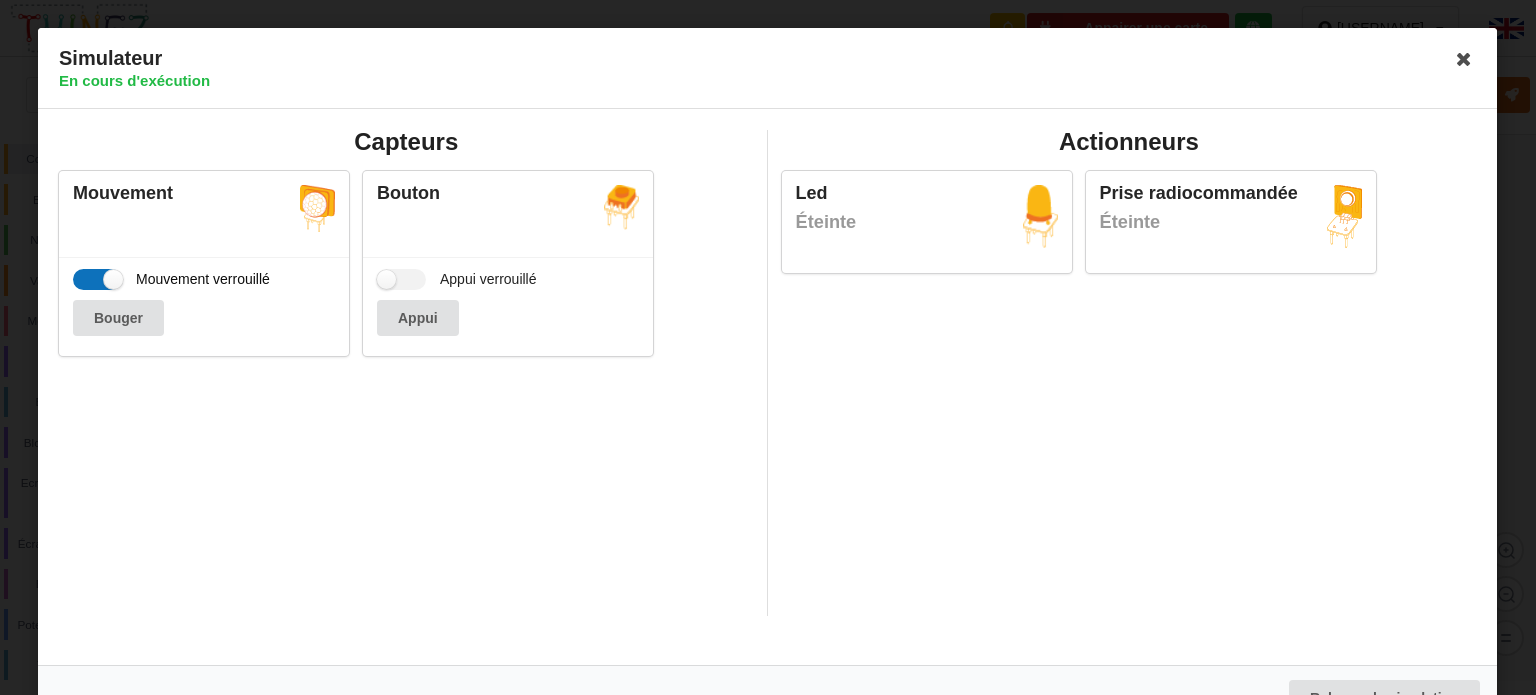 checkbox on "true" 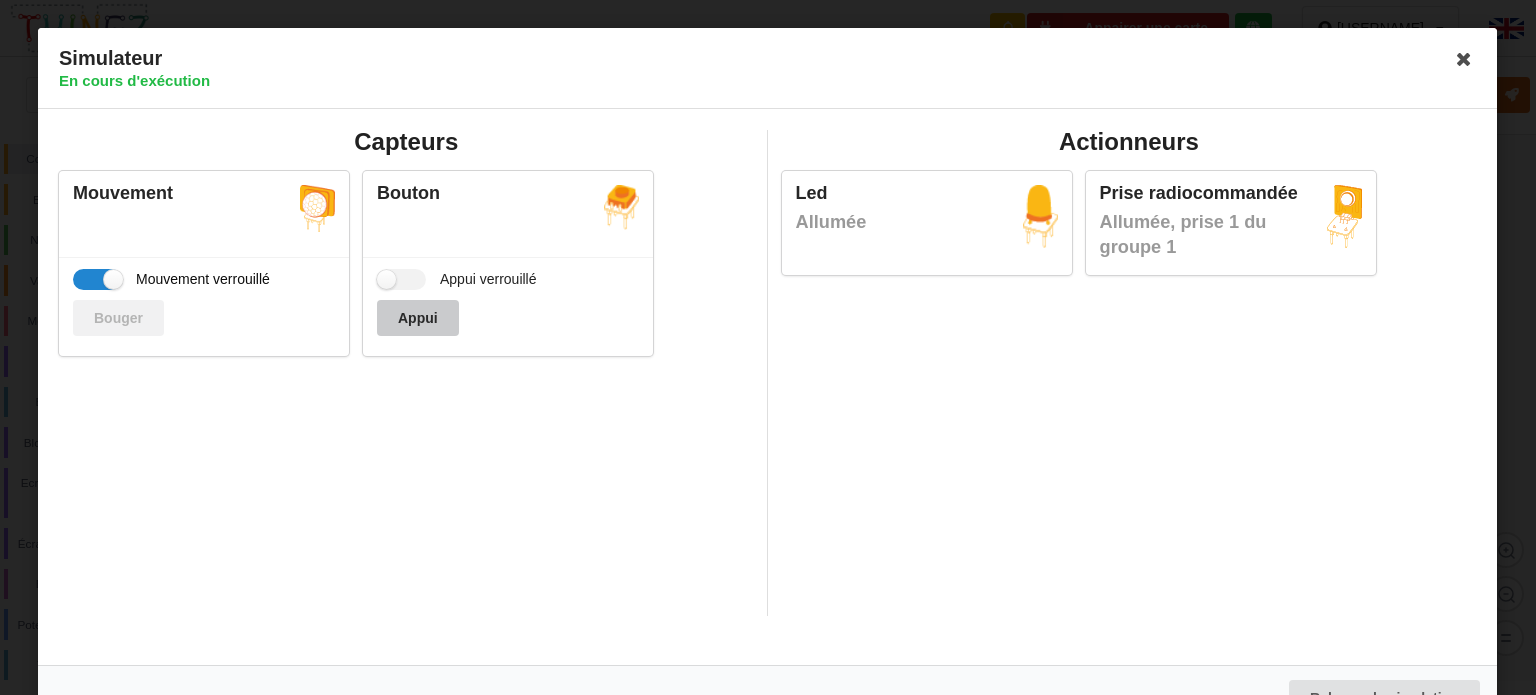 click on "Appui" at bounding box center (418, 318) 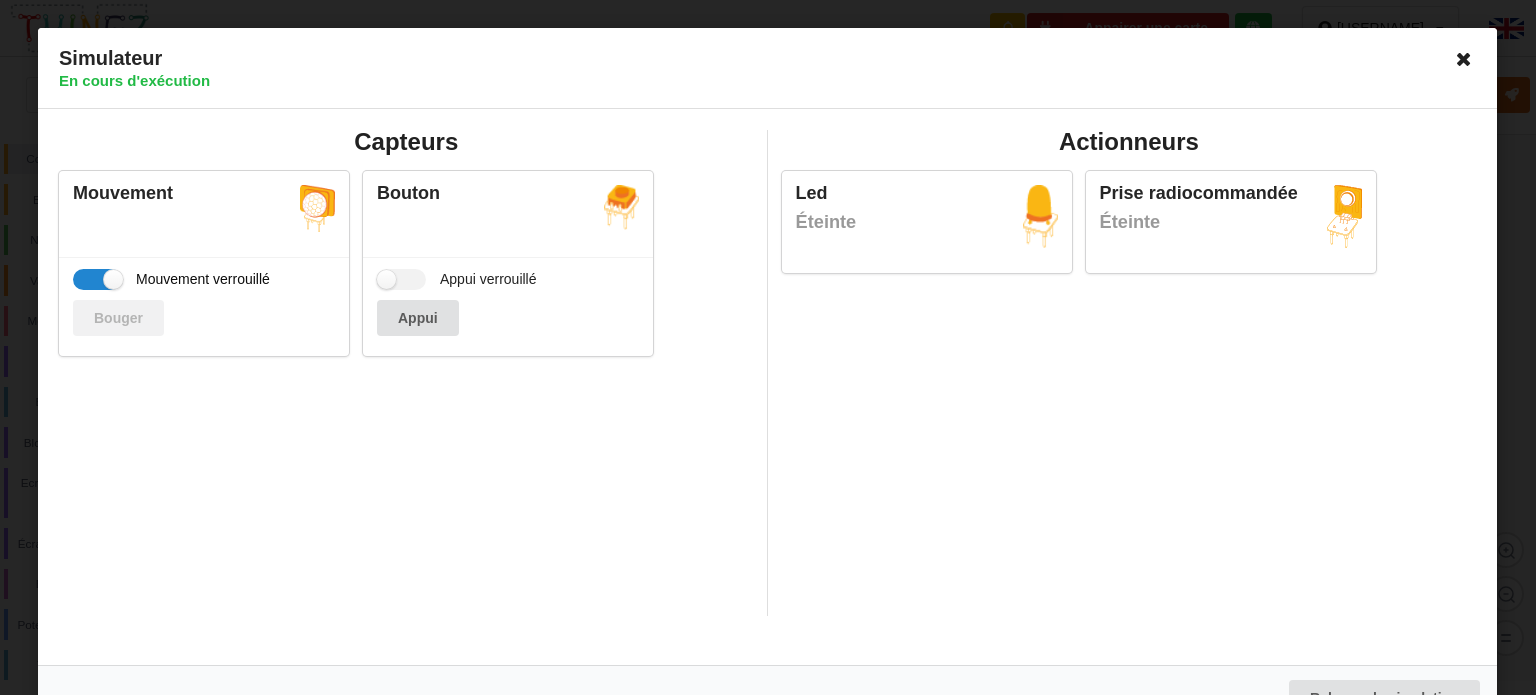 click at bounding box center [1465, 59] 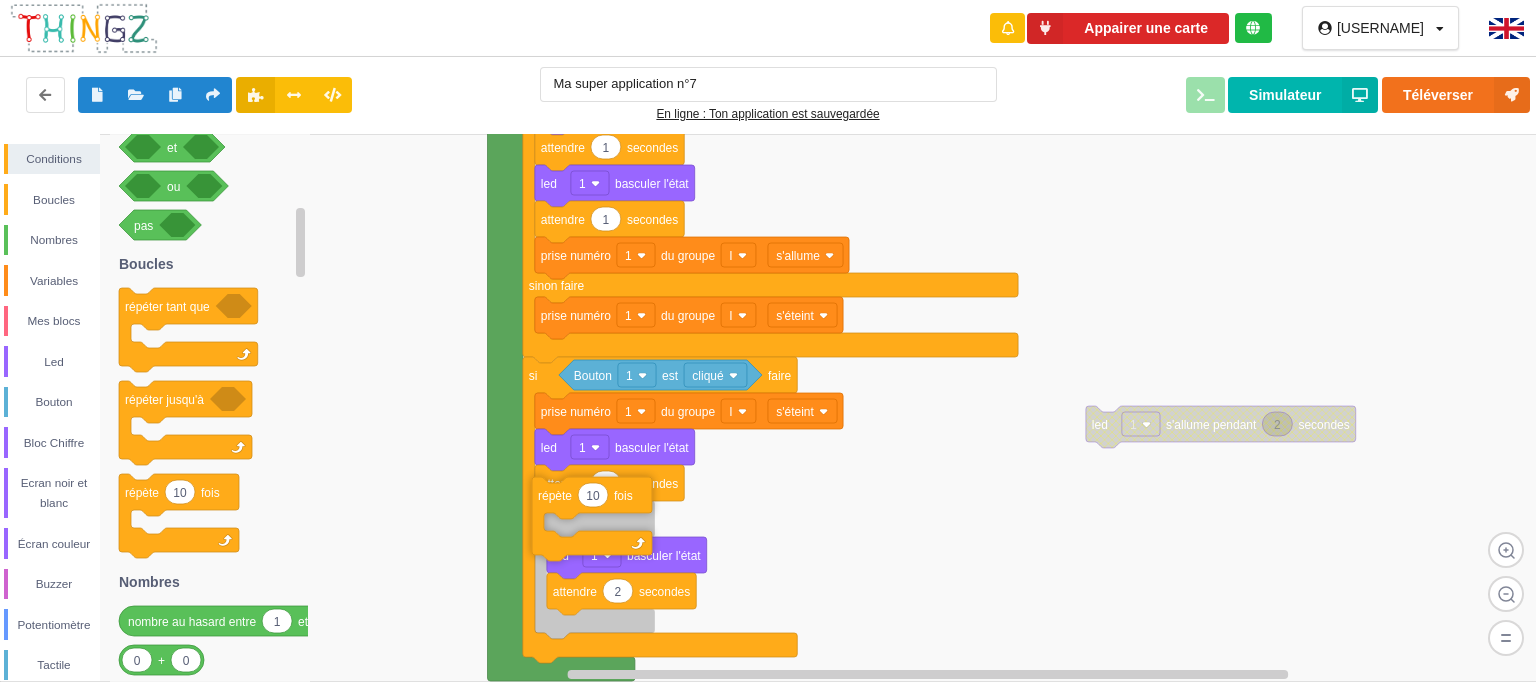 drag, startPoint x: 144, startPoint y: 493, endPoint x: 557, endPoint y: 498, distance: 413.03027 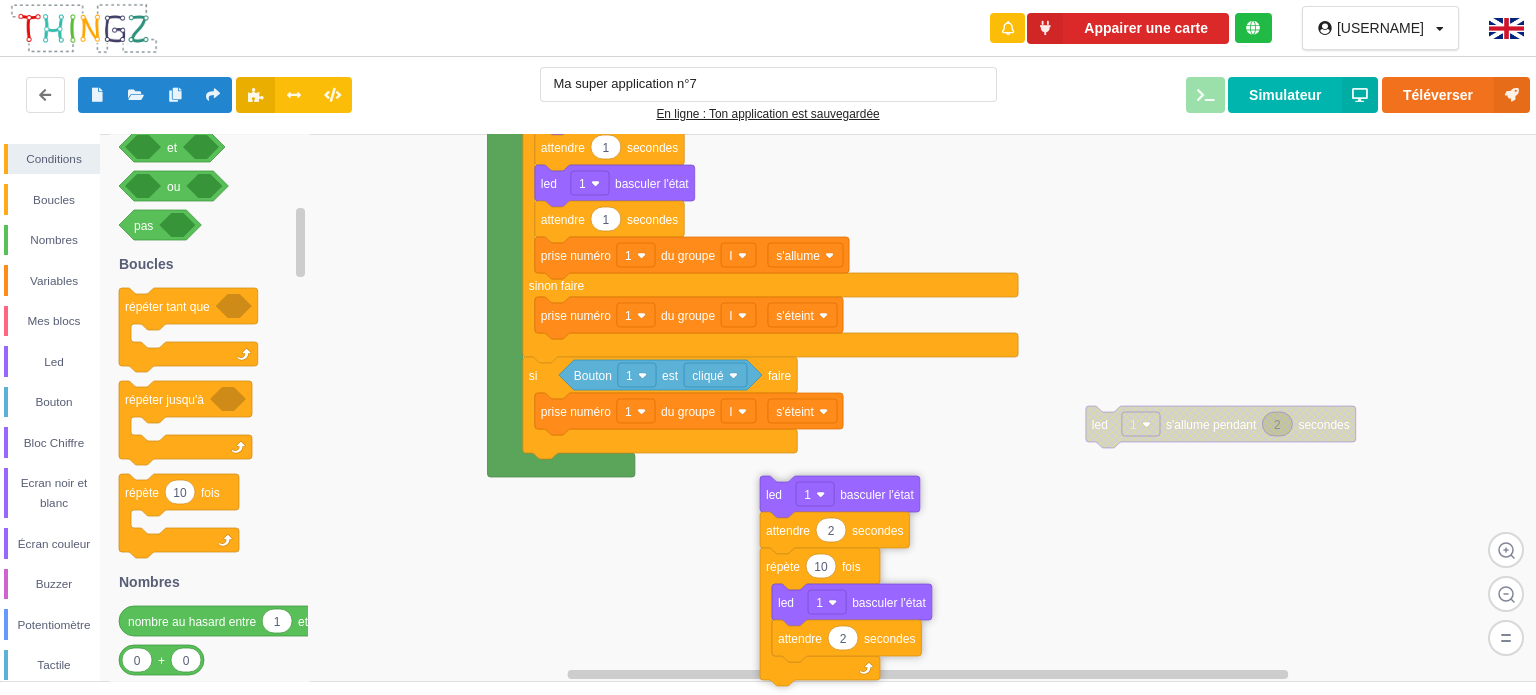 drag, startPoint x: 548, startPoint y: 445, endPoint x: 898, endPoint y: 514, distance: 356.7366 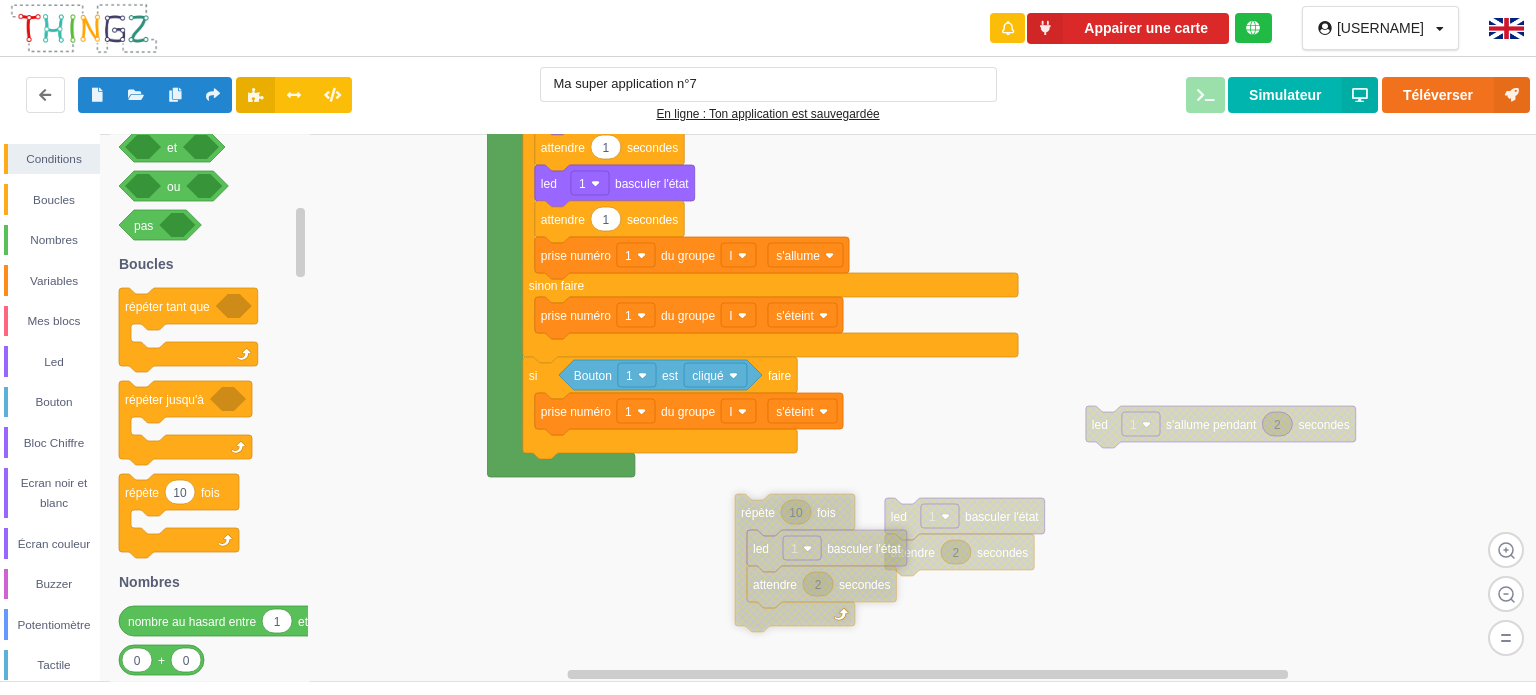 drag, startPoint x: 904, startPoint y: 596, endPoint x: 754, endPoint y: 520, distance: 168.1547 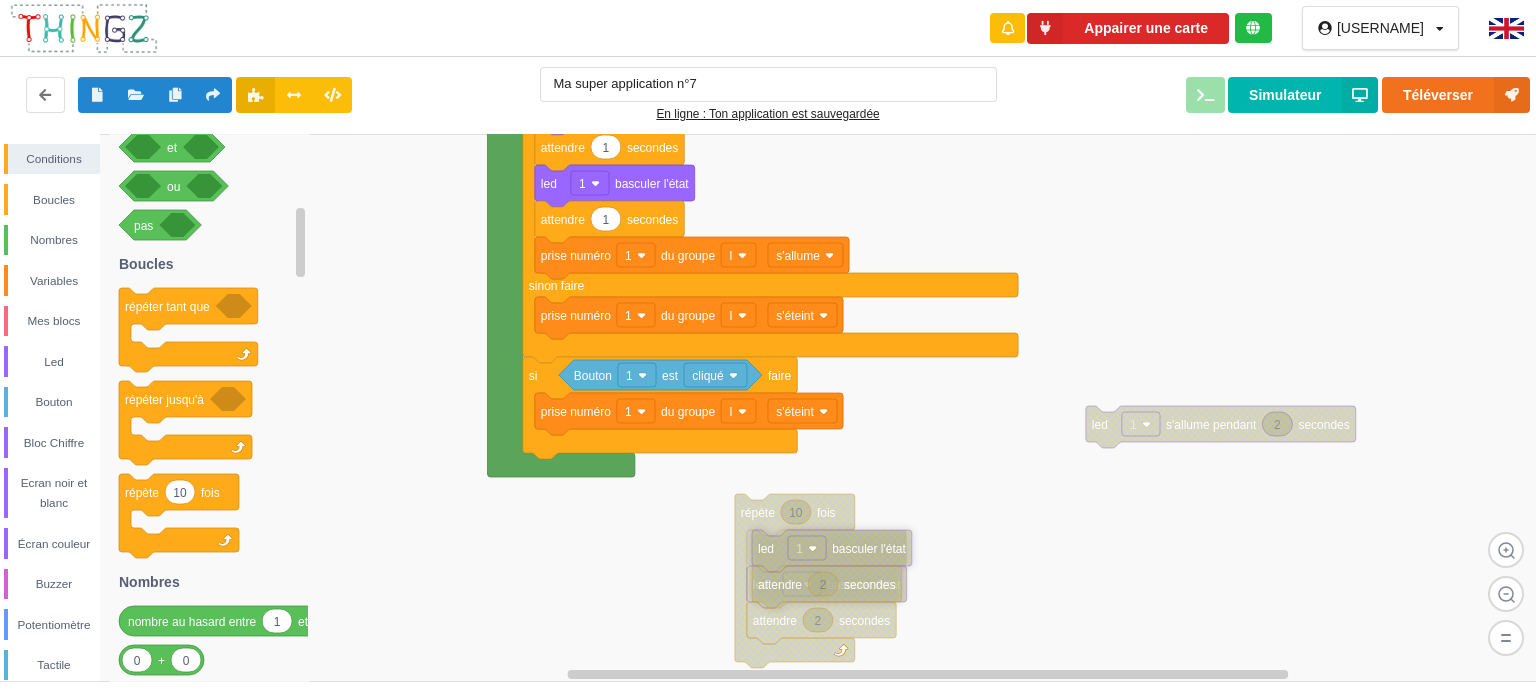 drag, startPoint x: 895, startPoint y: 516, endPoint x: 762, endPoint y: 548, distance: 136.79547 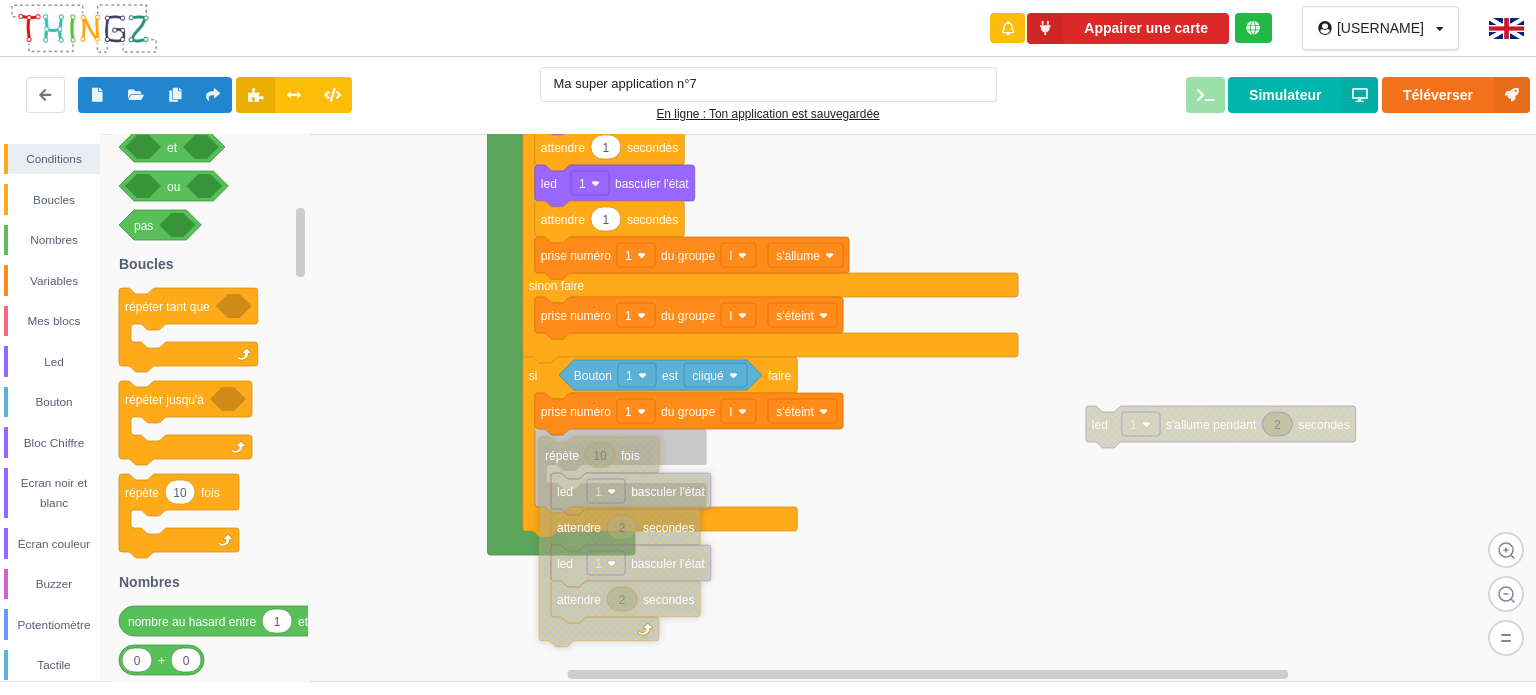 drag, startPoint x: 752, startPoint y: 520, endPoint x: 556, endPoint y: 463, distance: 204.12006 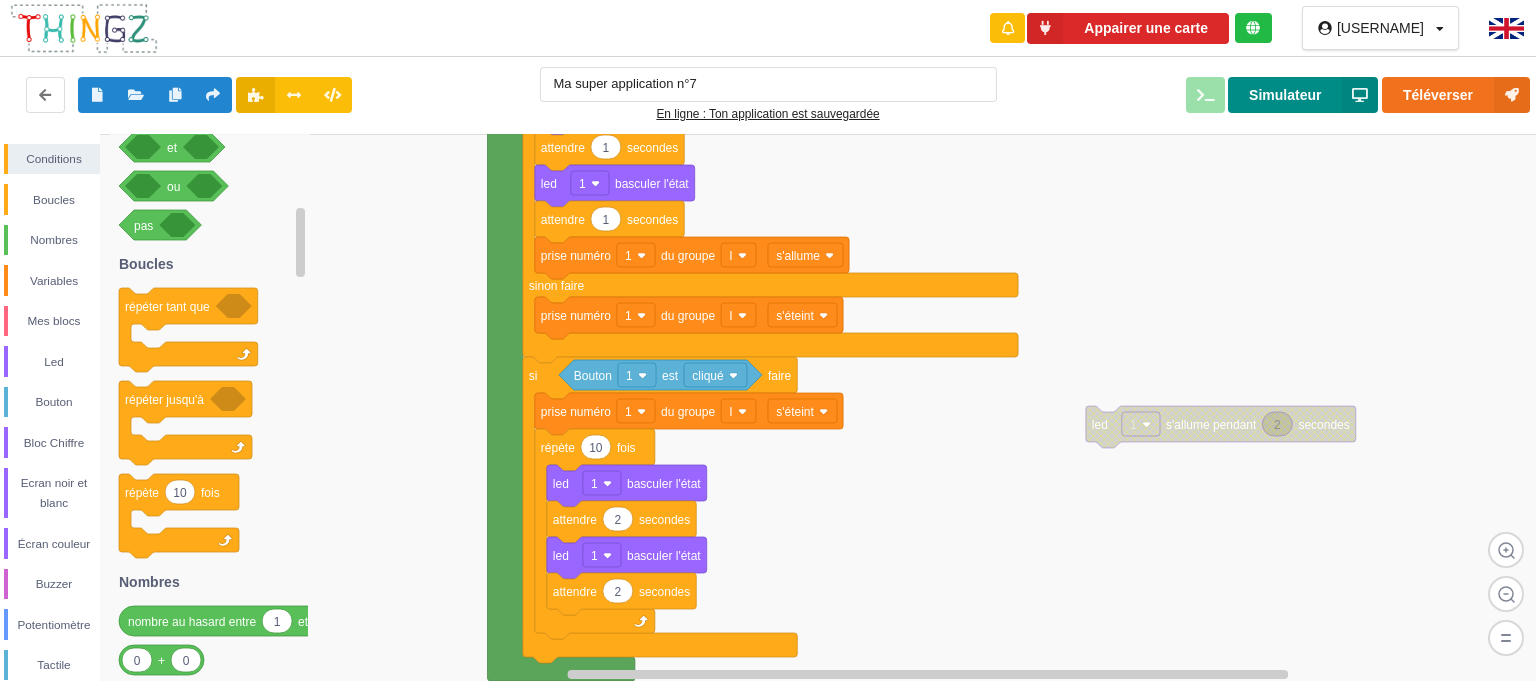 click on "Simulateur" at bounding box center (1303, 95) 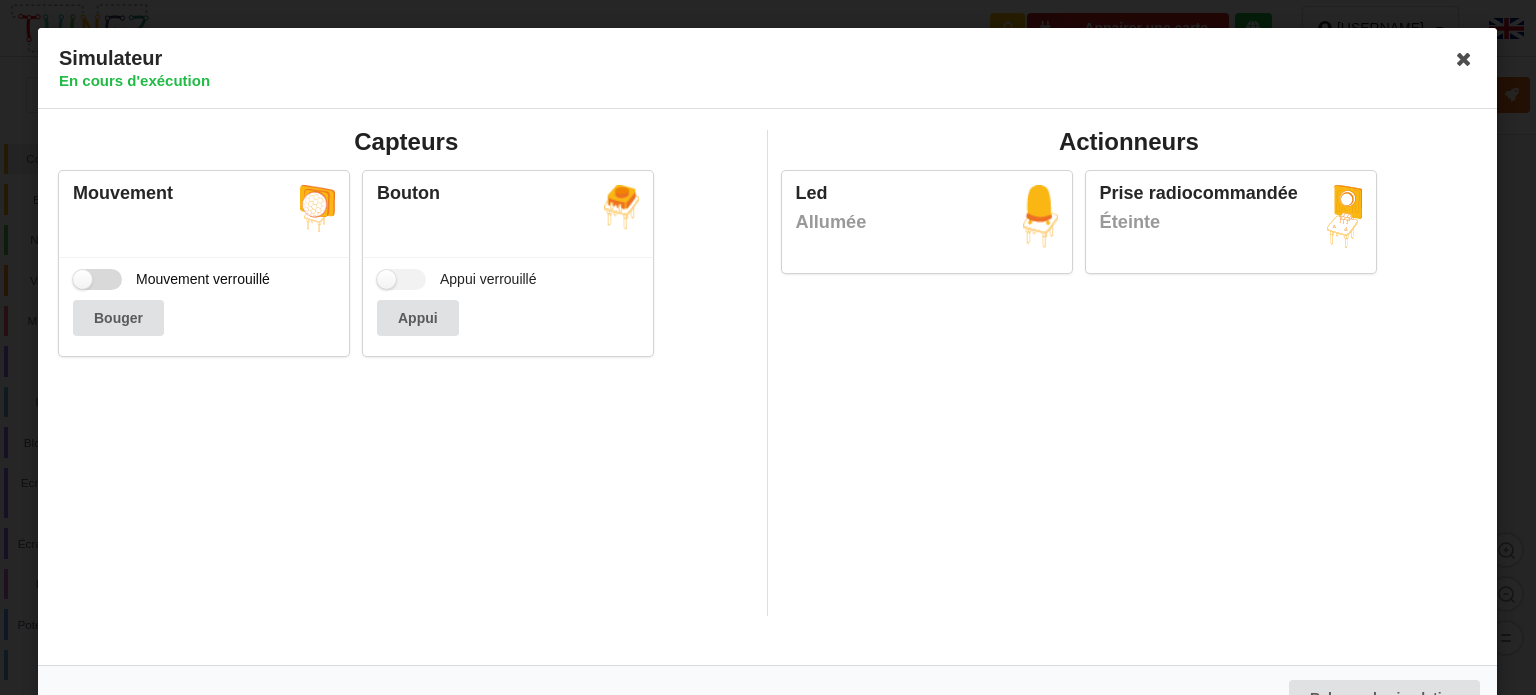 click on "Mouvement verrouillé" at bounding box center [171, 279] 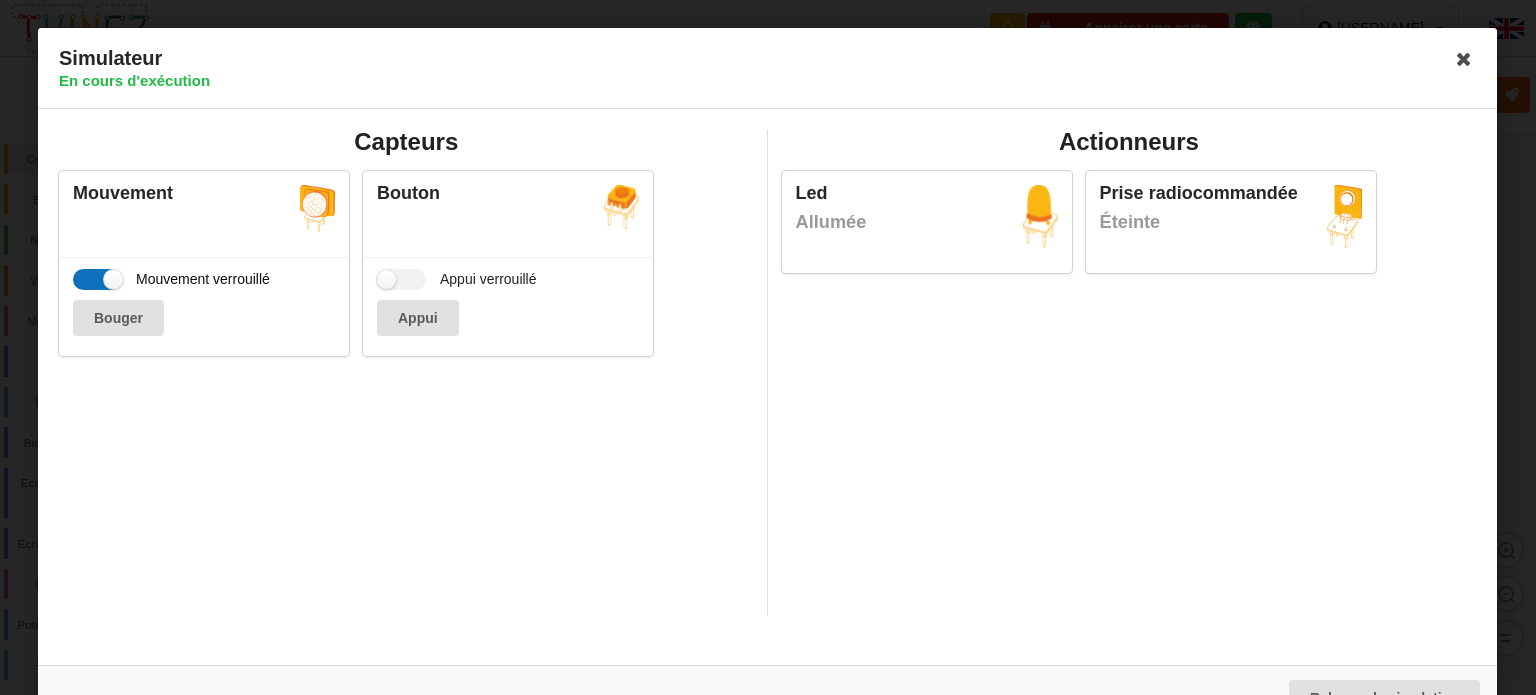 checkbox on "true" 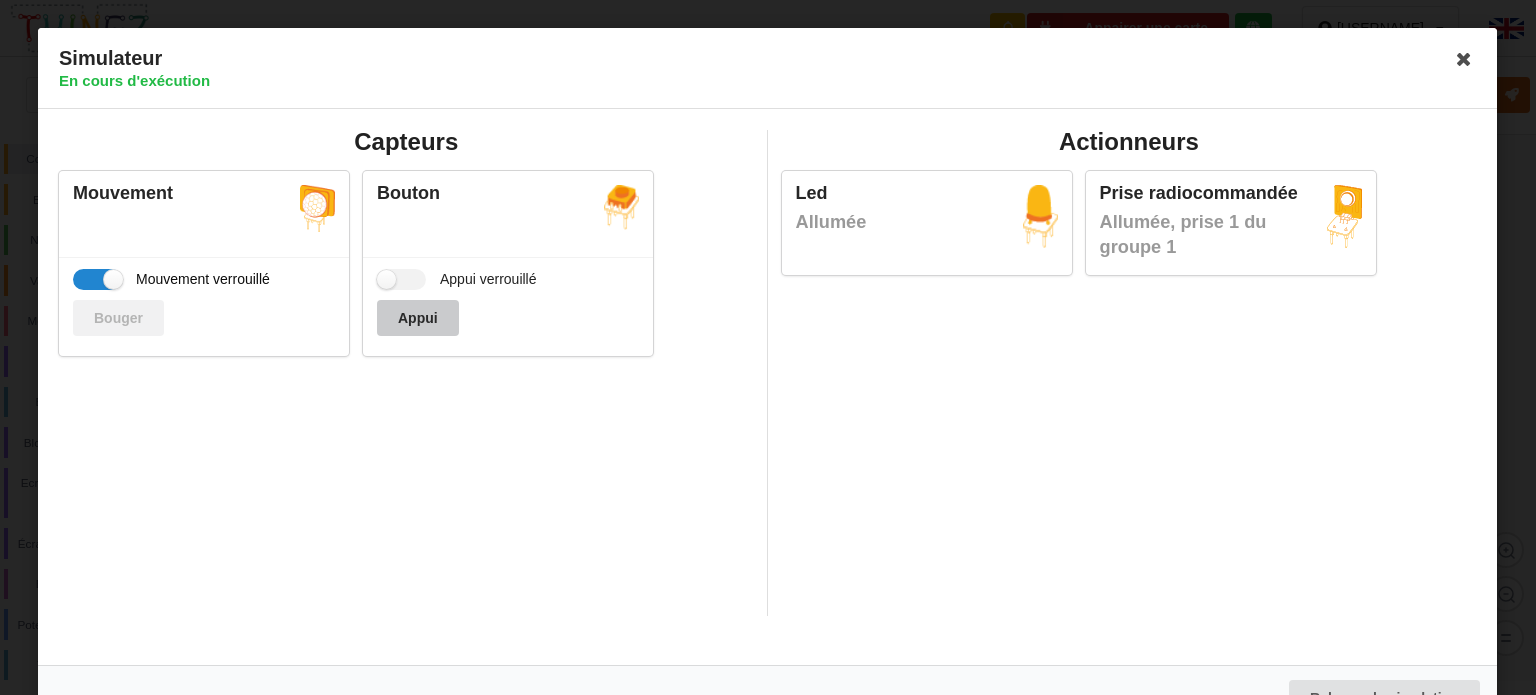 click on "Appui" at bounding box center [418, 318] 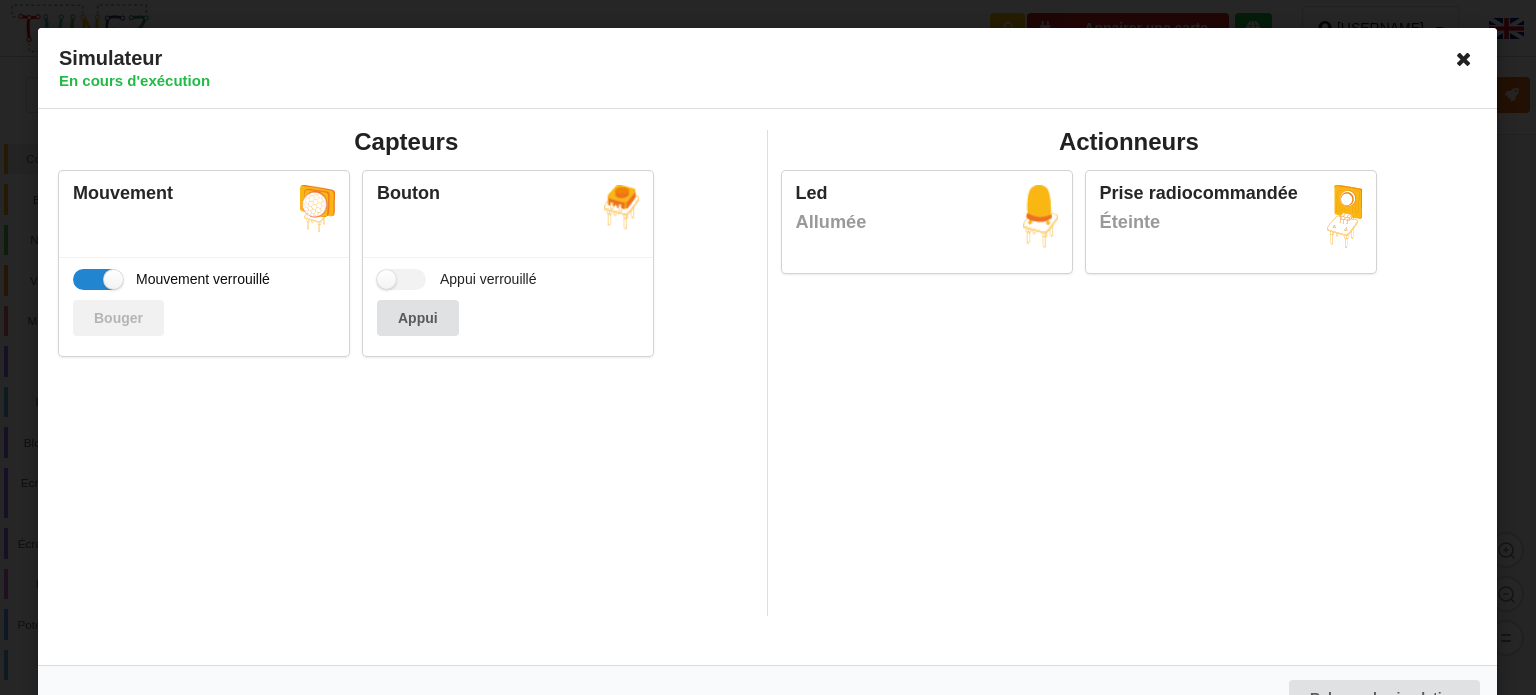 click at bounding box center (1465, 59) 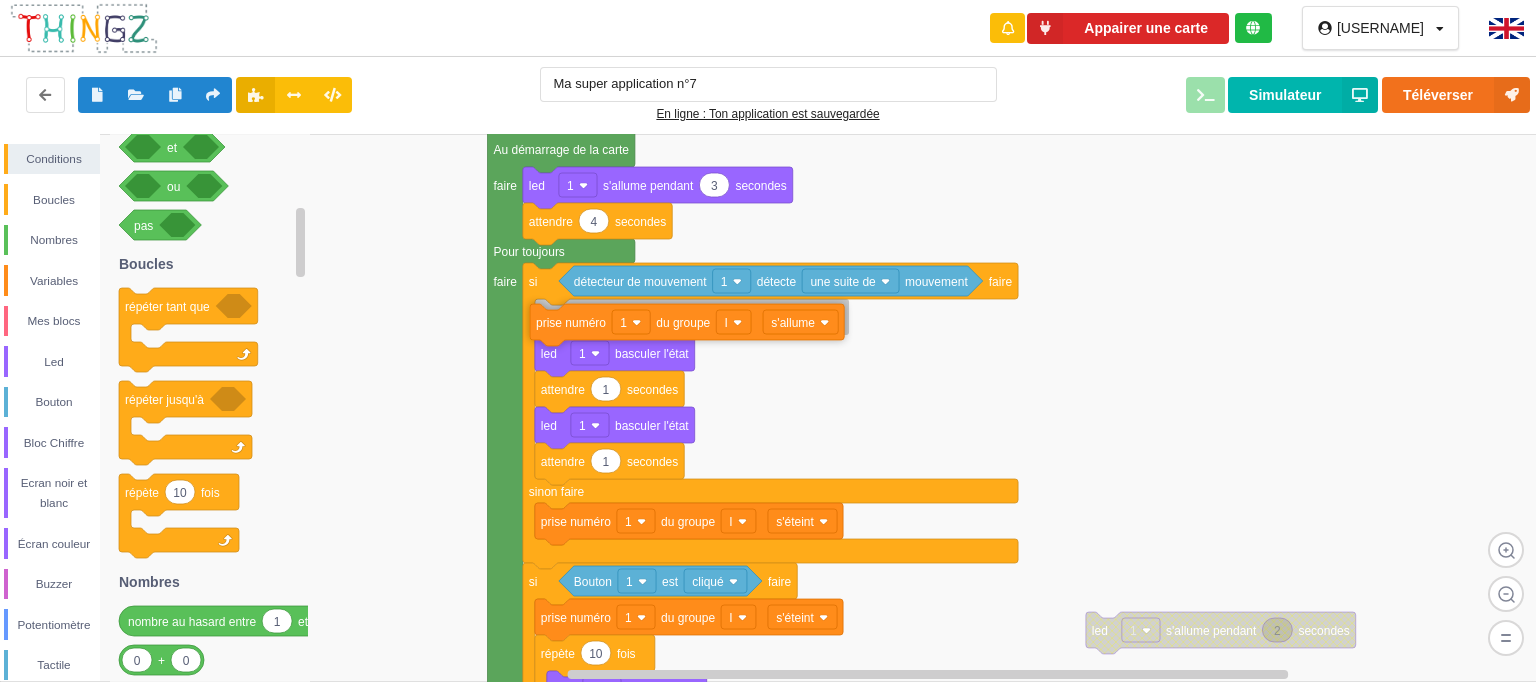 drag, startPoint x: 562, startPoint y: 468, endPoint x: 557, endPoint y: 328, distance: 140.08926 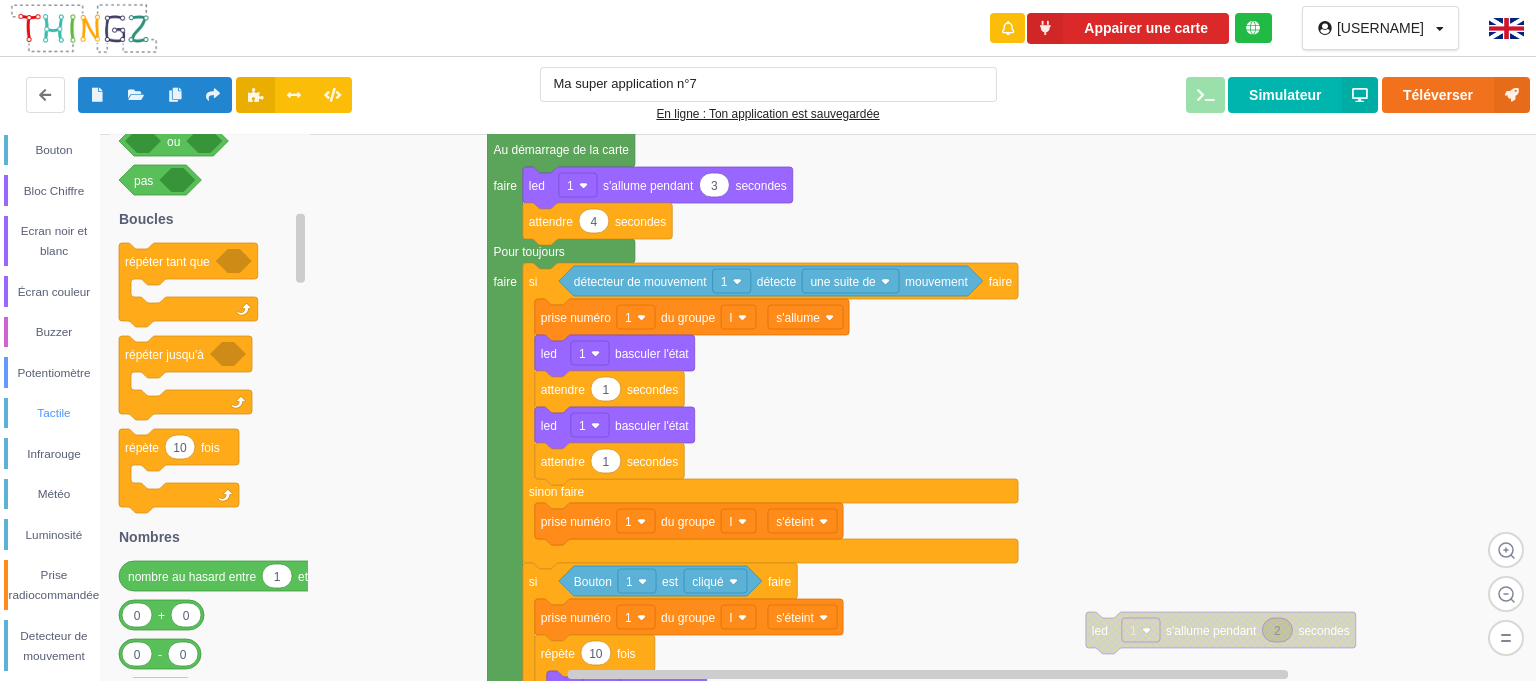 scroll, scrollTop: 264, scrollLeft: 0, axis: vertical 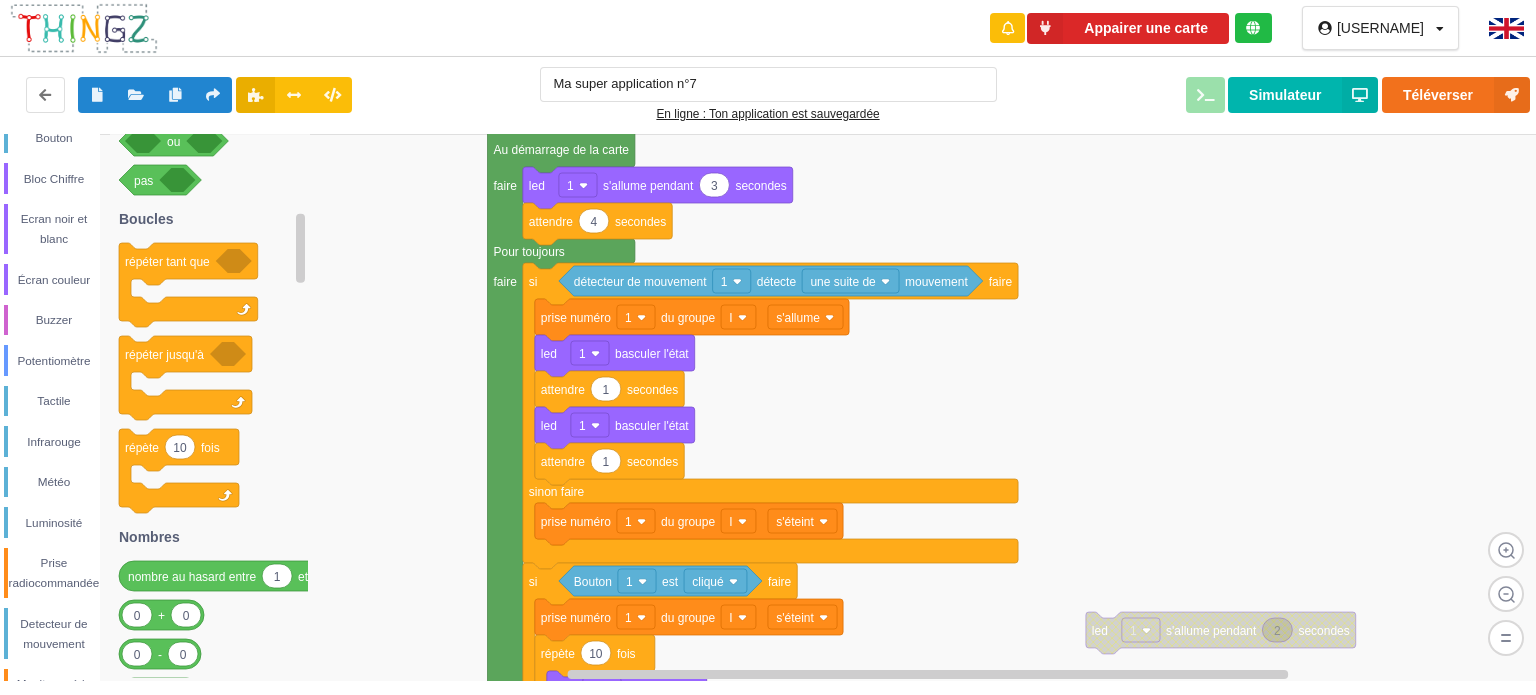 drag, startPoint x: 1081, startPoint y: 502, endPoint x: 996, endPoint y: 556, distance: 100.70253 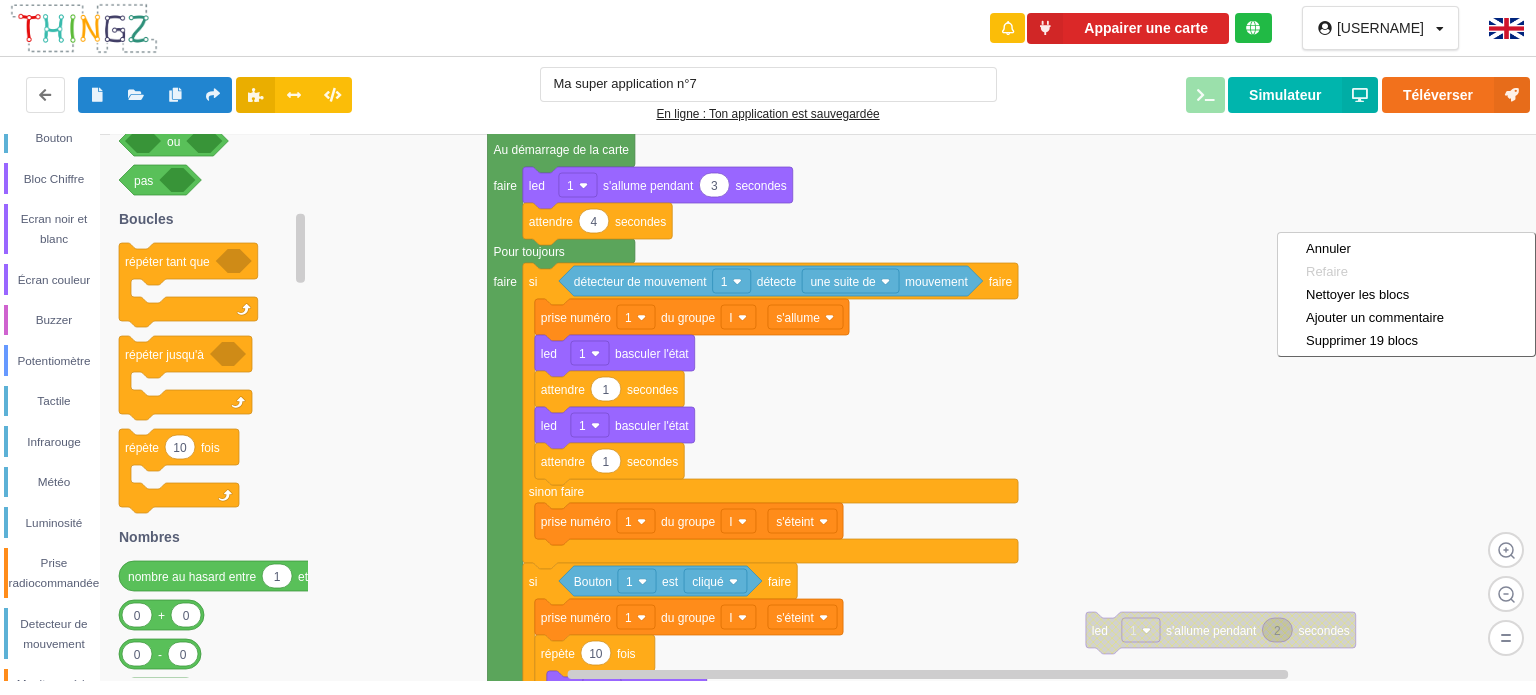 click 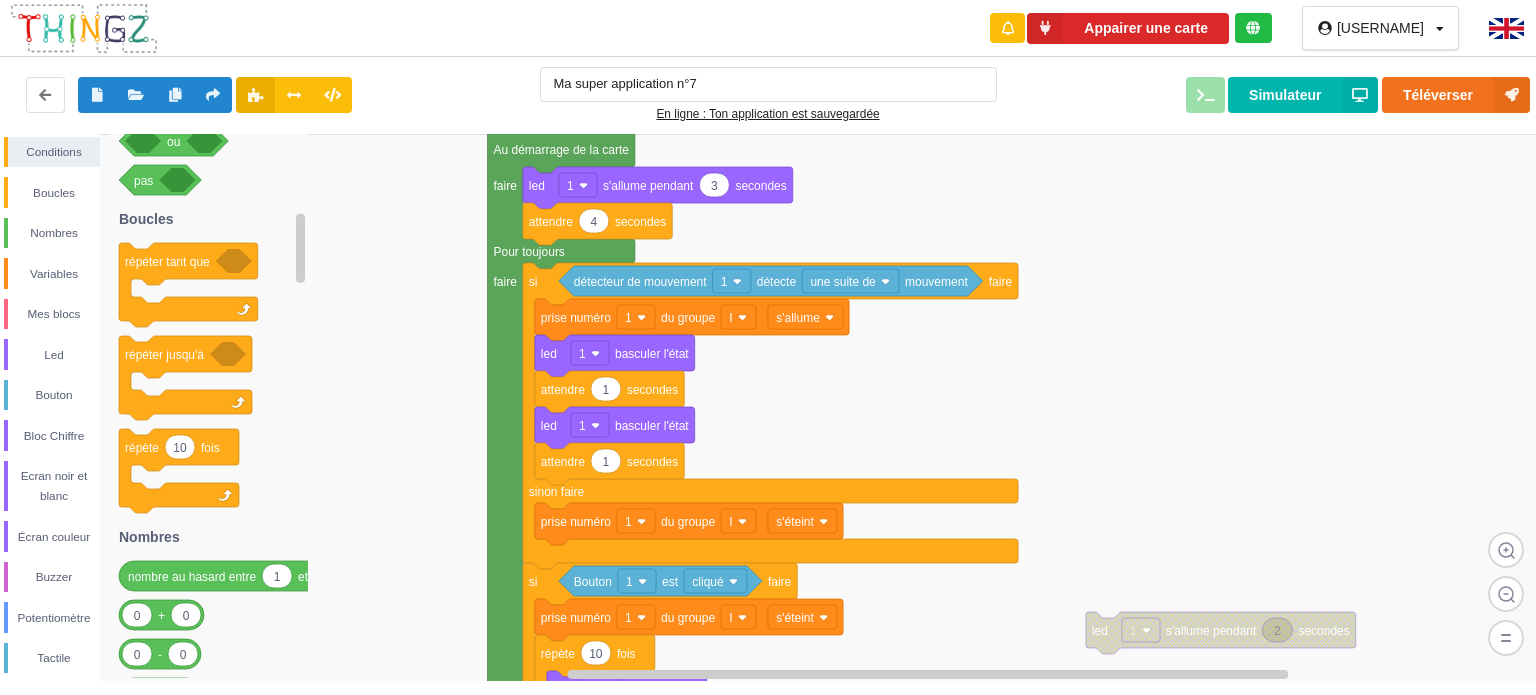 scroll, scrollTop: 0, scrollLeft: 0, axis: both 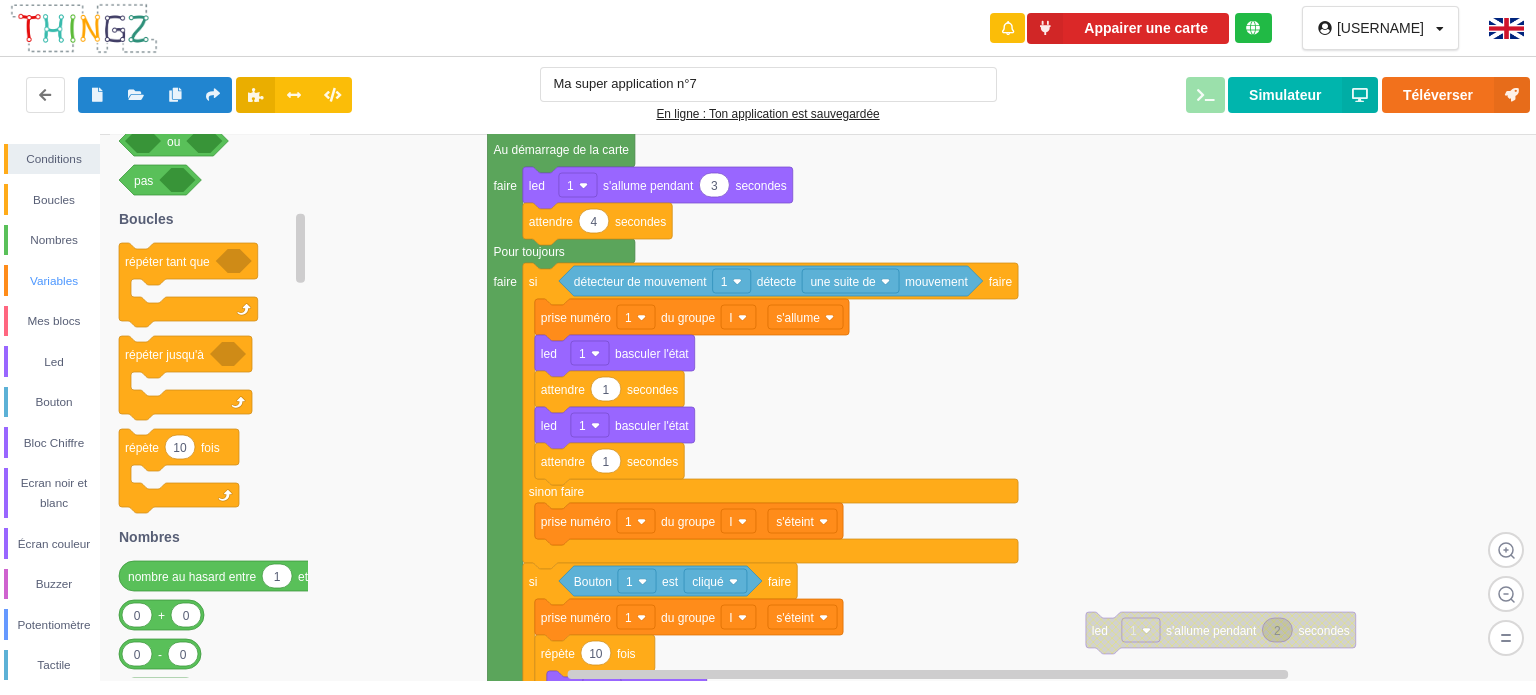 click on "Variables" at bounding box center [54, 281] 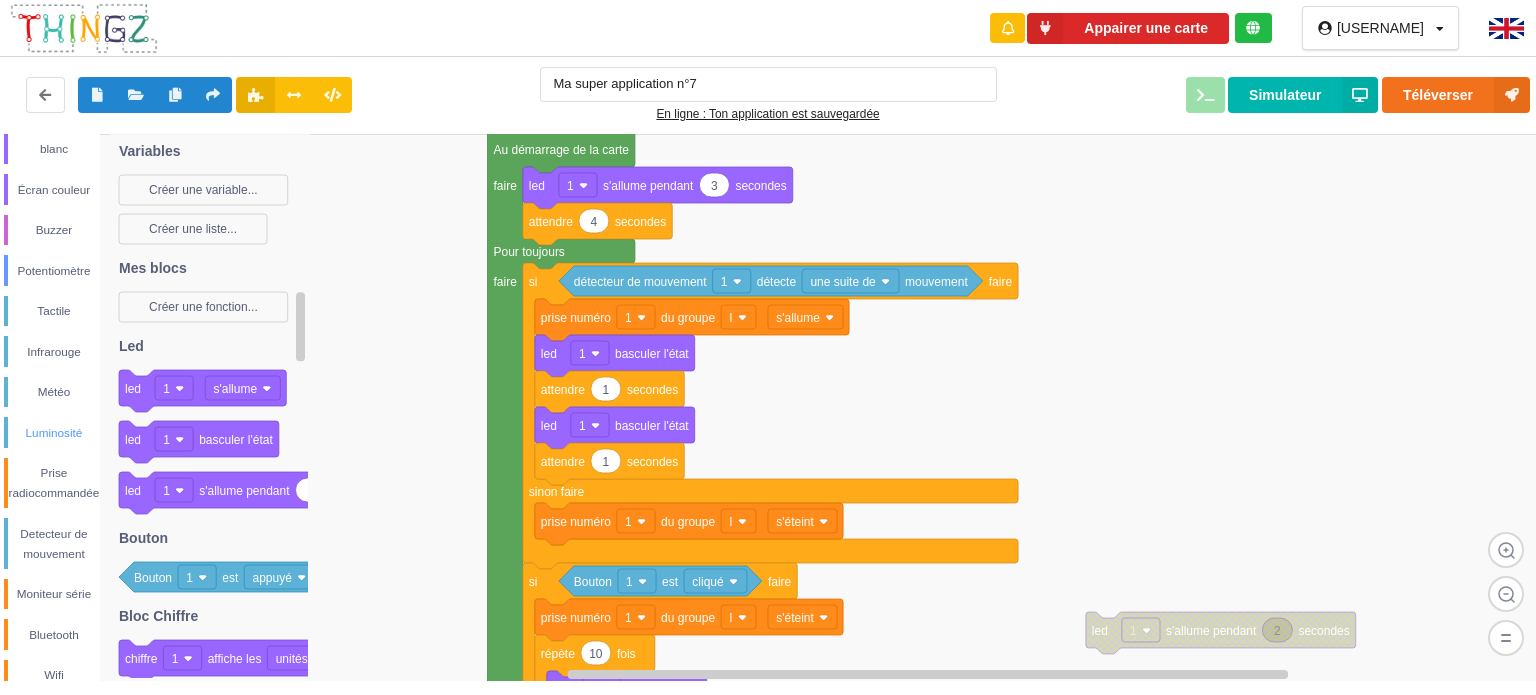 scroll, scrollTop: 353, scrollLeft: 0, axis: vertical 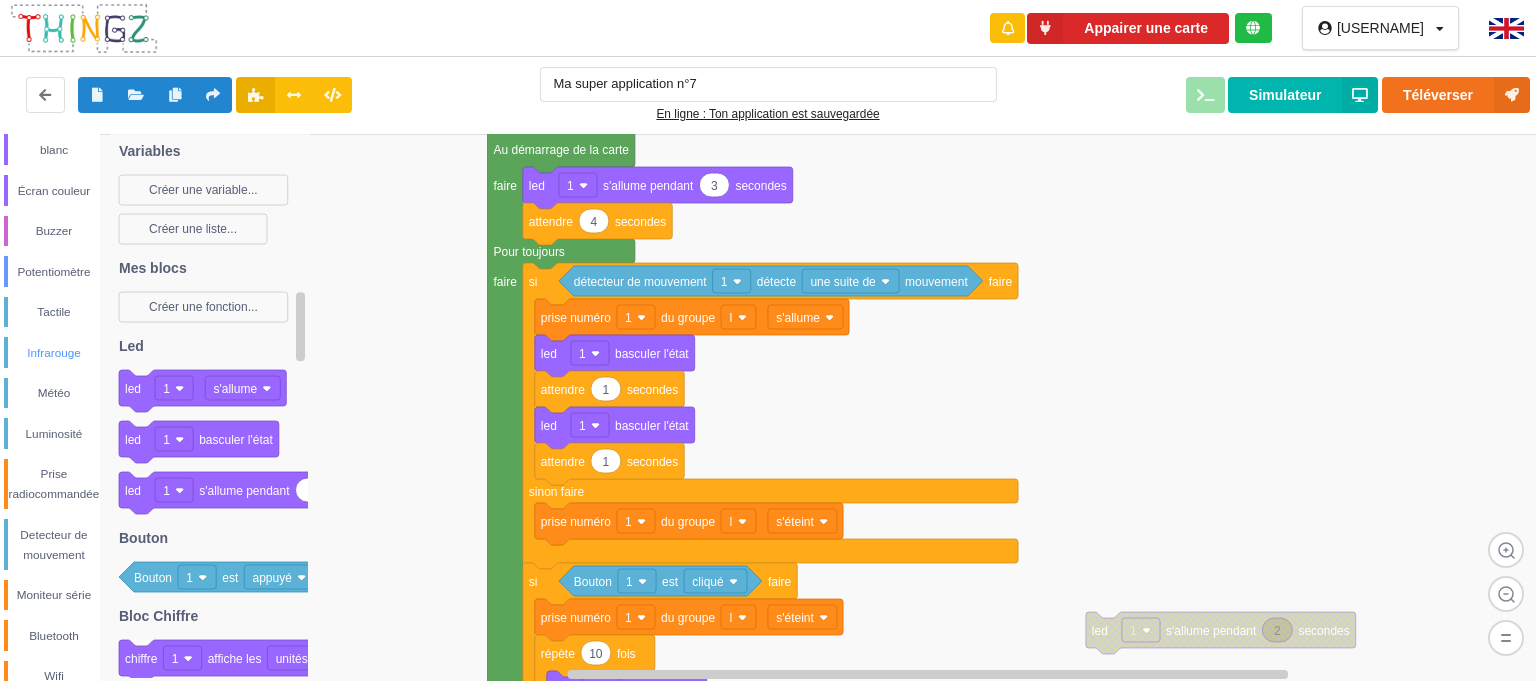click on "Infrarouge" at bounding box center [54, 353] 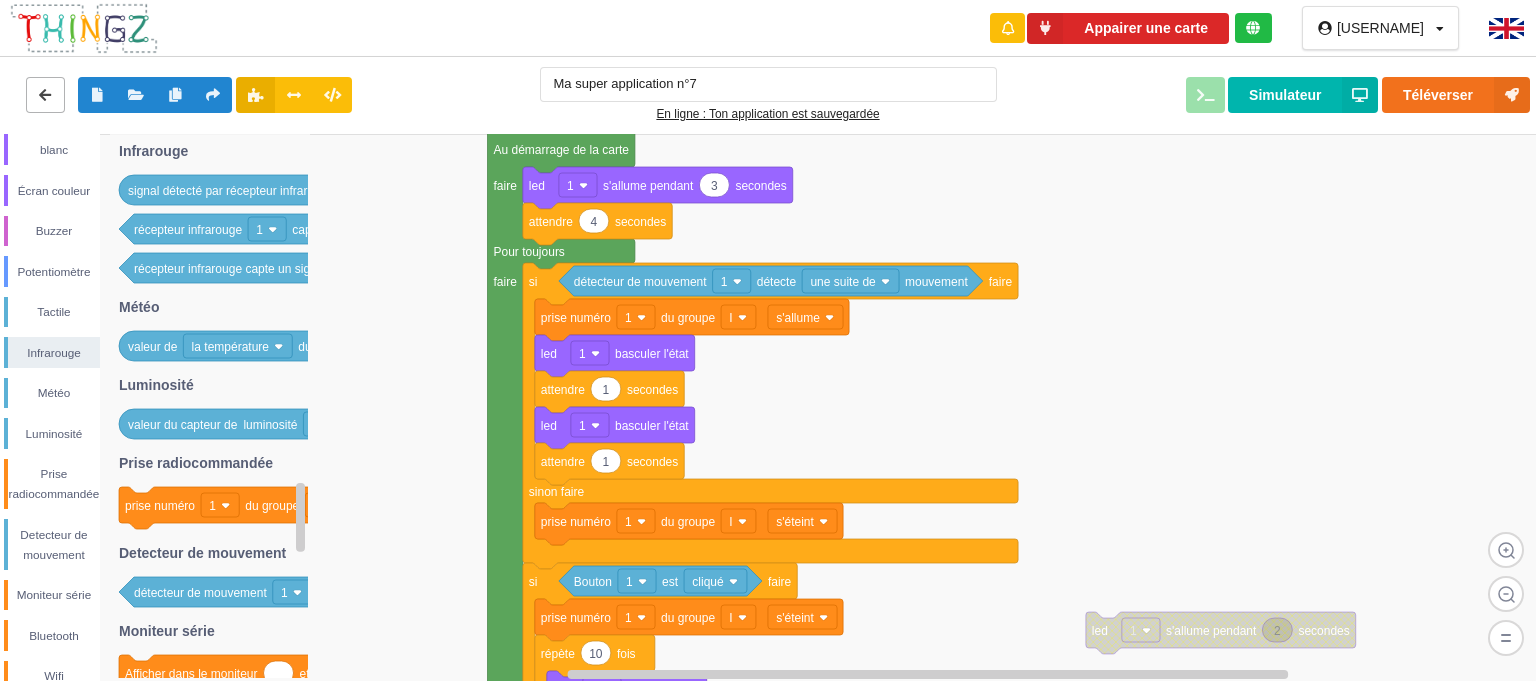click at bounding box center [45, 94] 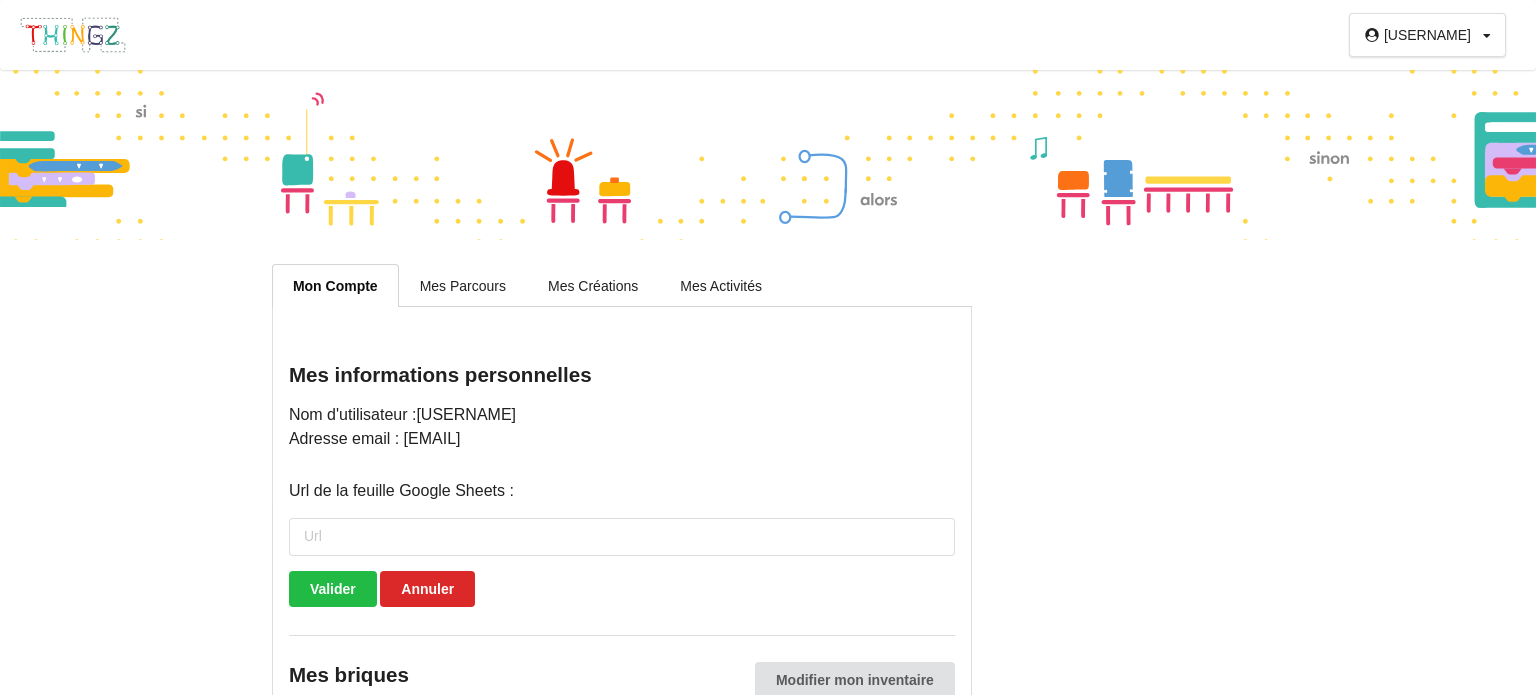 scroll, scrollTop: 224, scrollLeft: 0, axis: vertical 